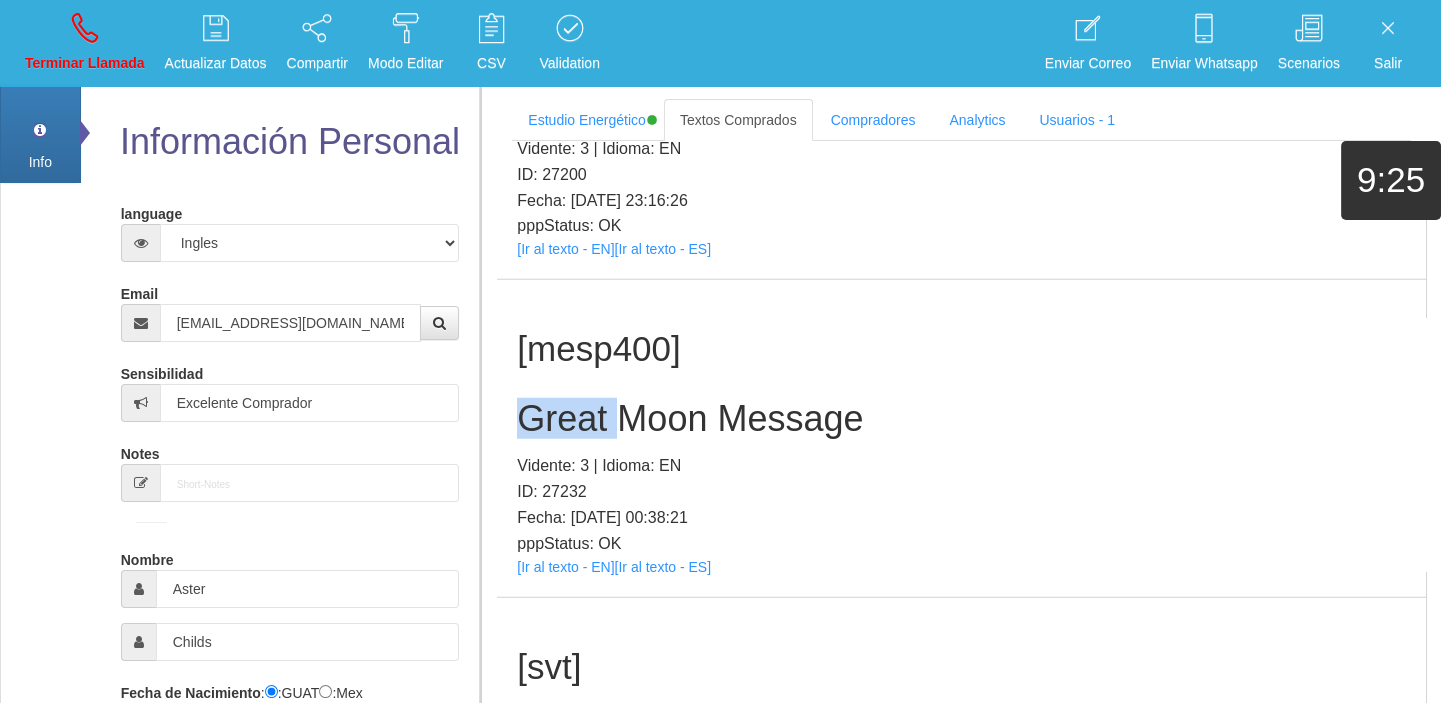 click on "Great Moon Message" at bounding box center (961, 419) 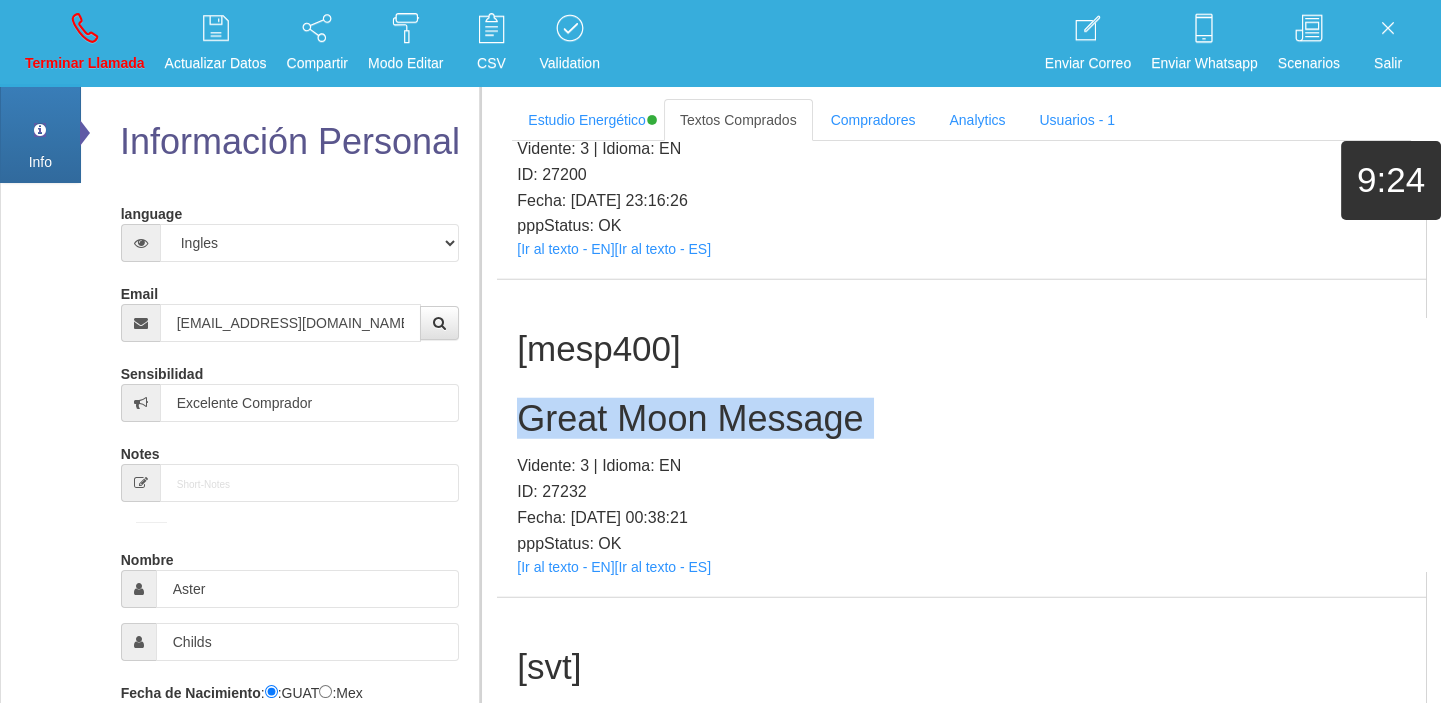 click on "Great Moon Message" at bounding box center (961, 419) 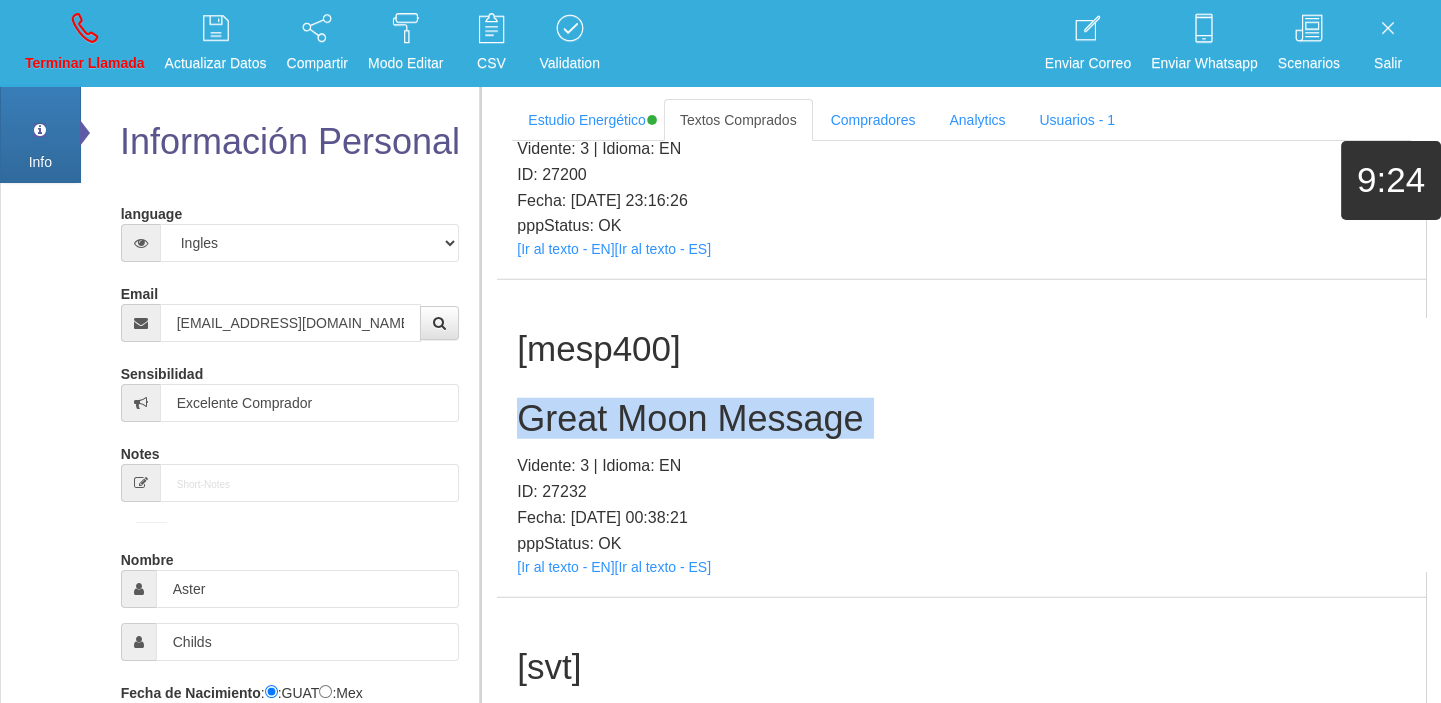 copy on "Great Moon Message" 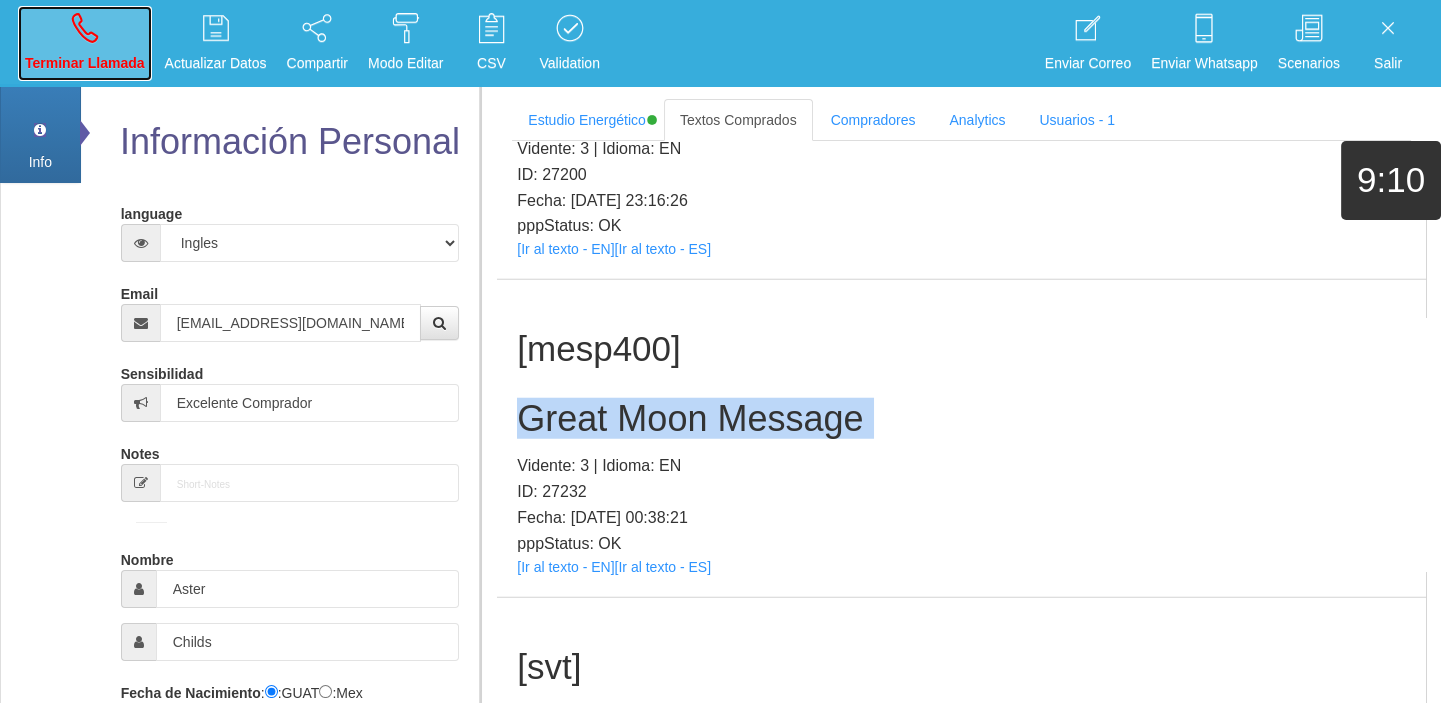 drag, startPoint x: 92, startPoint y: 65, endPoint x: 790, endPoint y: 100, distance: 698.87695 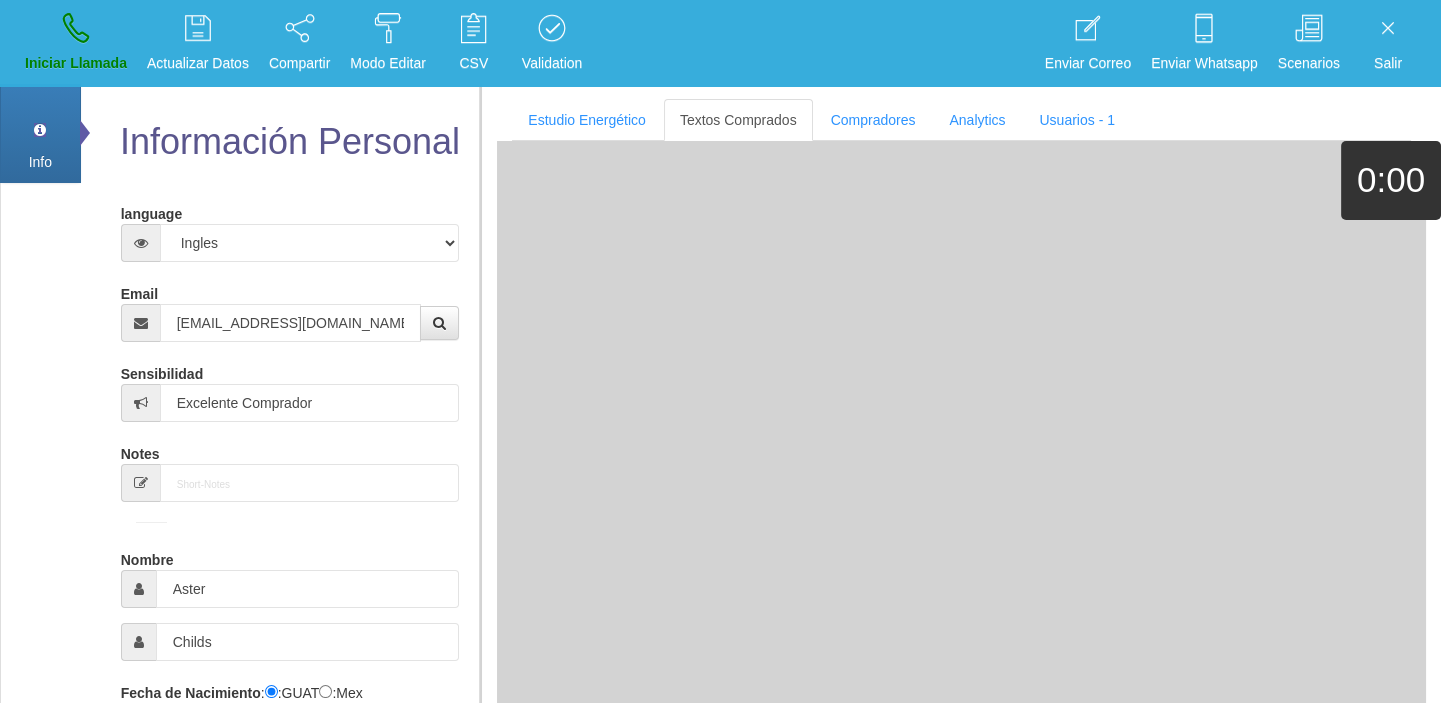 type 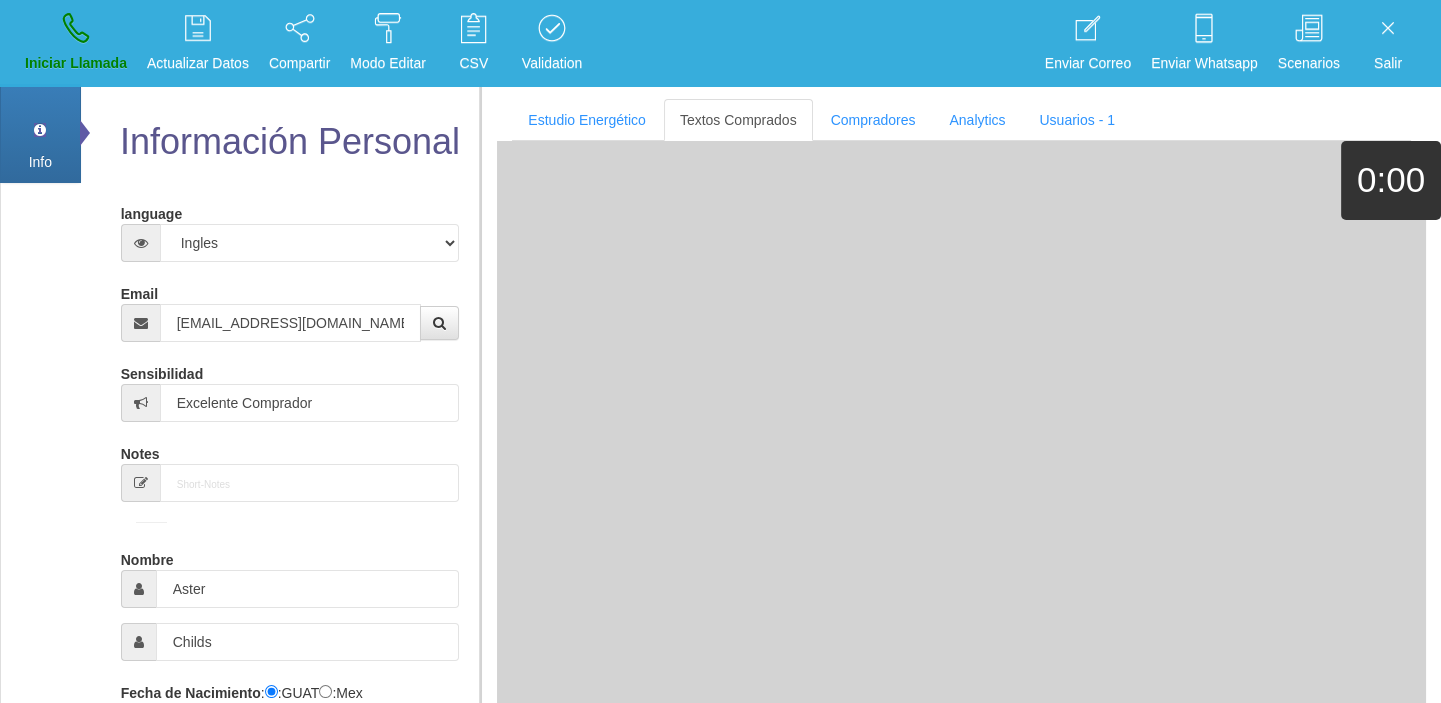 type 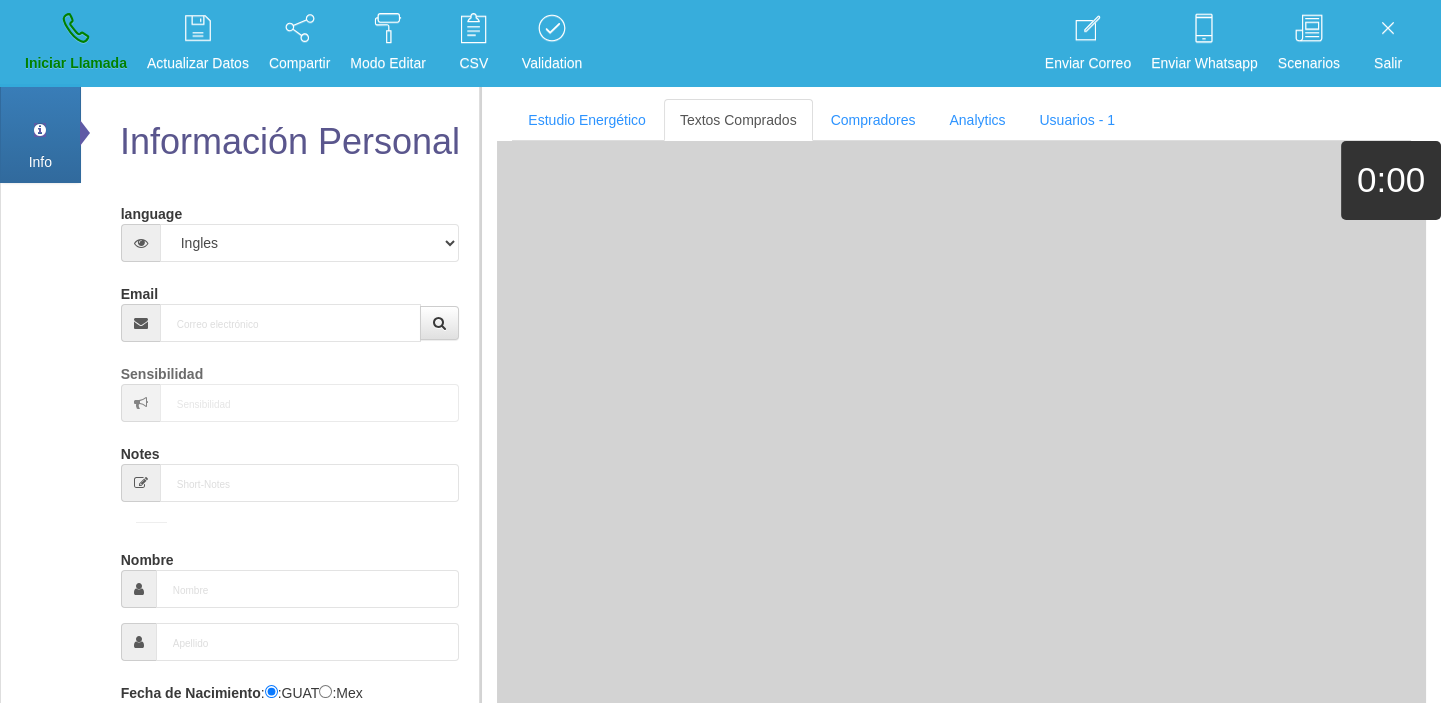 scroll, scrollTop: 0, scrollLeft: 0, axis: both 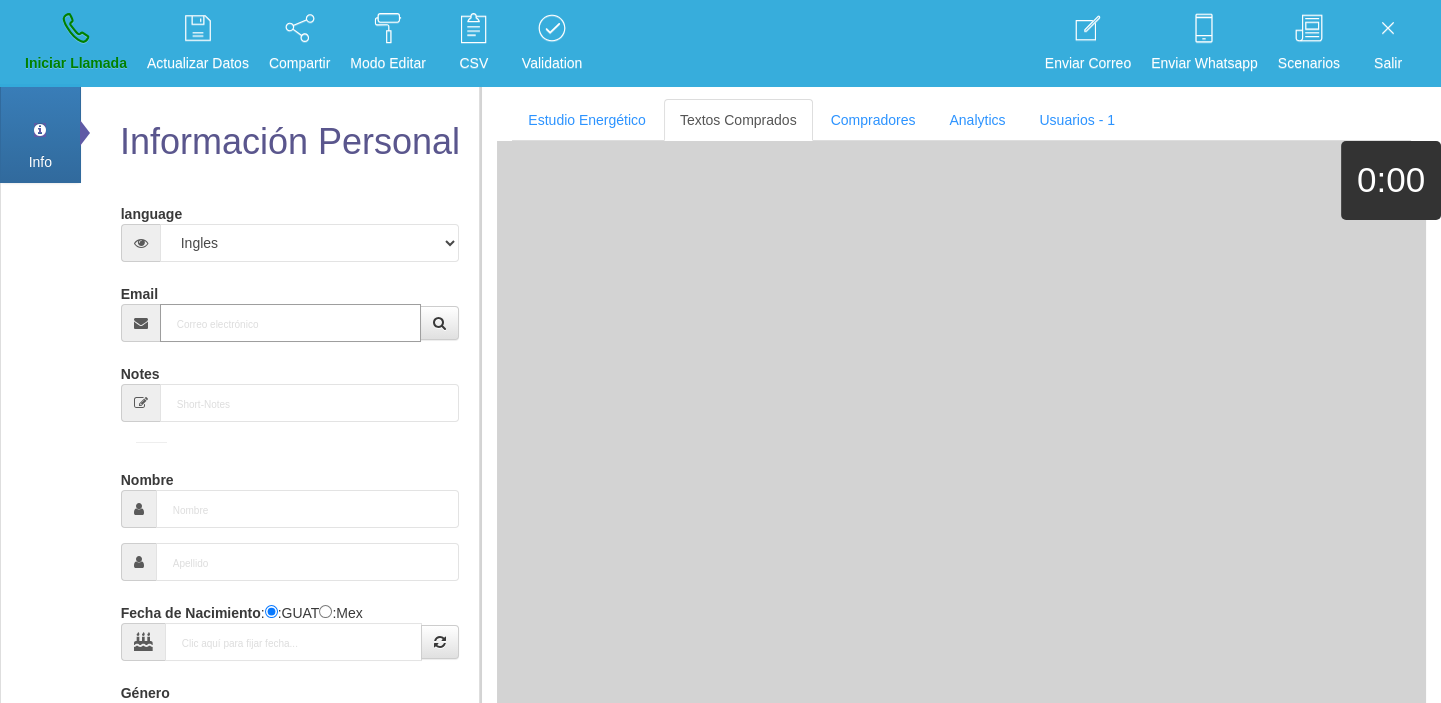 click on "Email" at bounding box center (291, 323) 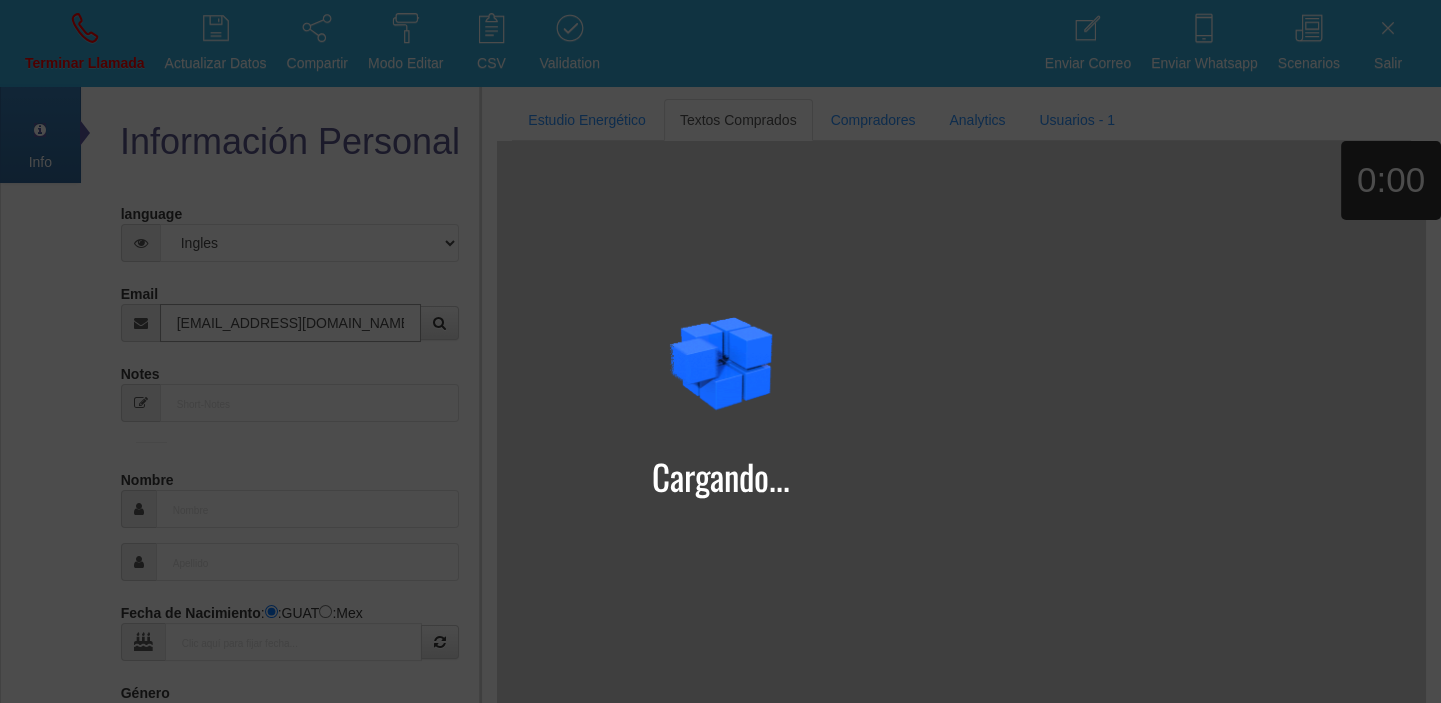 type on "[EMAIL_ADDRESS][DOMAIN_NAME]" 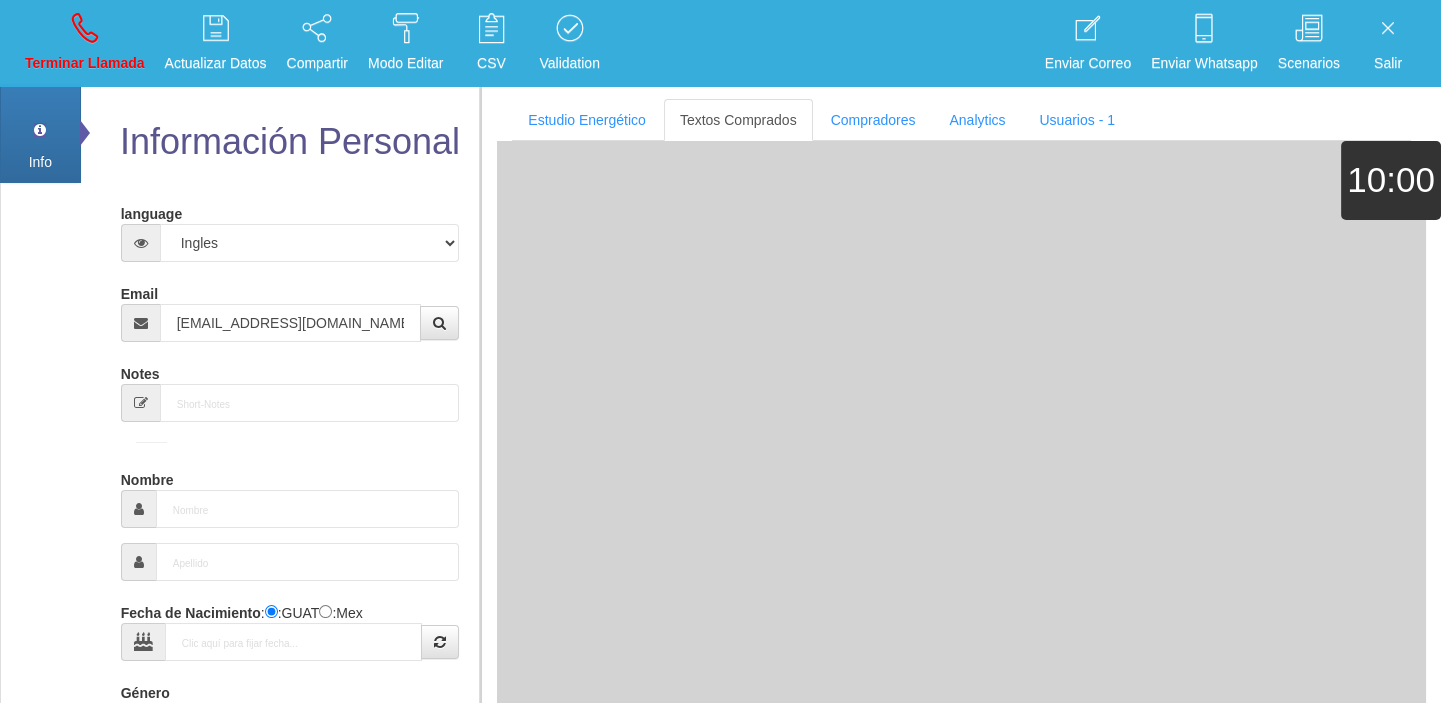 type on "[DATE]" 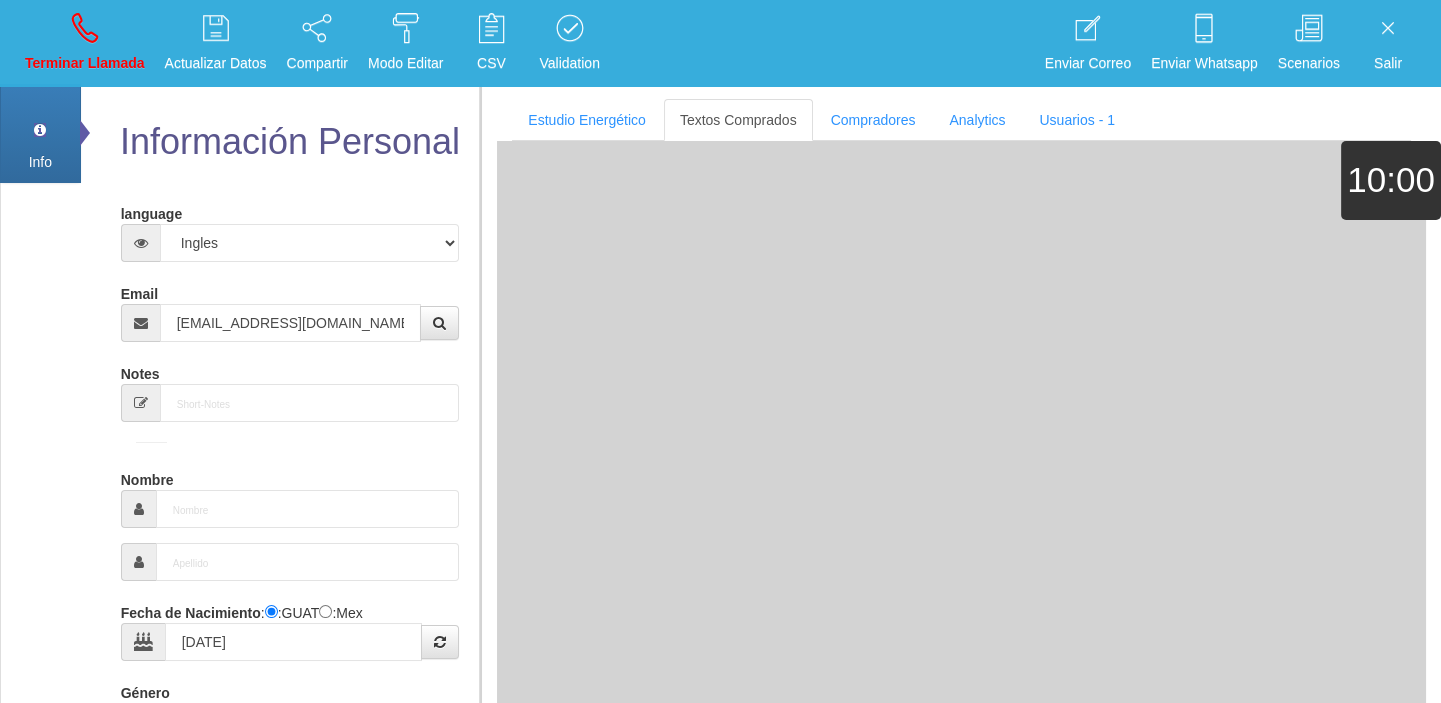 type on "Comprador bajo" 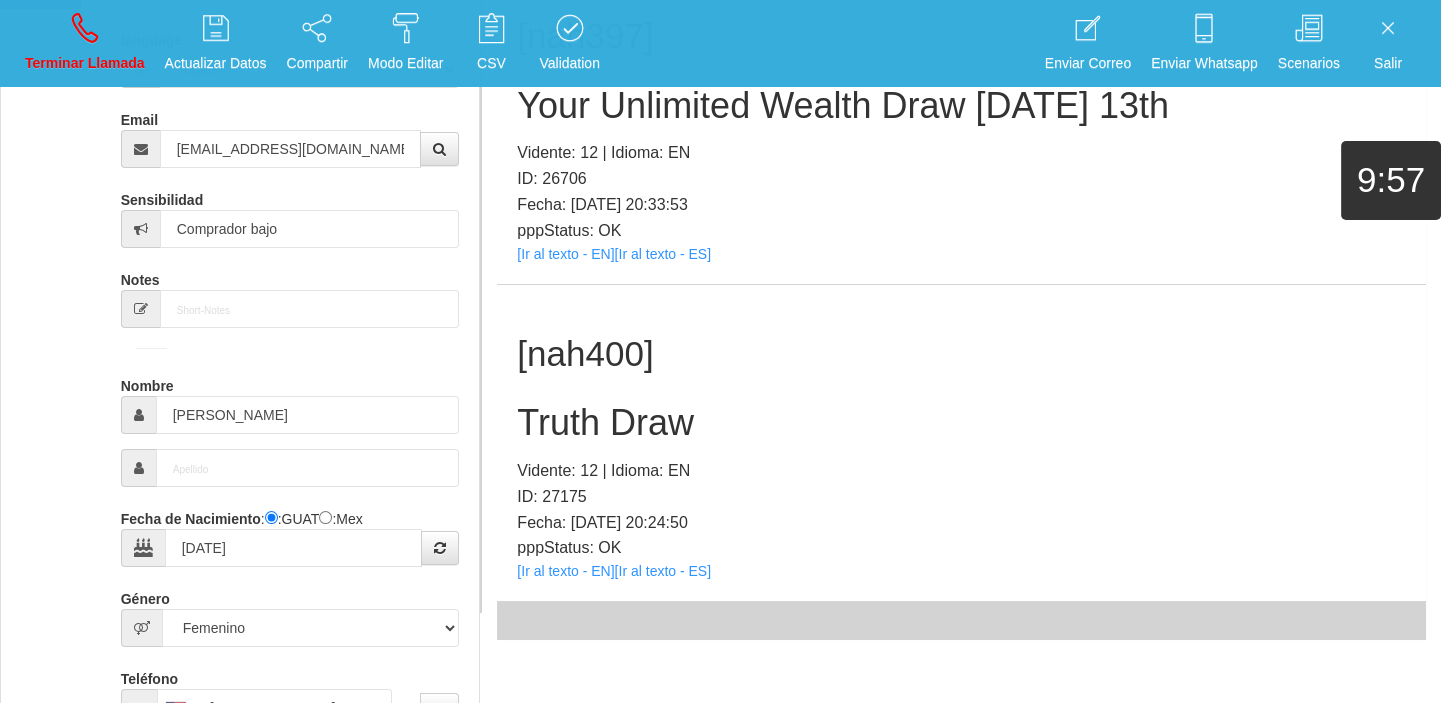 scroll, scrollTop: 184, scrollLeft: 0, axis: vertical 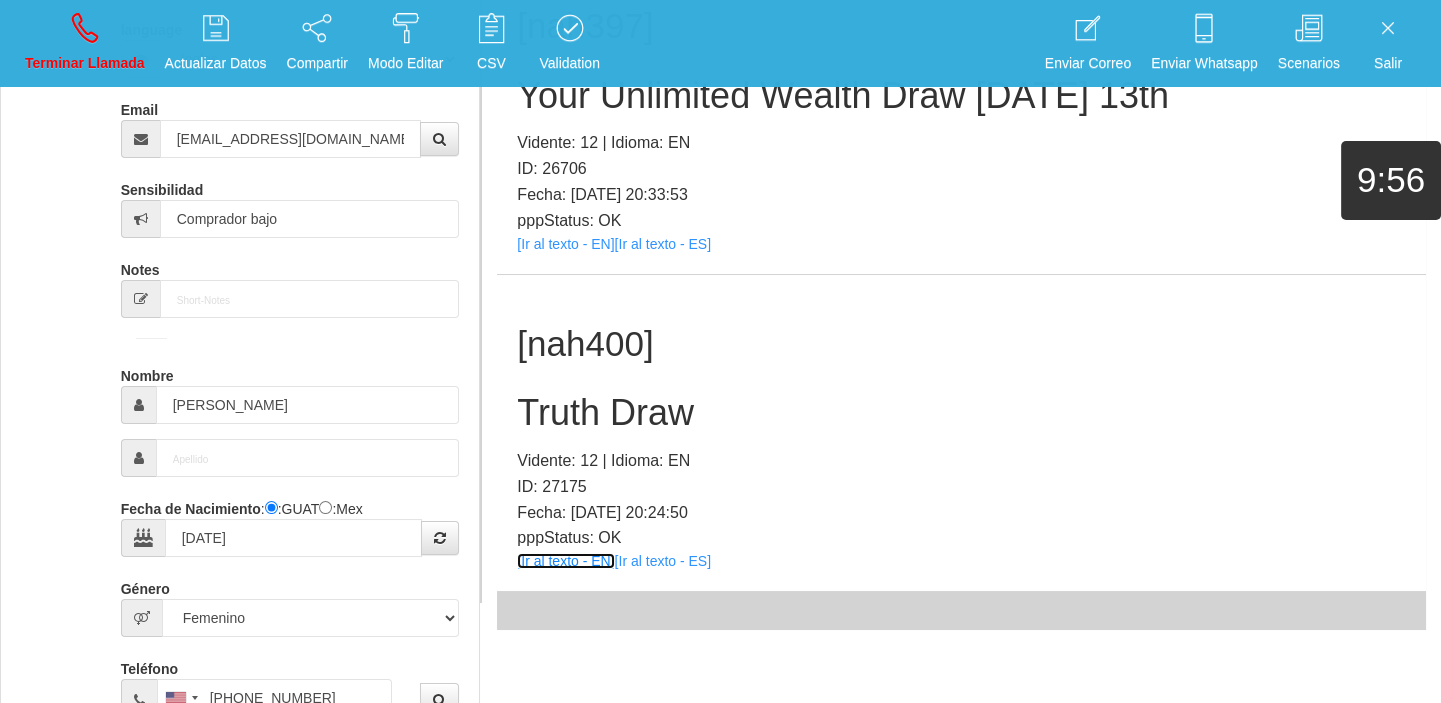 click on "[Ir al texto - EN]" at bounding box center (565, 561) 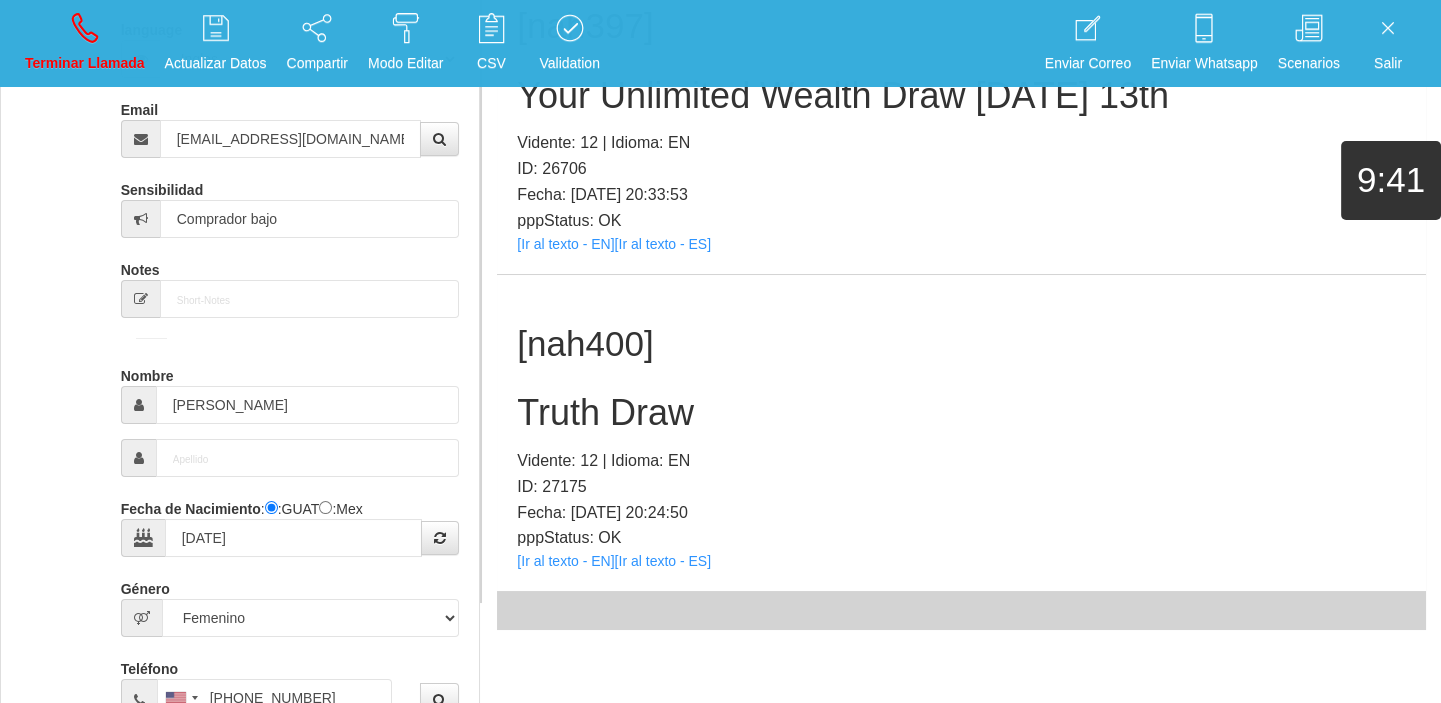 click on "[nah400] Truth Draw Vidente: 12 | Idioma: EN ID: 27175 Fecha: [DATE] 20:24:50 pppStatus: OK [Ir al texto - EN] [Ir al texto - ES]" at bounding box center (961, 433) 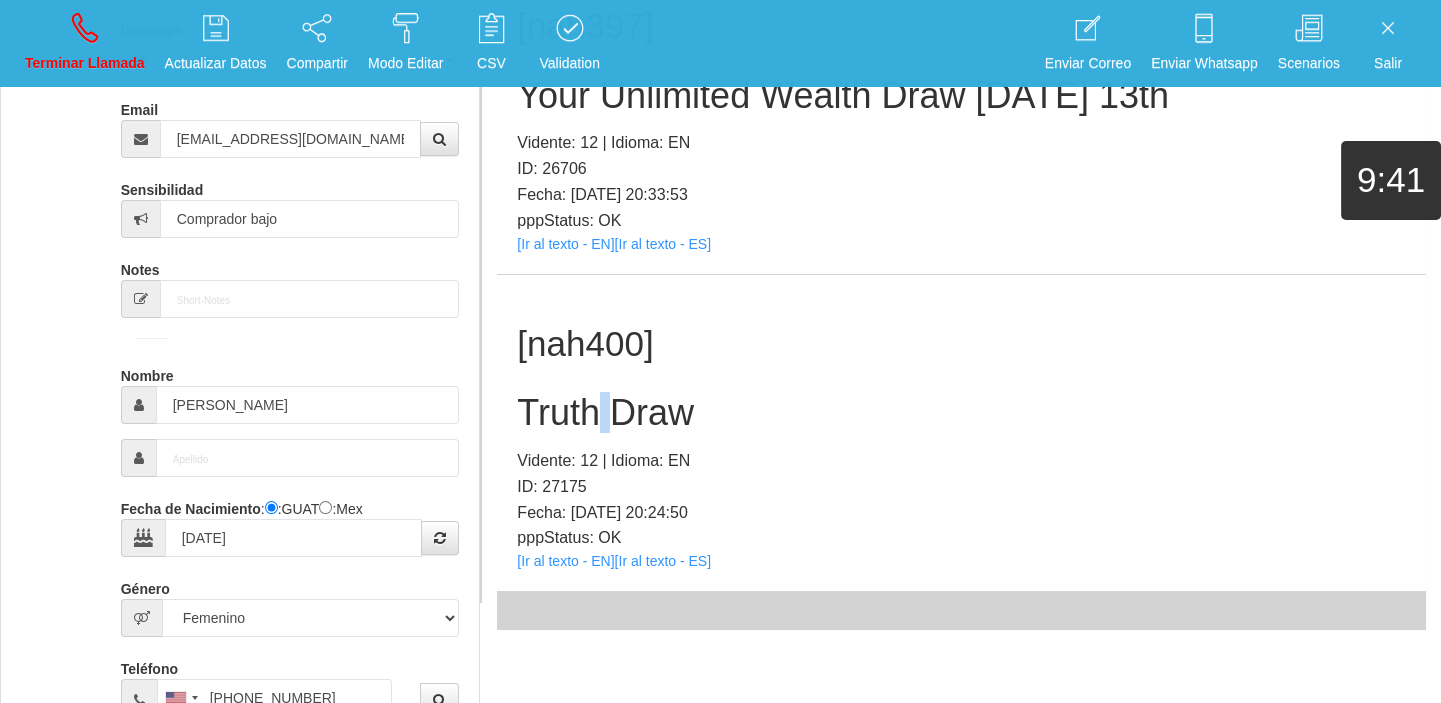 click on "[nah400] Truth Draw Vidente: 12 | Idioma: EN ID: 27175 Fecha: [DATE] 20:24:50 pppStatus: OK [Ir al texto - EN] [Ir al texto - ES]" at bounding box center [961, 433] 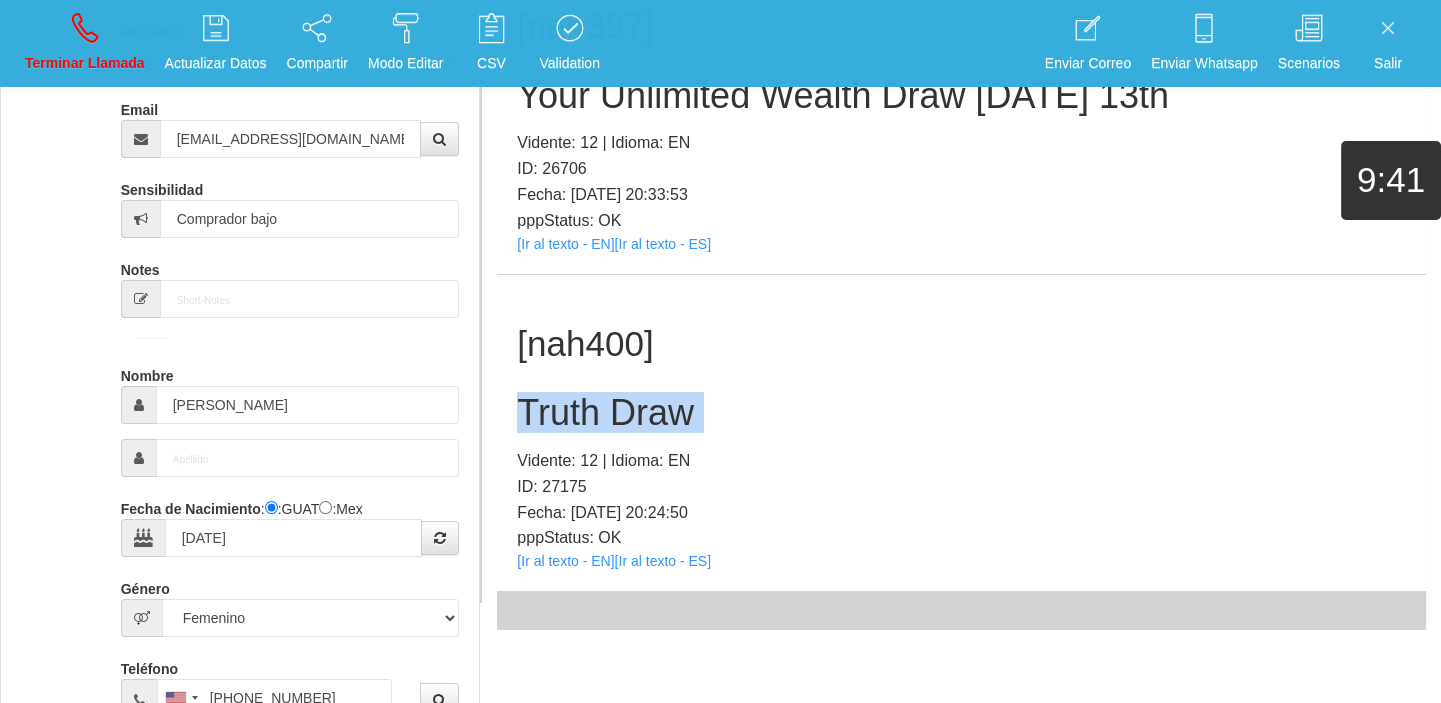 click on "[nah400] Truth Draw Vidente: 12 | Idioma: EN ID: 27175 Fecha: [DATE] 20:24:50 pppStatus: OK [Ir al texto - EN] [Ir al texto - ES]" at bounding box center (961, 433) 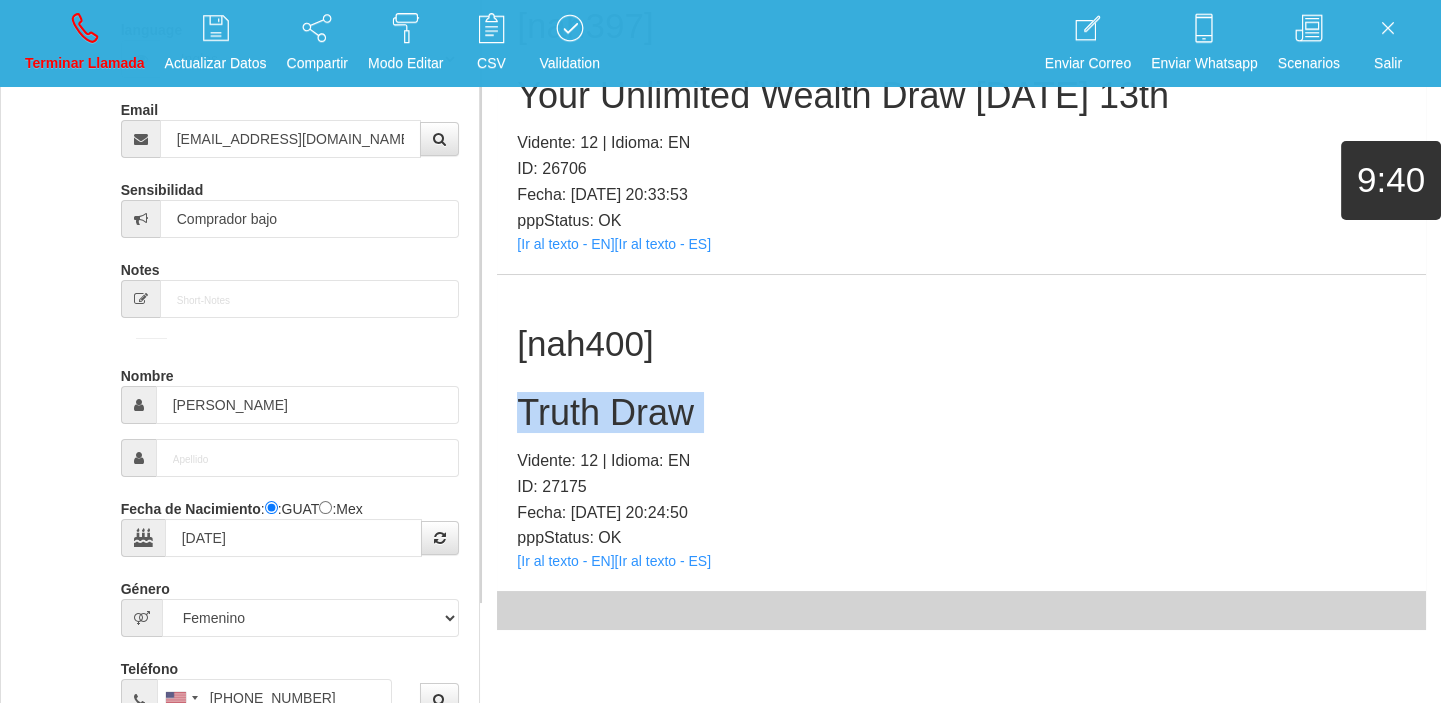 copy on "Truth Draw" 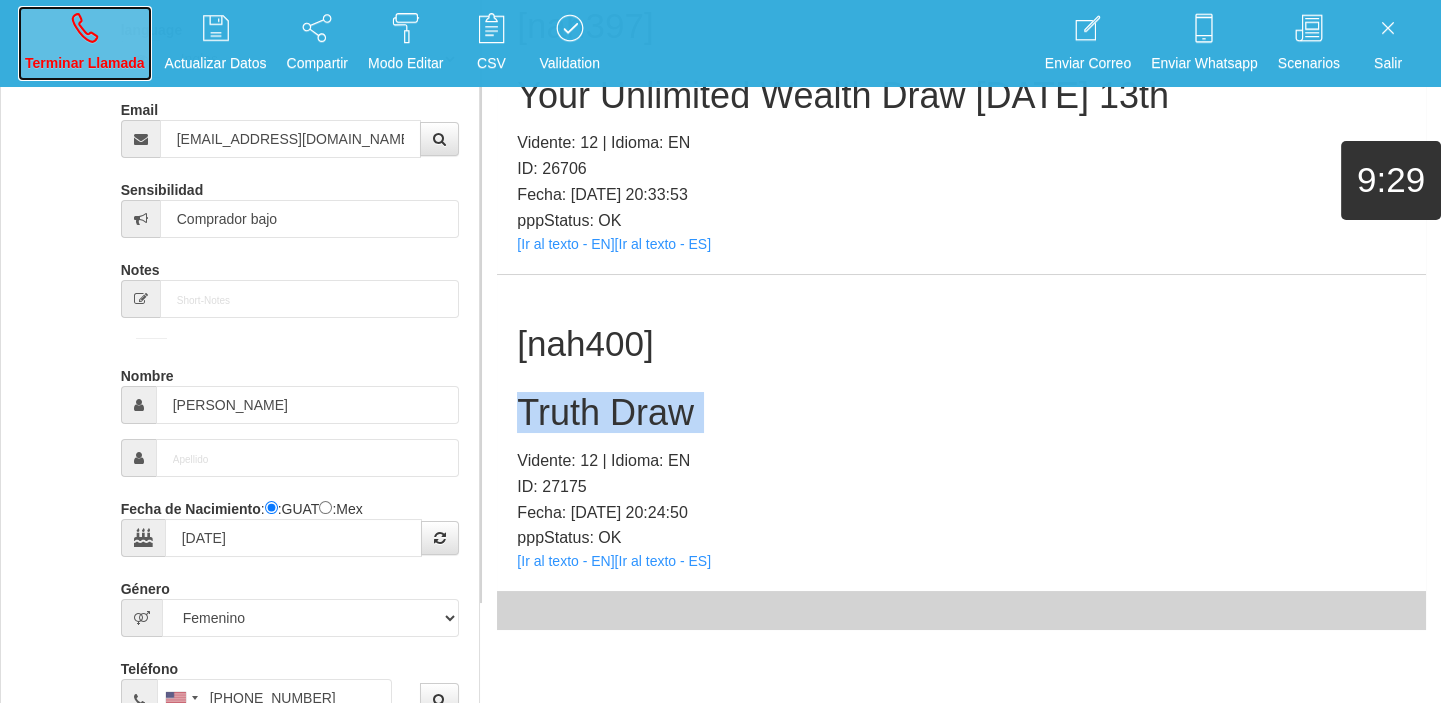 drag, startPoint x: 124, startPoint y: 31, endPoint x: 778, endPoint y: 109, distance: 658.63495 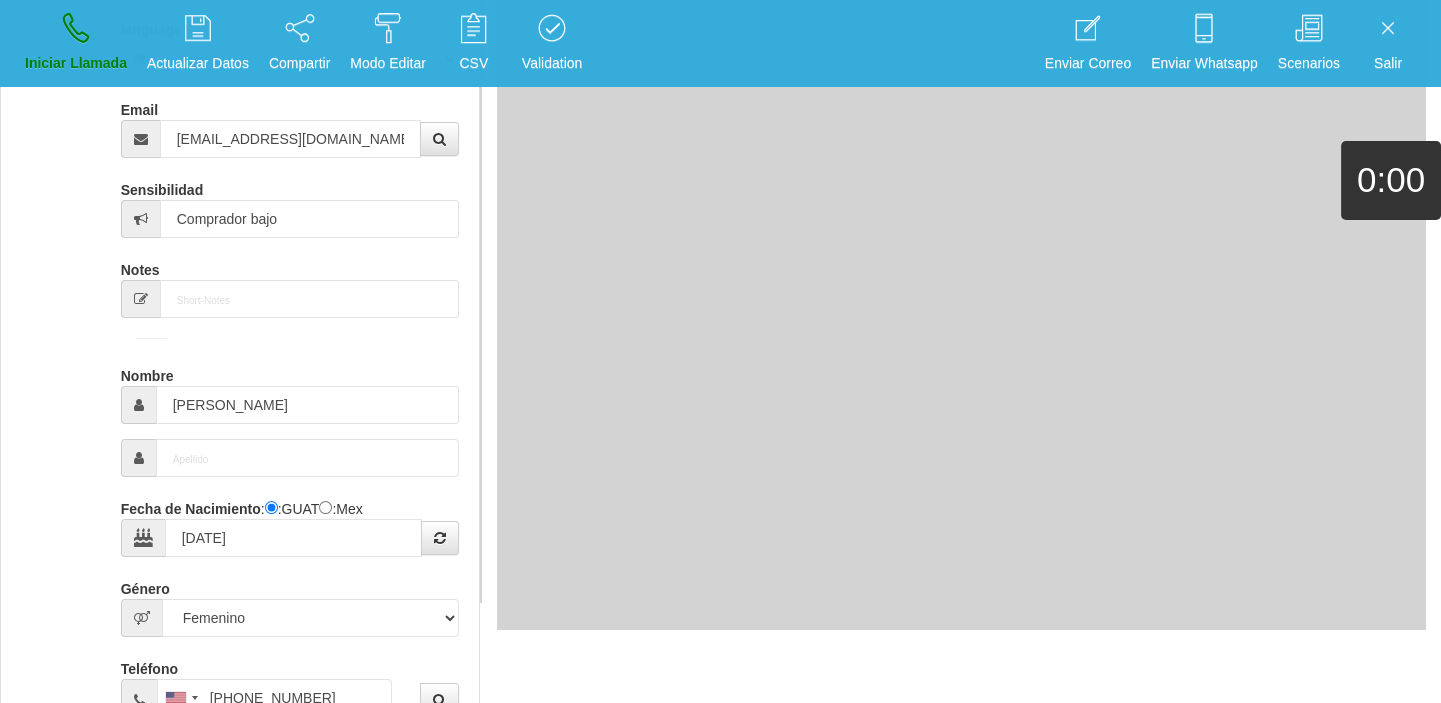 type 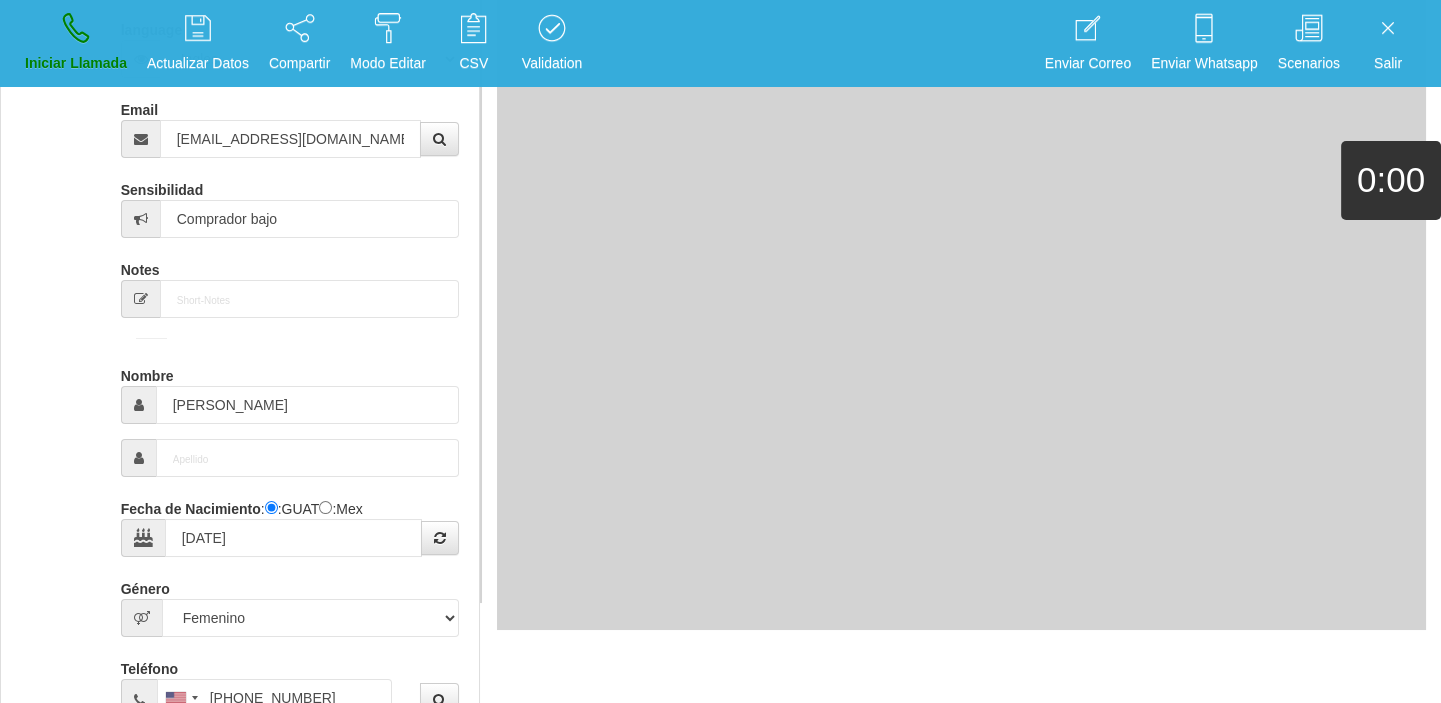 type 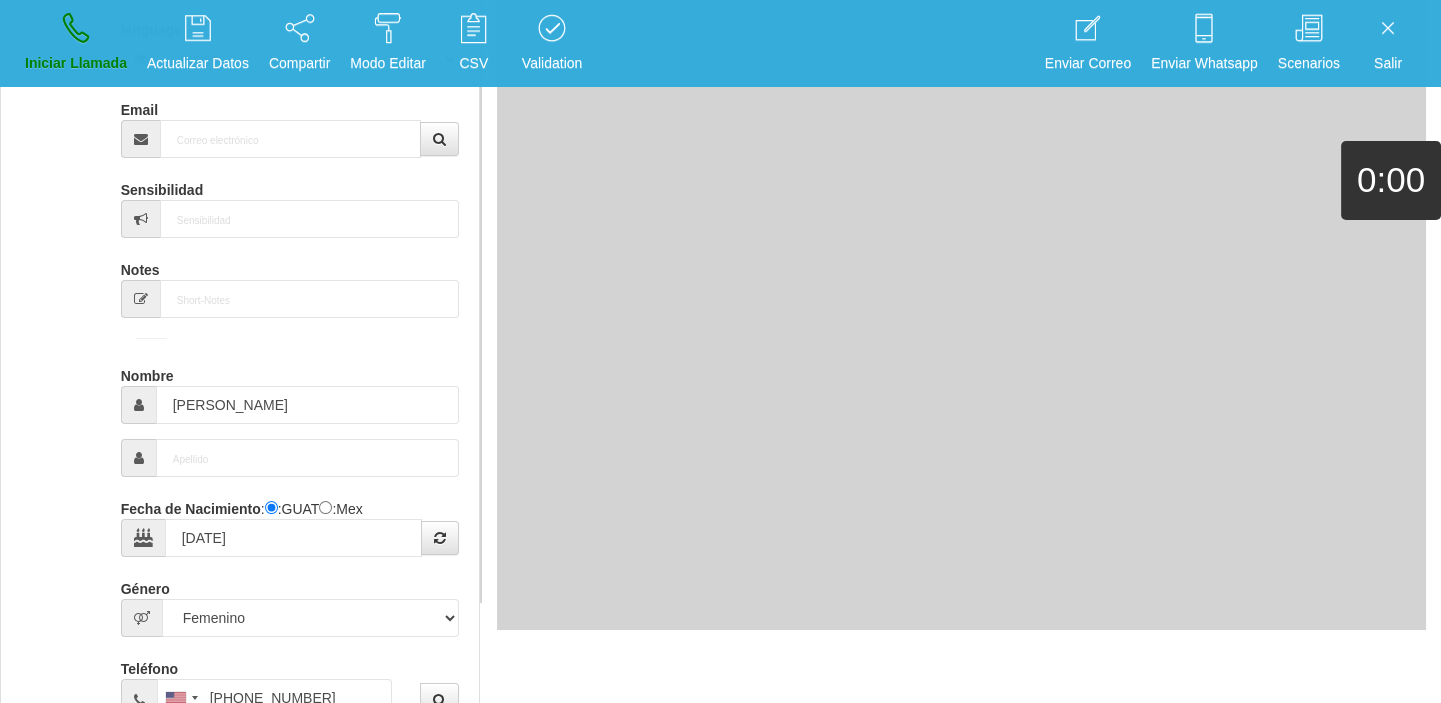 type 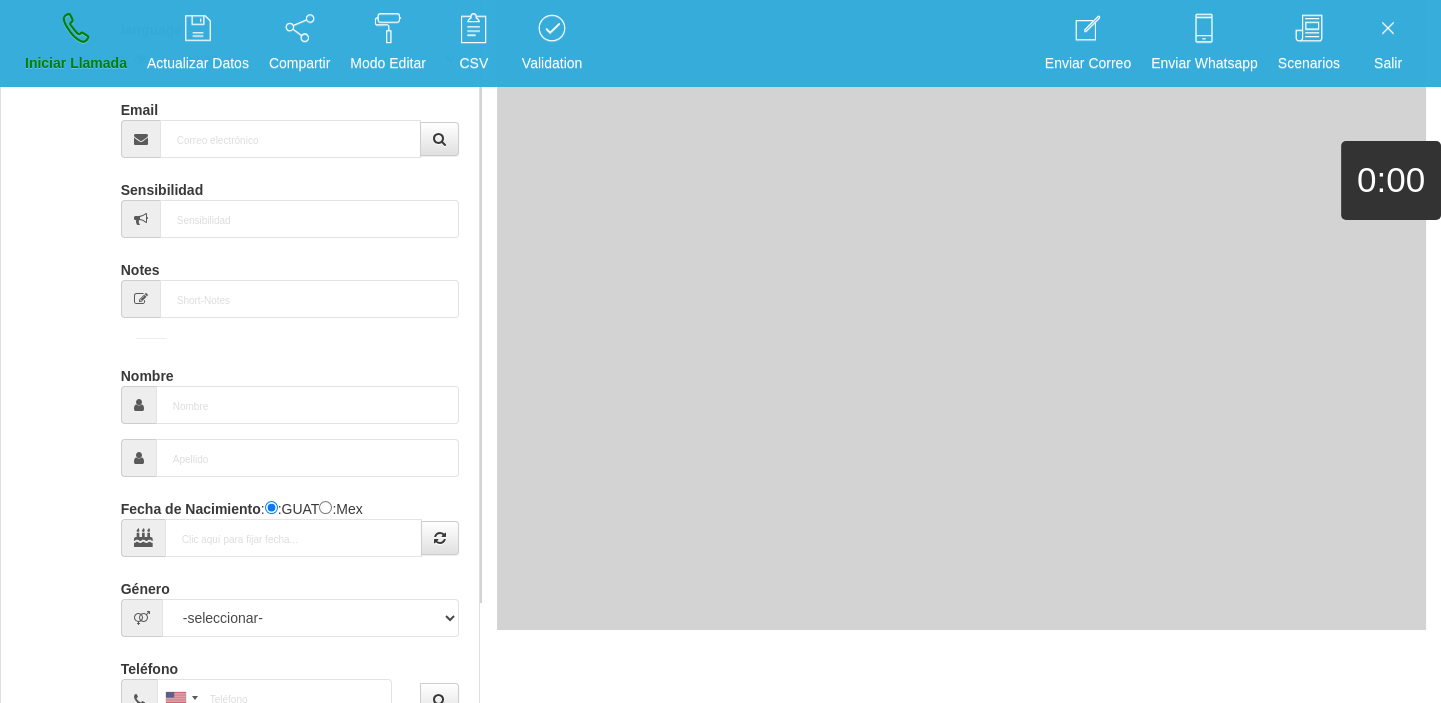 scroll, scrollTop: 0, scrollLeft: 0, axis: both 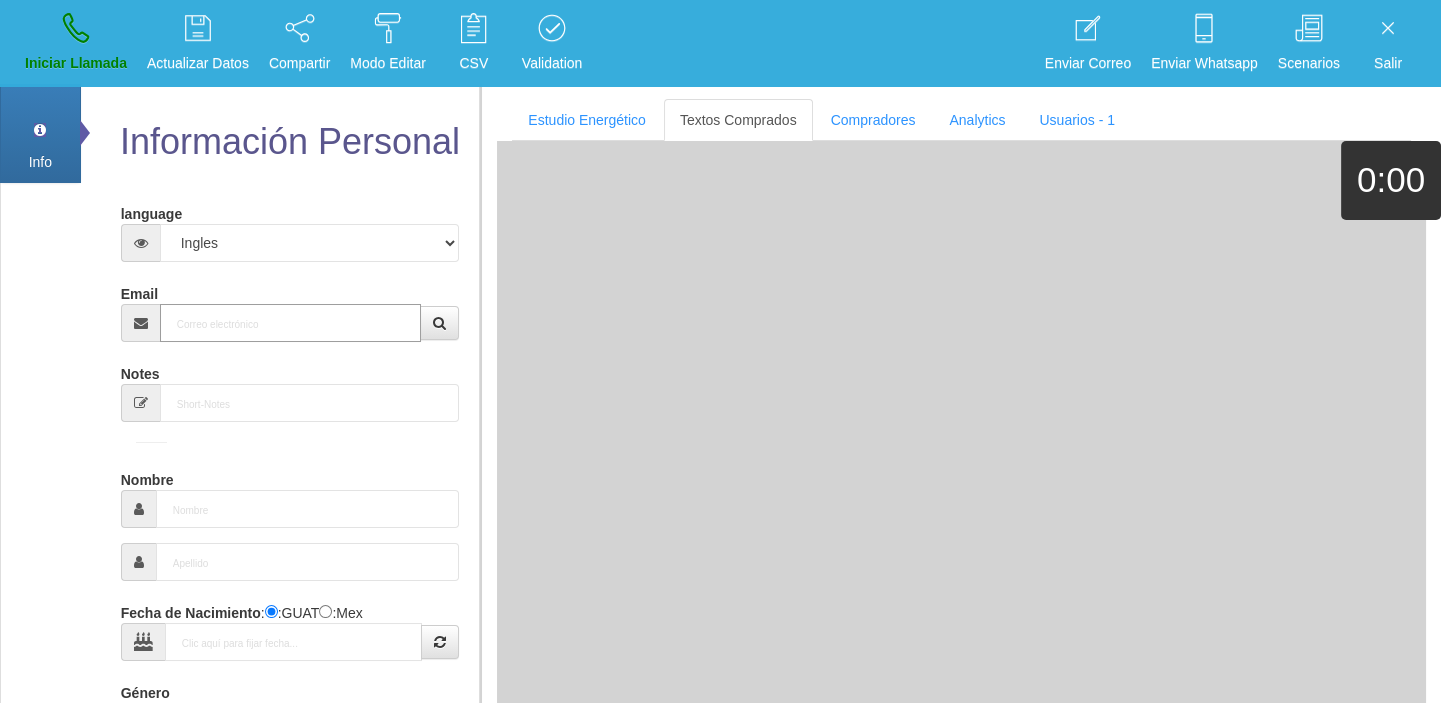 click on "Email" at bounding box center [291, 323] 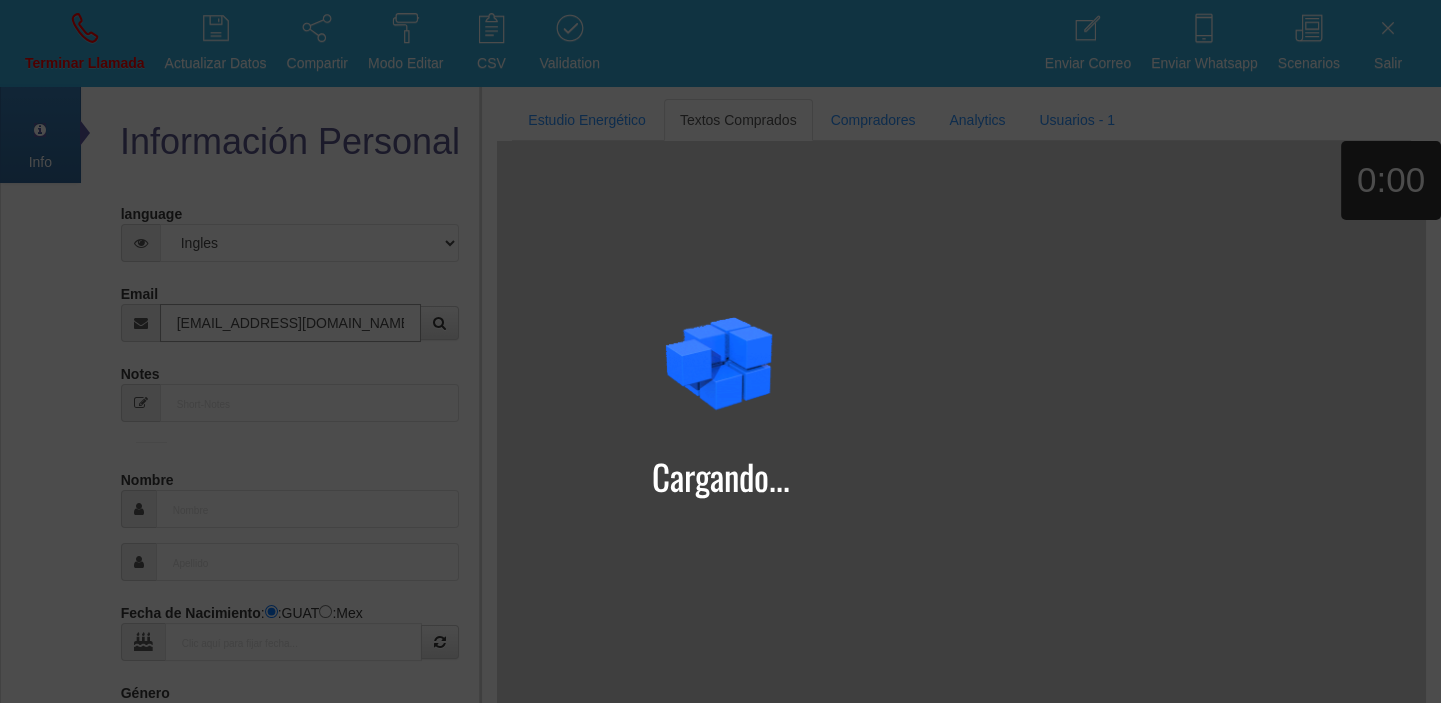 type on "[EMAIL_ADDRESS][DOMAIN_NAME]" 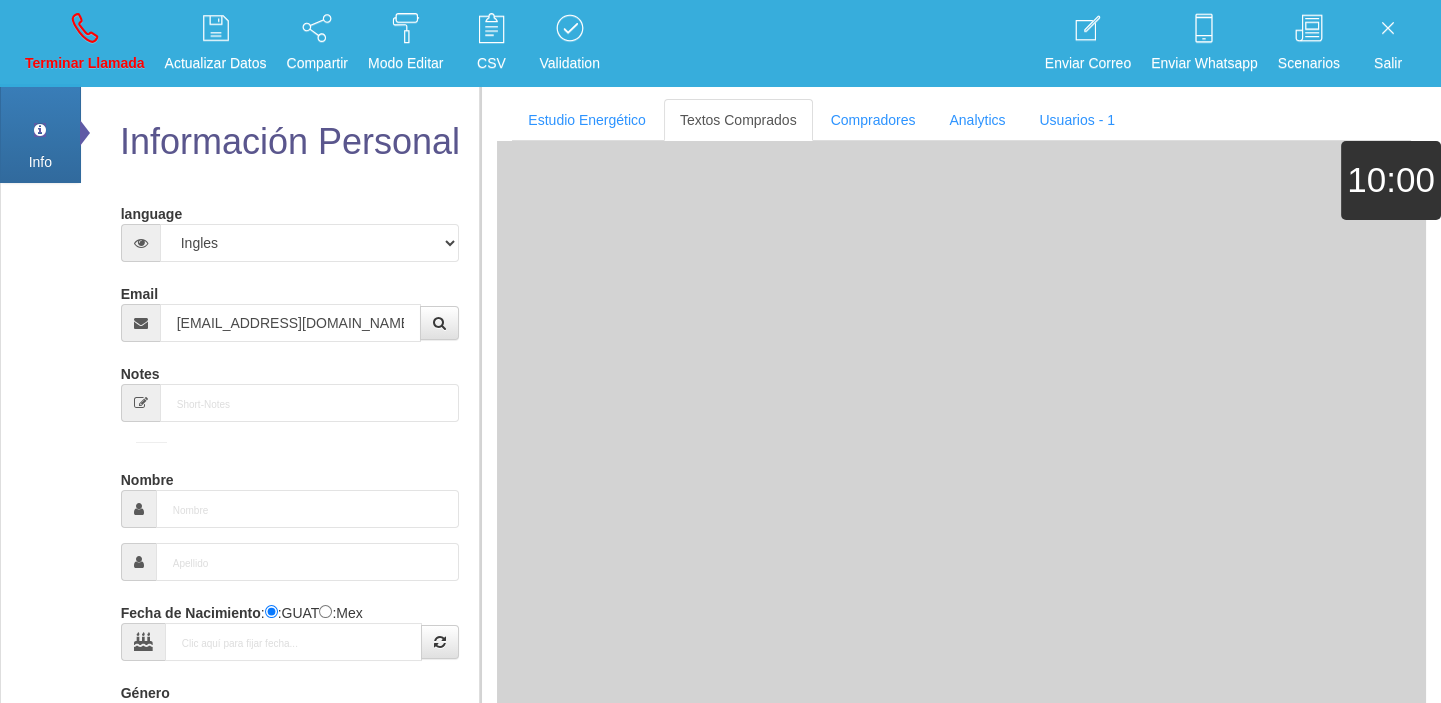 type on "[DATE]" 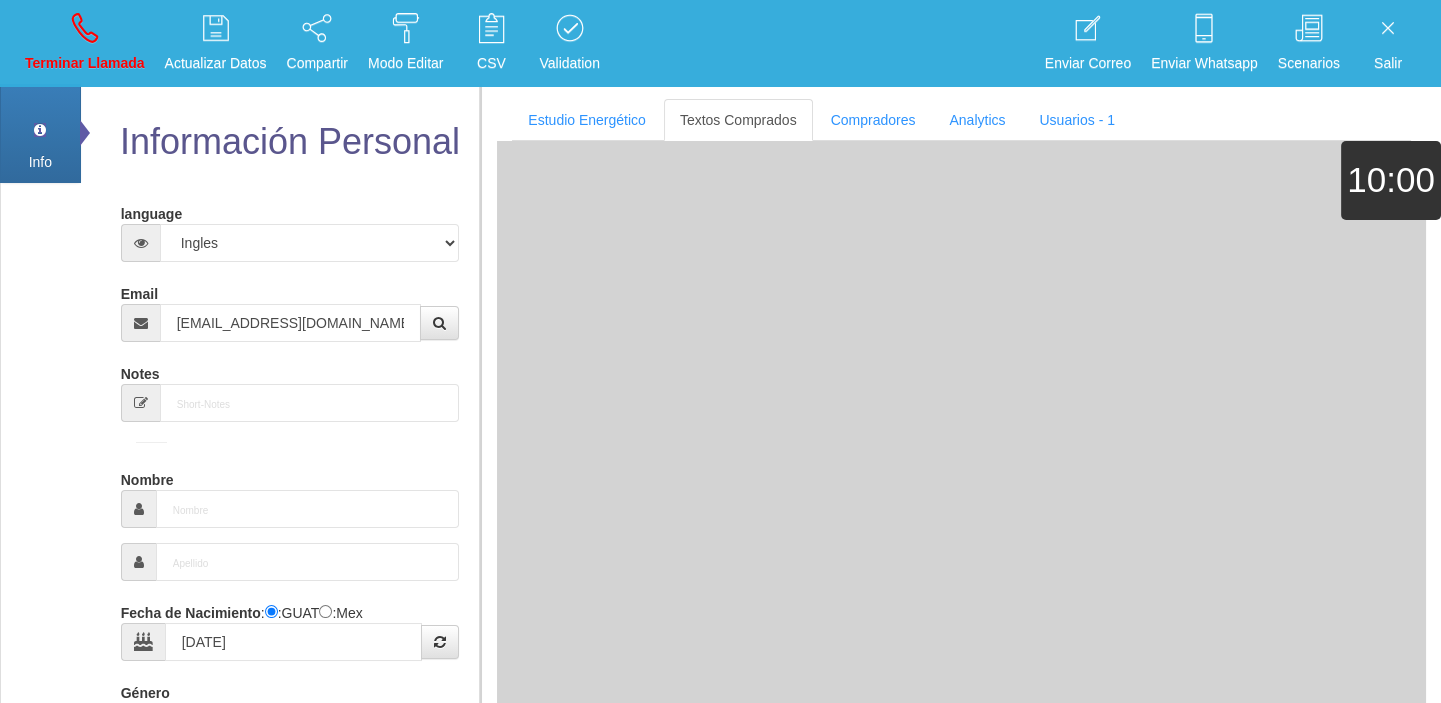 type on "Comprador bajo" 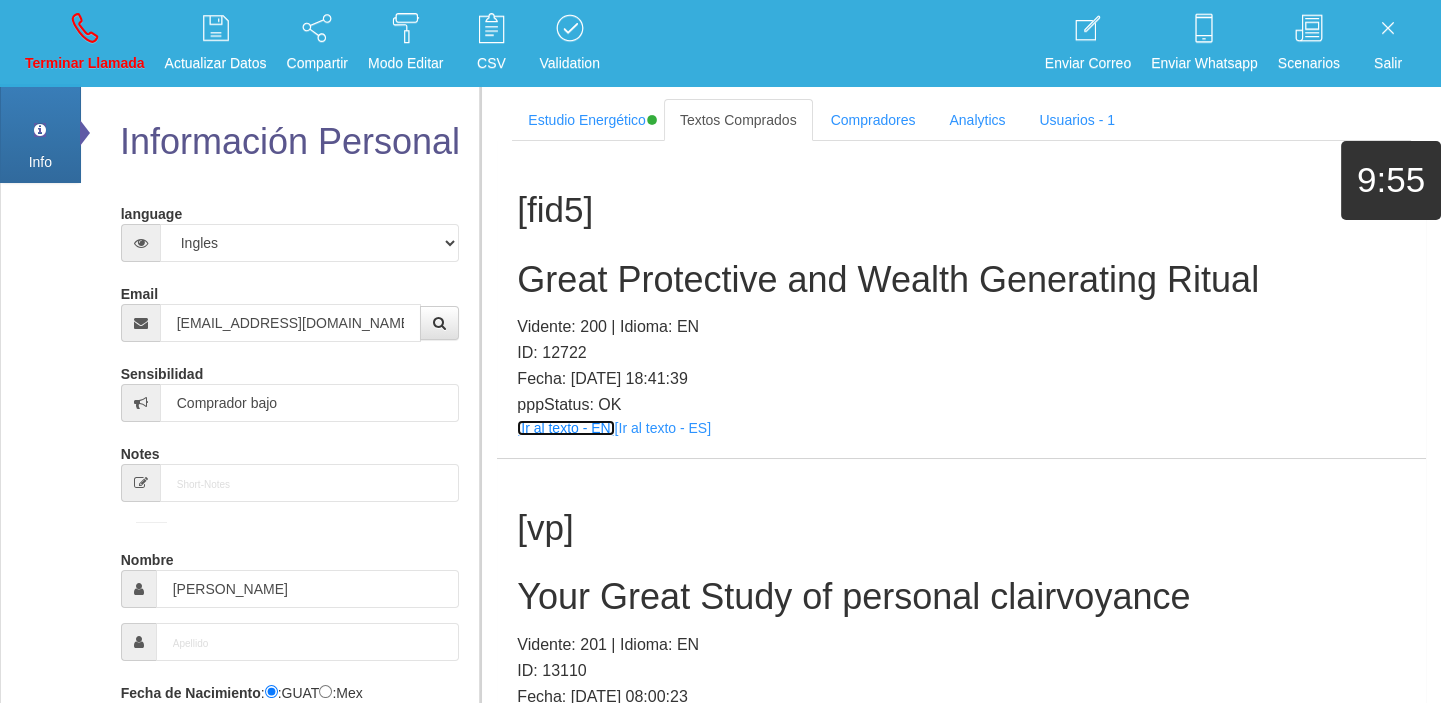 click on "[Ir al texto - EN]" at bounding box center [565, 428] 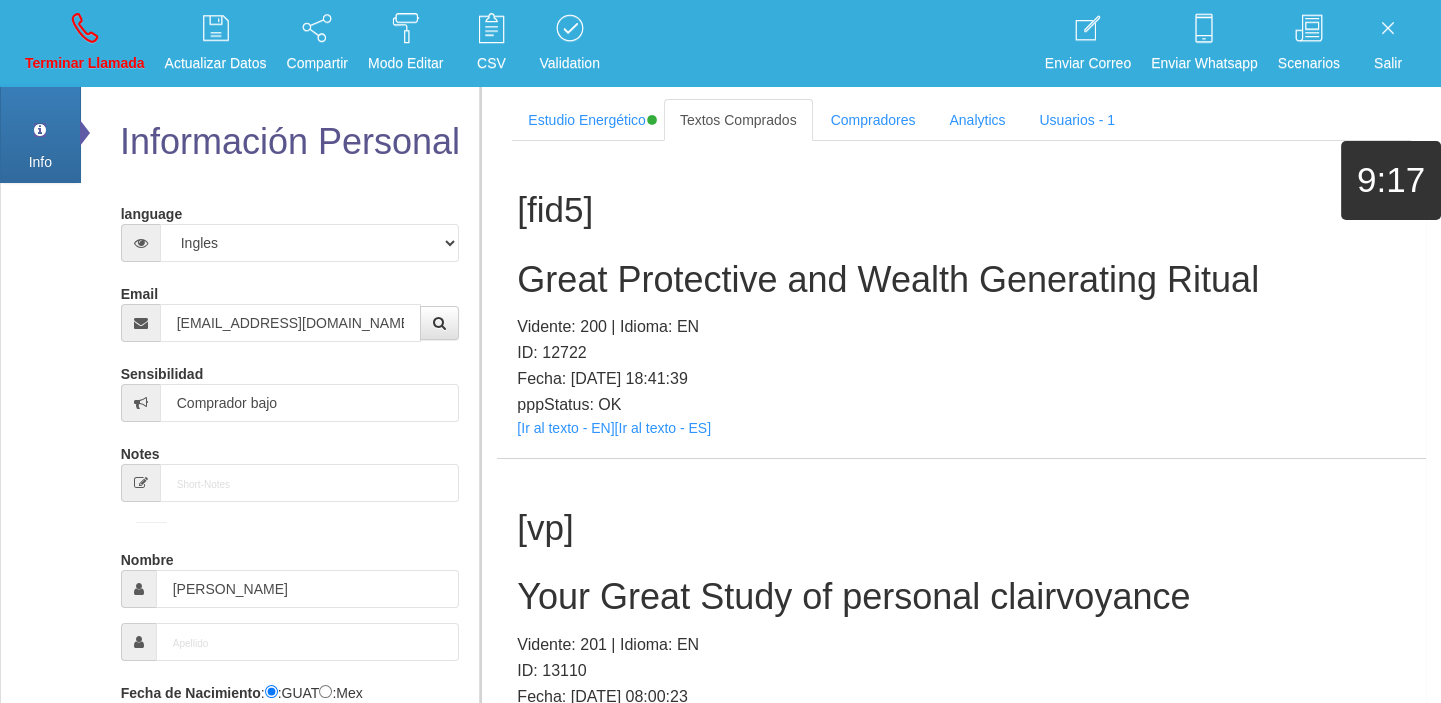 click on "[fid5] Great Protective and Wealth Generating Ritual Vidente: 200 | Idioma: EN ID: 12722 Fecha: [DATE] 18:41:39 pppStatus: OK [Ir al texto - EN] [Ir al texto - ES]" at bounding box center (961, 299) 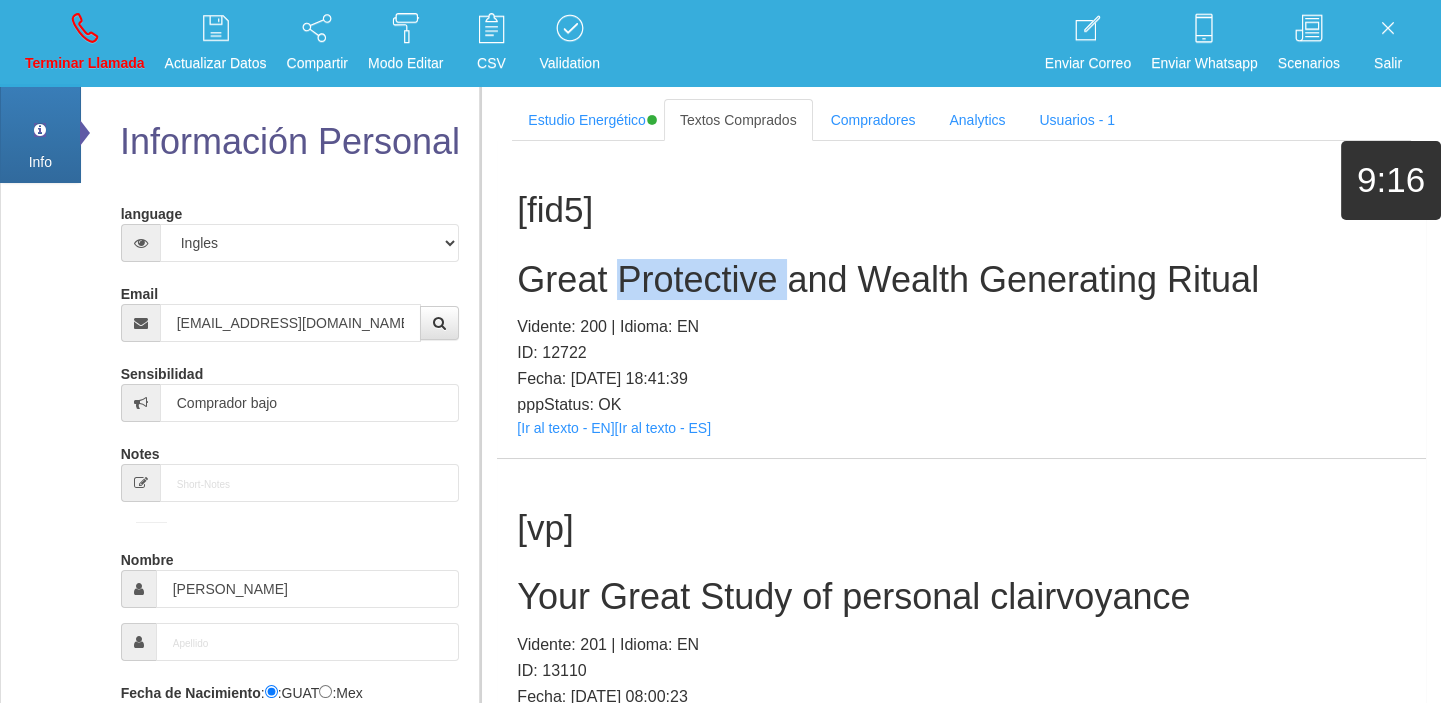 click on "[fid5] Great Protective and Wealth Generating Ritual Vidente: 200 | Idioma: EN ID: 12722 Fecha: [DATE] 18:41:39 pppStatus: OK [Ir al texto - EN] [Ir al texto - ES]" at bounding box center (961, 299) 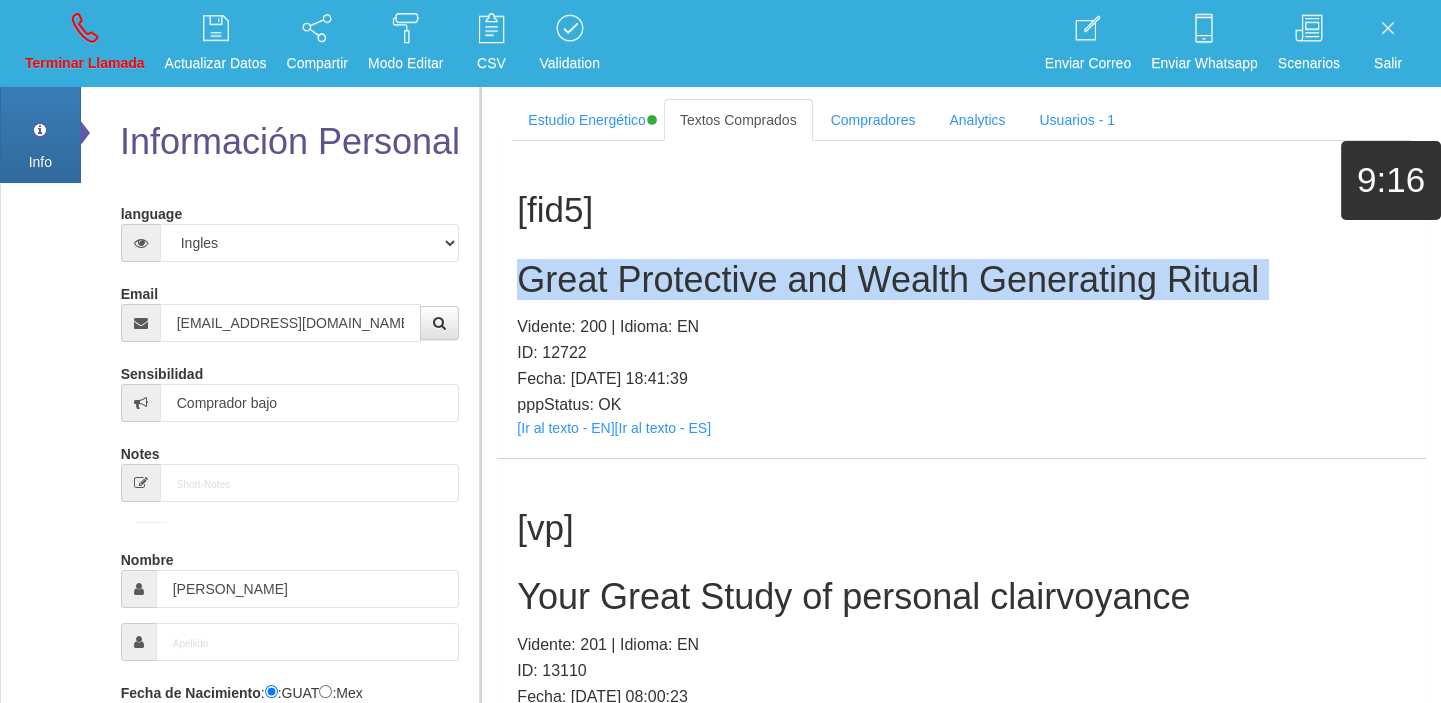 click on "Great Protective and Wealth Generating Ritual" at bounding box center (961, 280) 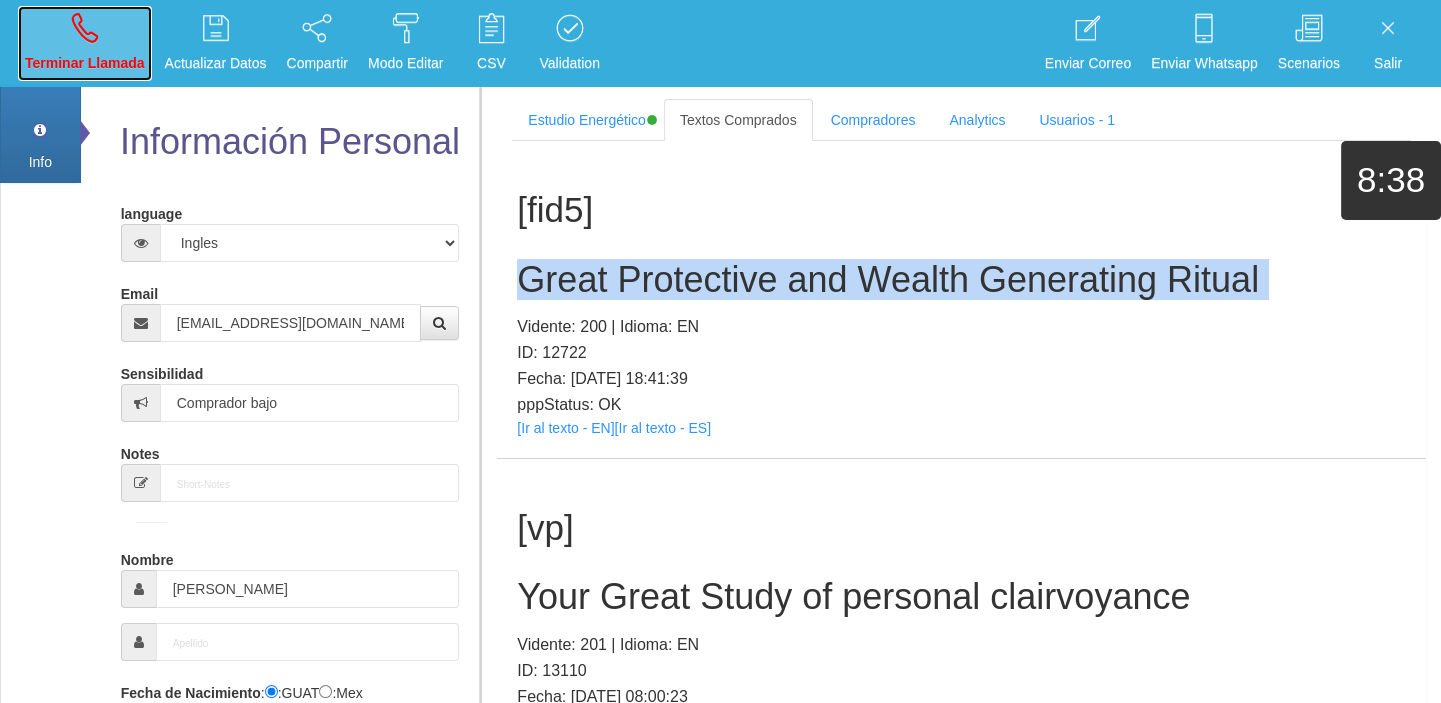 click at bounding box center (85, 28) 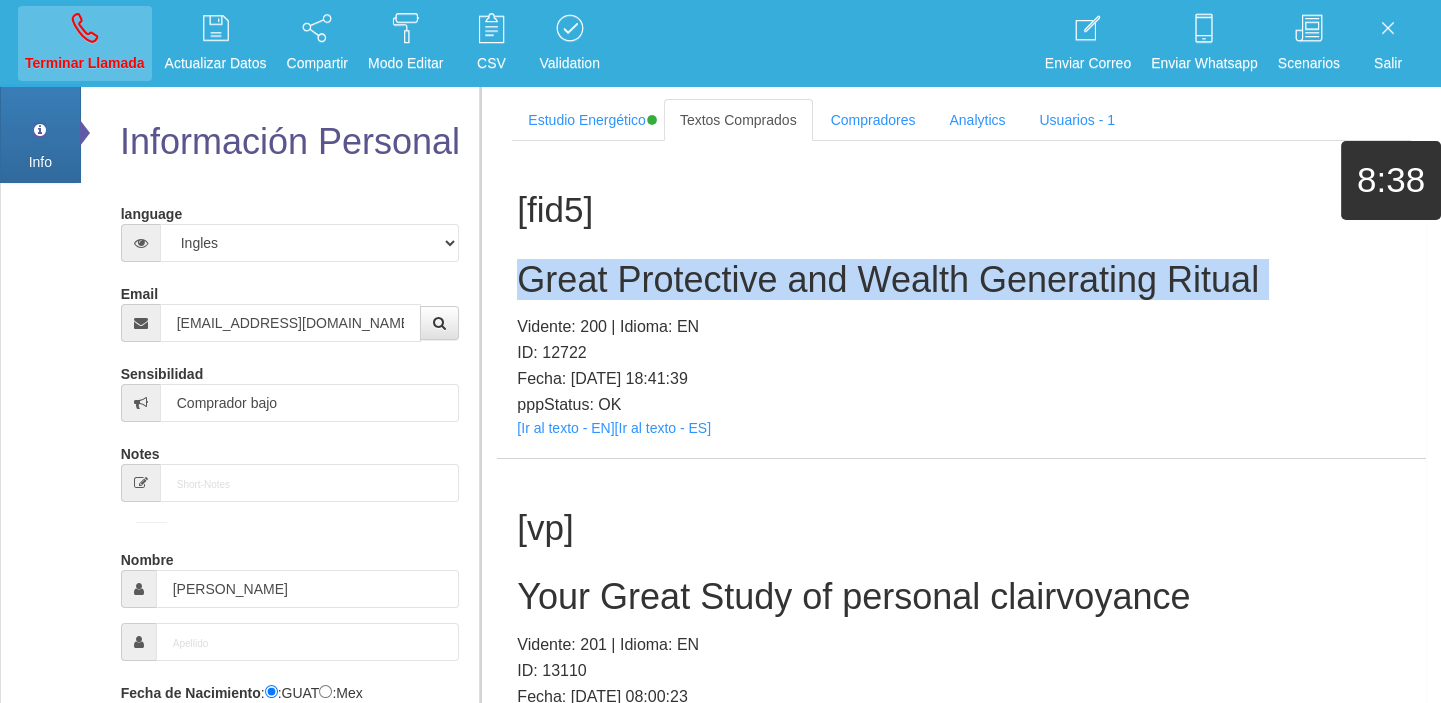 type 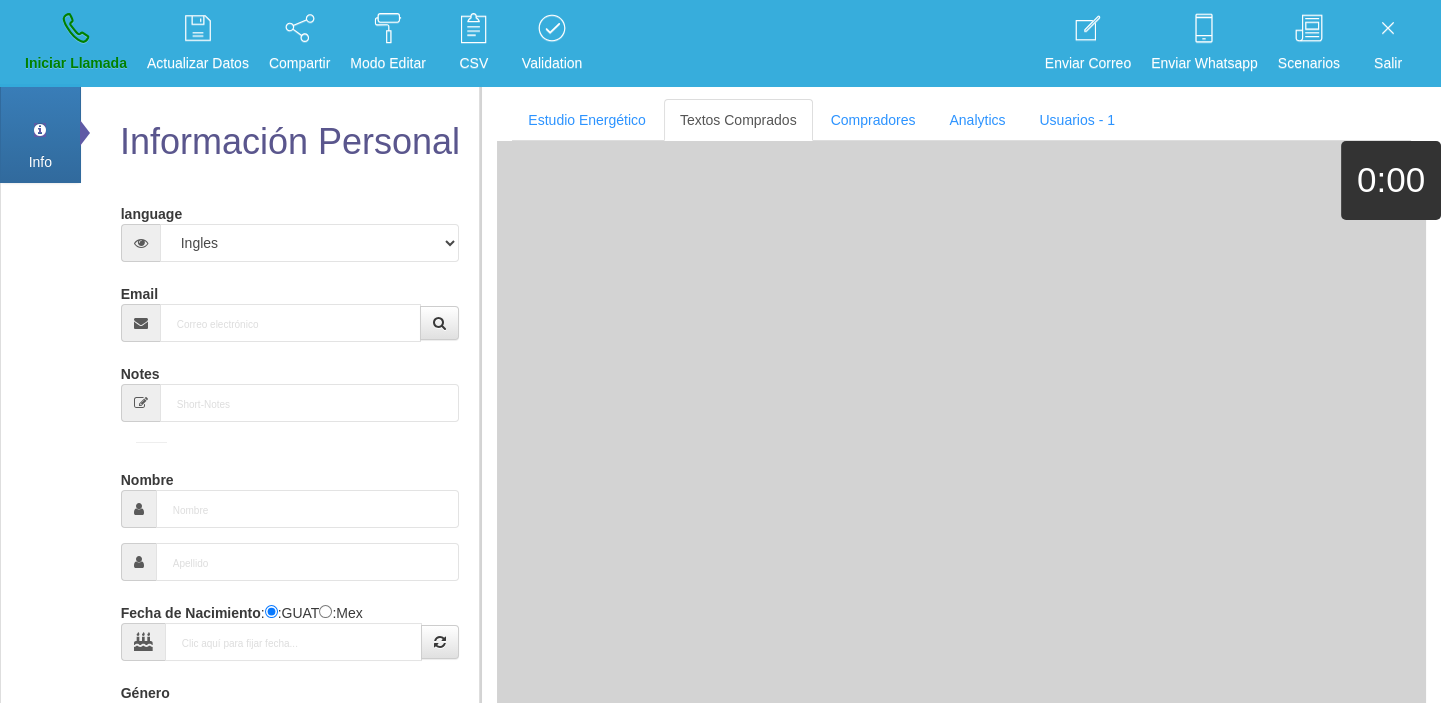 drag, startPoint x: 212, startPoint y: 301, endPoint x: 225, endPoint y: 308, distance: 14.764823 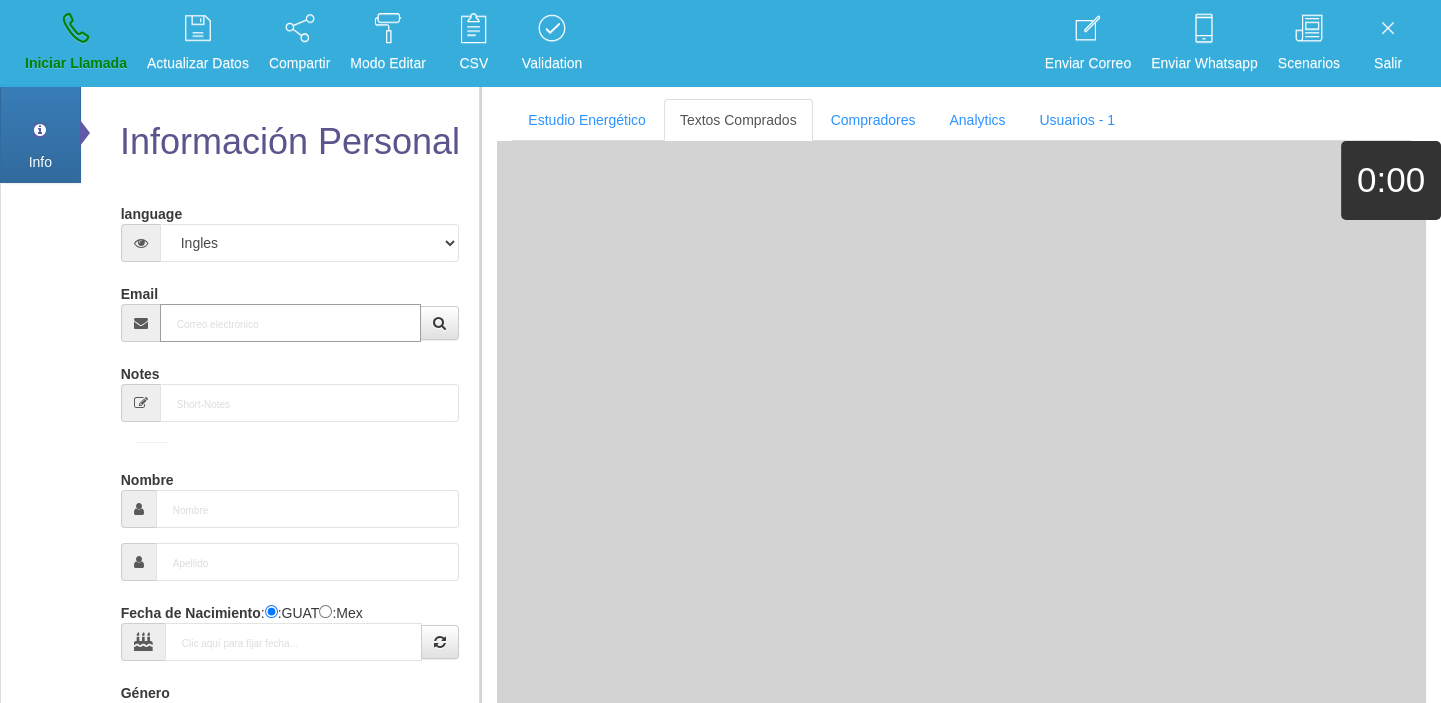 click on "Email" at bounding box center [291, 323] 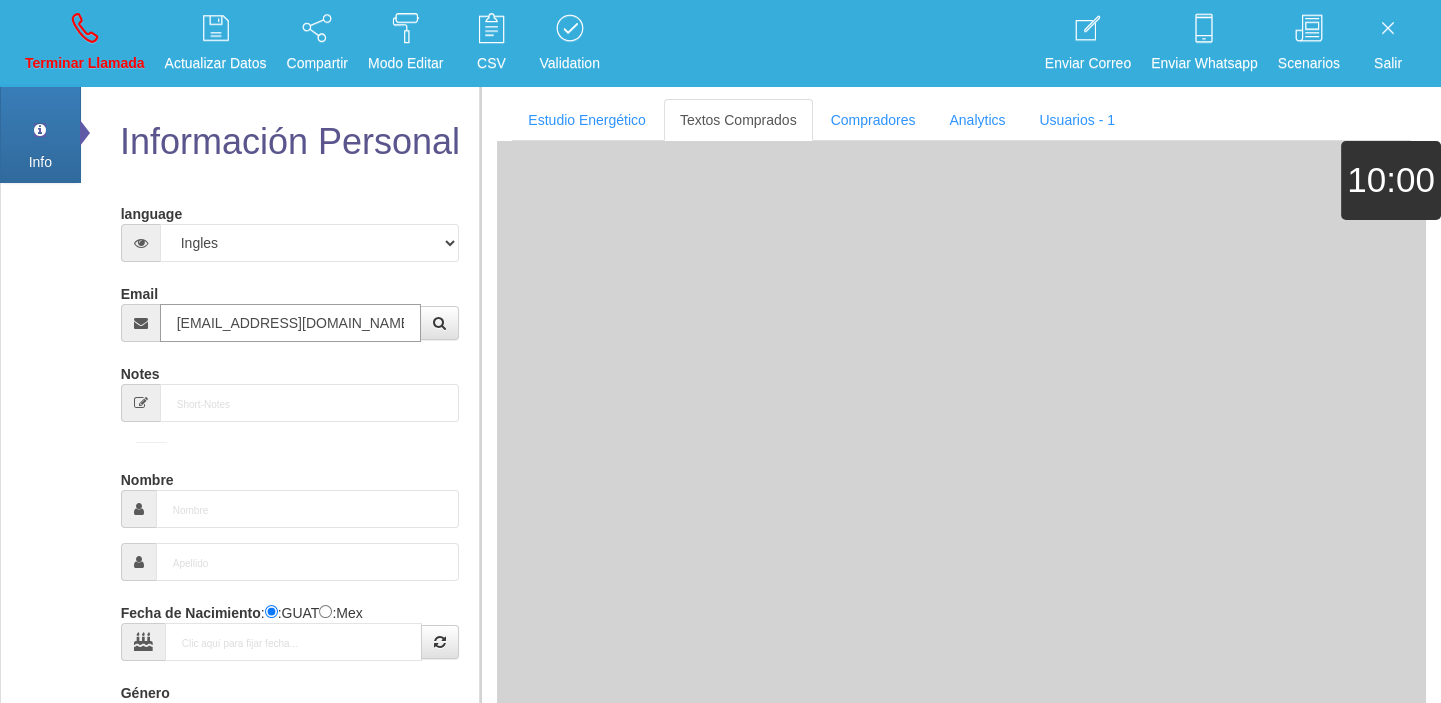 type on "[DATE]" 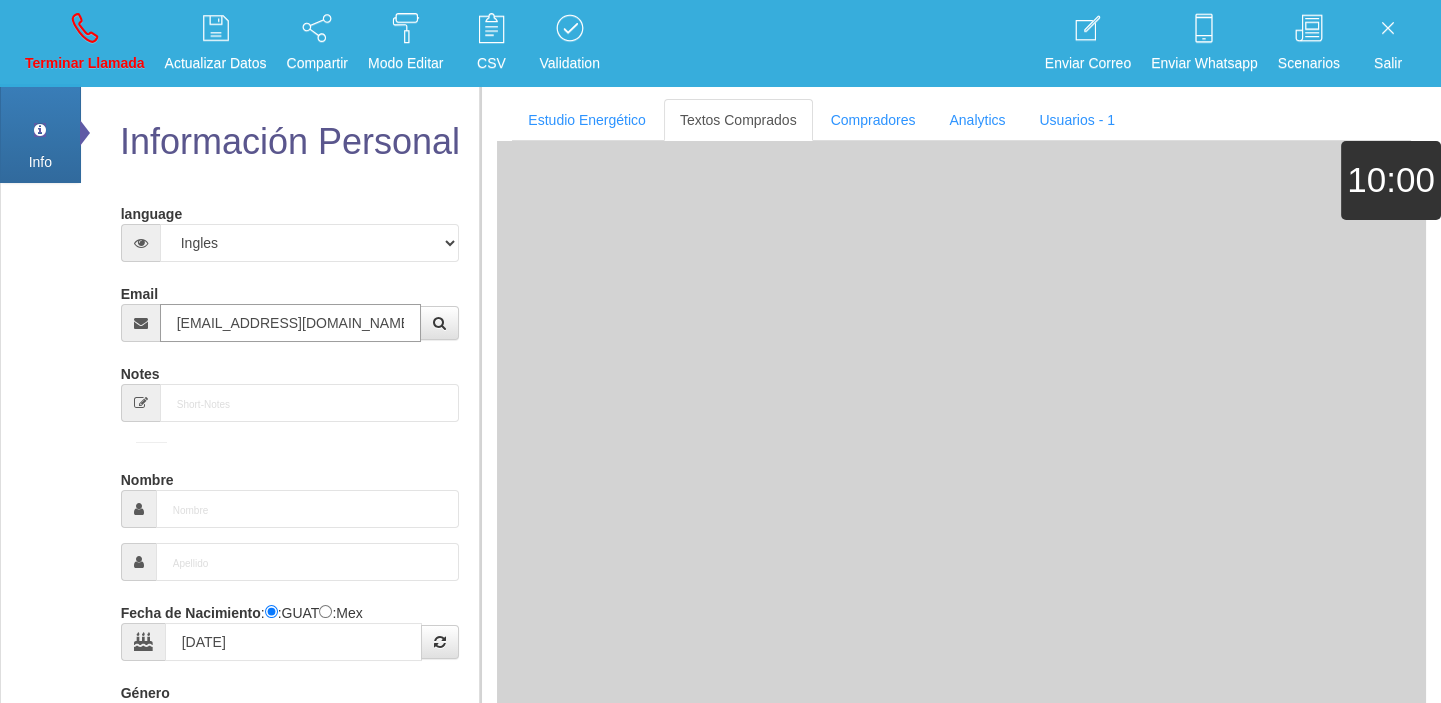 type on "Excelente Comprador" 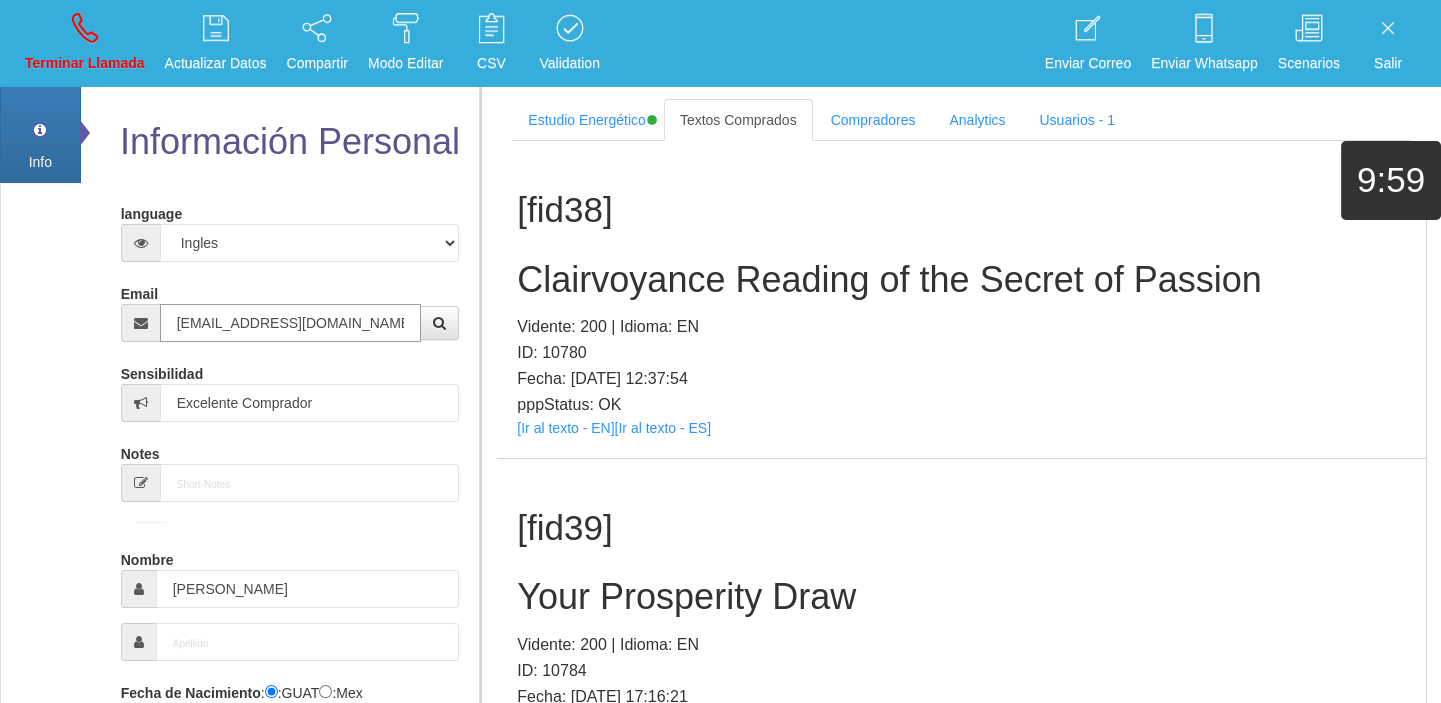 type on "[EMAIL_ADDRESS][DOMAIN_NAME]" 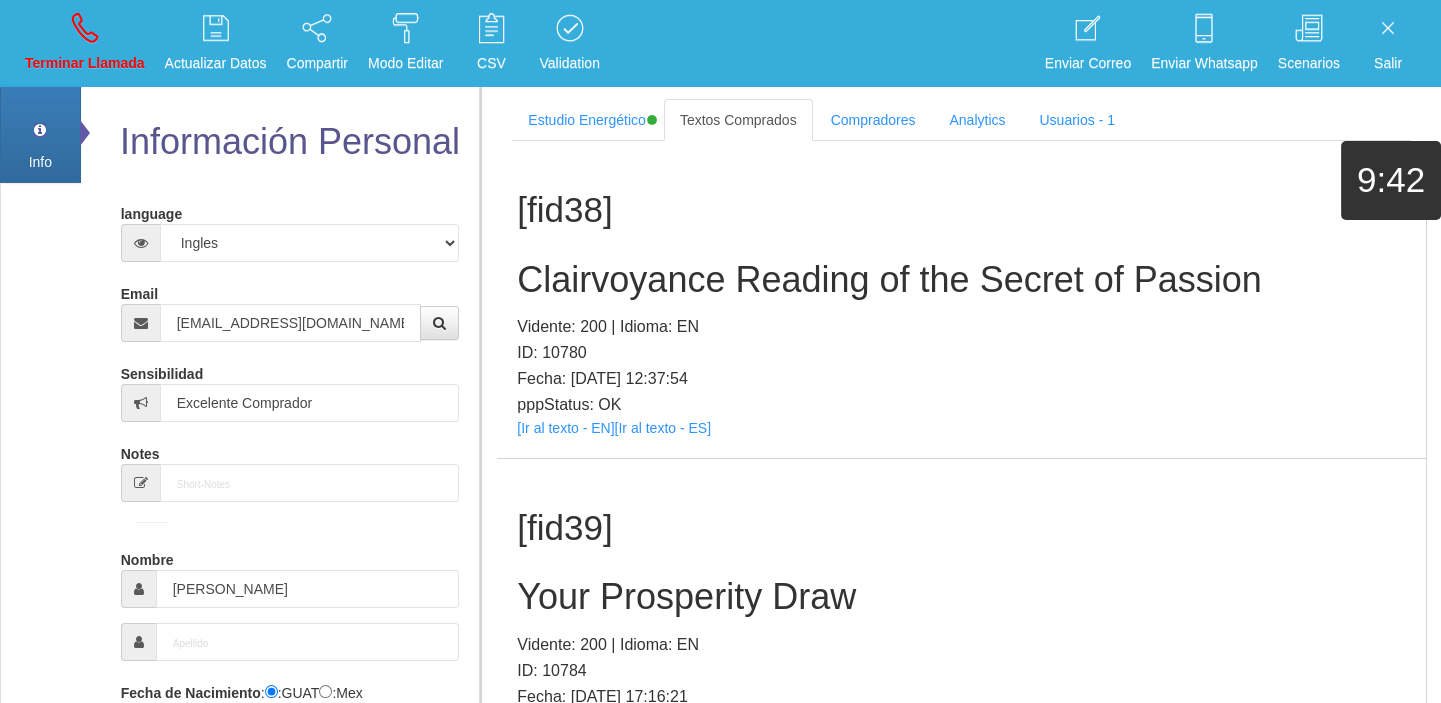 scroll, scrollTop: 5619, scrollLeft: 0, axis: vertical 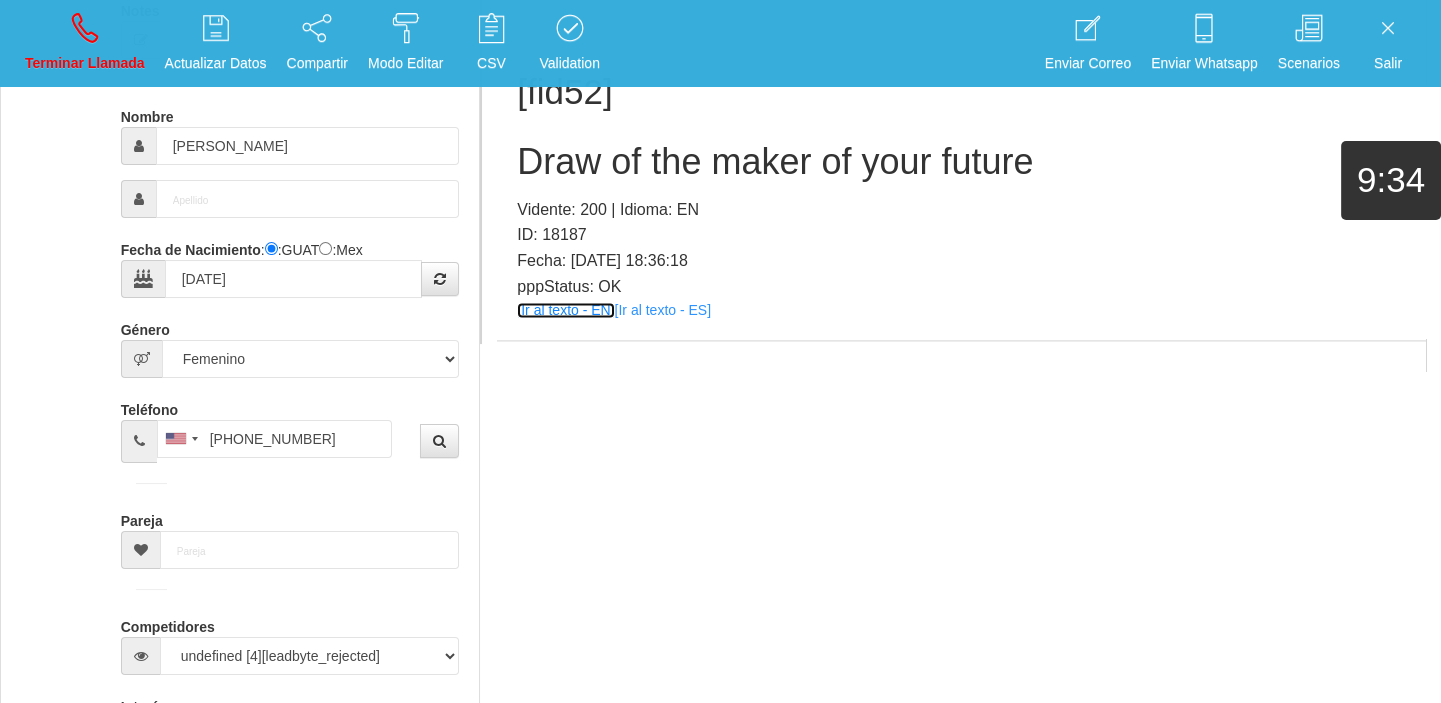 click on "[Ir al texto - EN]" at bounding box center (565, 310) 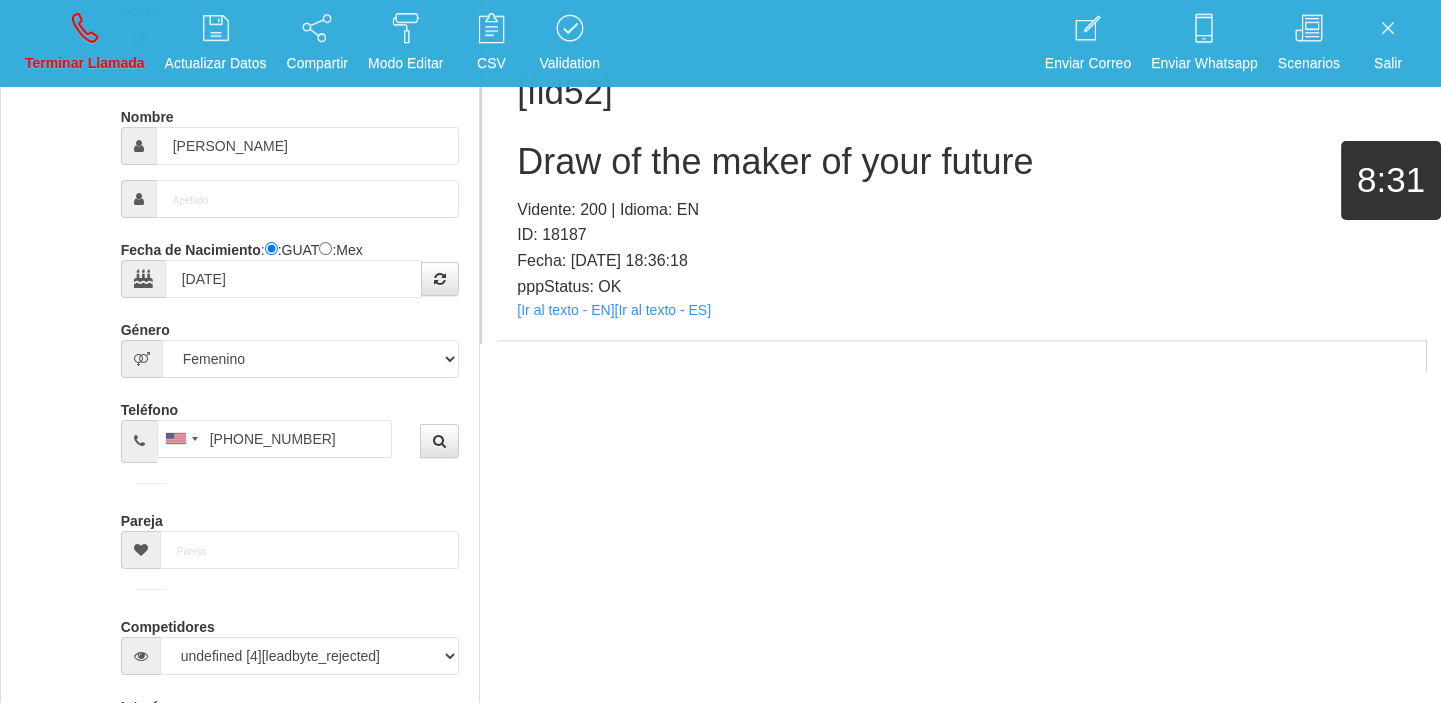 click on "Draw of the maker of your future" at bounding box center [961, 162] 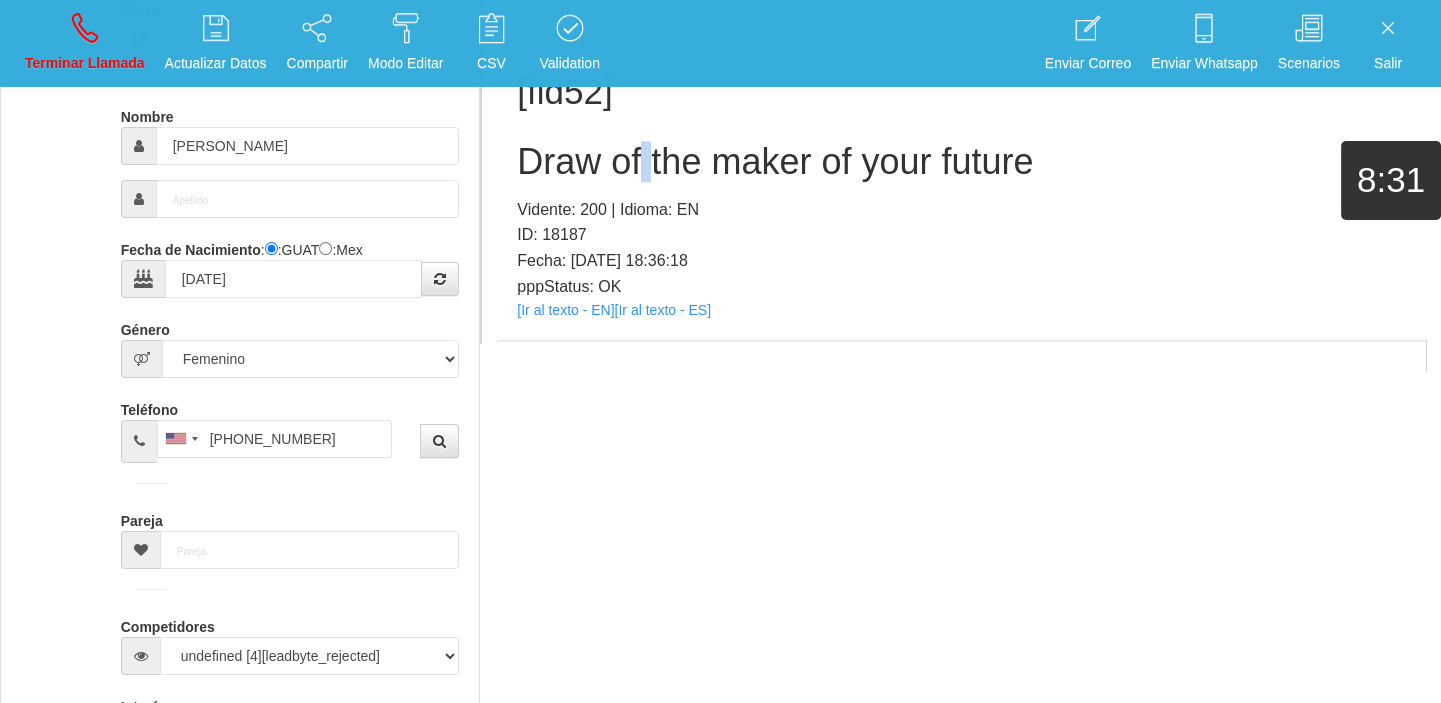click on "Draw of the maker of your future" at bounding box center (961, 162) 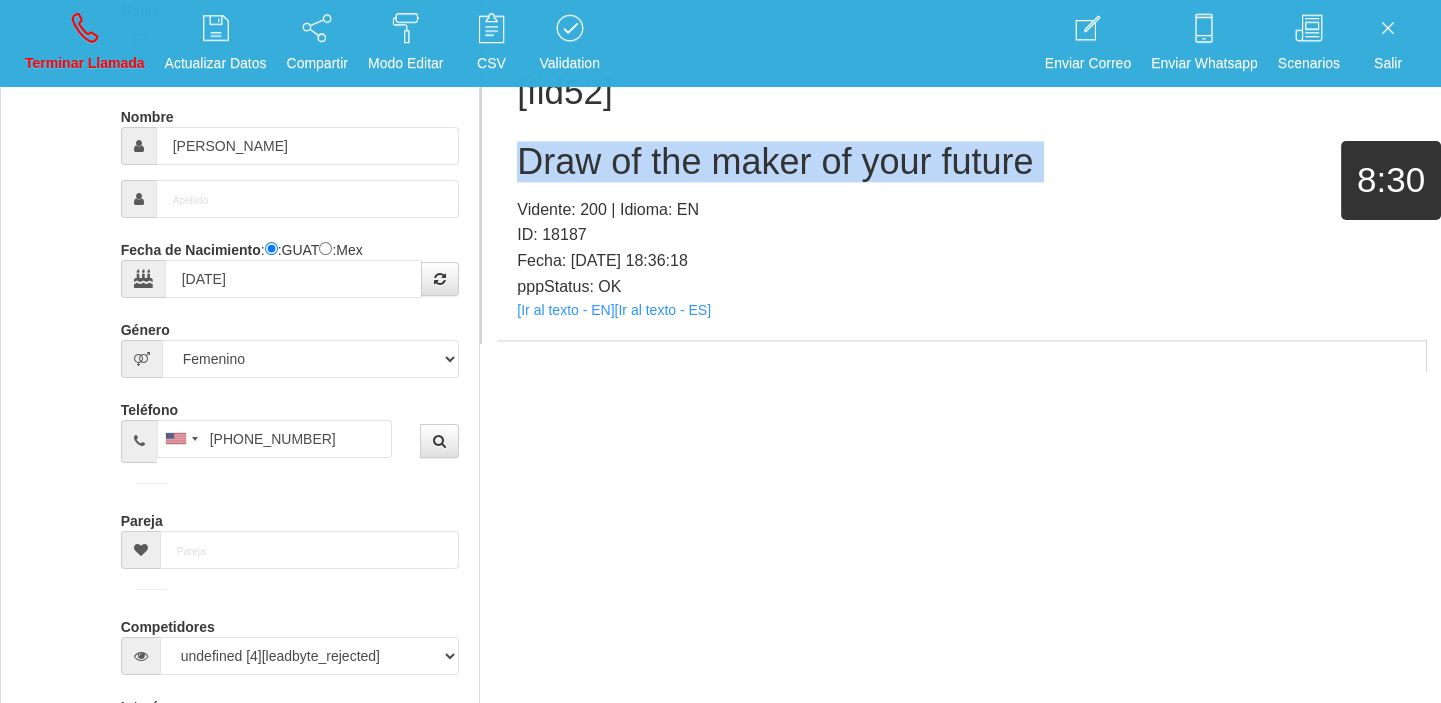 click on "Draw of the maker of your future" at bounding box center [961, 162] 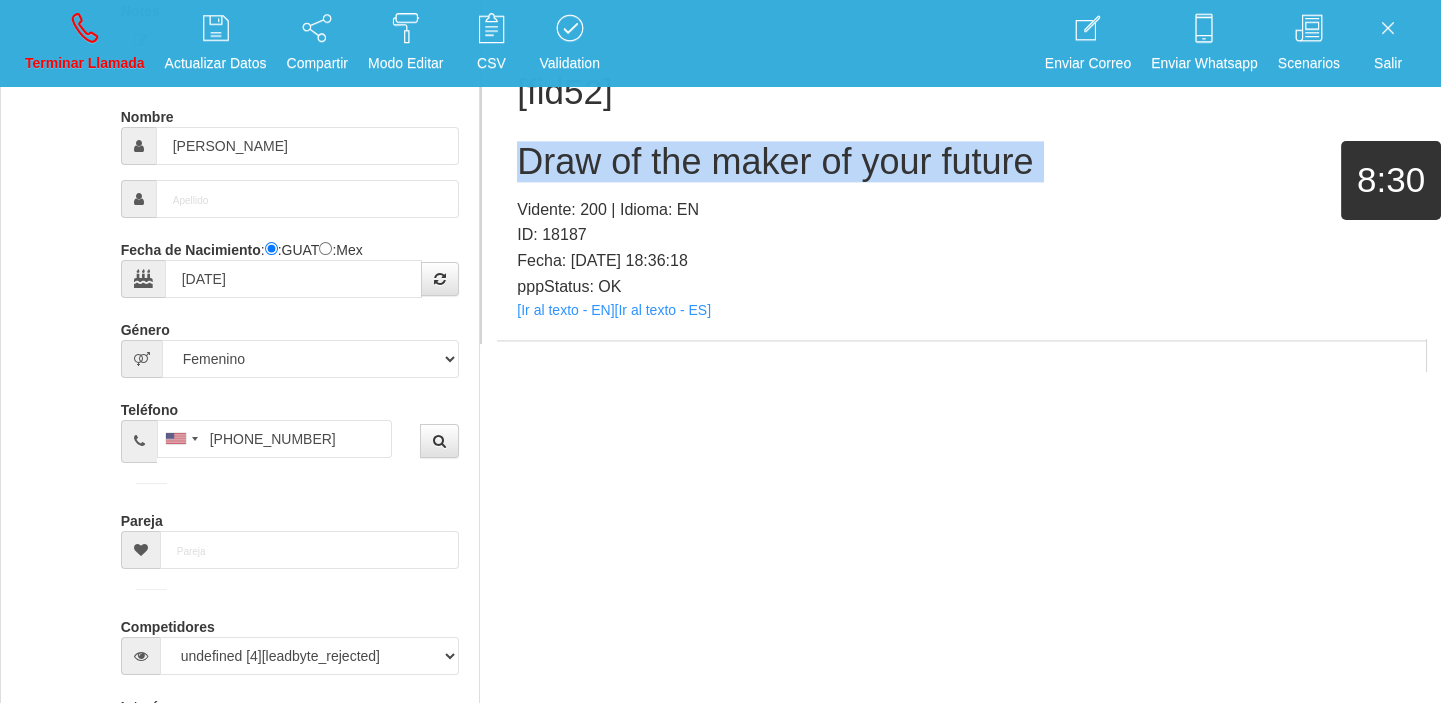 copy on "Draw of the maker of your future" 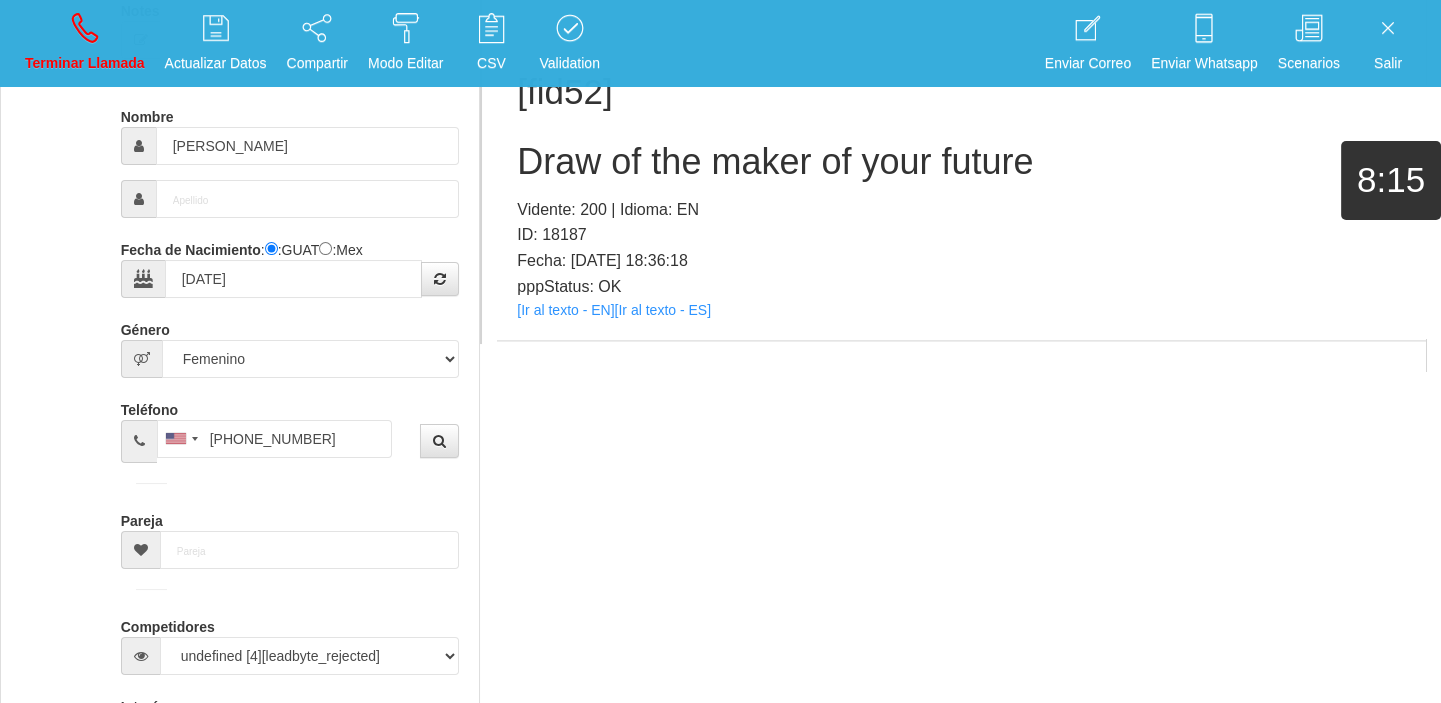 drag, startPoint x: 37, startPoint y: 82, endPoint x: 40, endPoint y: 92, distance: 10.440307 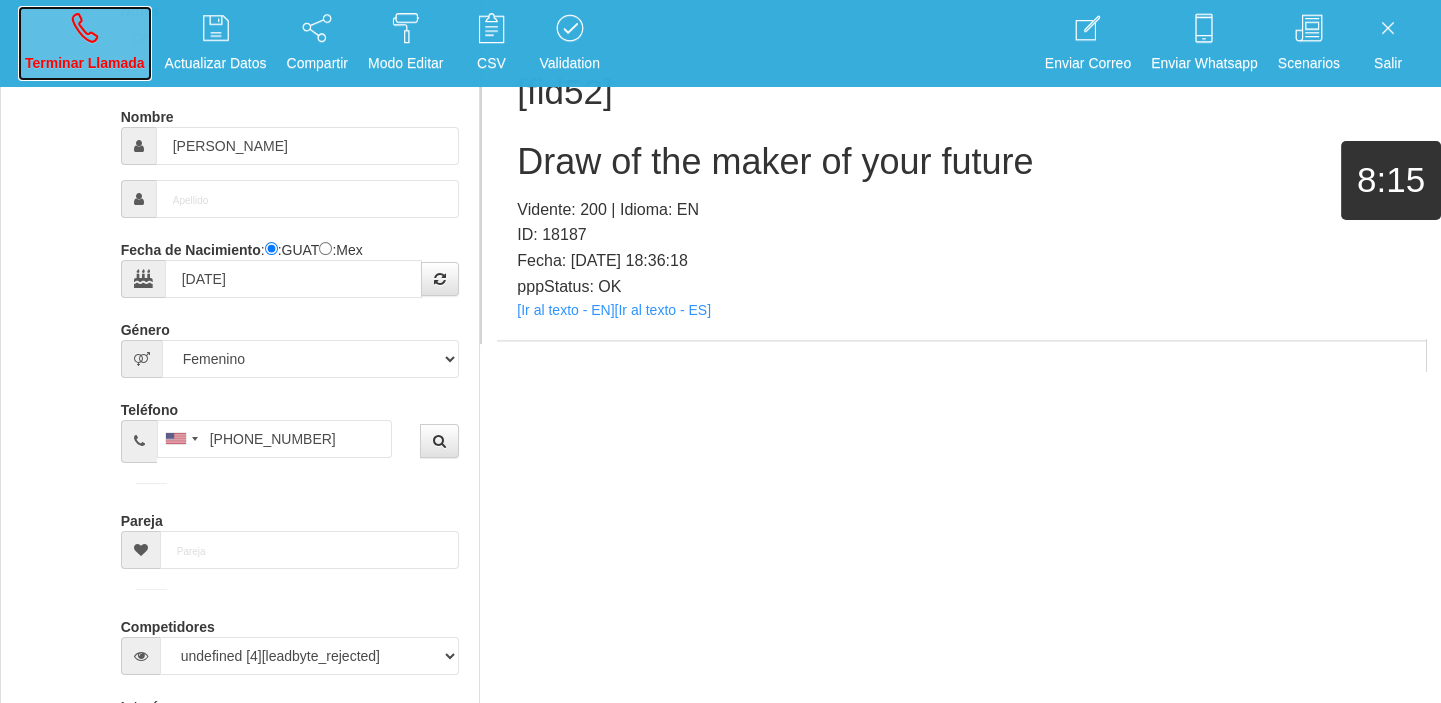 click on "Terminar Llamada" at bounding box center [85, 63] 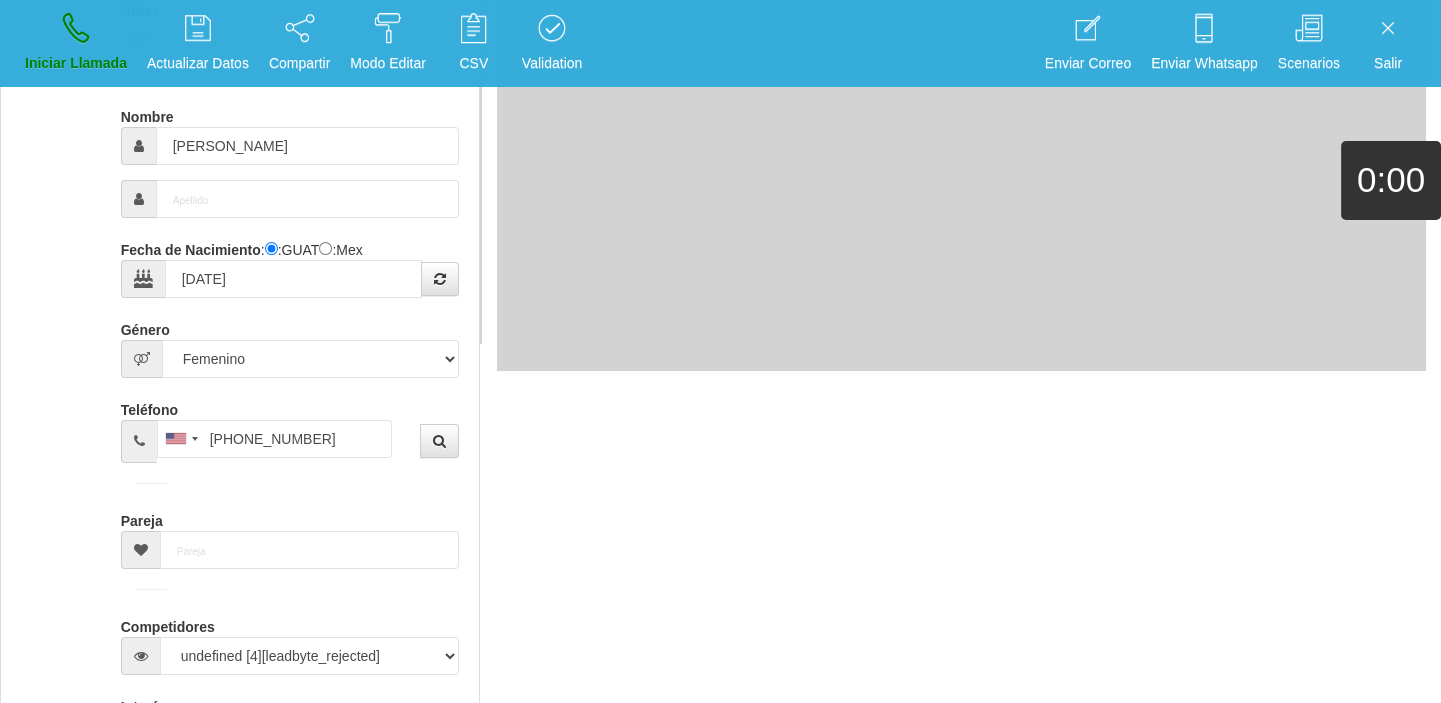 type 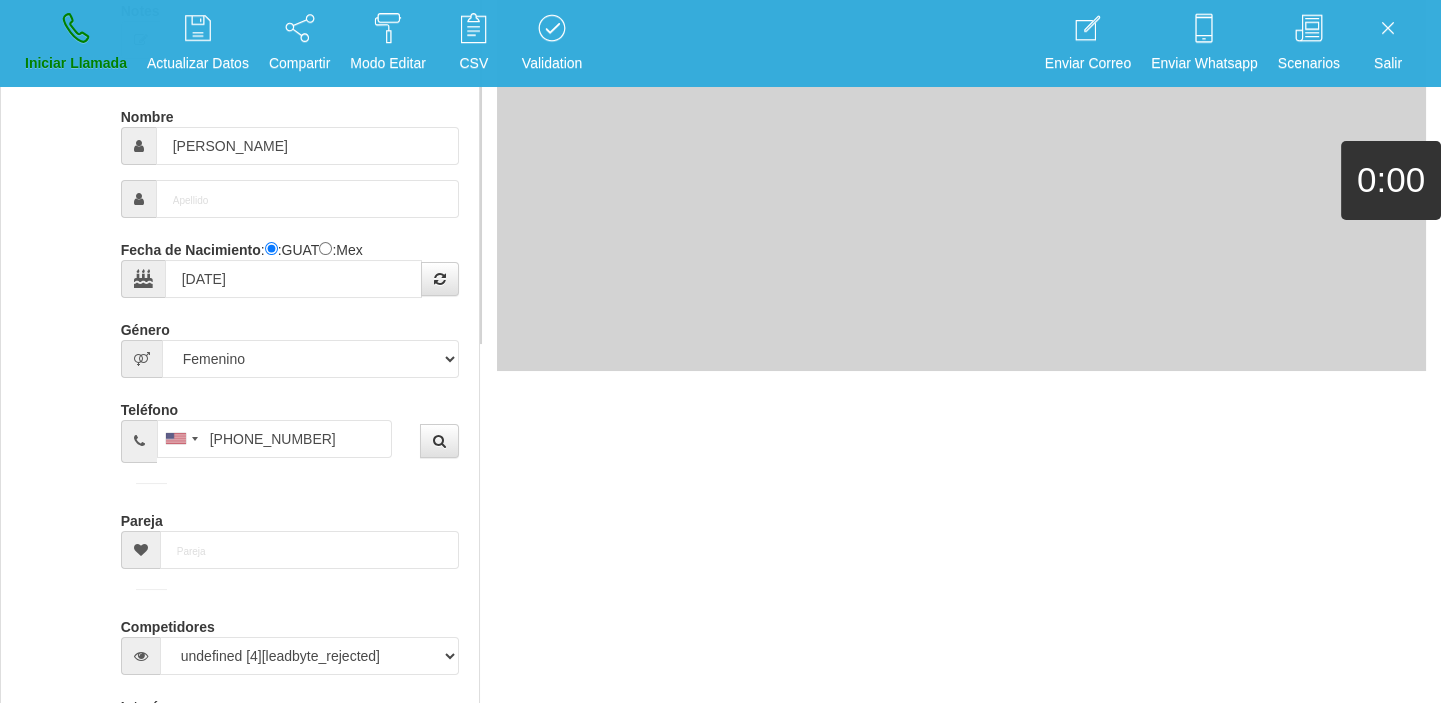 type 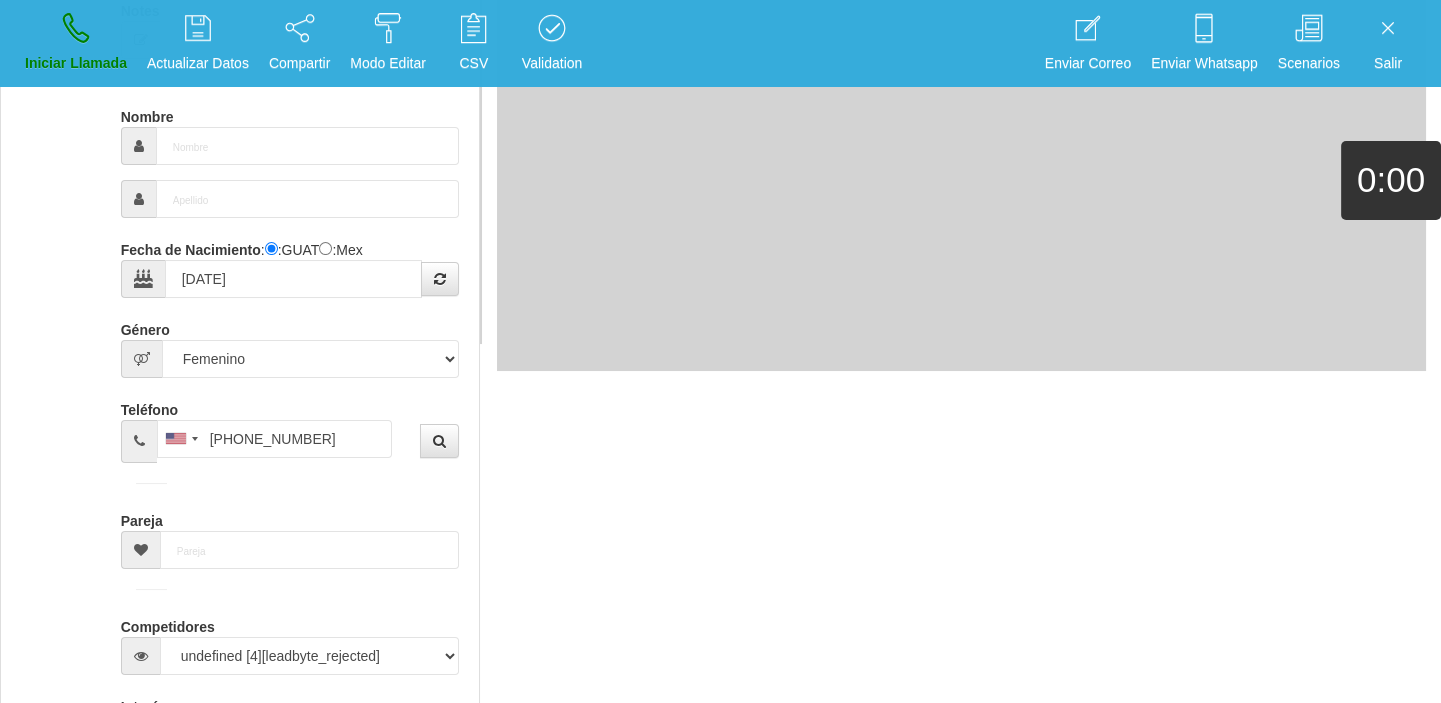 type 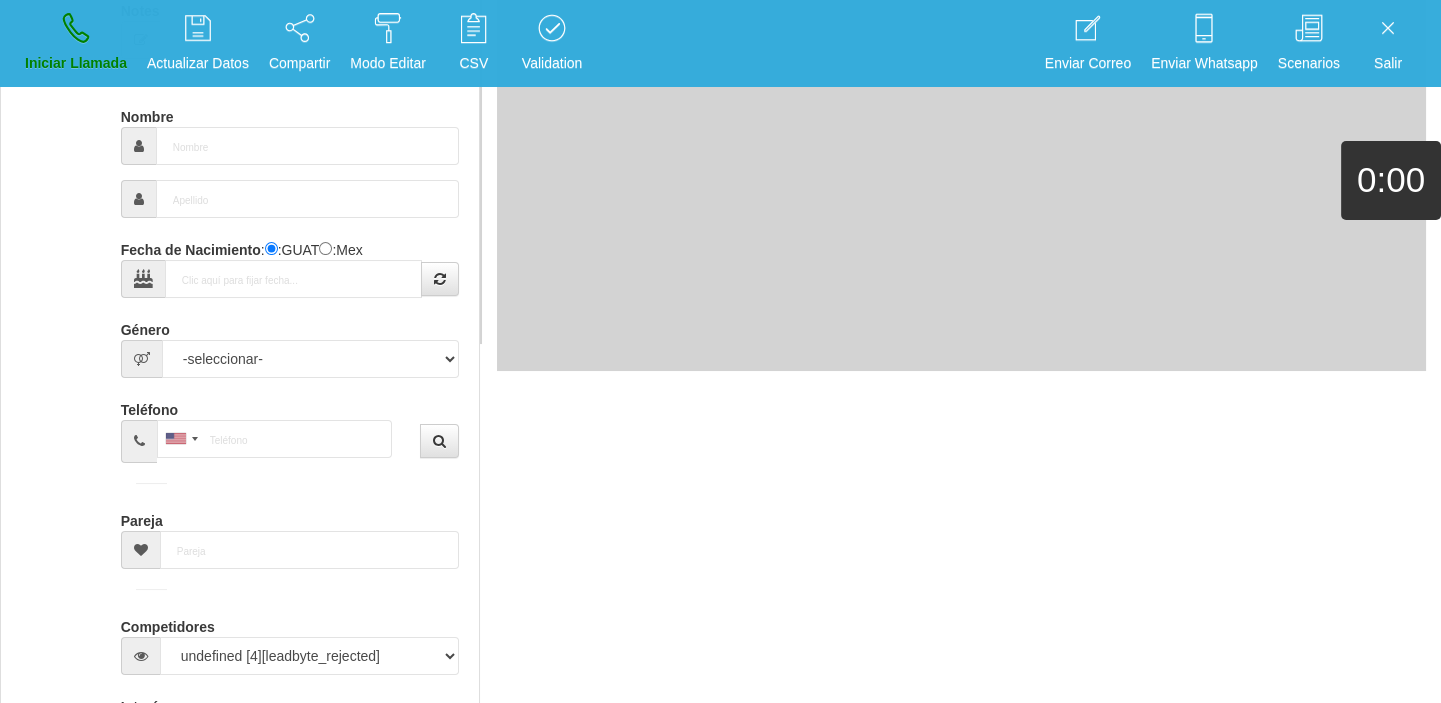 scroll, scrollTop: 0, scrollLeft: 0, axis: both 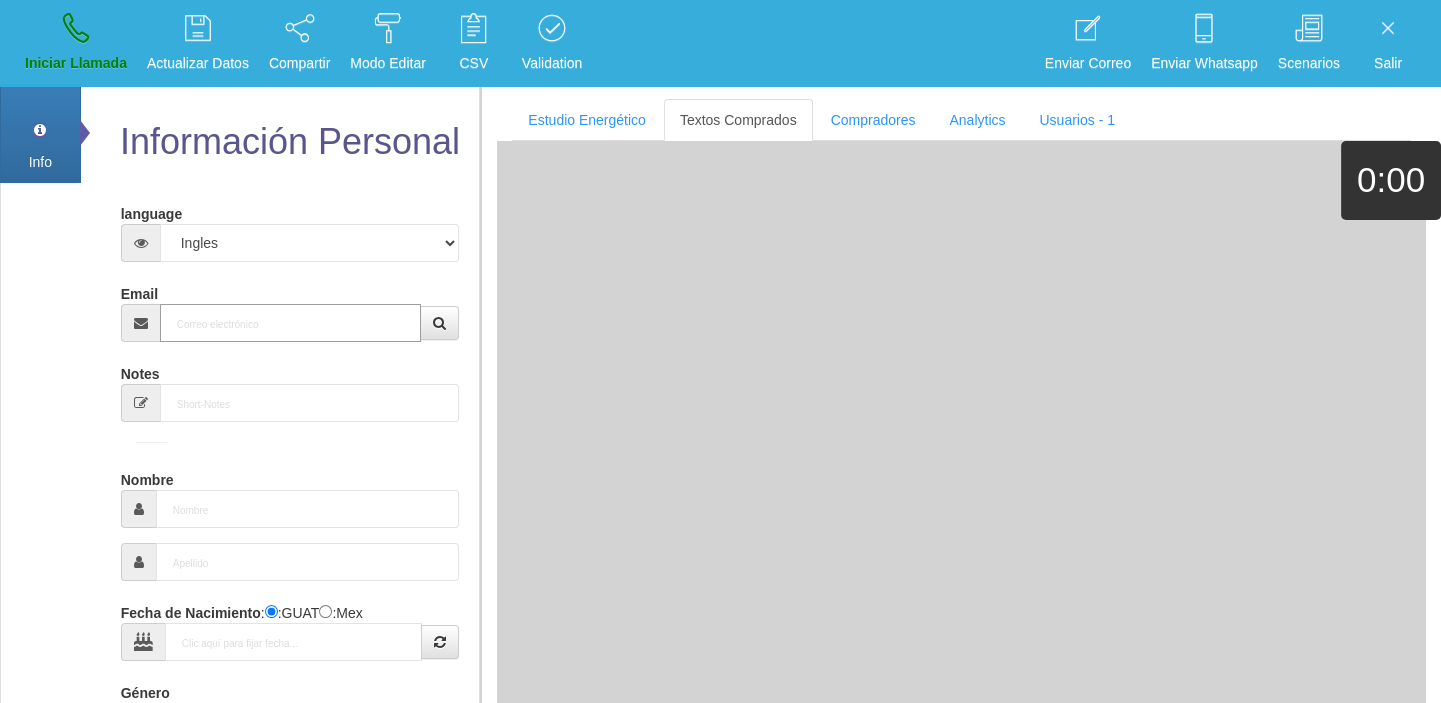 paste on "[EMAIL_ADDRESS][DOMAIN_NAME]" 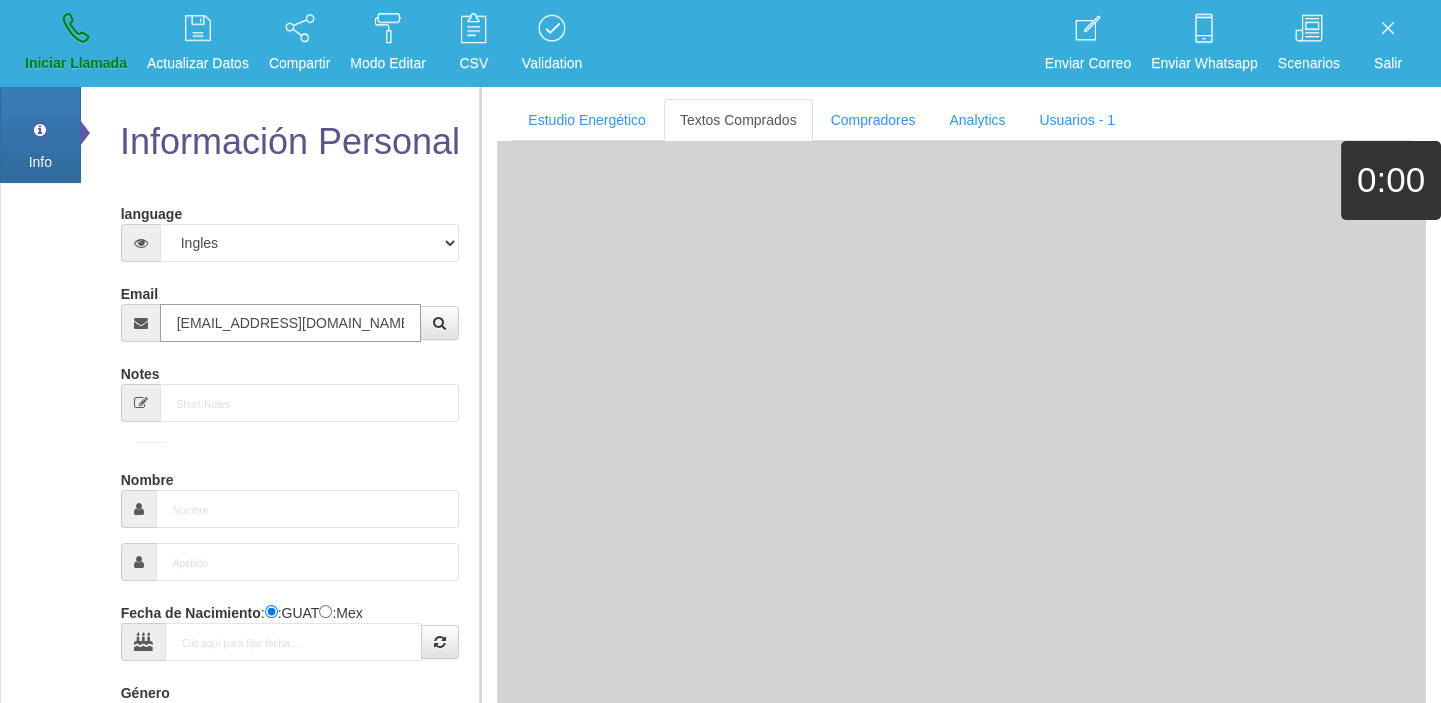 click on "[EMAIL_ADDRESS][DOMAIN_NAME]" at bounding box center [291, 323] 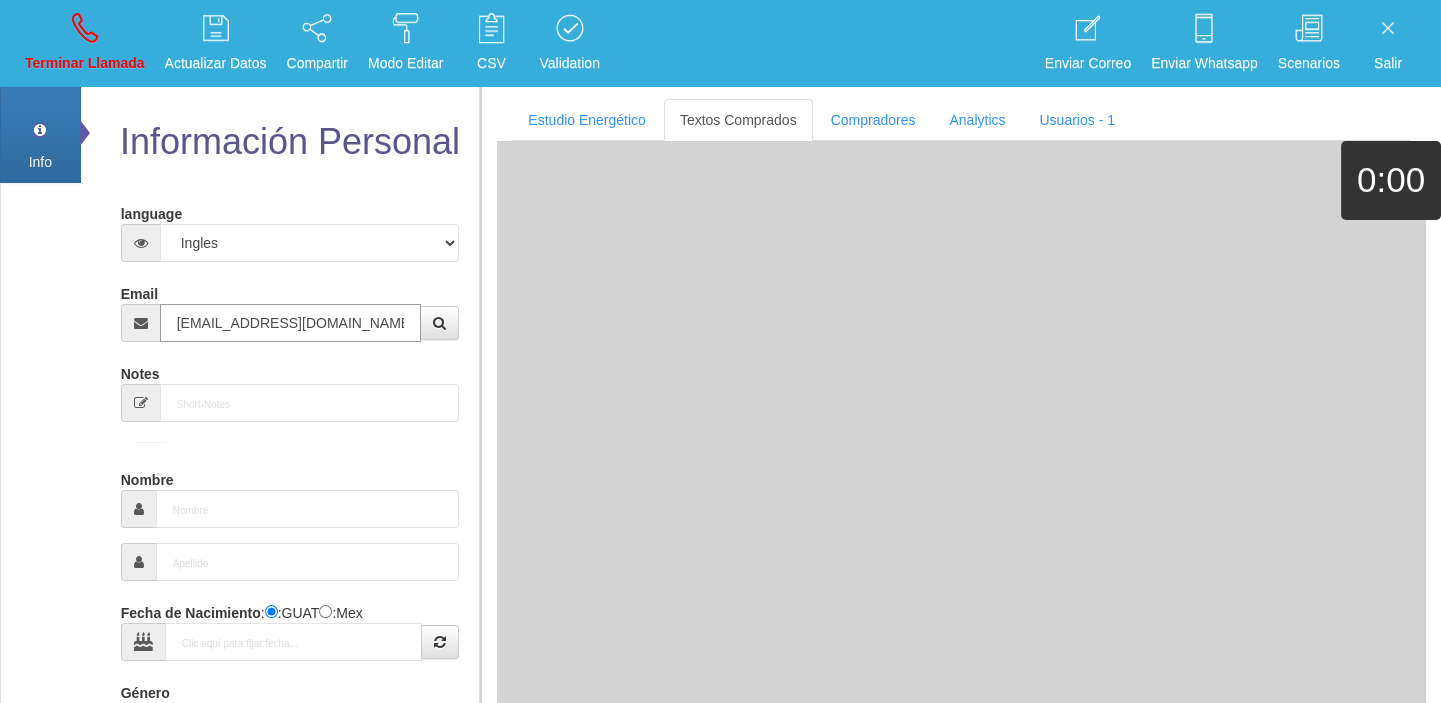 type on "4 Ene 1971" 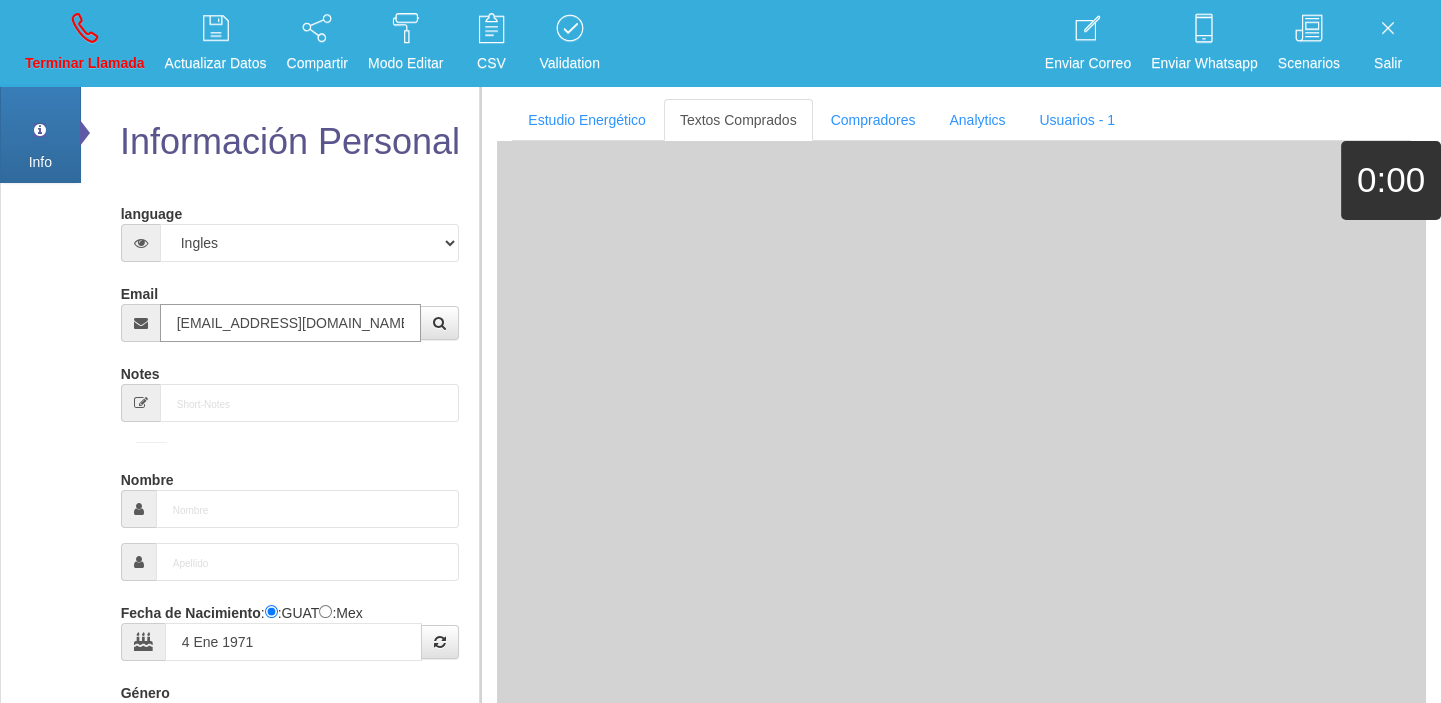 type on "Excelente Comprador" 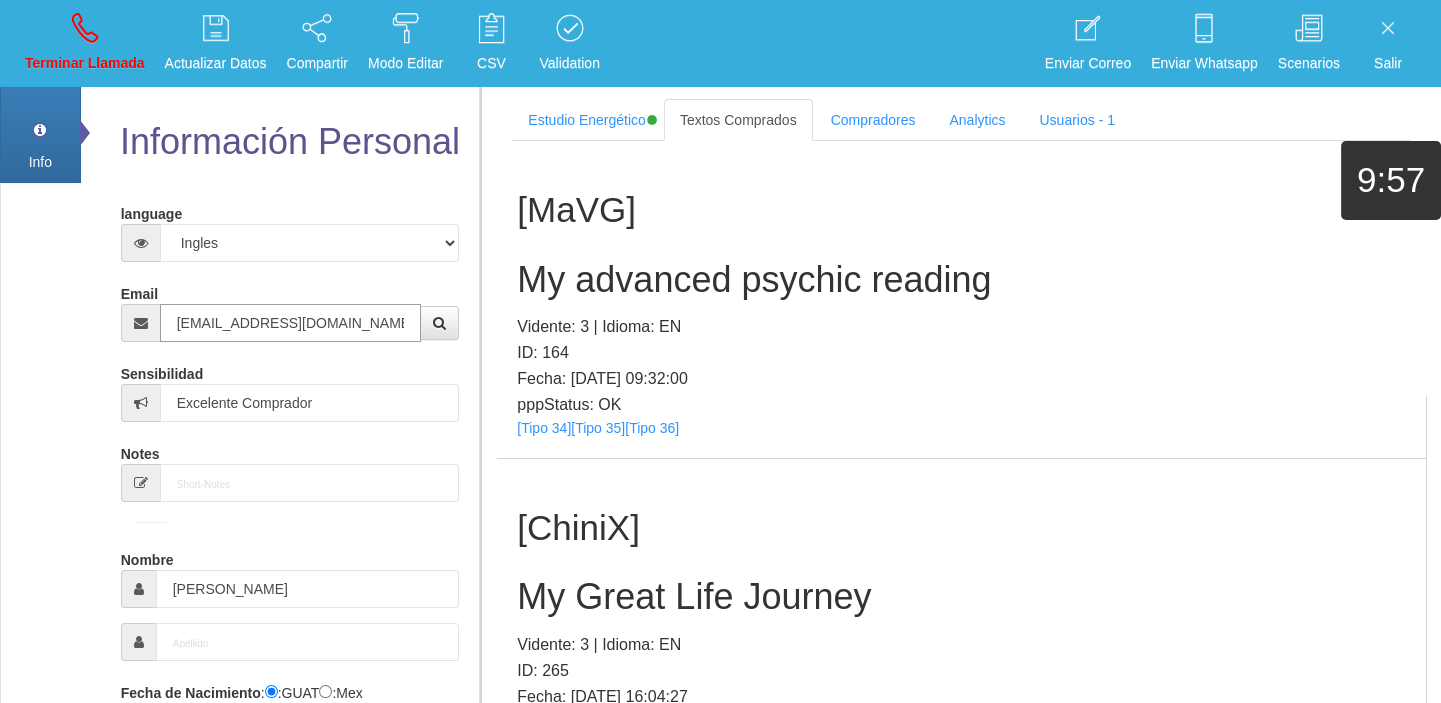 type on "[EMAIL_ADDRESS][DOMAIN_NAME]" 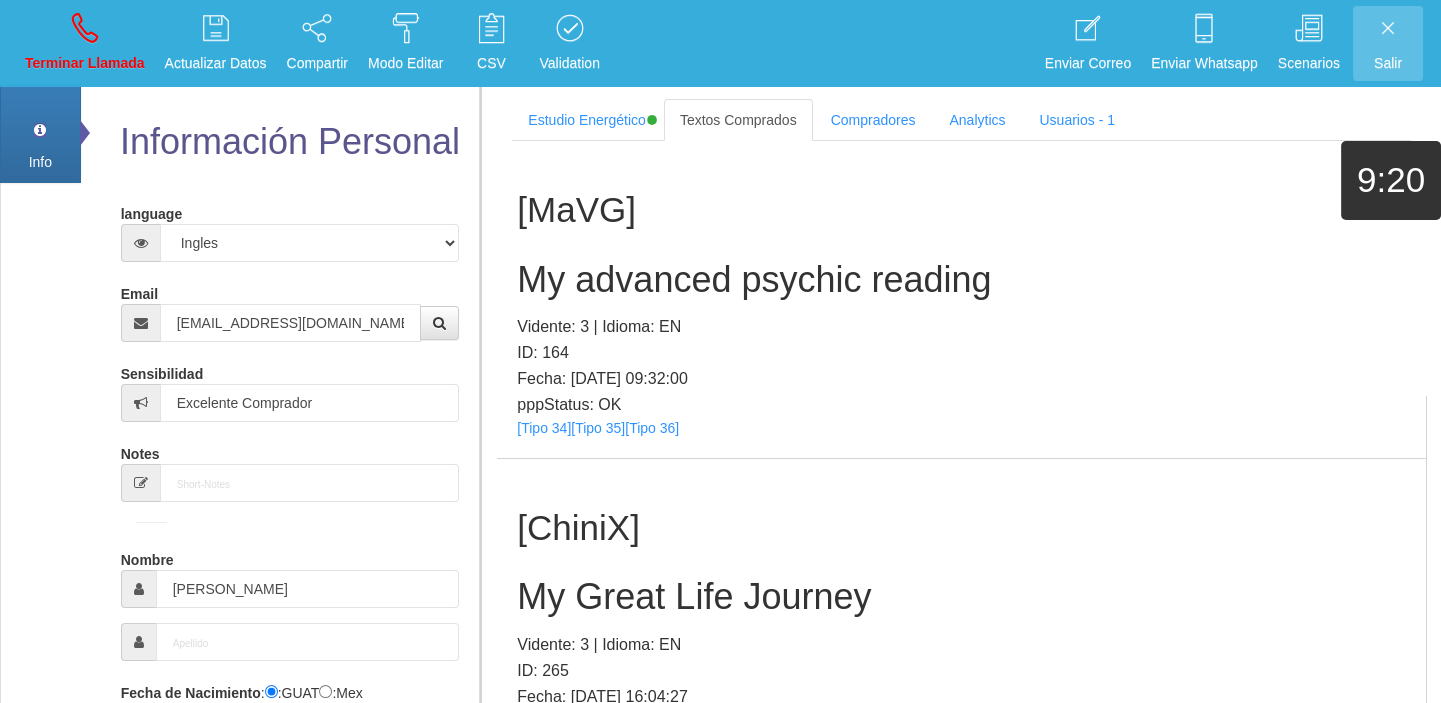 scroll, scrollTop: 382, scrollLeft: 0, axis: vertical 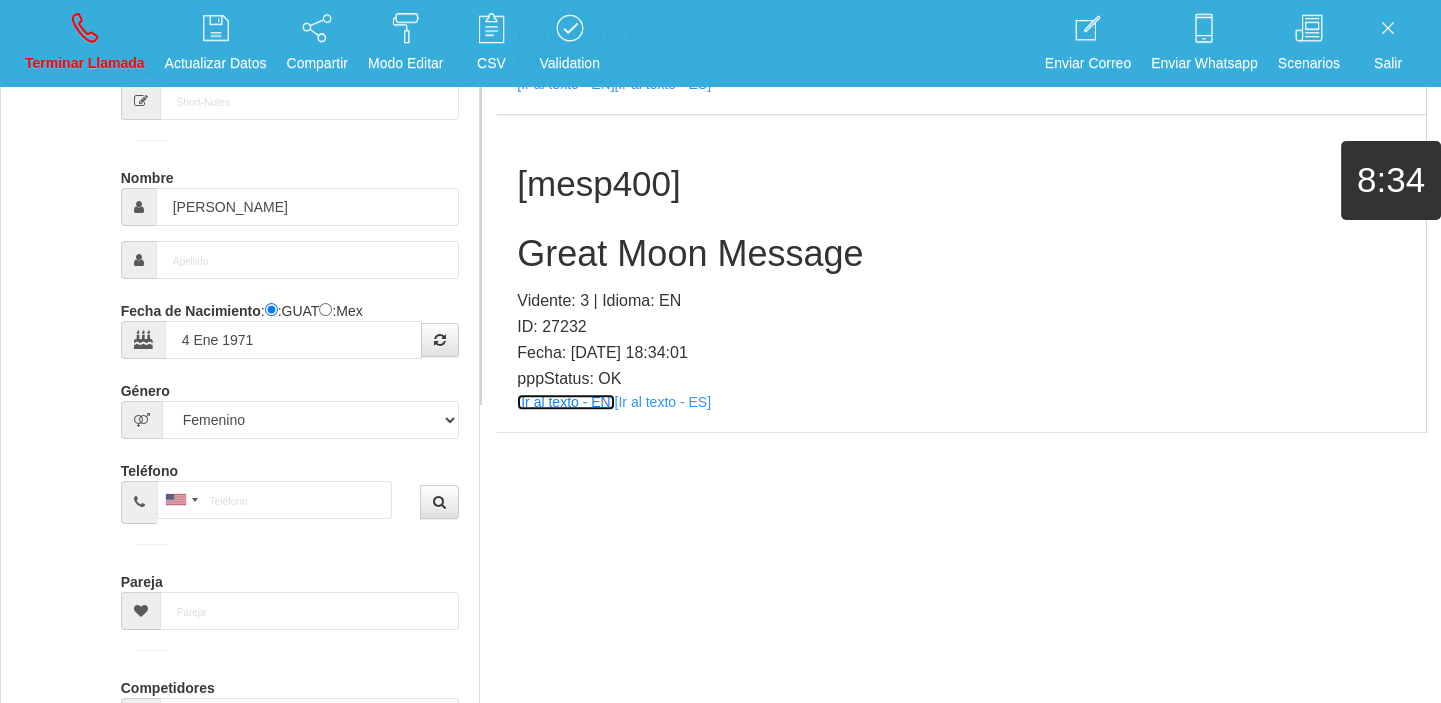 click on "[Ir al texto - EN]" at bounding box center (565, 402) 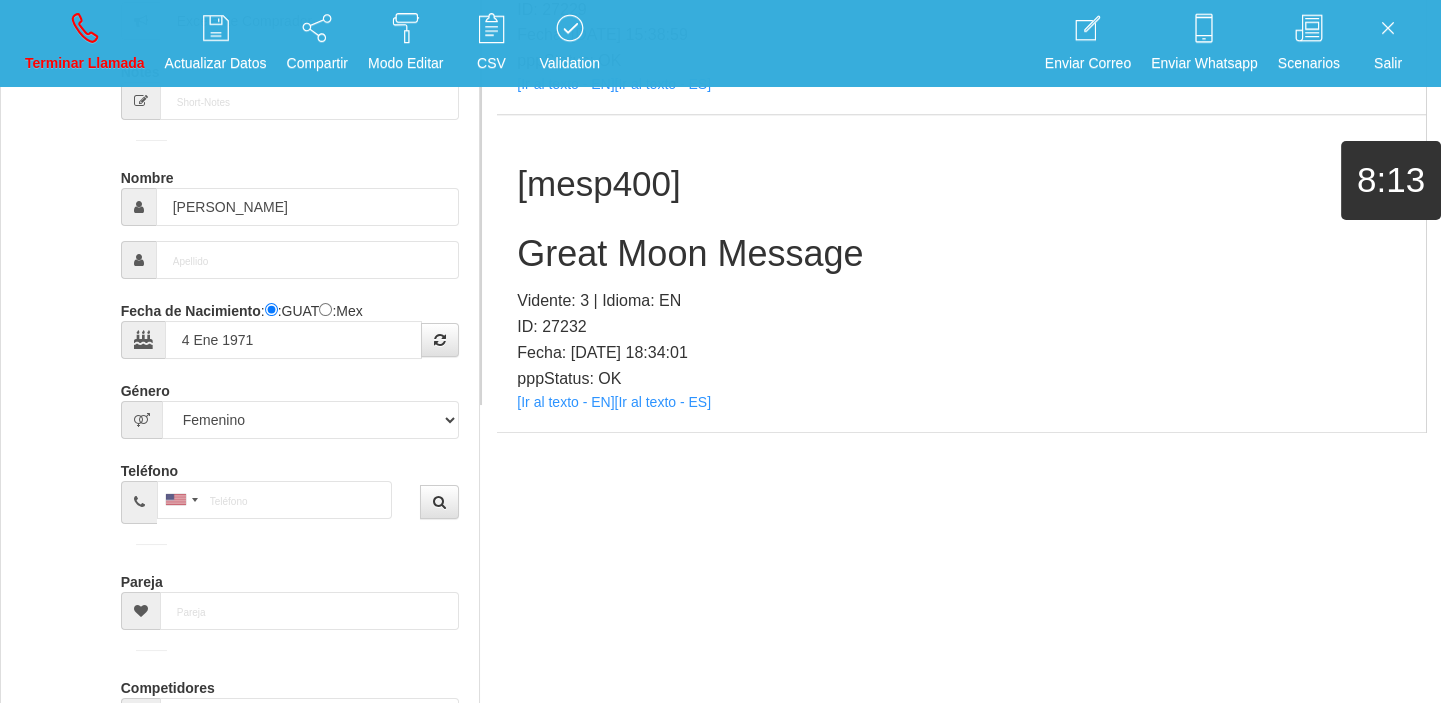 click on "Great Moon Message" at bounding box center [961, 254] 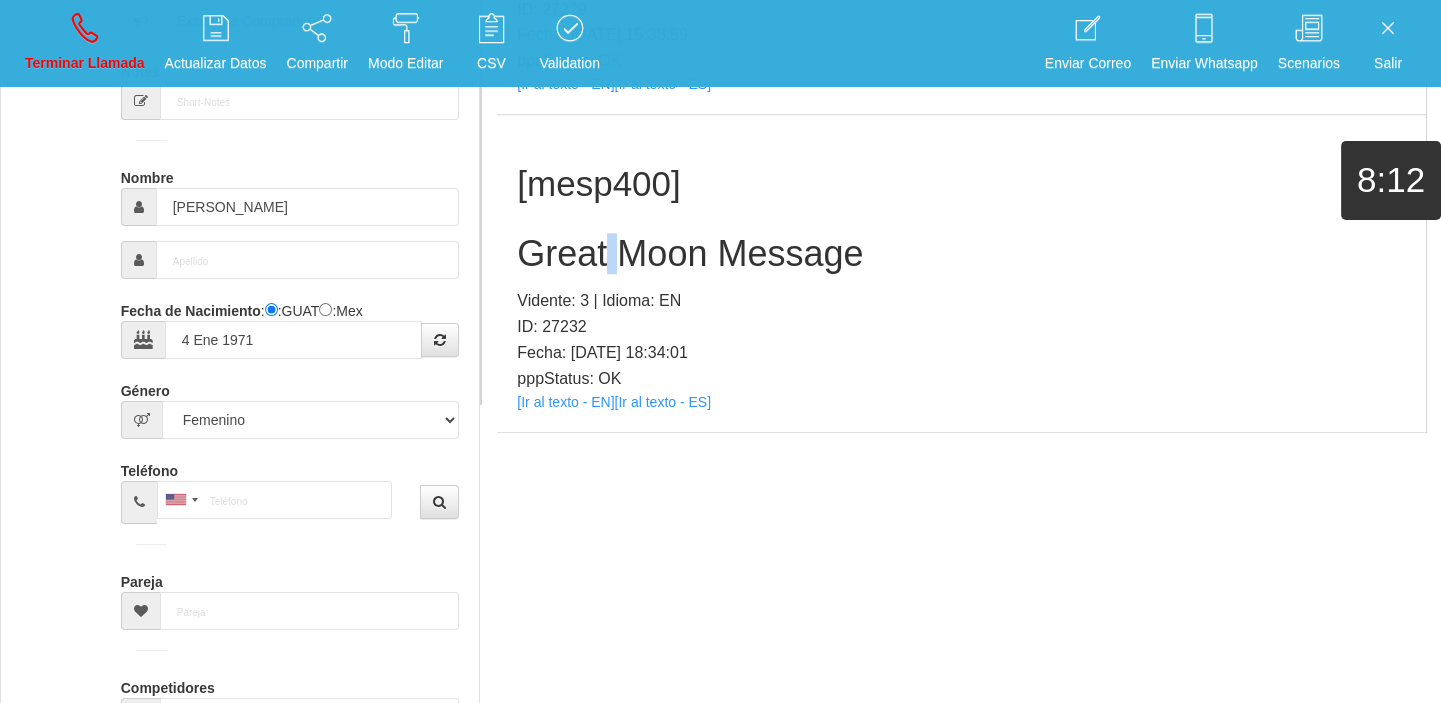 click on "Great Moon Message" at bounding box center (961, 254) 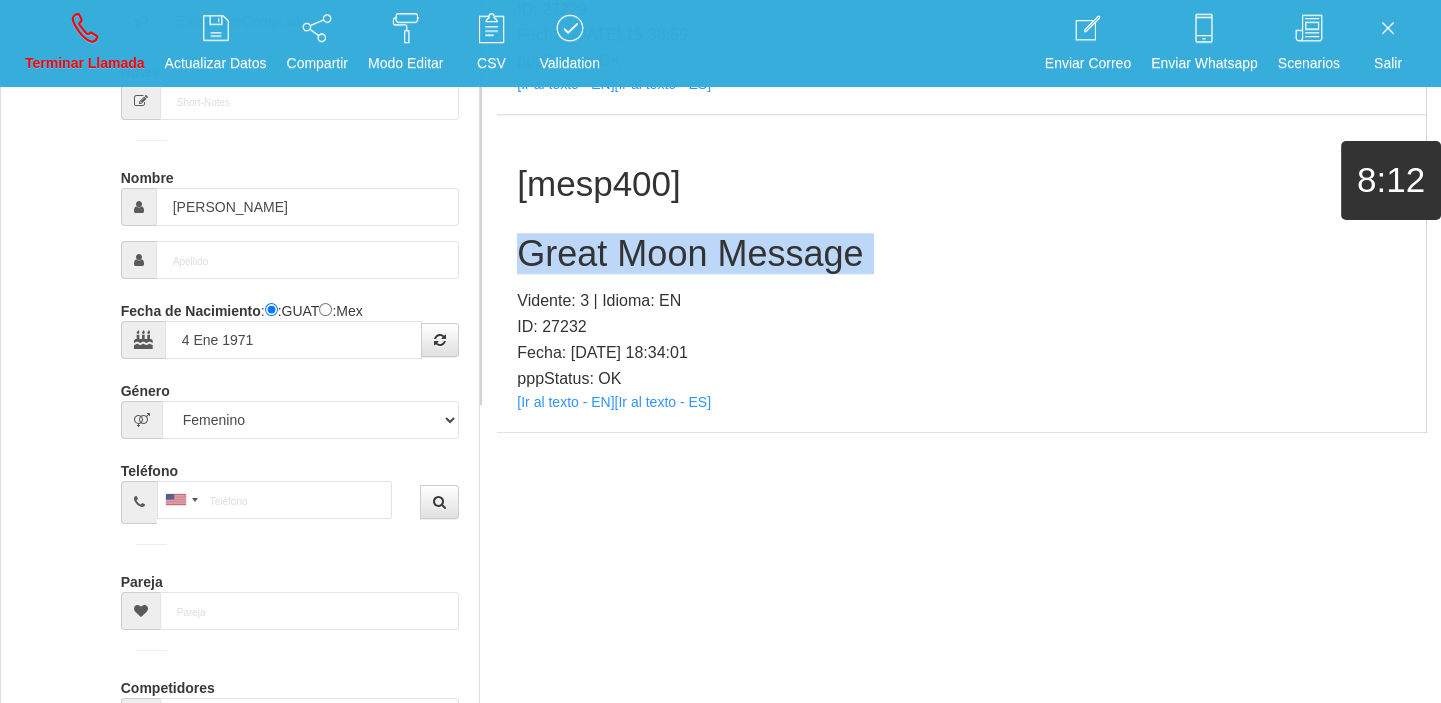click on "Great Moon Message" at bounding box center (961, 254) 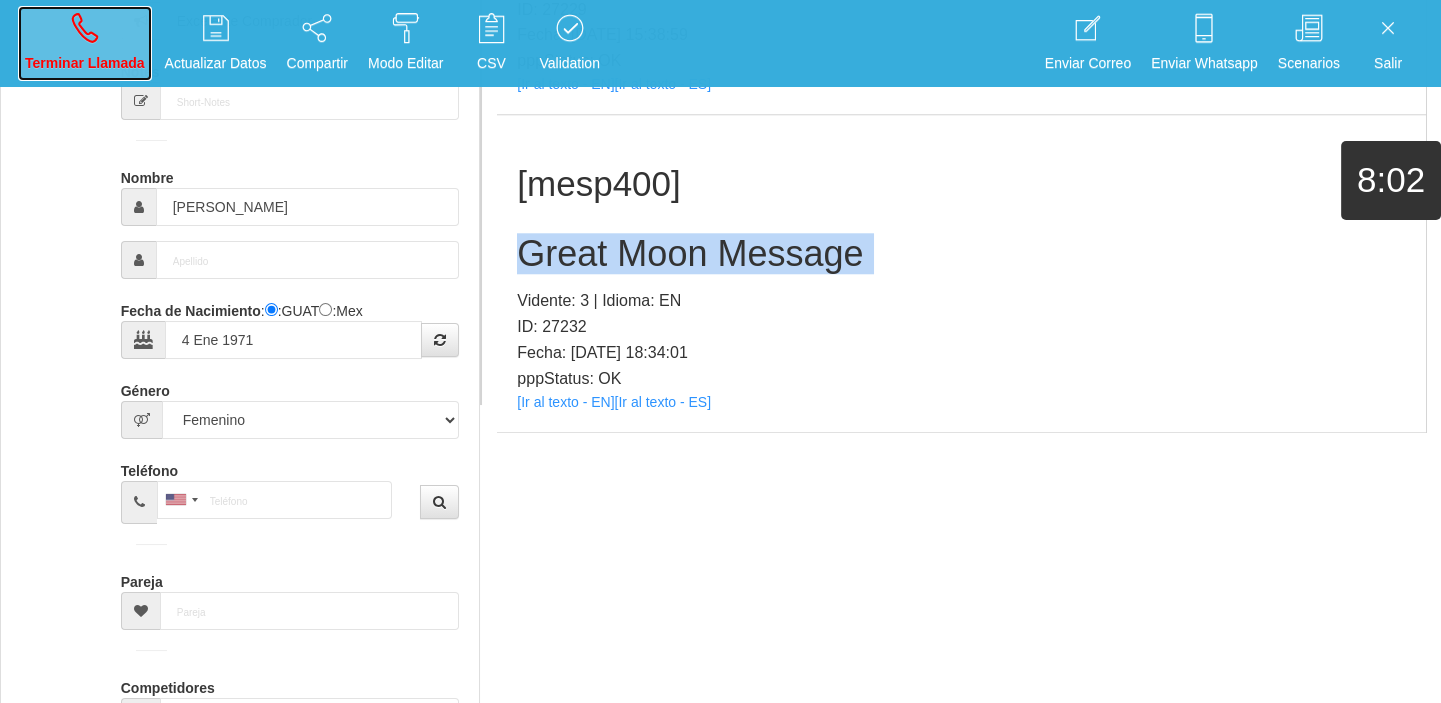 drag, startPoint x: 110, startPoint y: 11, endPoint x: 100, endPoint y: 39, distance: 29.732138 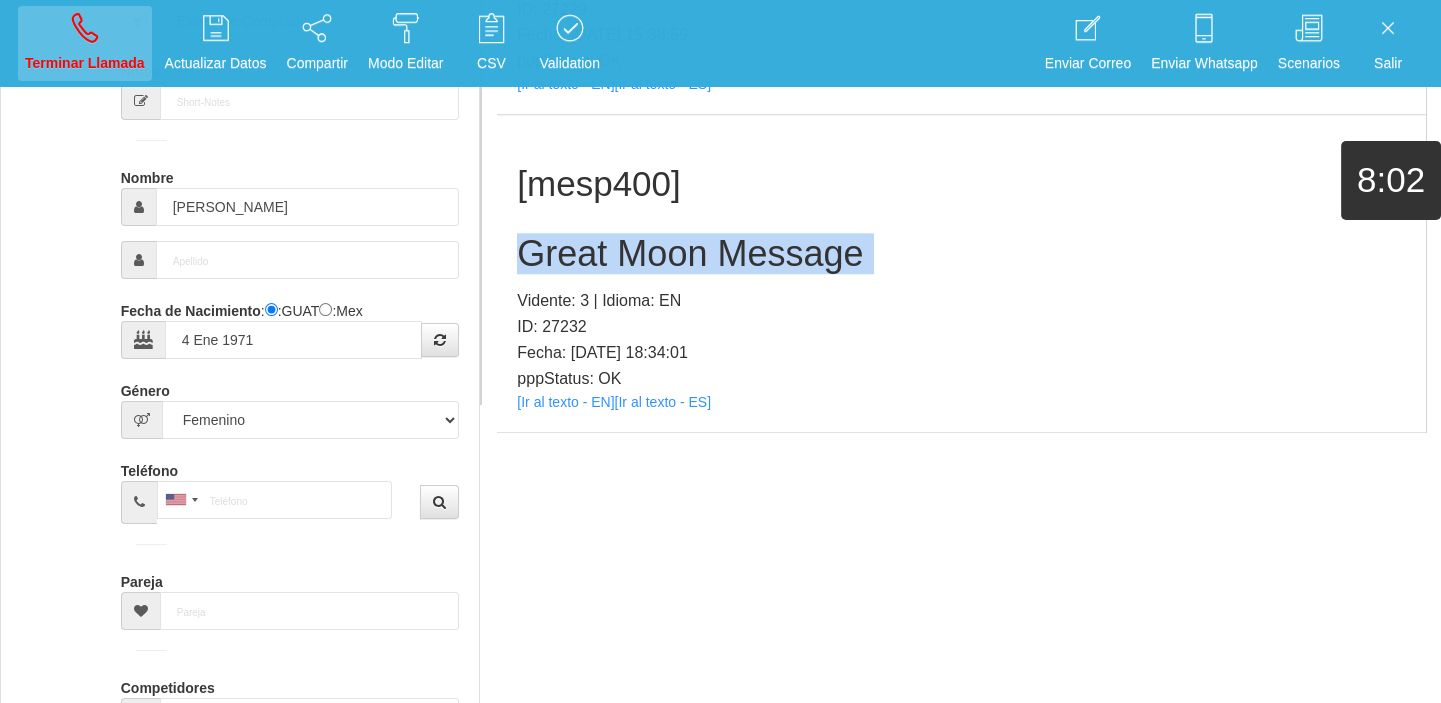 type 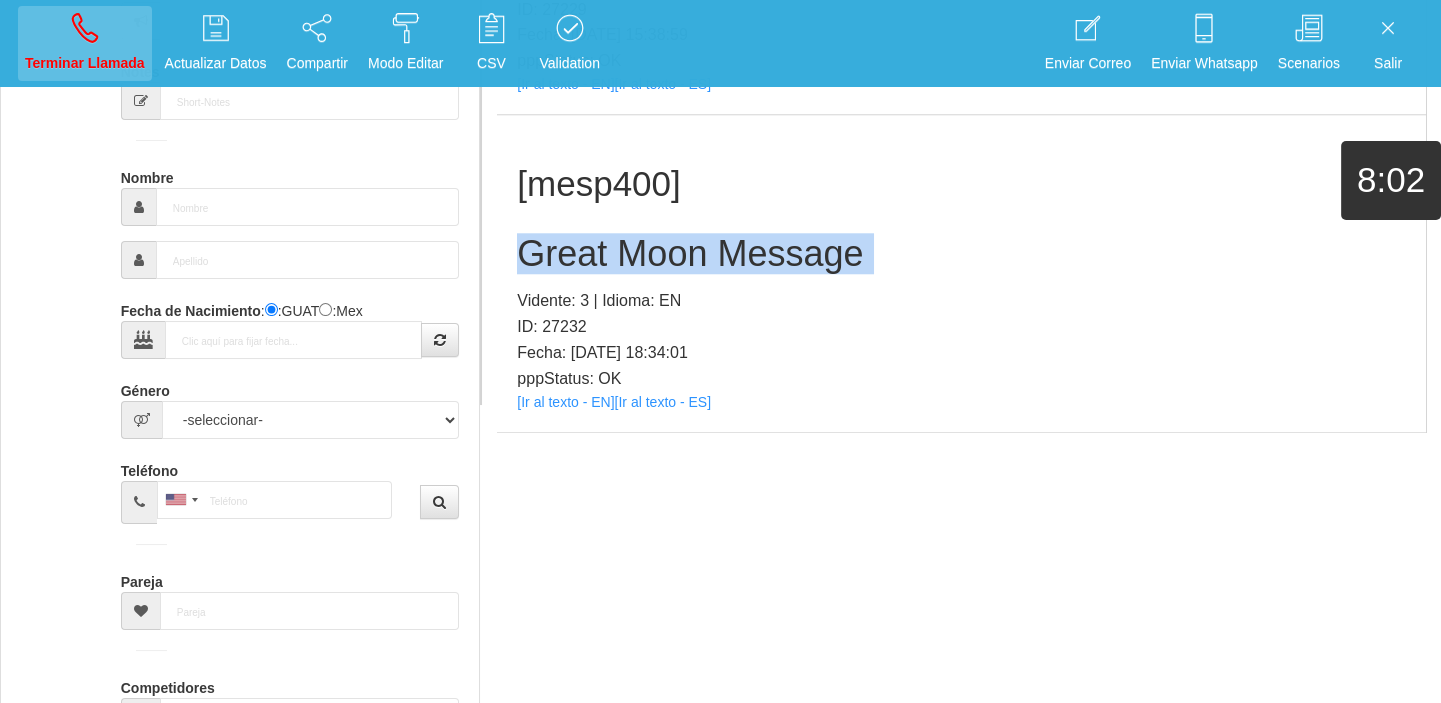 scroll, scrollTop: 0, scrollLeft: 0, axis: both 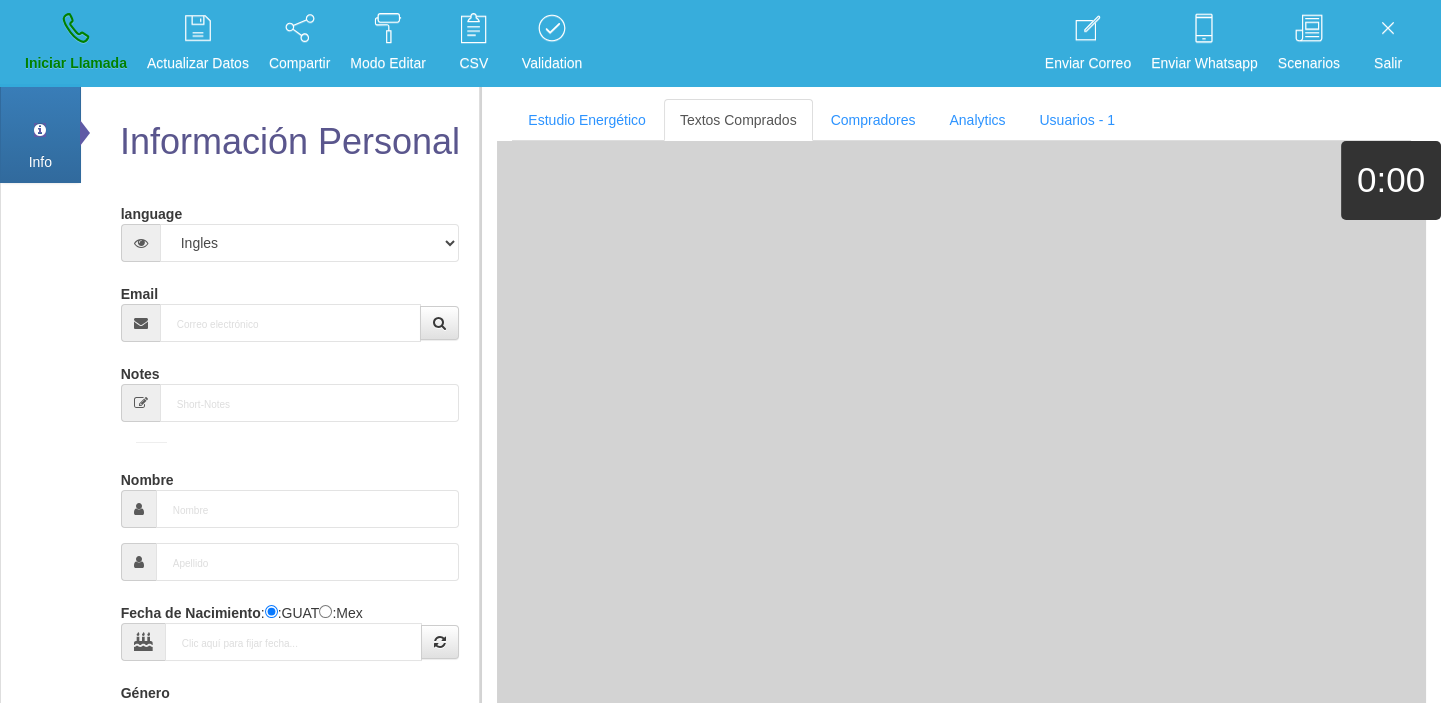 click on "Email" at bounding box center [290, 309] 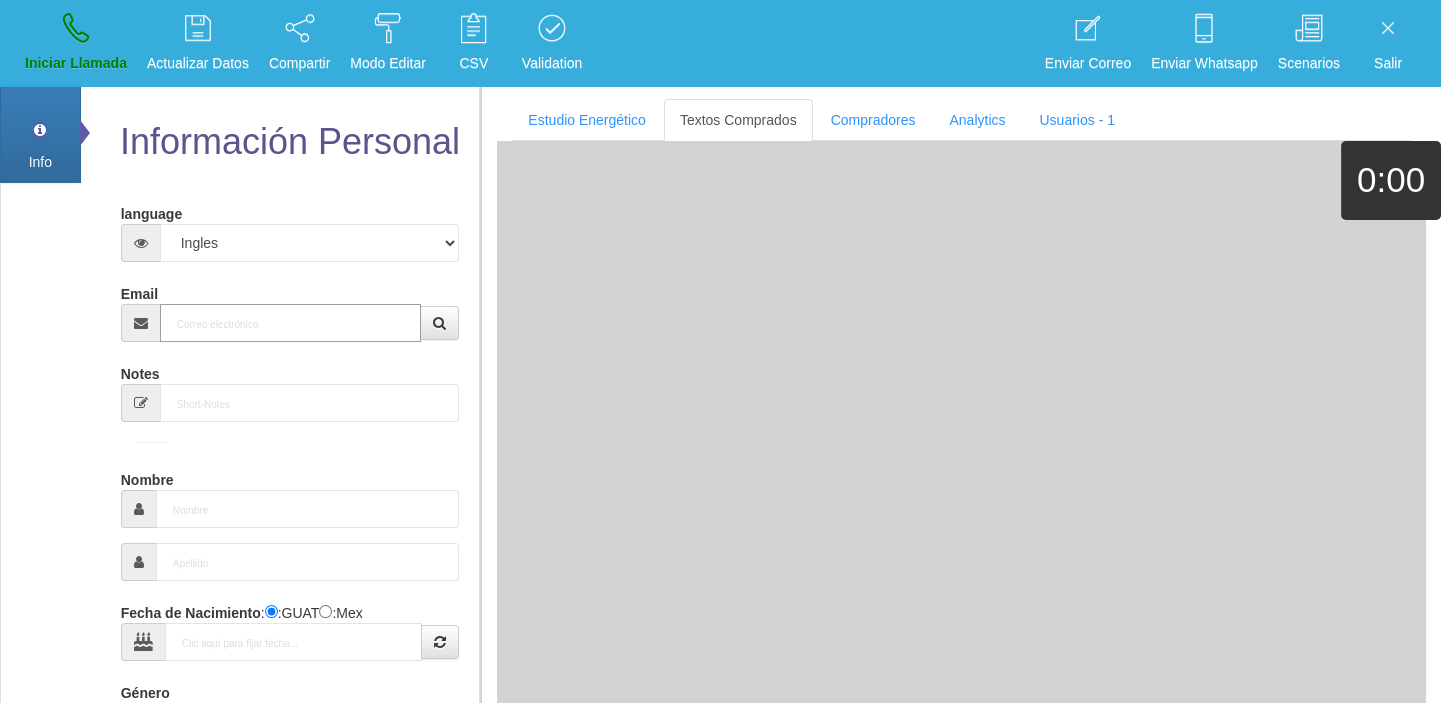 click on "Email" at bounding box center [291, 323] 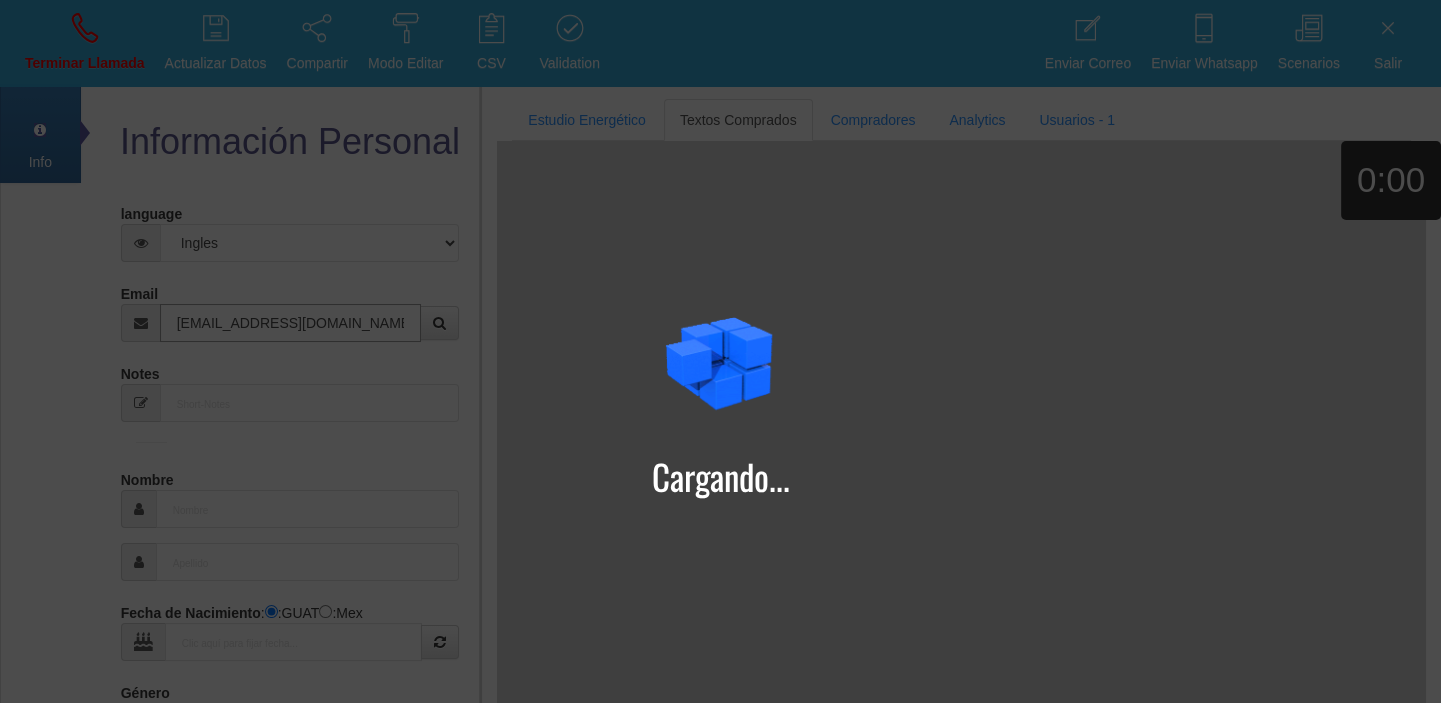 type on "[EMAIL_ADDRESS][DOMAIN_NAME]" 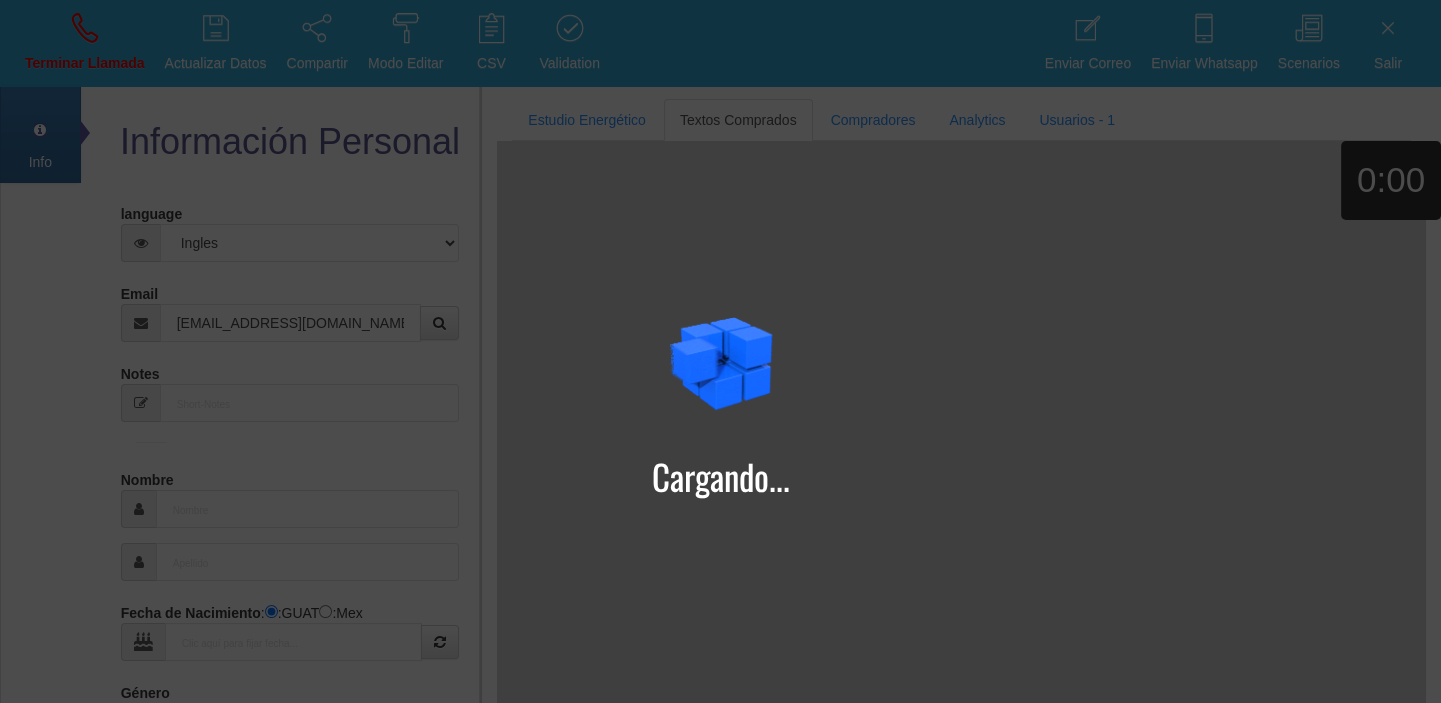 type on "[PERSON_NAME]" 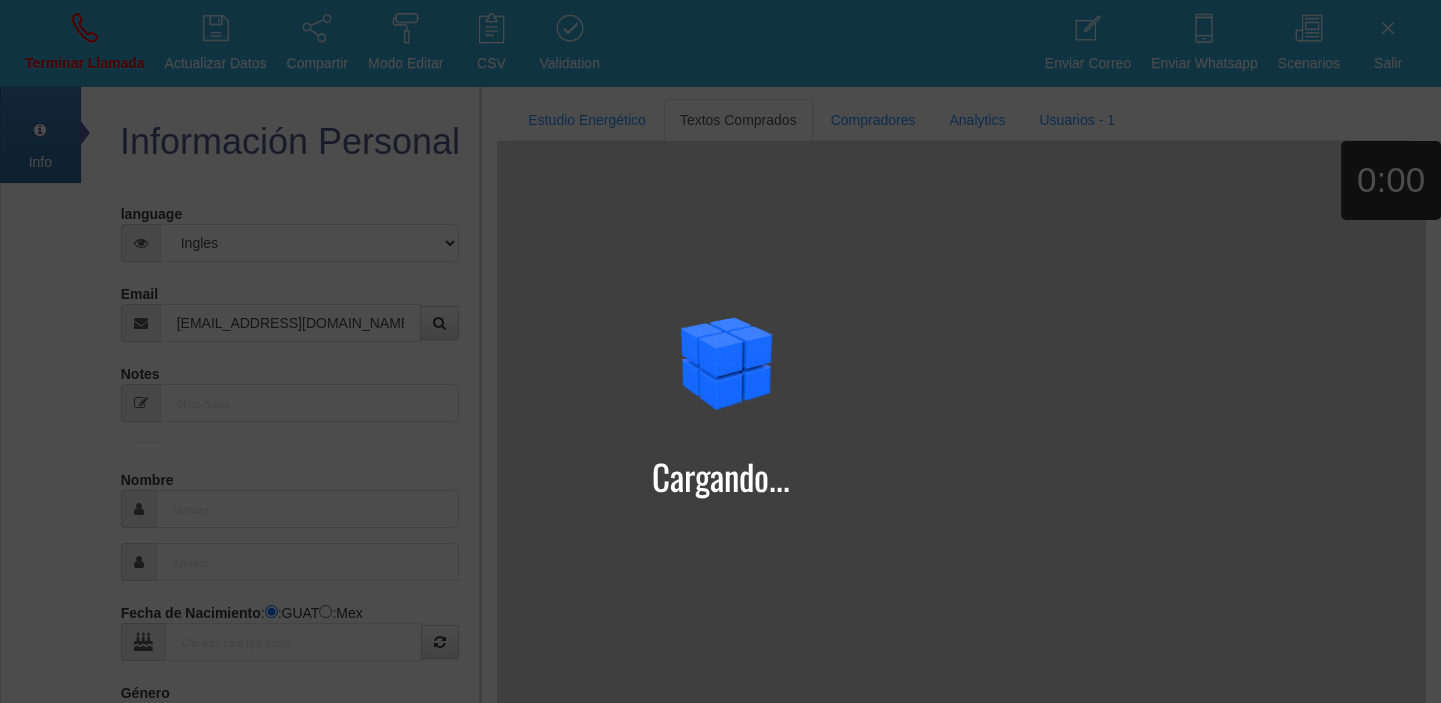 type on "[STREET_ADDRESS]" 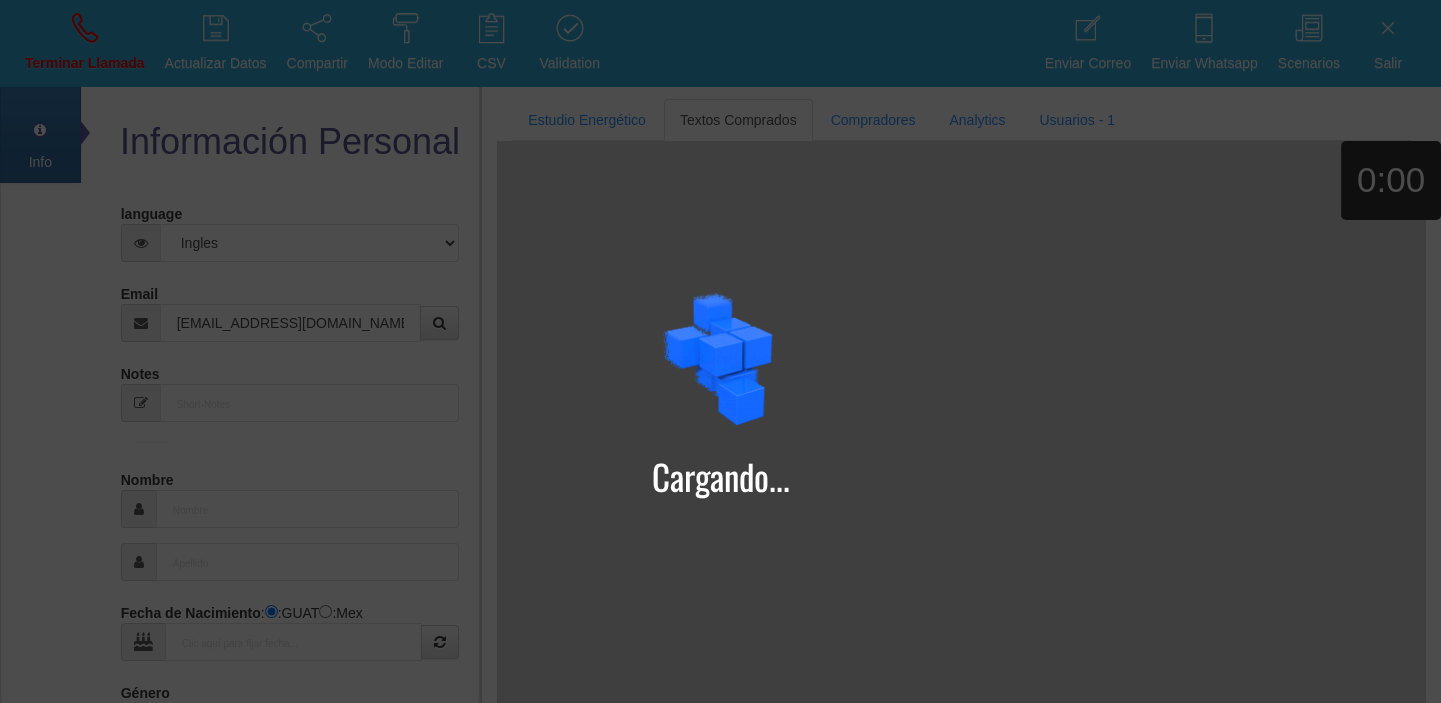 type on "98052" 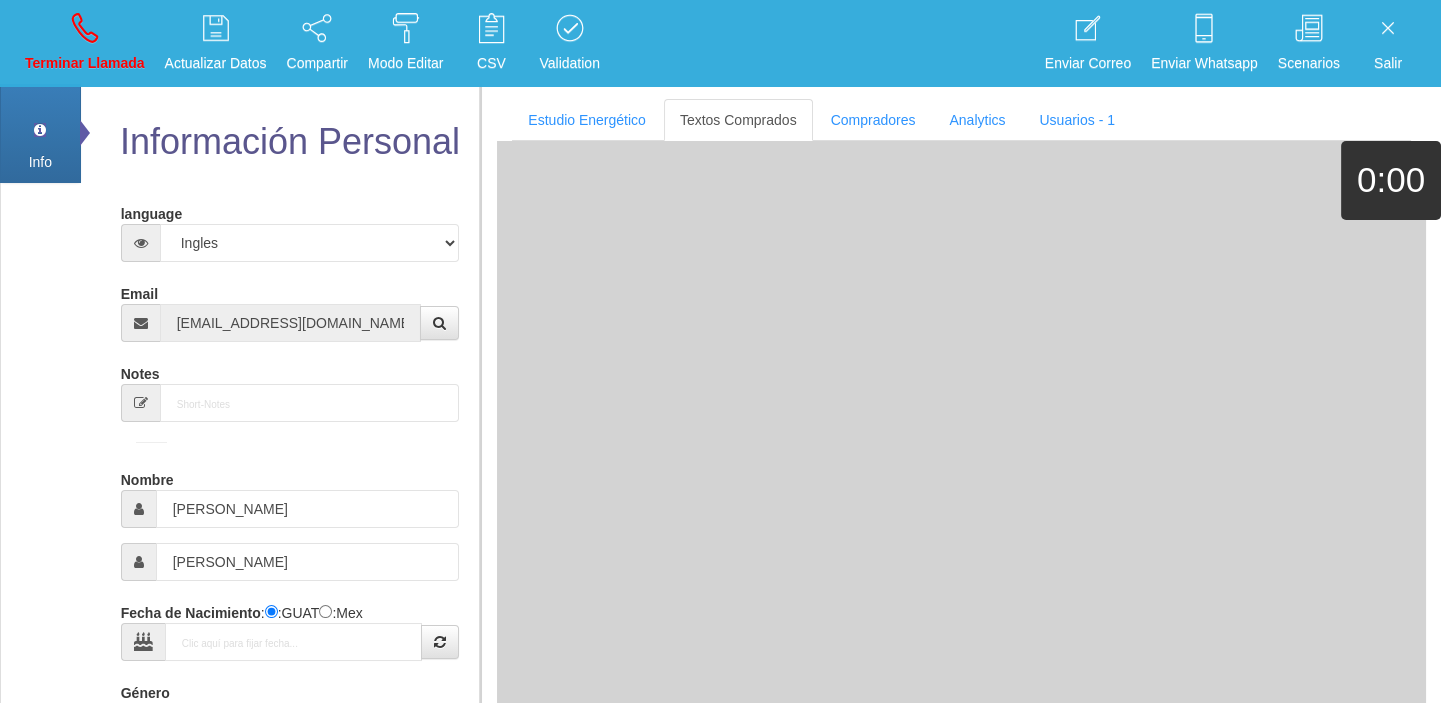 type on "[DATE]" 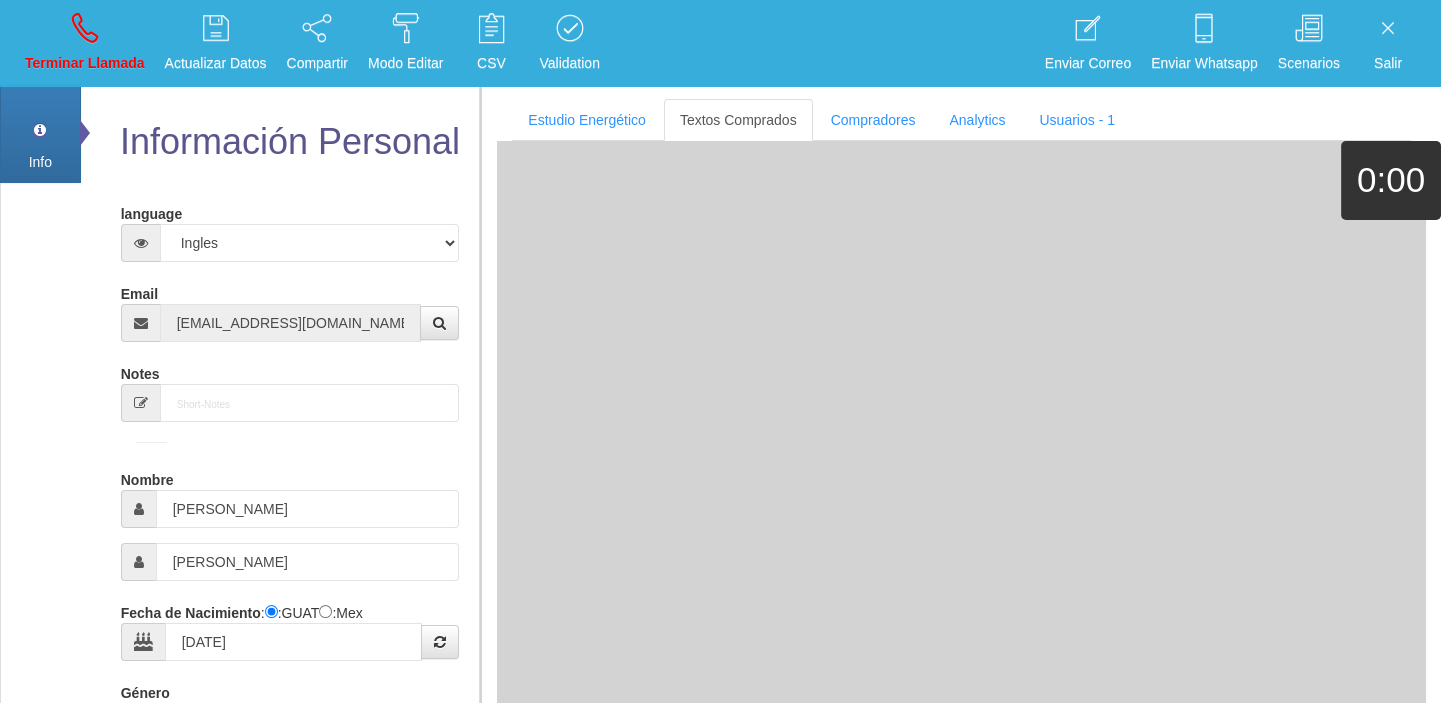 type on "Excelente Comprador" 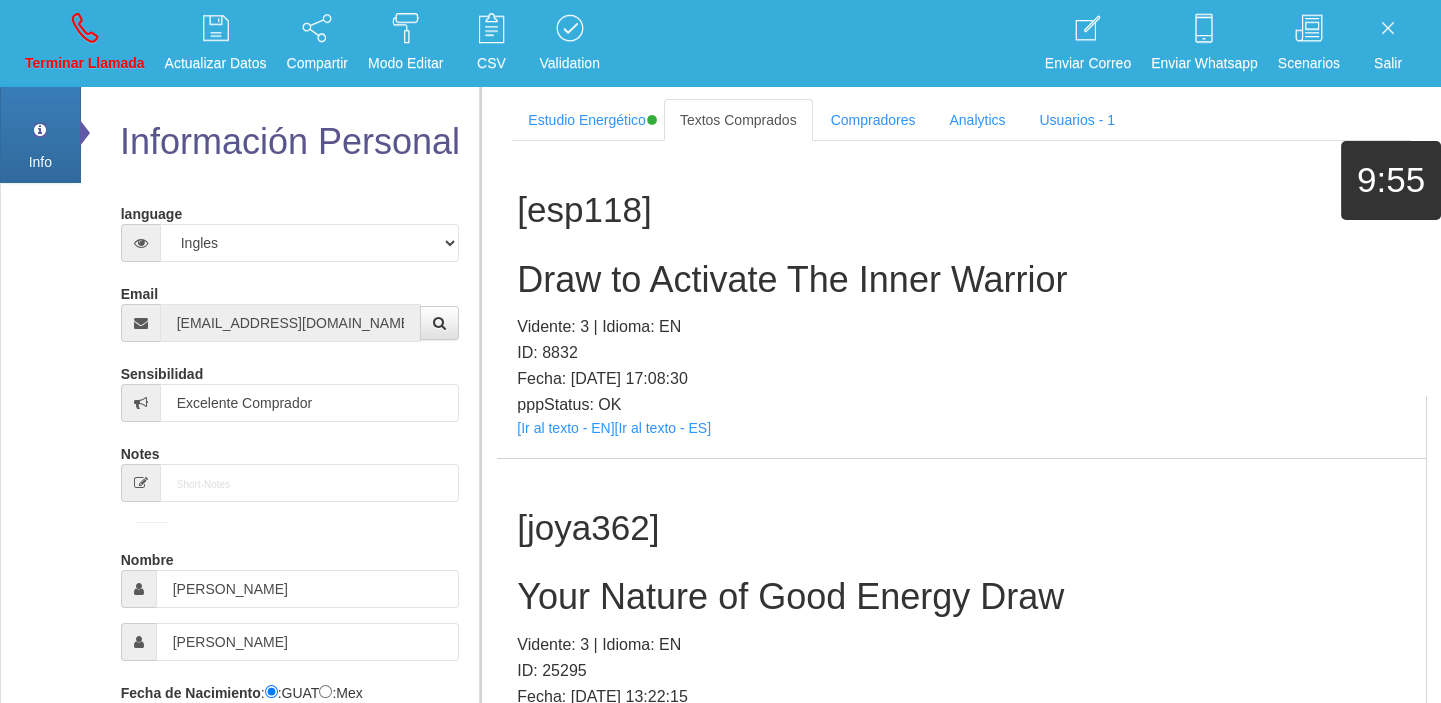 scroll, scrollTop: 14892, scrollLeft: 0, axis: vertical 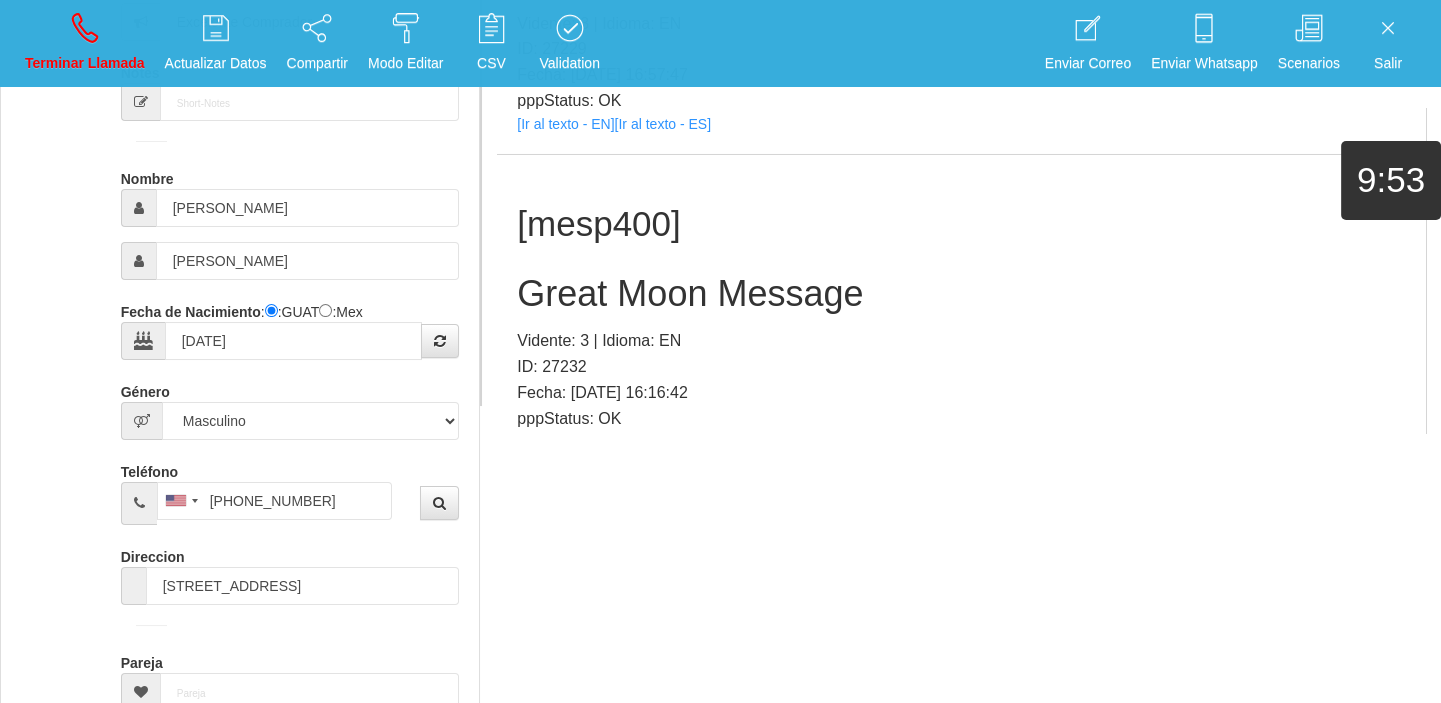 click on "[mesp400] Great Moon Message Vidente: 3 | Idioma: EN ID: 27232 Fecha: [DATE] 16:16:42 pppStatus: OK [Ir al texto - EN] [Ir al texto - ES]" at bounding box center (961, 313) 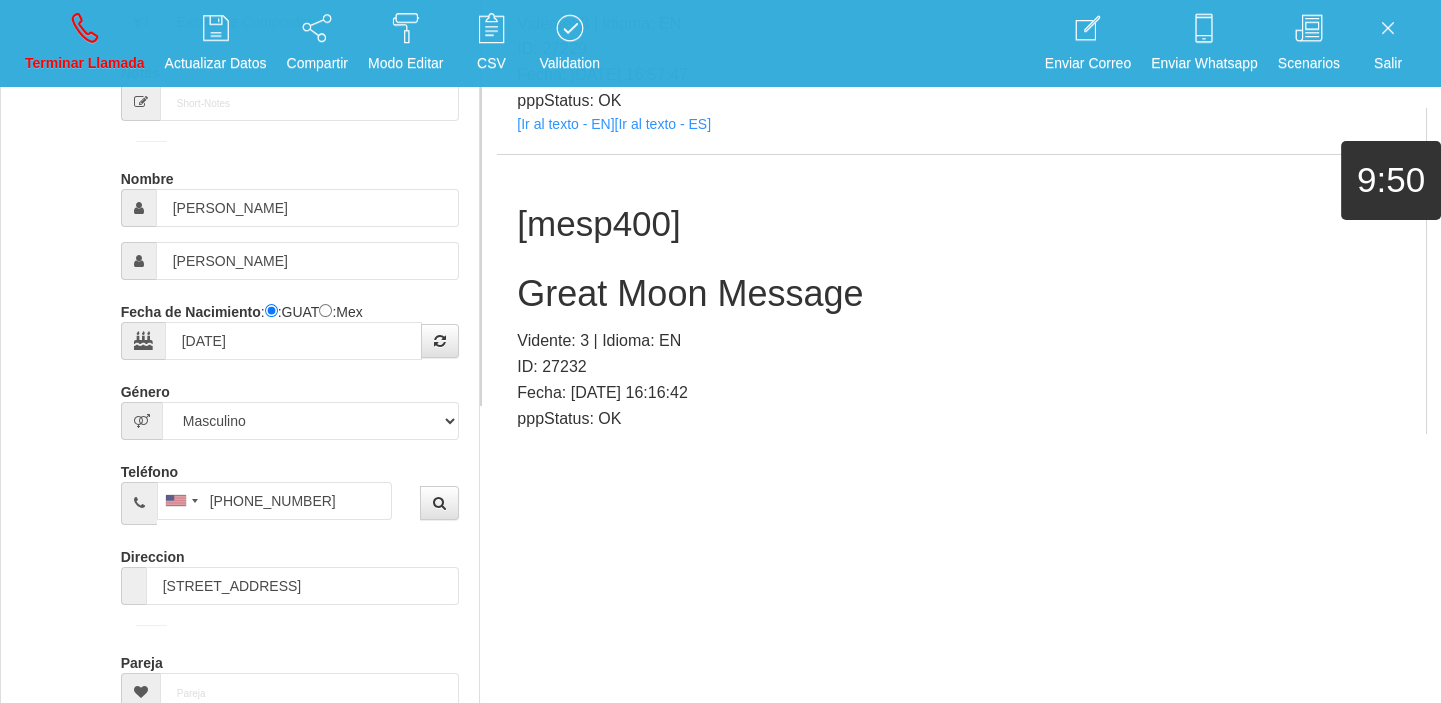 click on "[Ir al texto - EN]" at bounding box center (565, 442) 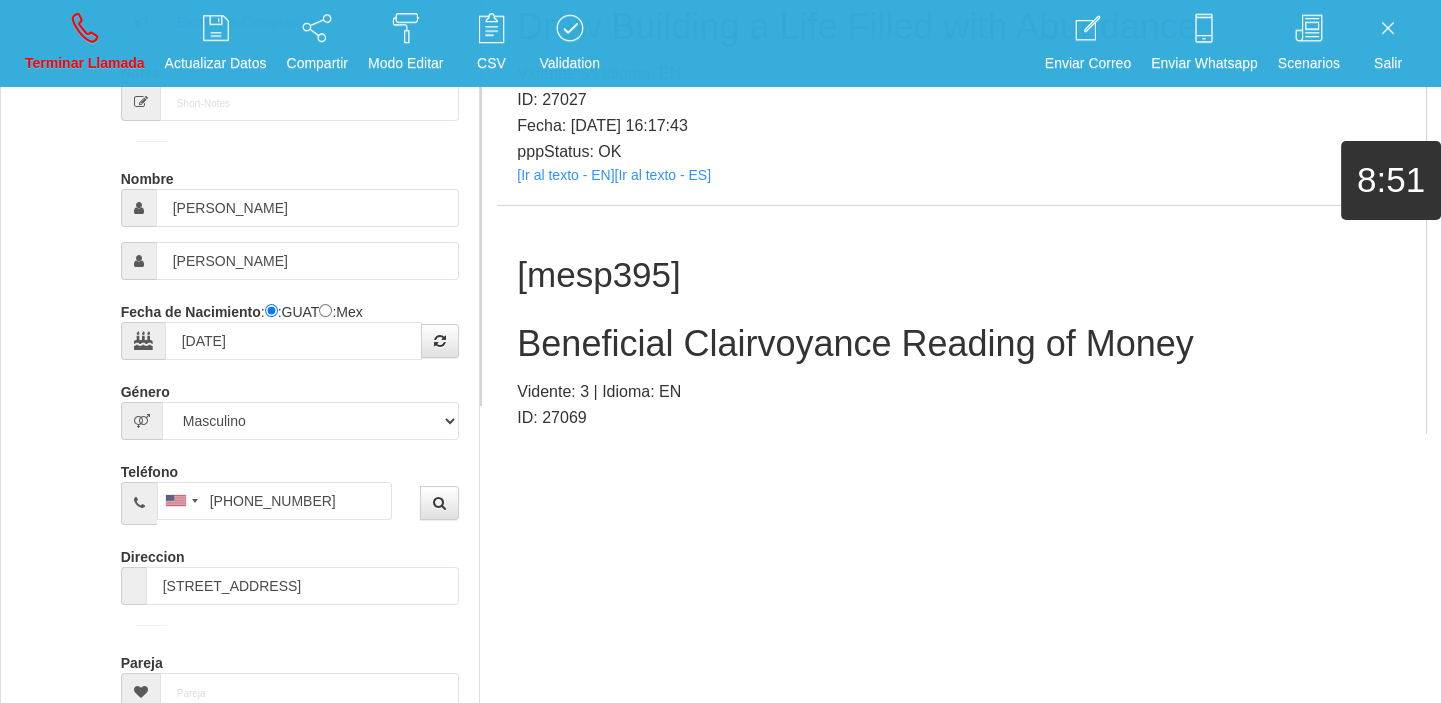 scroll, scrollTop: 14165, scrollLeft: 0, axis: vertical 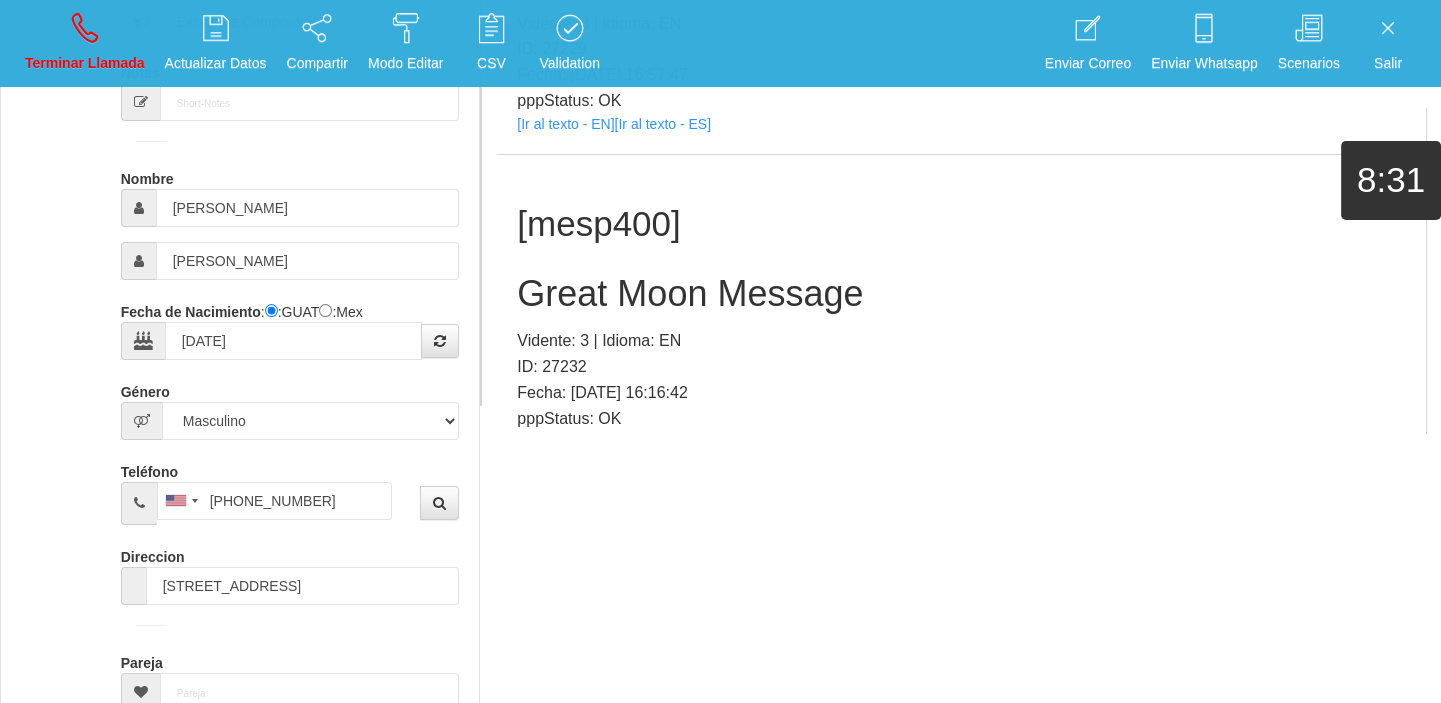 click on "[Ir al texto - EN]" at bounding box center [565, 442] 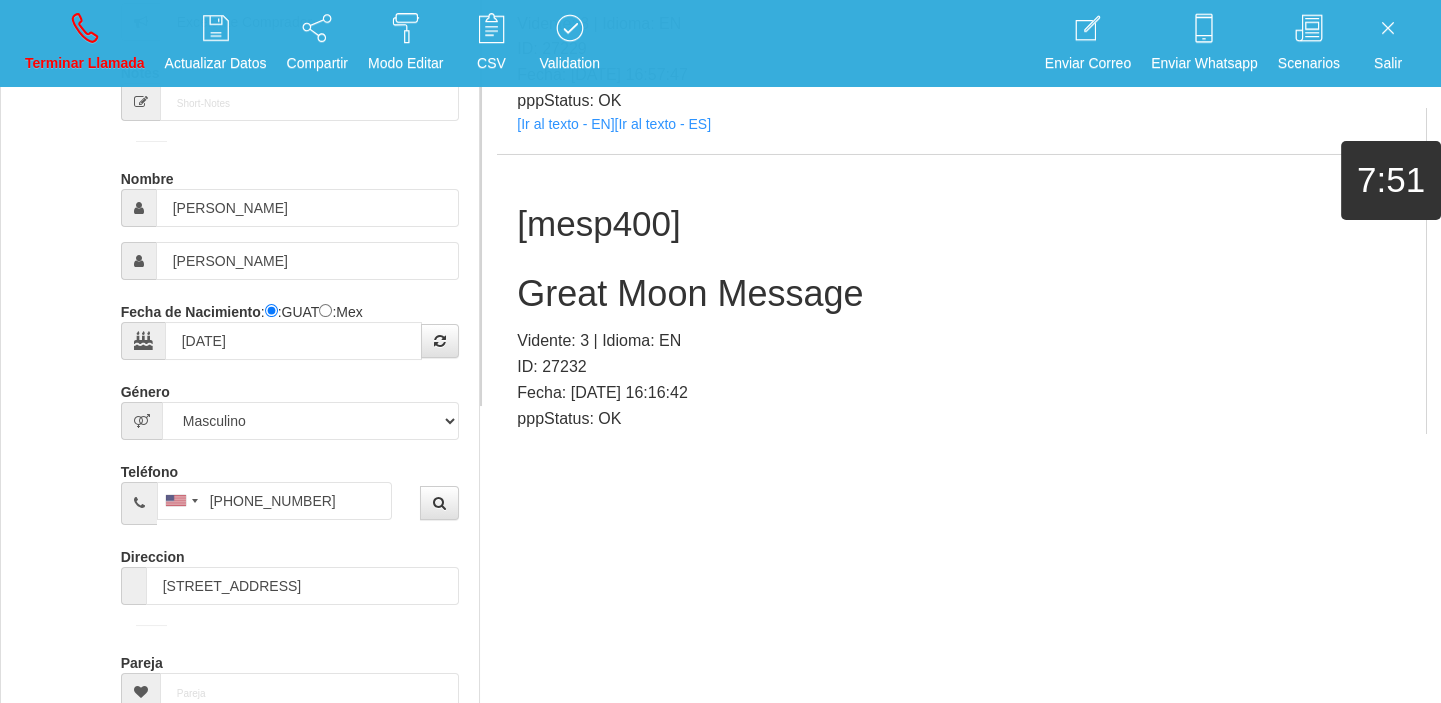 click on "[mesp400] Great Moon Message Vidente: 3 | Idioma: EN ID: 27232 Fecha: [DATE] 16:16:42 pppStatus: OK [Ir al texto - EN] [Ir al texto - ES]" at bounding box center (961, 313) 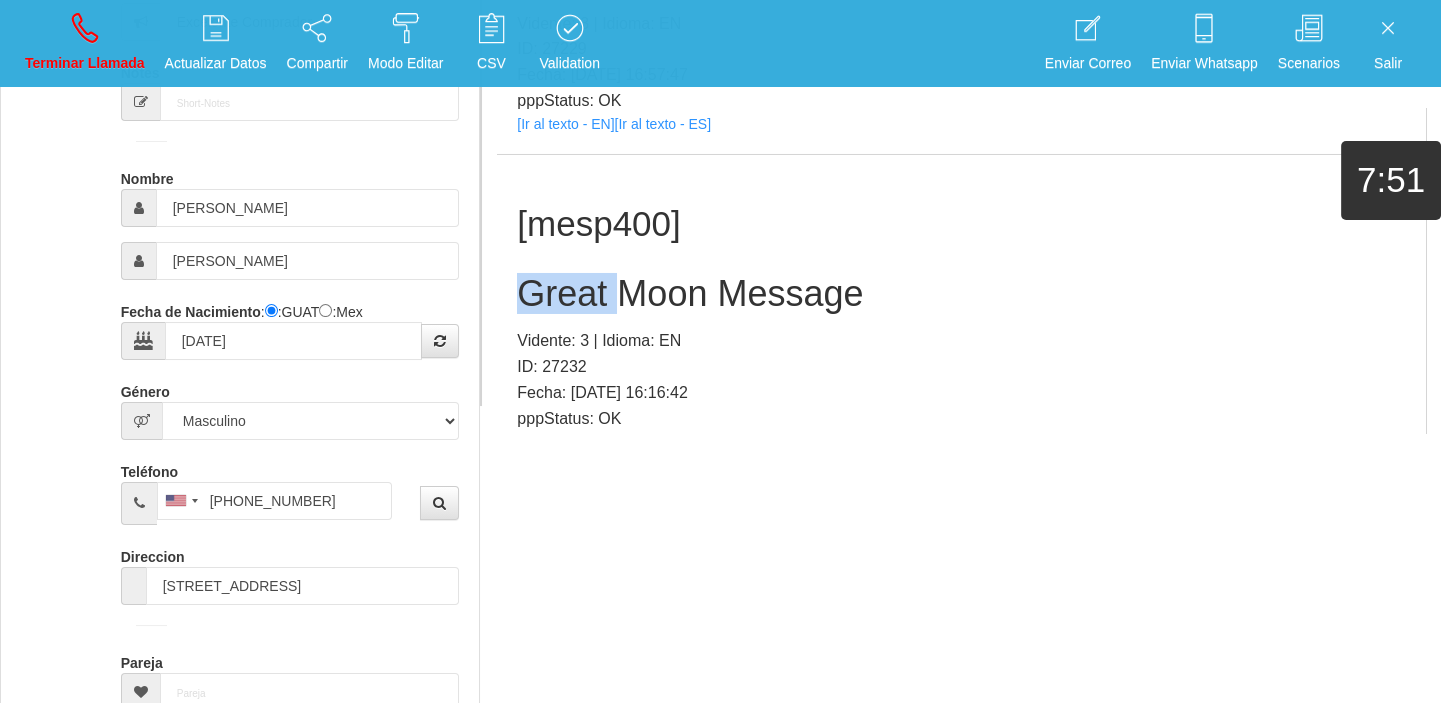 click on "Great Moon Message" at bounding box center (961, 294) 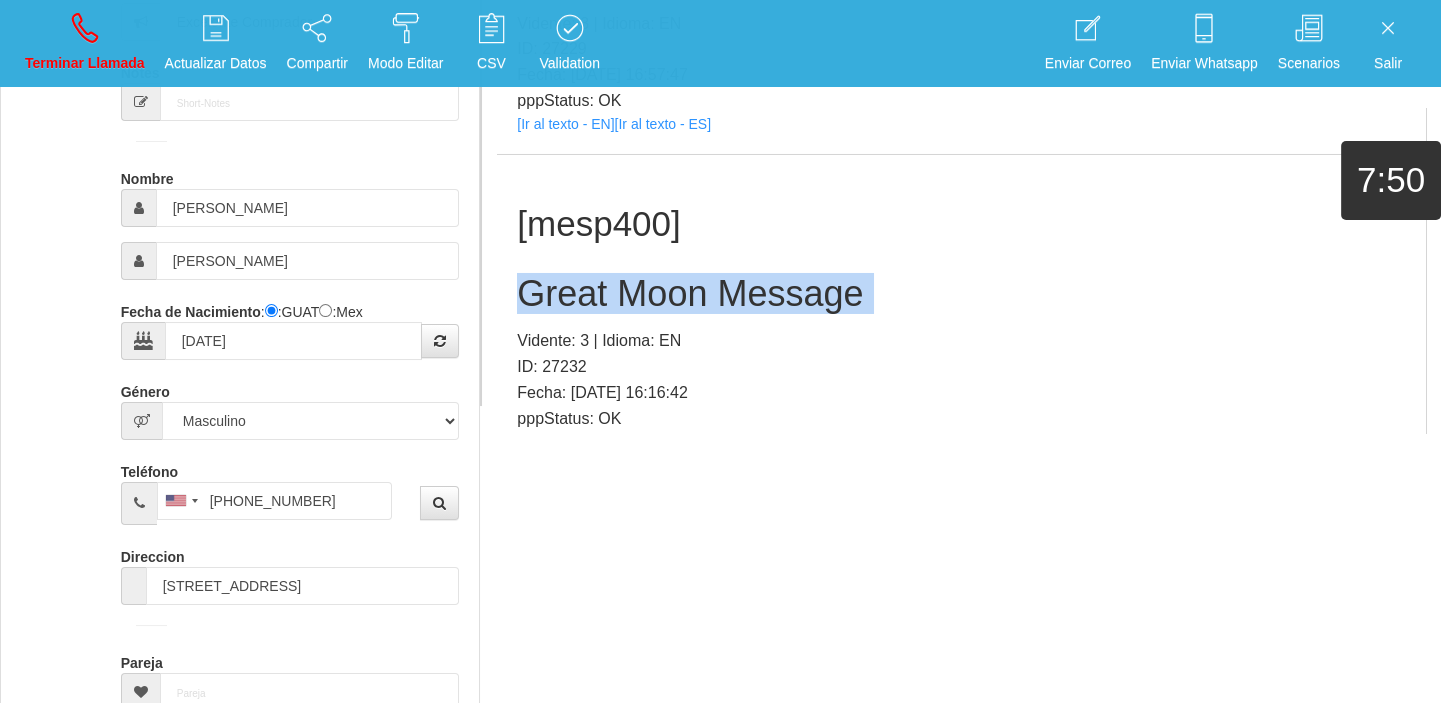 click on "Great Moon Message" at bounding box center [961, 294] 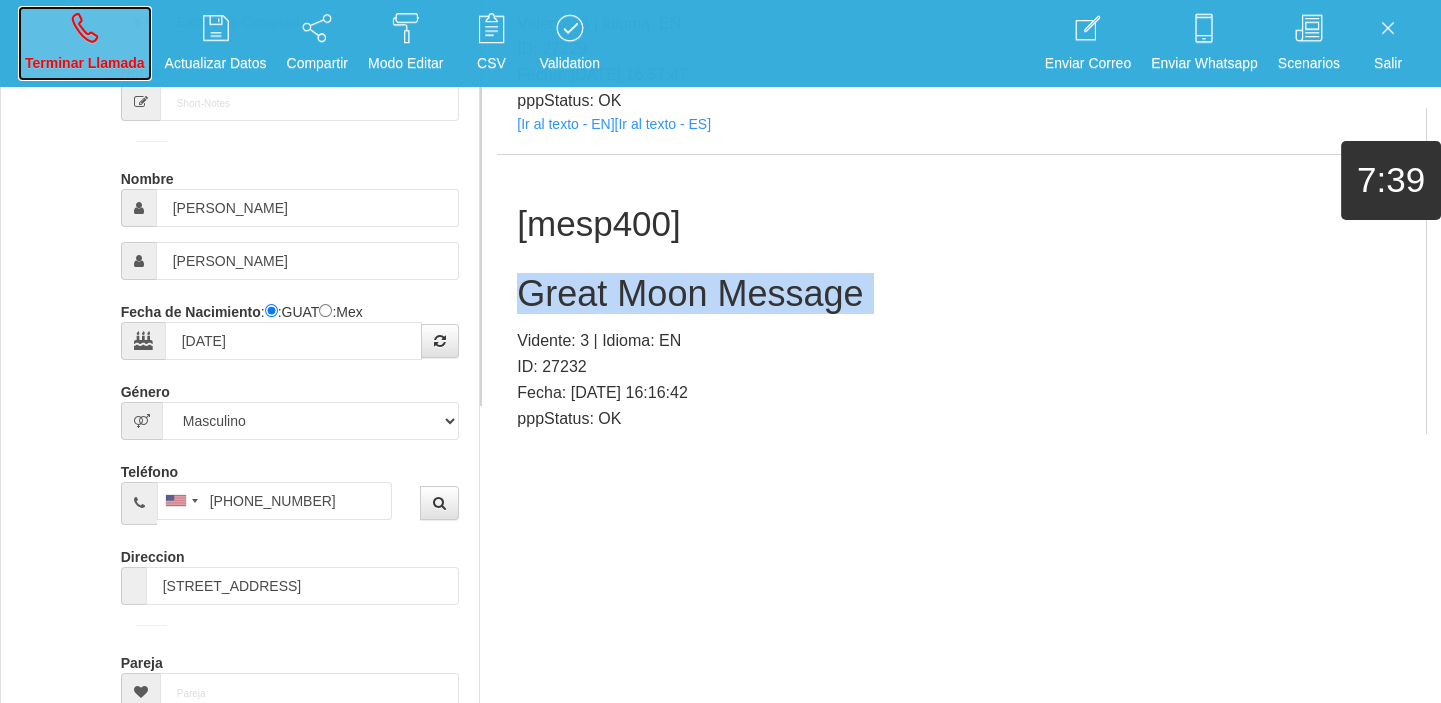 click on "Terminar Llamada" at bounding box center [85, 63] 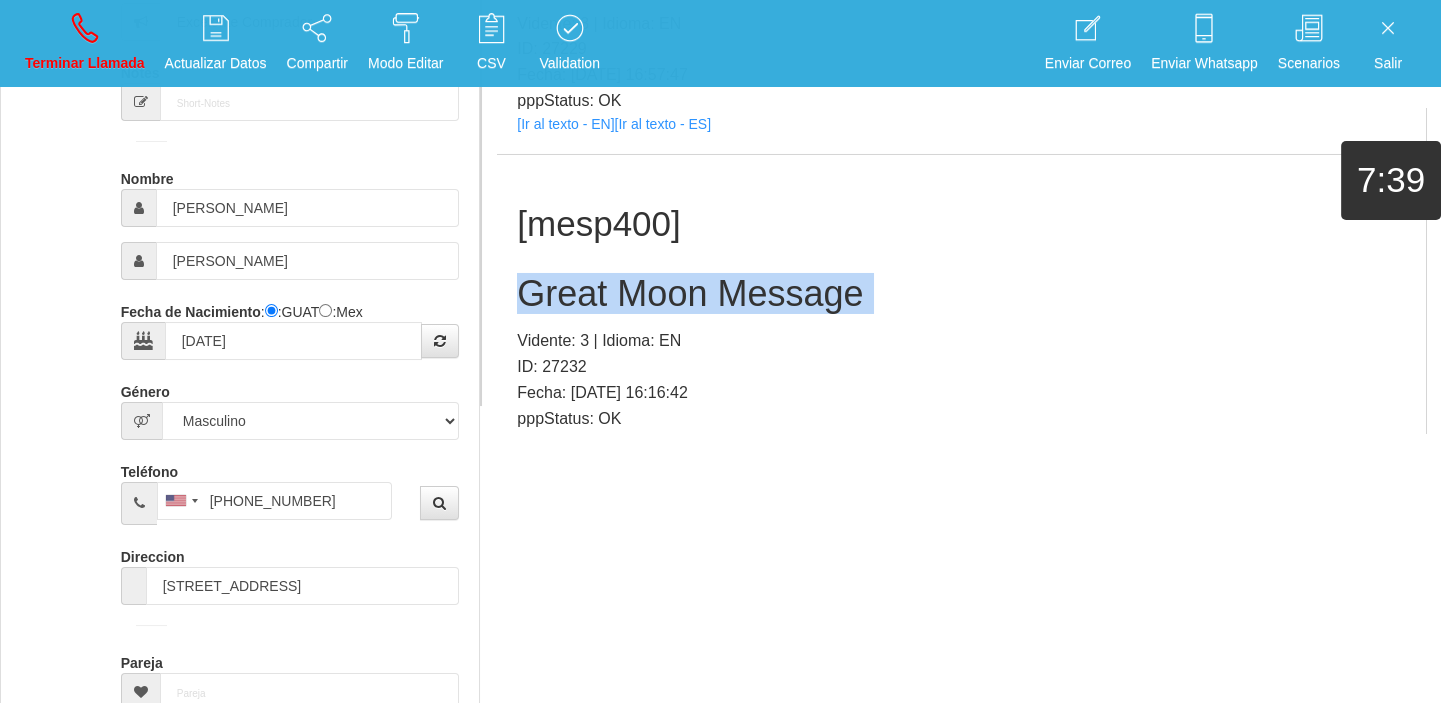 type 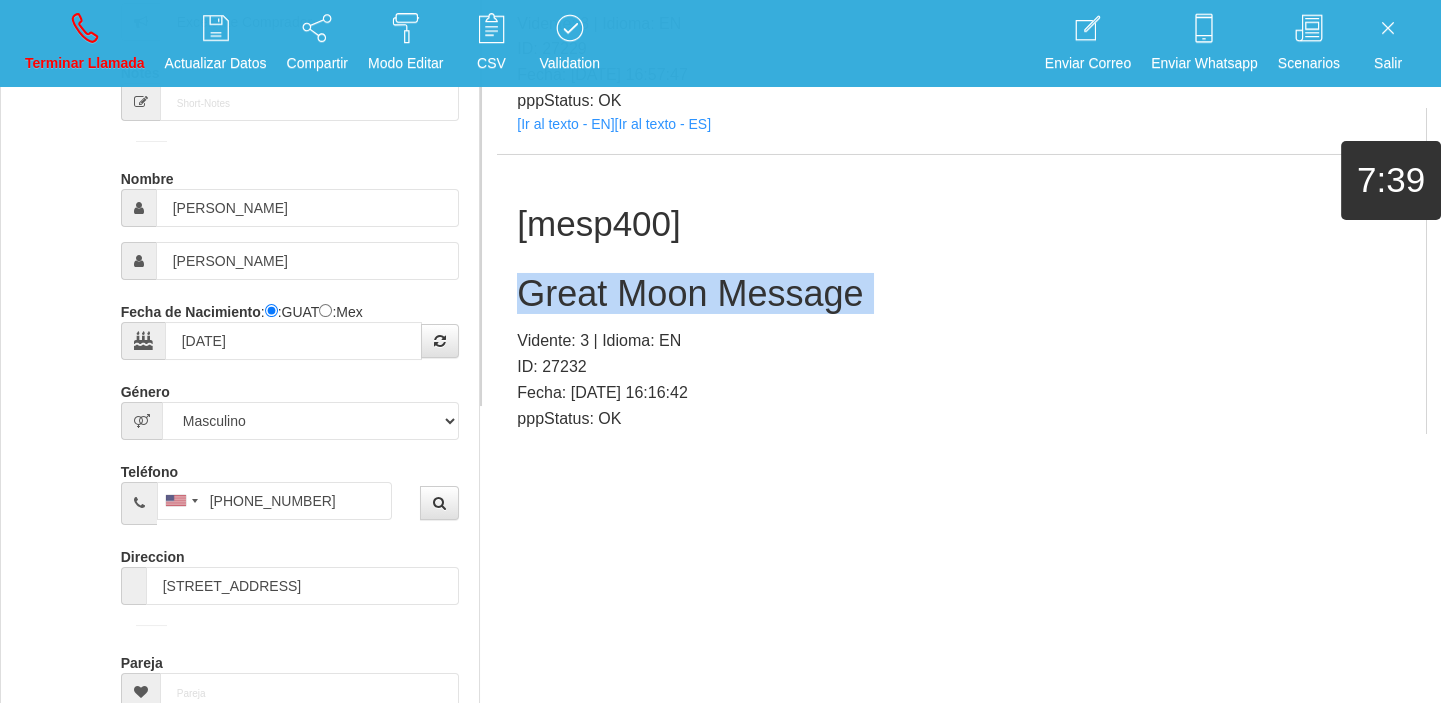 type 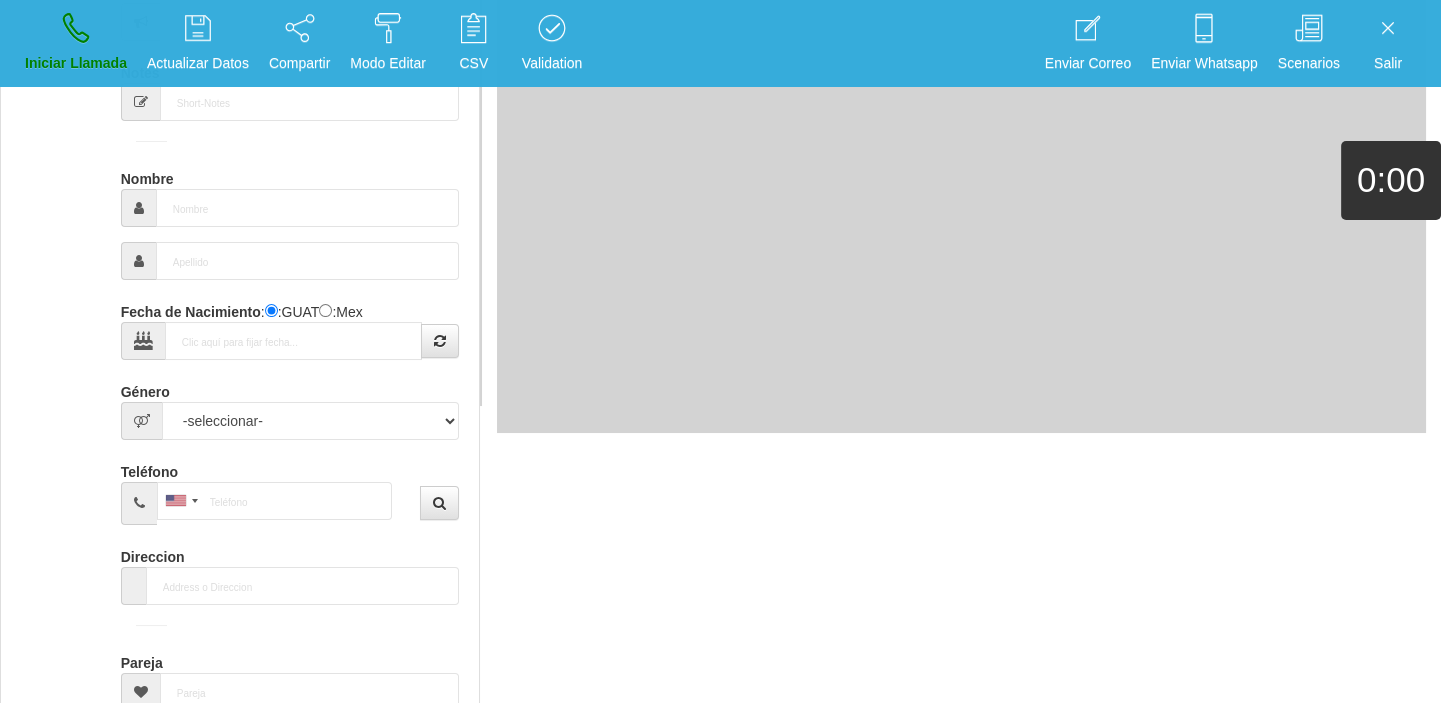 scroll, scrollTop: 0, scrollLeft: 0, axis: both 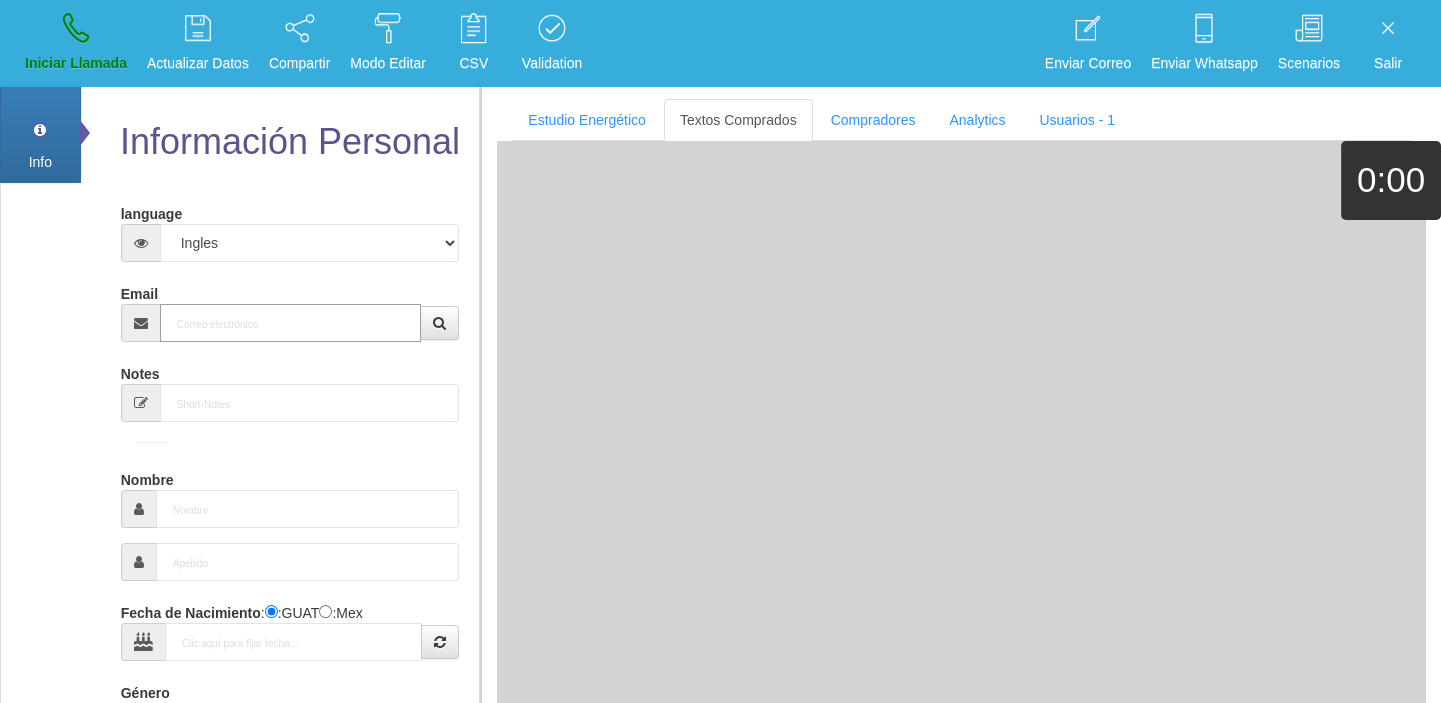 drag, startPoint x: 229, startPoint y: 309, endPoint x: 229, endPoint y: 326, distance: 17 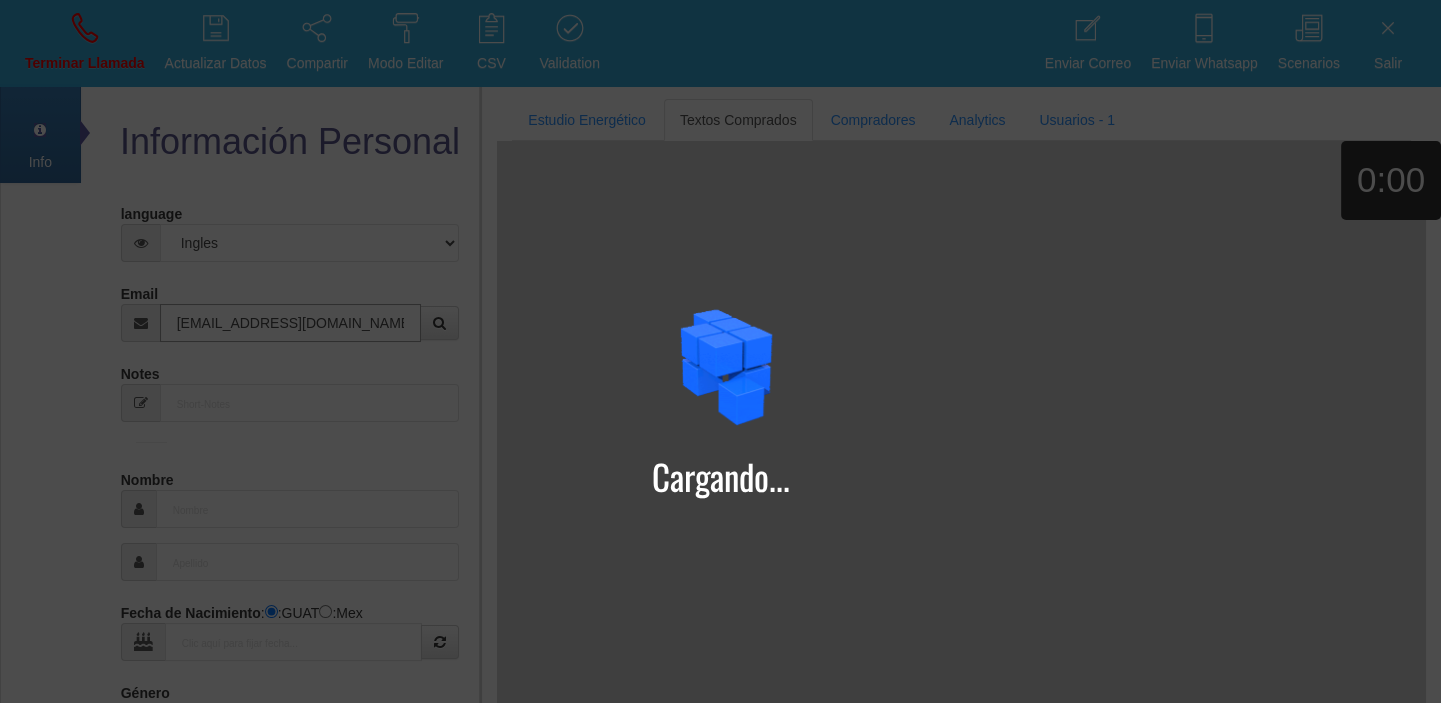 type on "[EMAIL_ADDRESS][DOMAIN_NAME]" 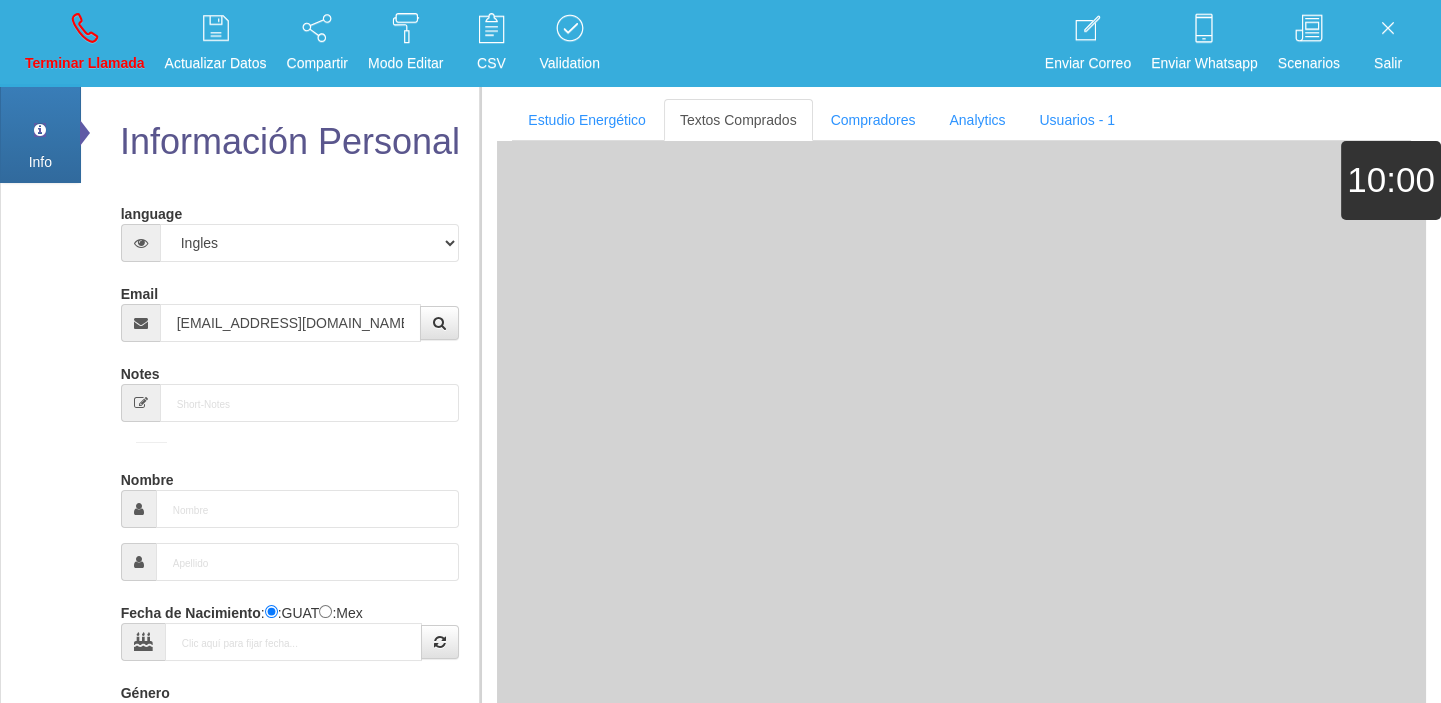 type on "[DATE]" 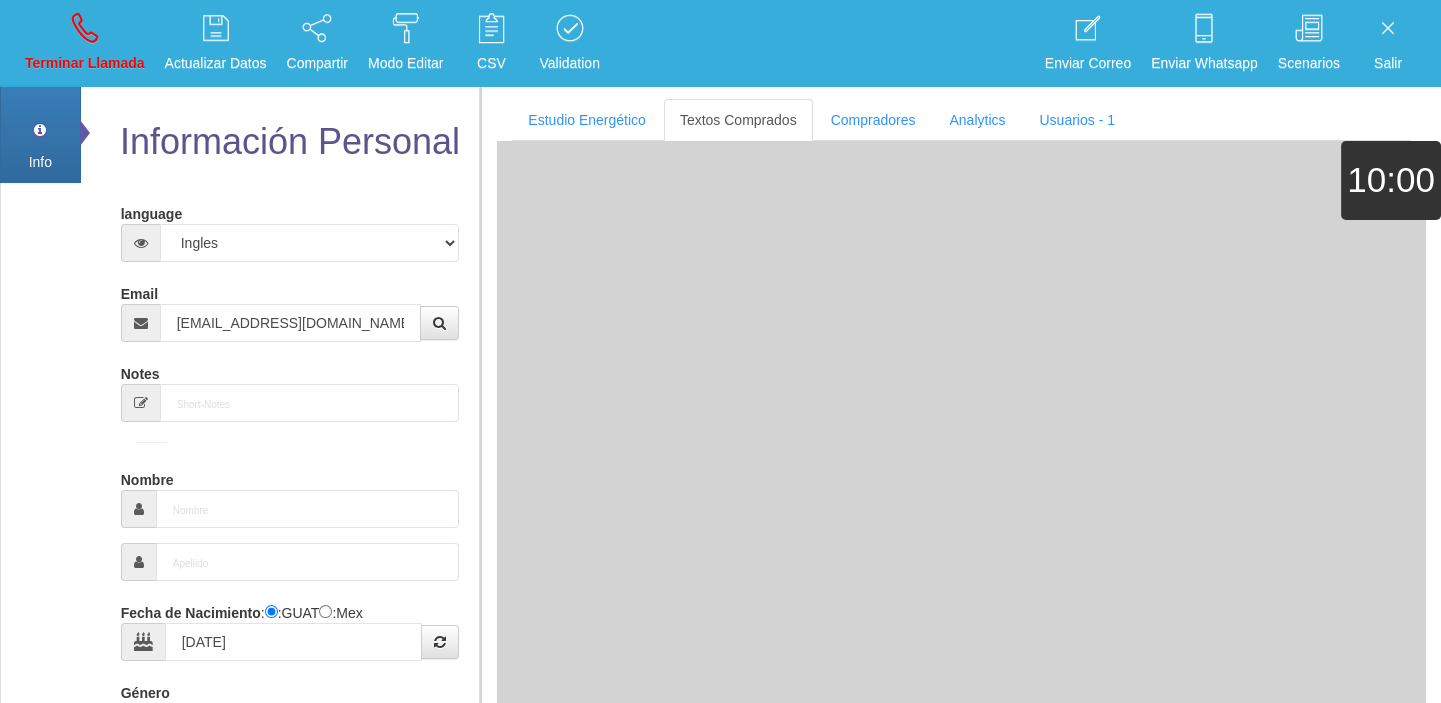 type on "Comprador bajo" 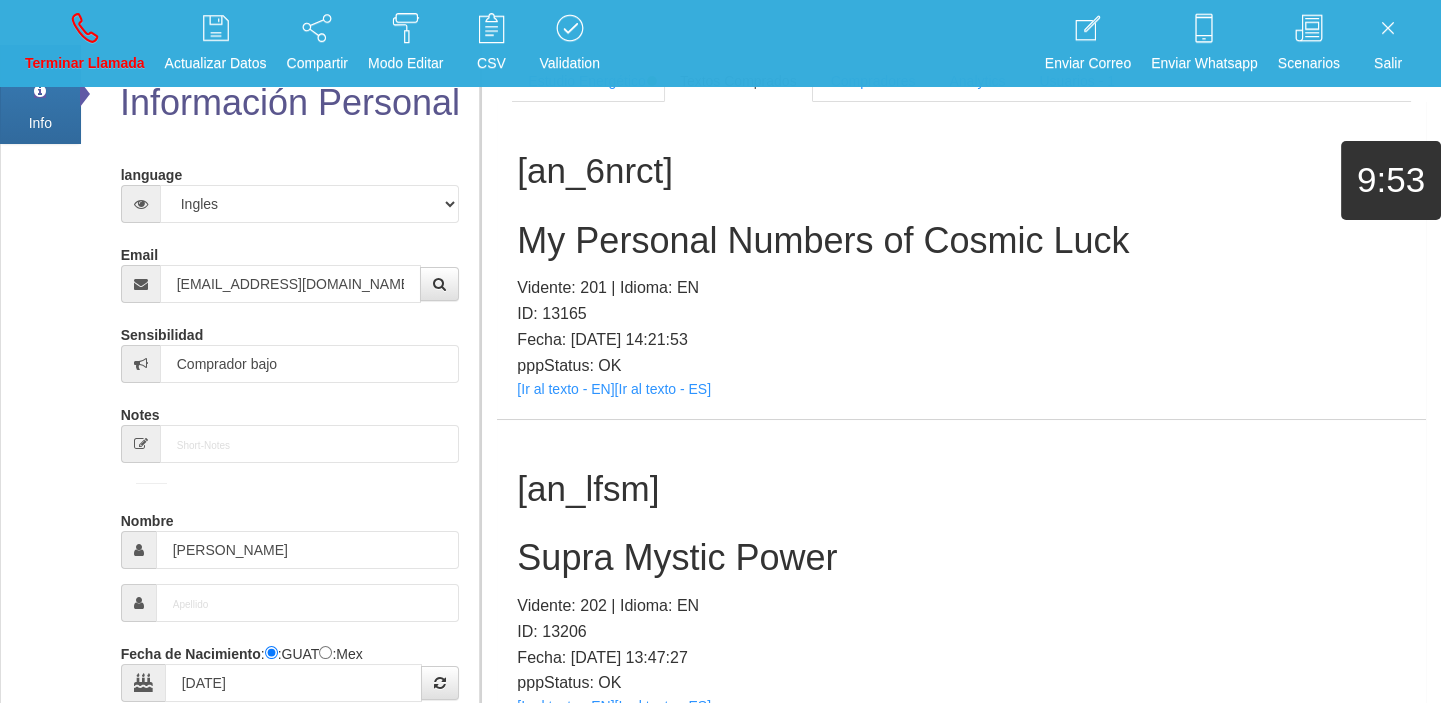 scroll, scrollTop: 0, scrollLeft: 0, axis: both 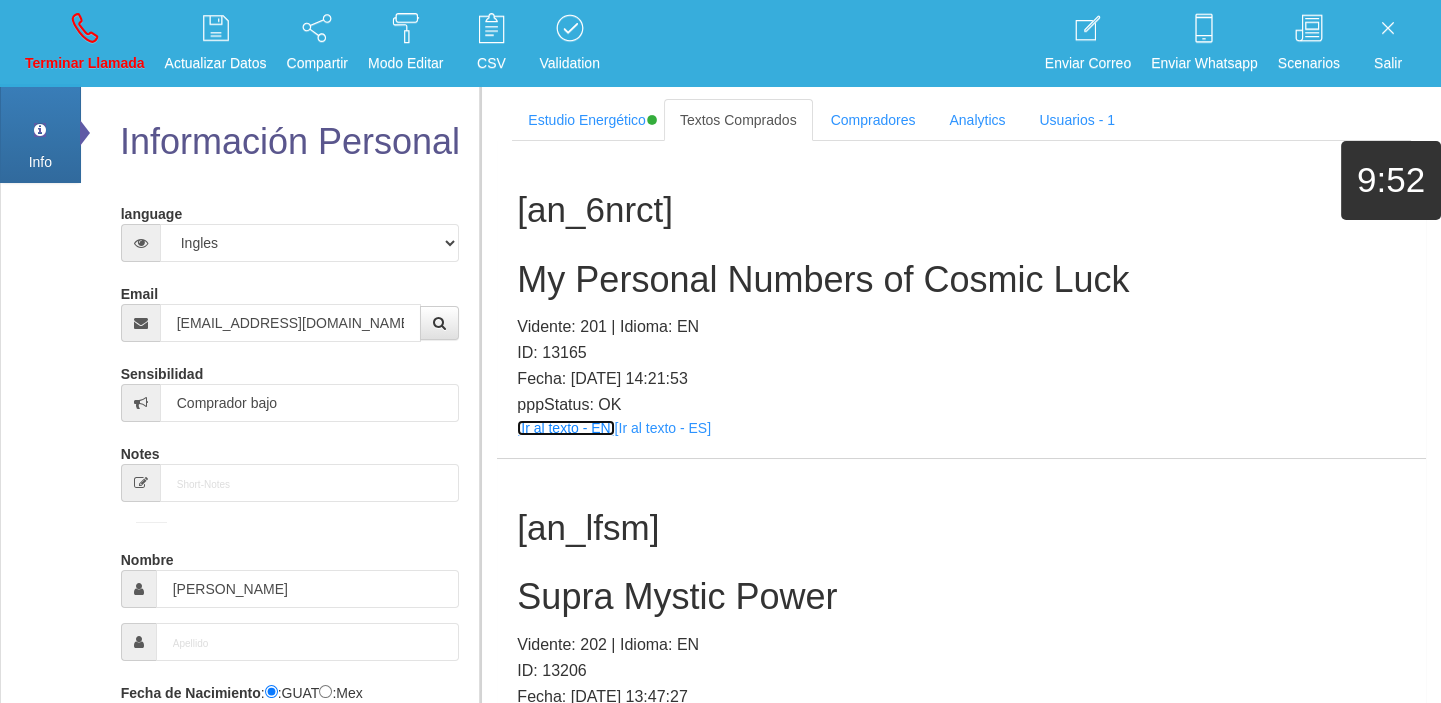click on "[Ir al texto - EN]" at bounding box center [565, 428] 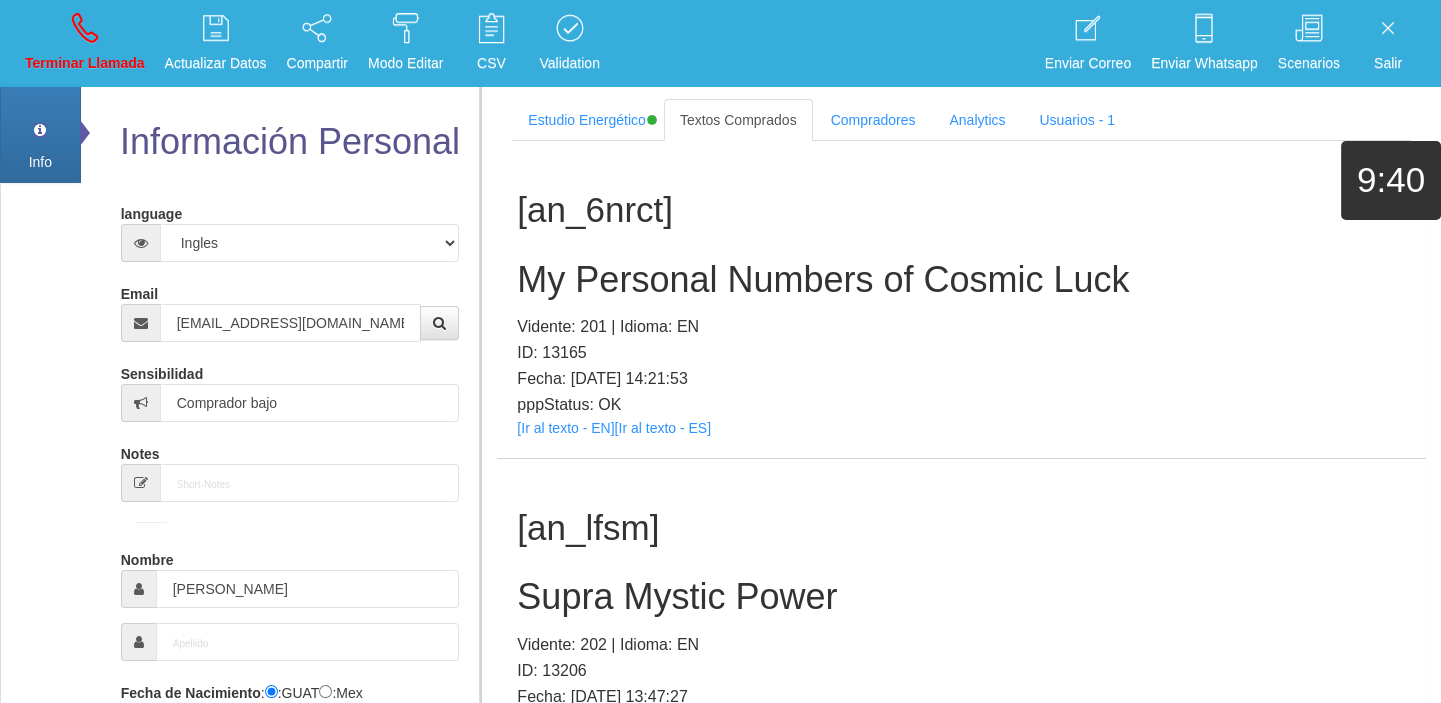 click on "My Personal Numbers of Cosmic Luck" at bounding box center (961, 280) 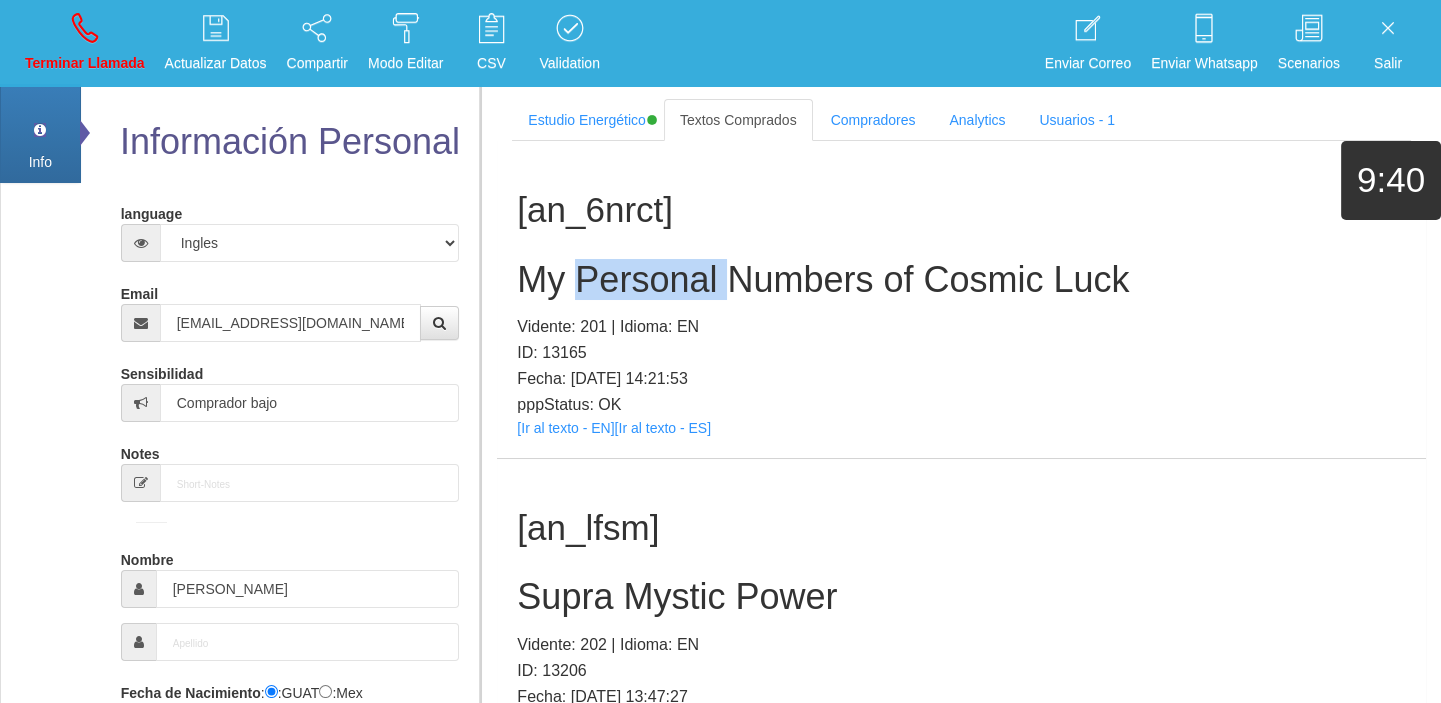 click on "My Personal Numbers of Cosmic Luck" at bounding box center [961, 280] 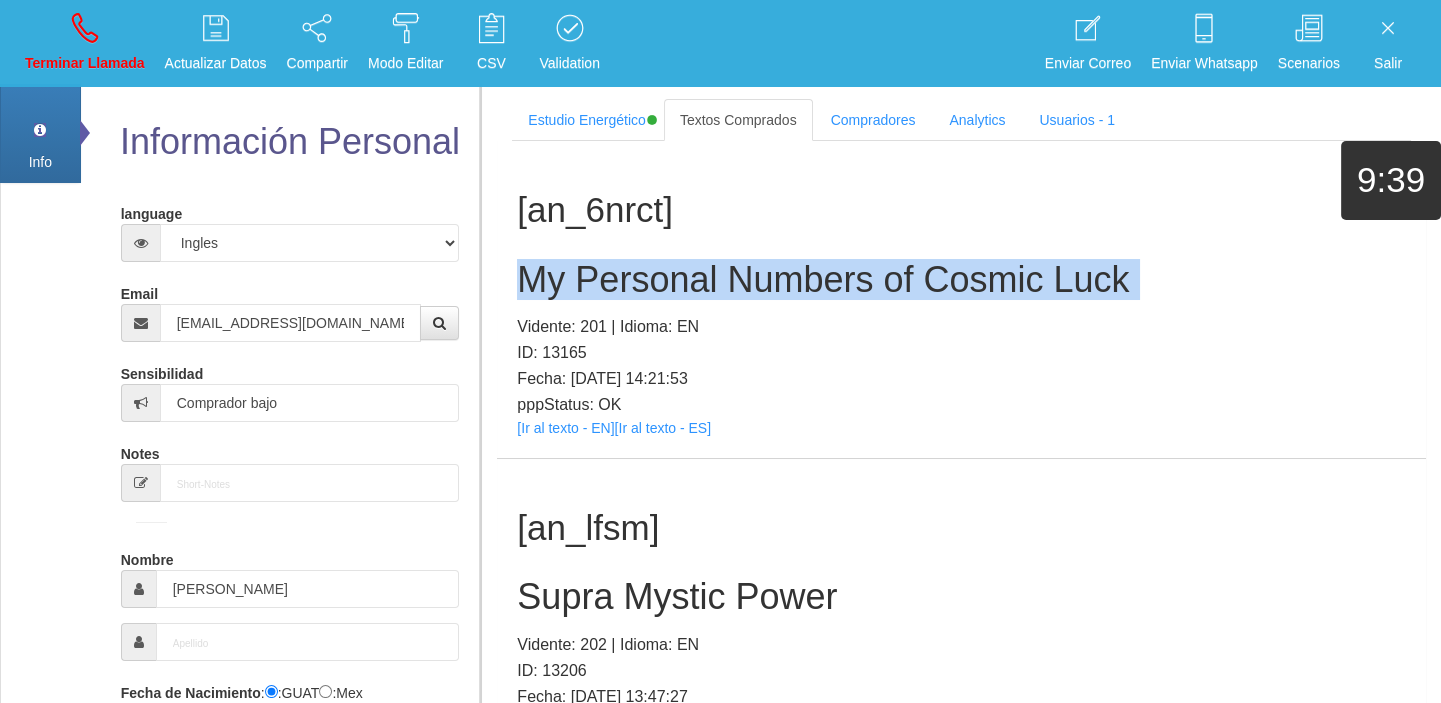 click on "My Personal Numbers of Cosmic Luck" at bounding box center [961, 280] 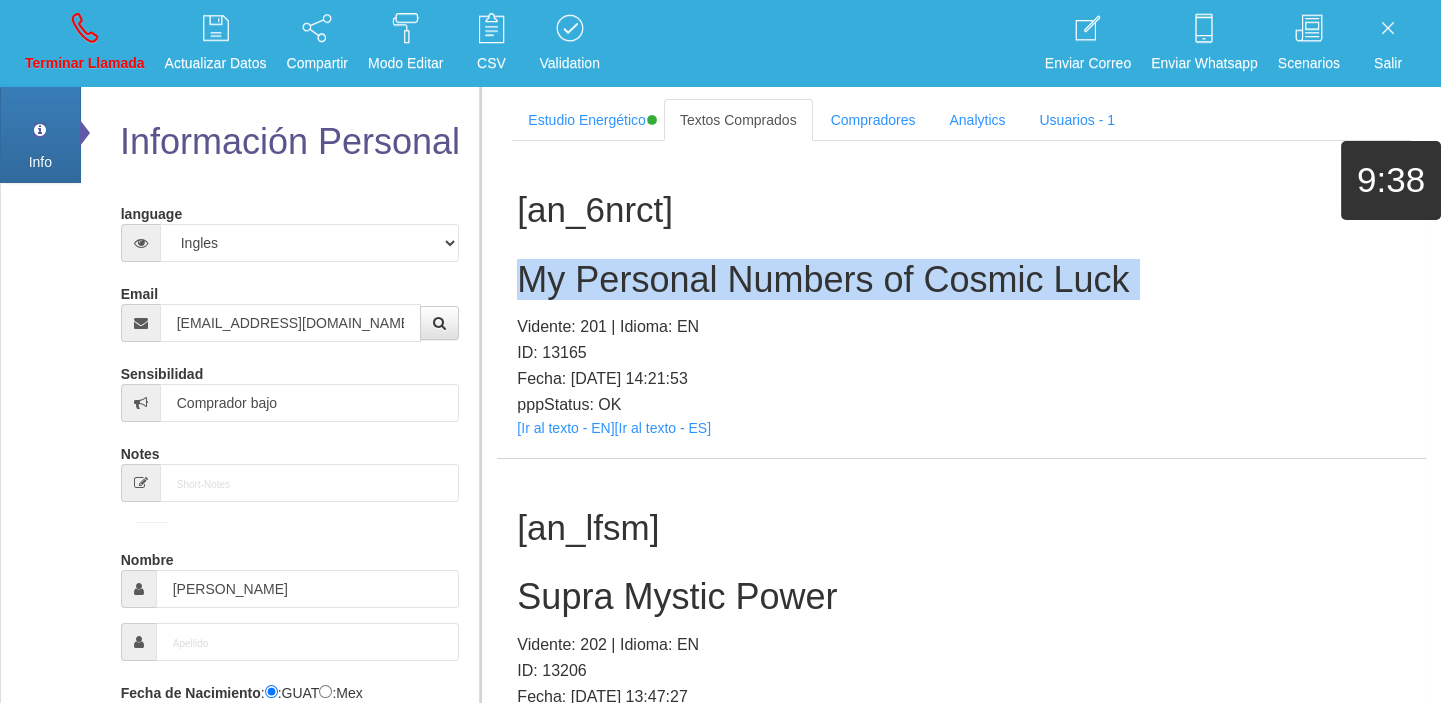 copy on "My Personal Numbers of Cosmic Luck" 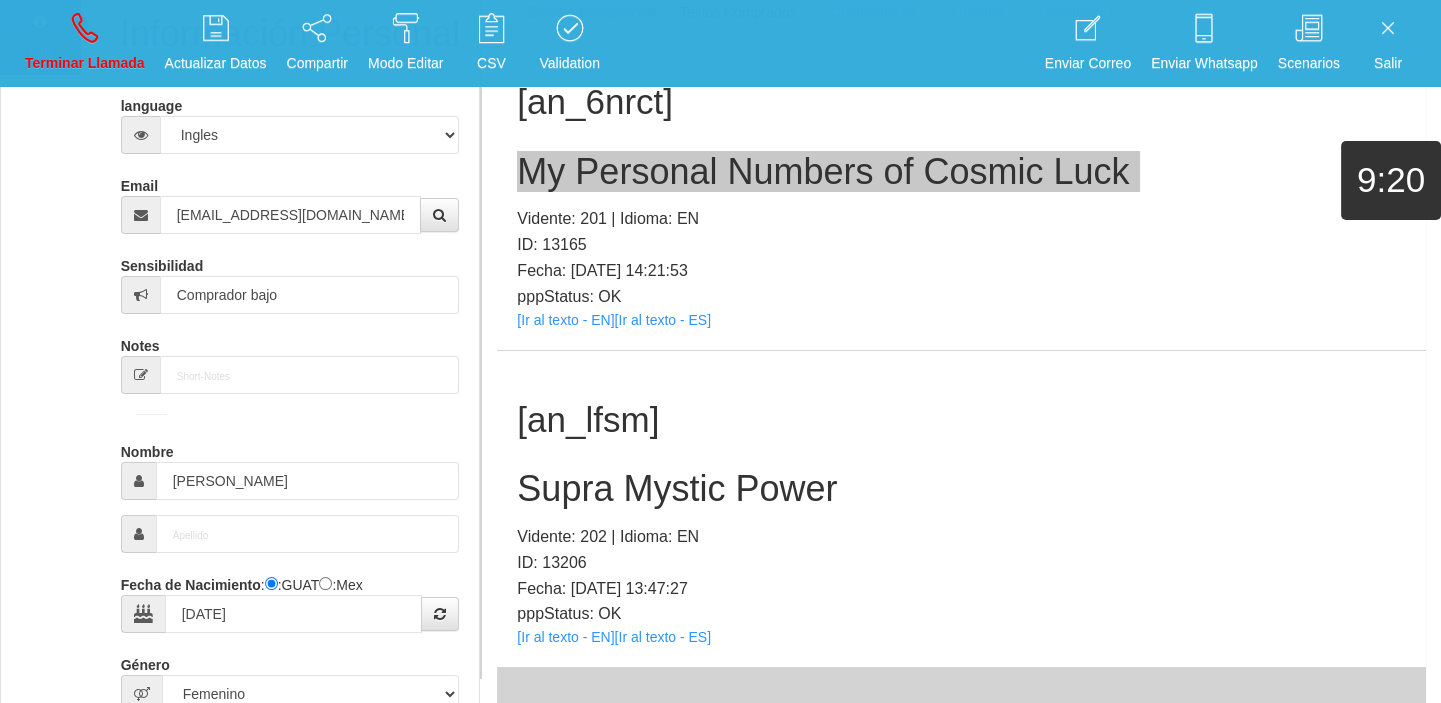 scroll, scrollTop: 272, scrollLeft: 0, axis: vertical 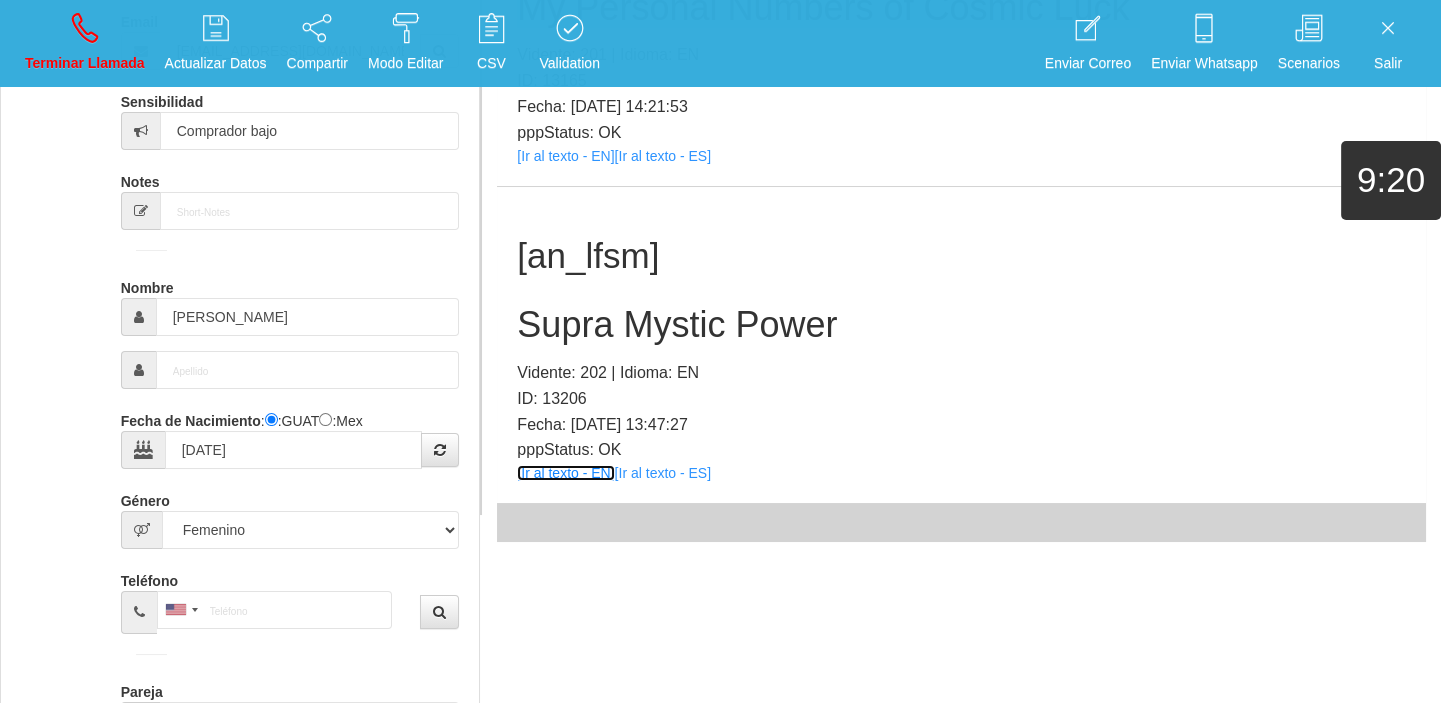 click on "[an_lfsm] Supra Mystic Power Vidente: 202 | Idioma: EN ID: 13206 Fecha: [DATE] 13:47:27 pppStatus: OK [Ir al texto - EN] [Ir al texto - ES]" at bounding box center [961, 345] 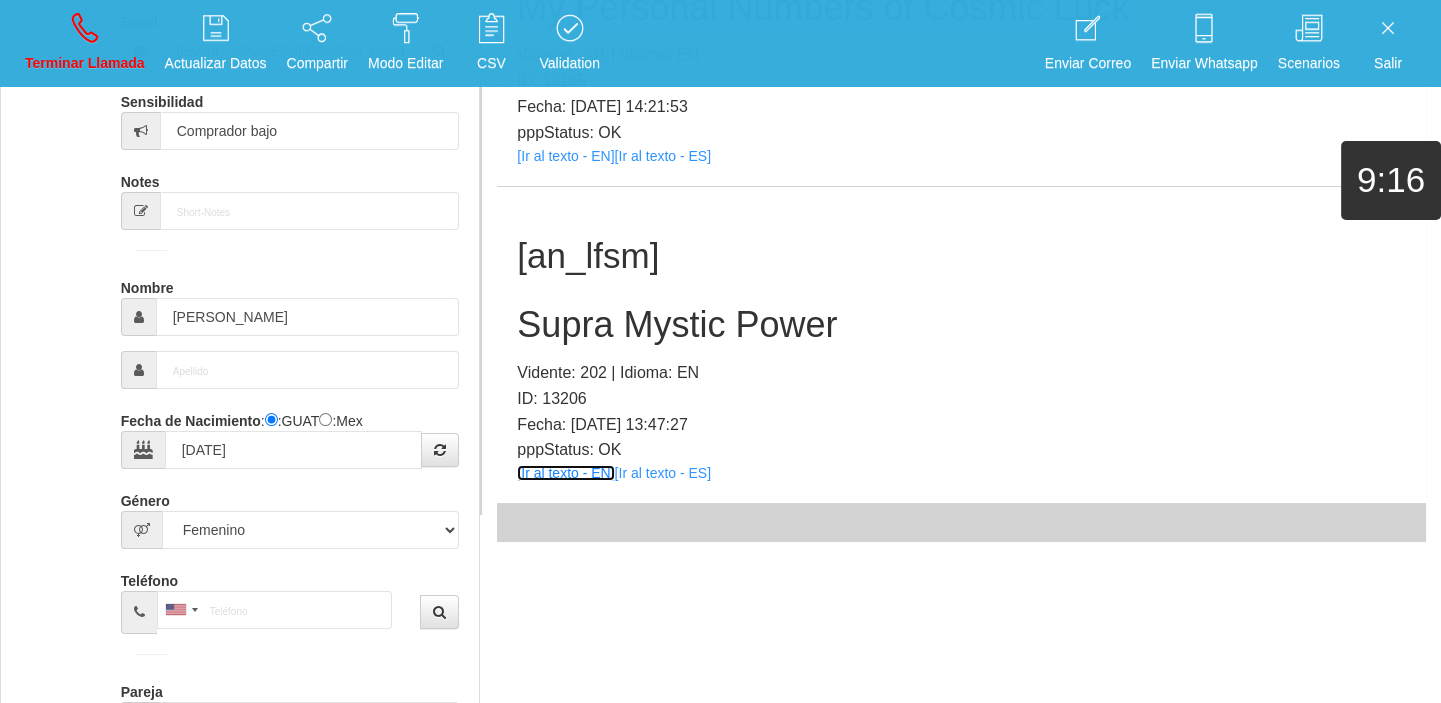 click on "[Ir al texto - EN]" at bounding box center (565, 473) 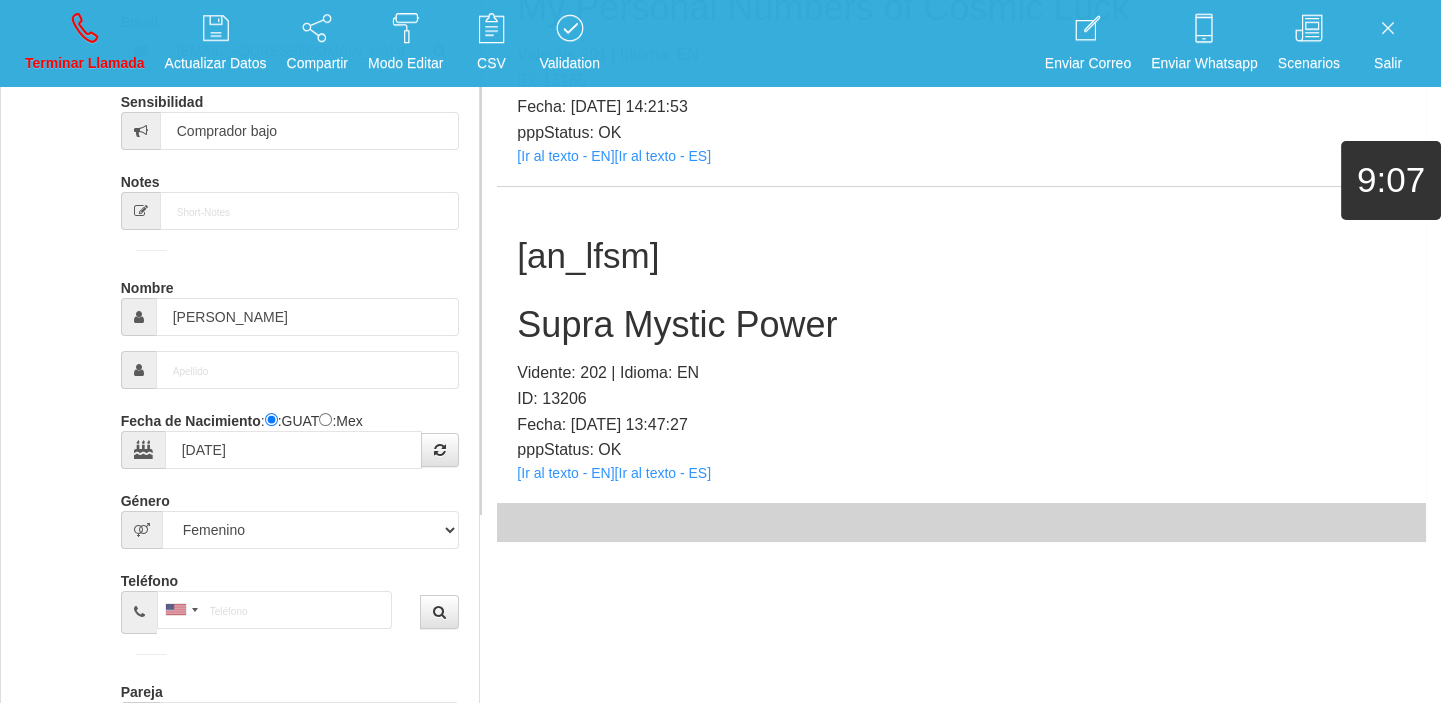 click on "Supra Mystic Power" at bounding box center [961, 325] 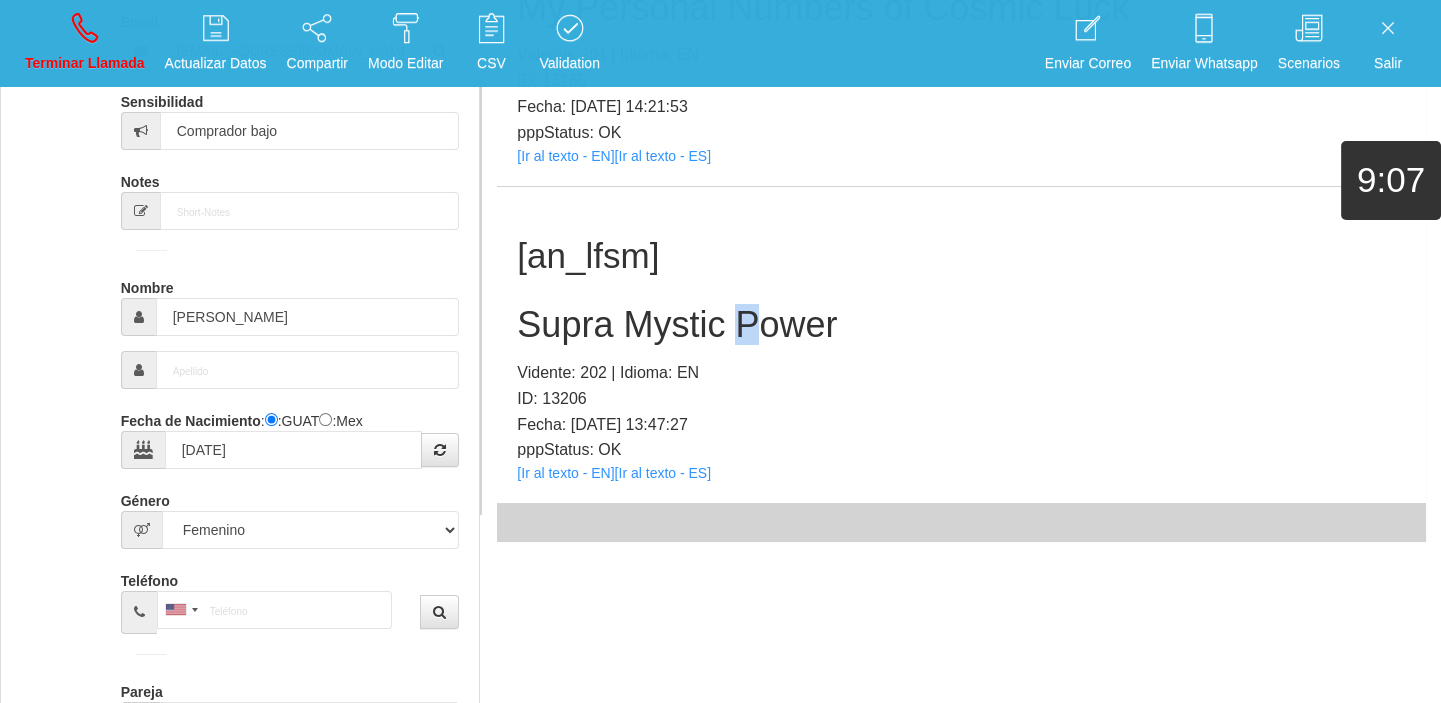 click on "Supra Mystic Power" at bounding box center [961, 325] 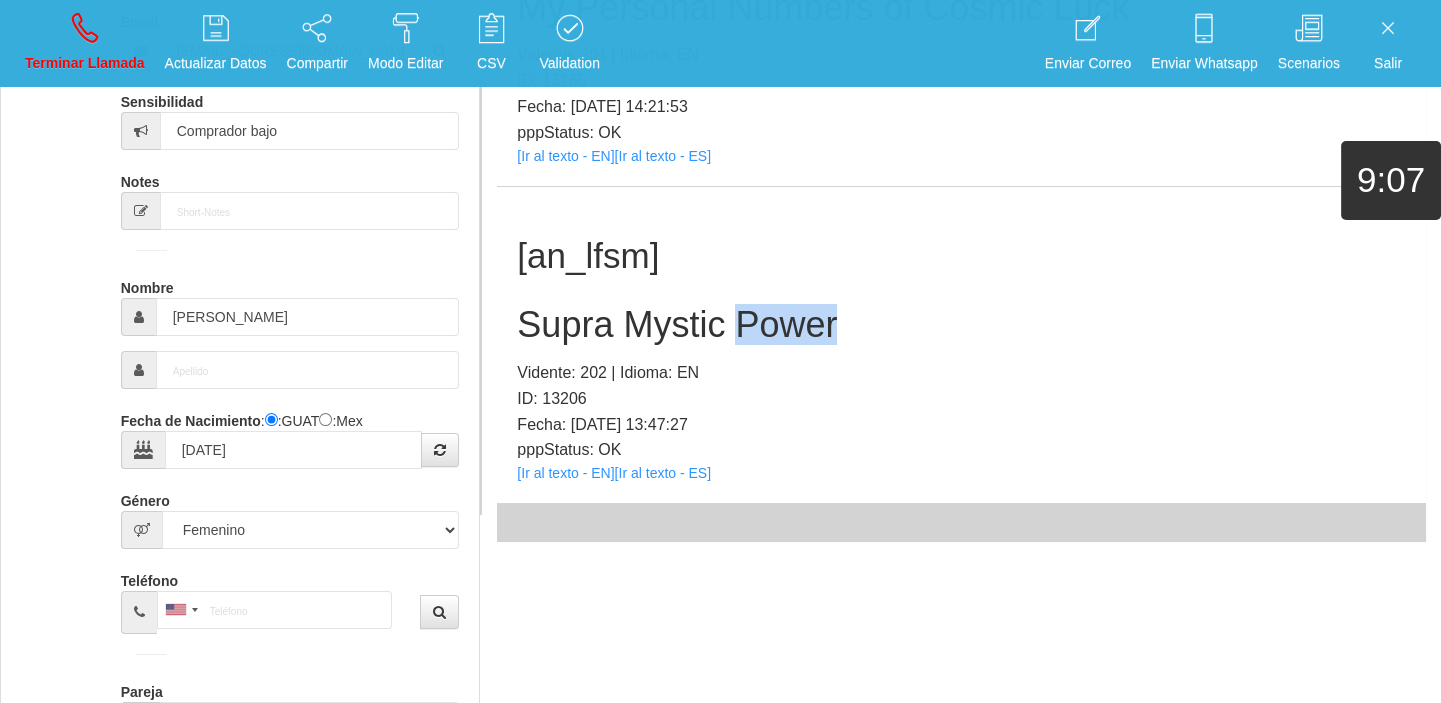 click on "Supra Mystic Power" at bounding box center (961, 325) 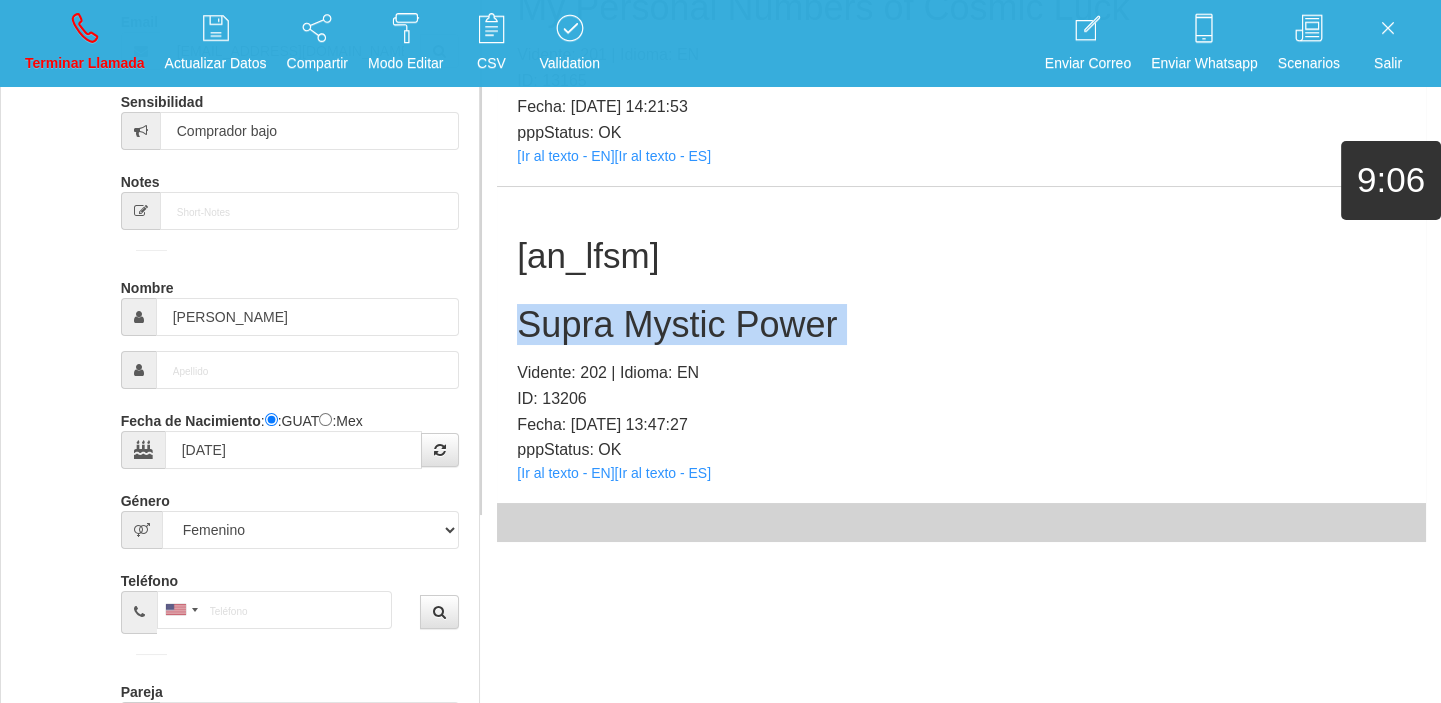 click on "Supra Mystic Power" at bounding box center (961, 325) 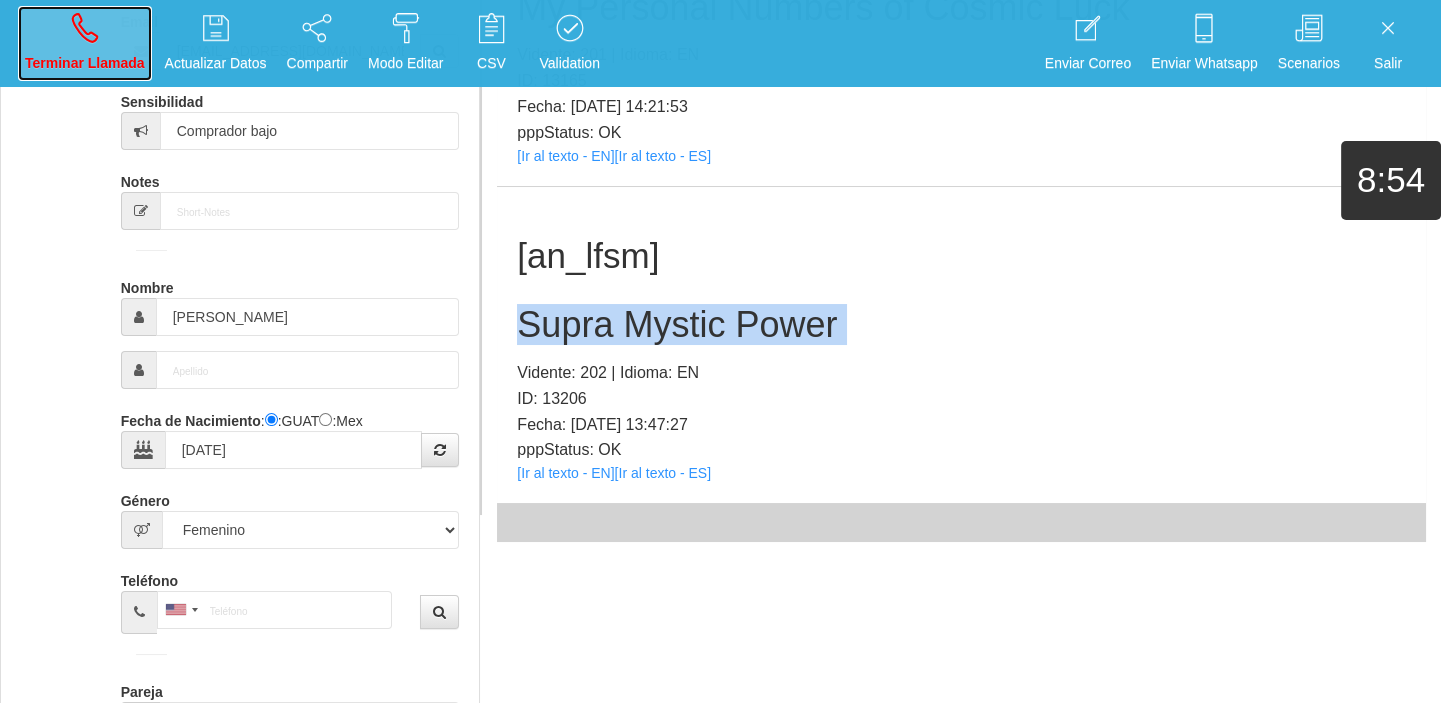 drag, startPoint x: 83, startPoint y: 53, endPoint x: 138, endPoint y: 144, distance: 106.32967 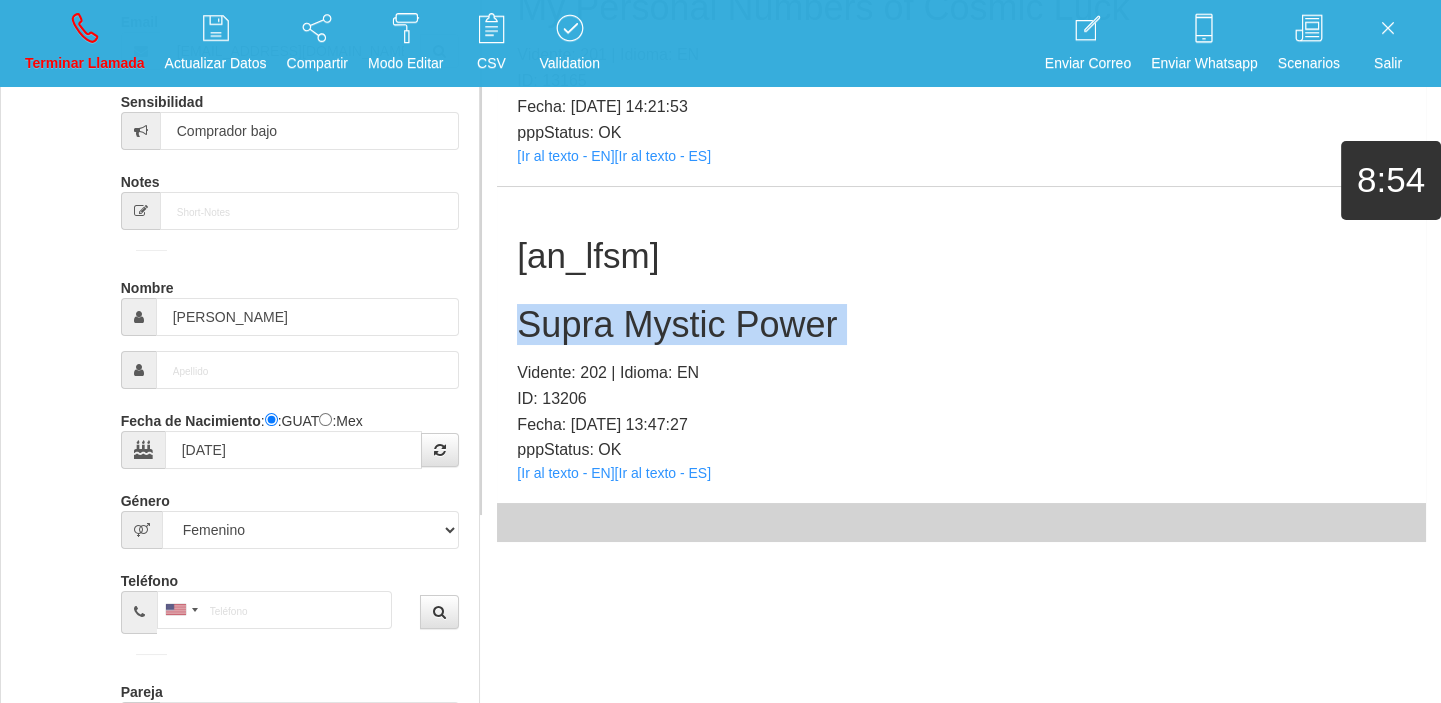 type 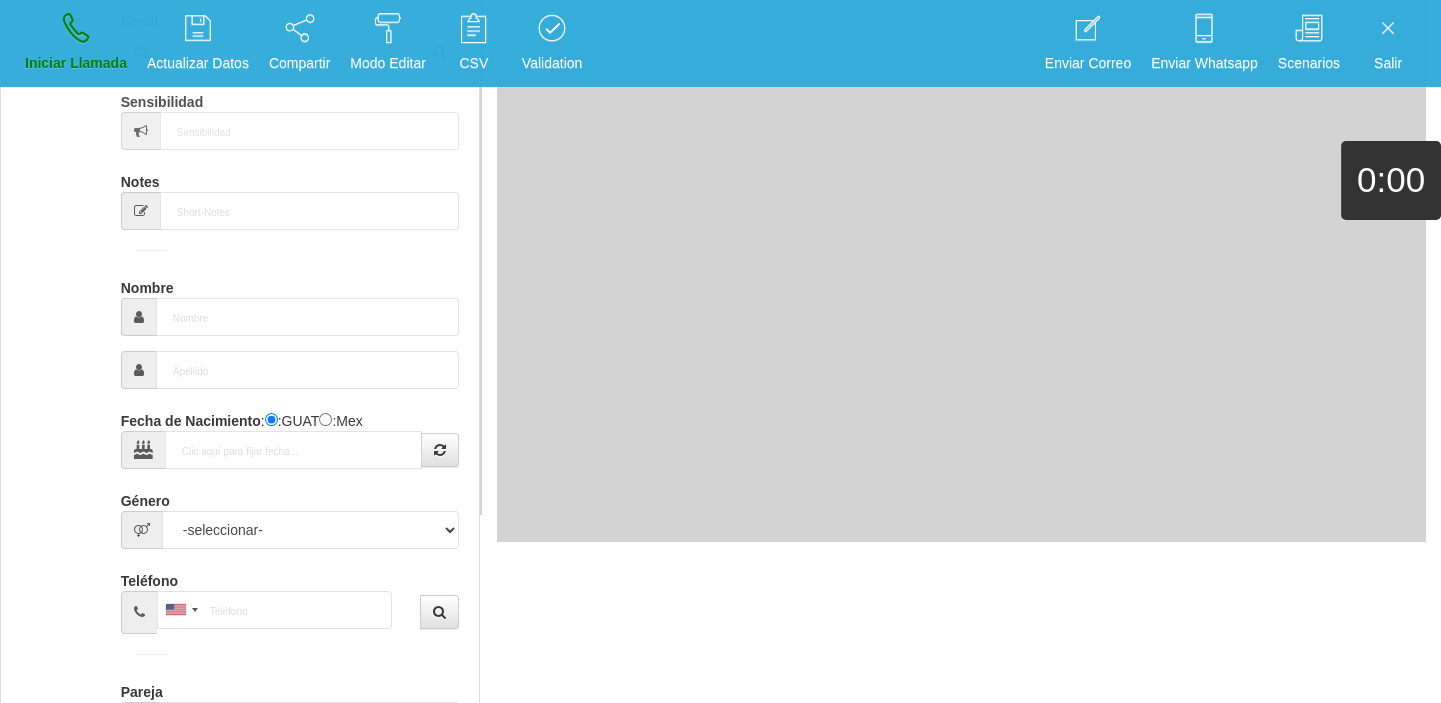 scroll, scrollTop: 0, scrollLeft: 0, axis: both 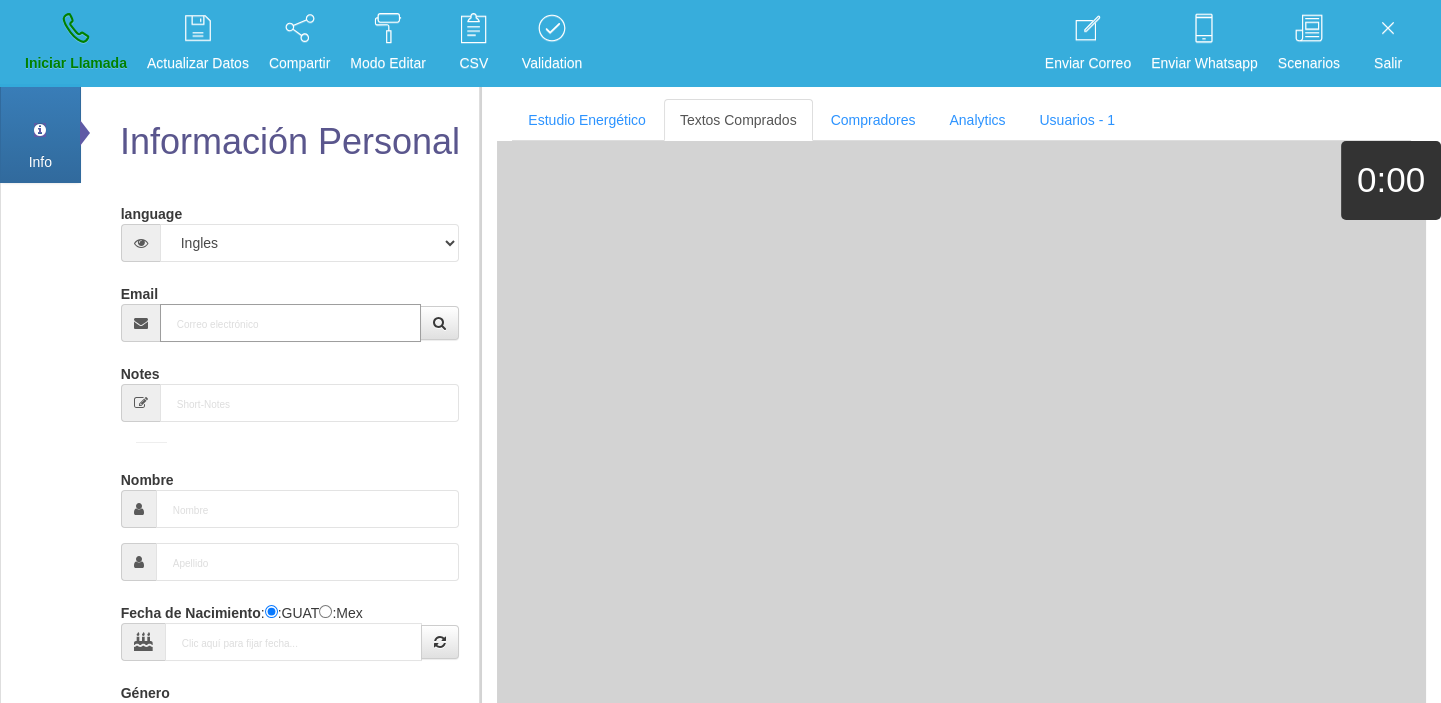paste on "[EMAIL_ADDRESS][DOMAIN_NAME]" 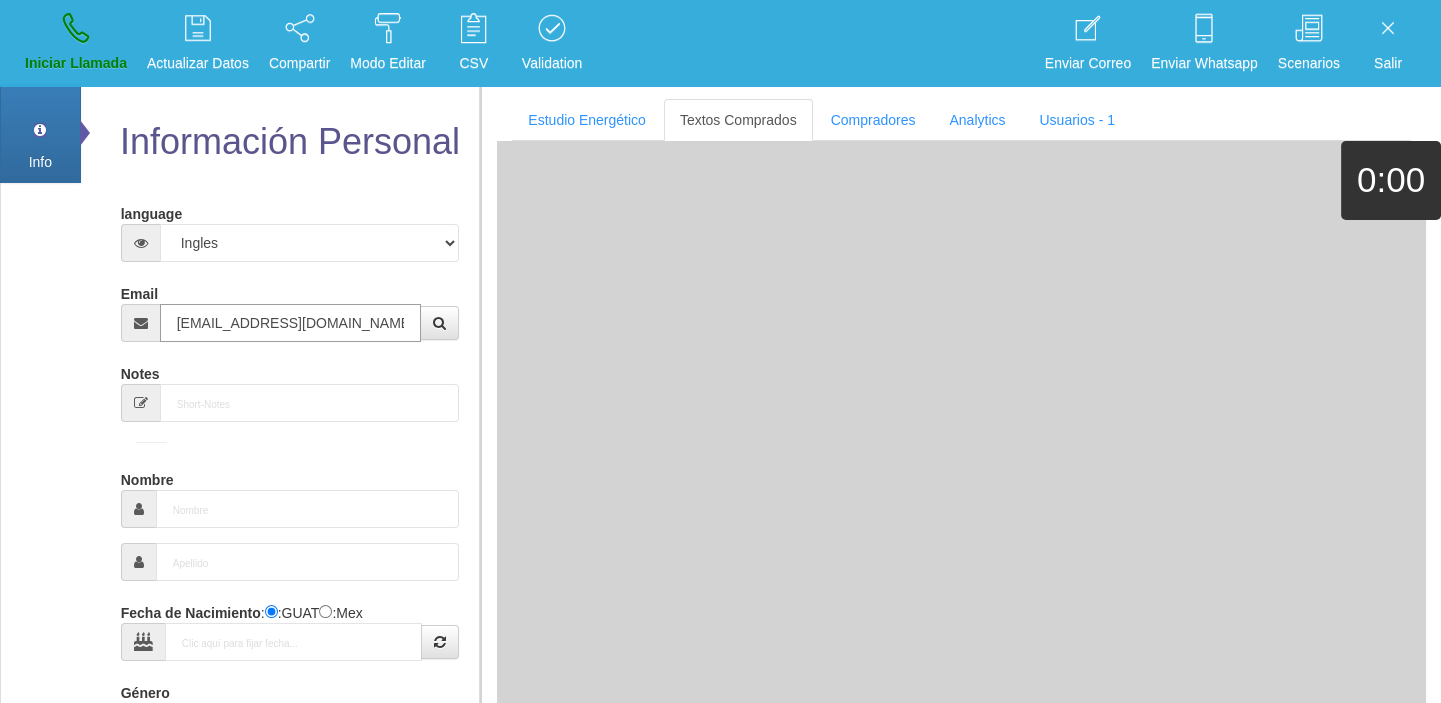 click on "[EMAIL_ADDRESS][DOMAIN_NAME]" at bounding box center (291, 323) 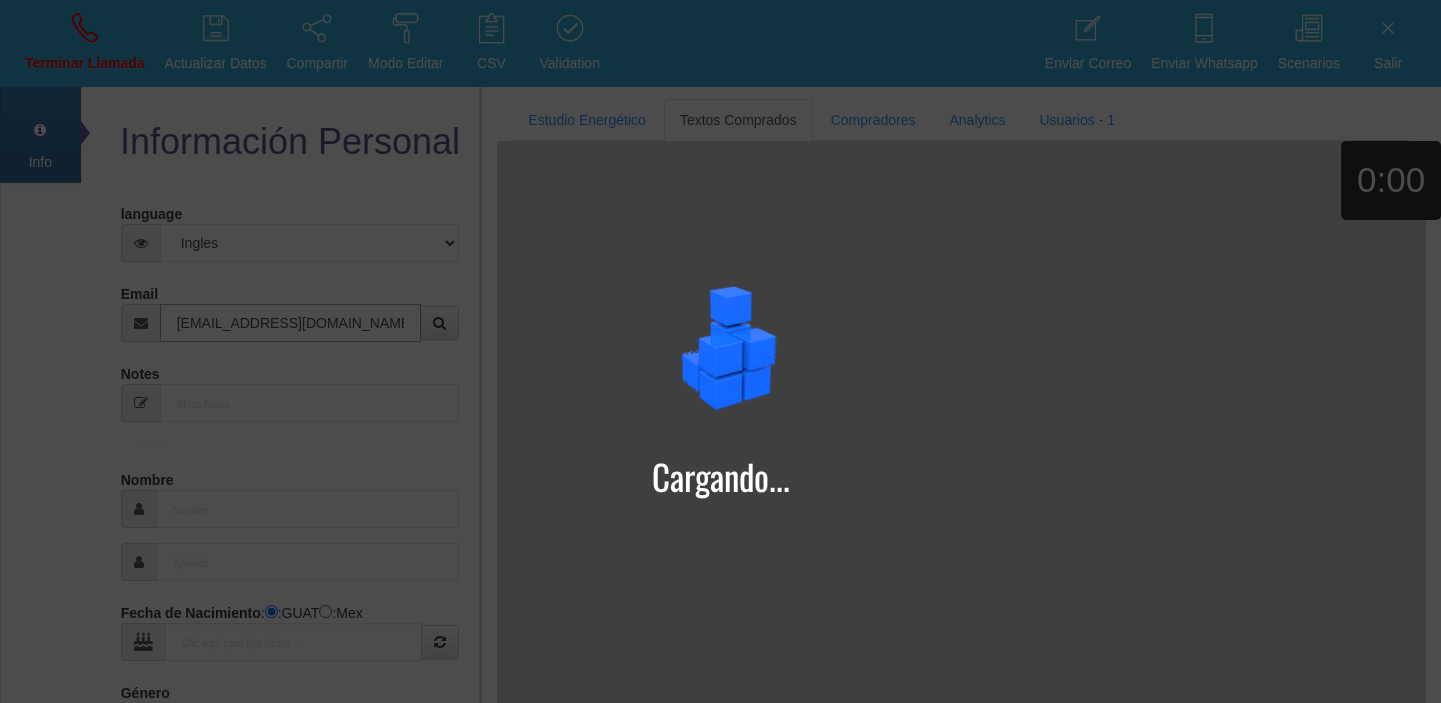 type on "[EMAIL_ADDRESS][DOMAIN_NAME]" 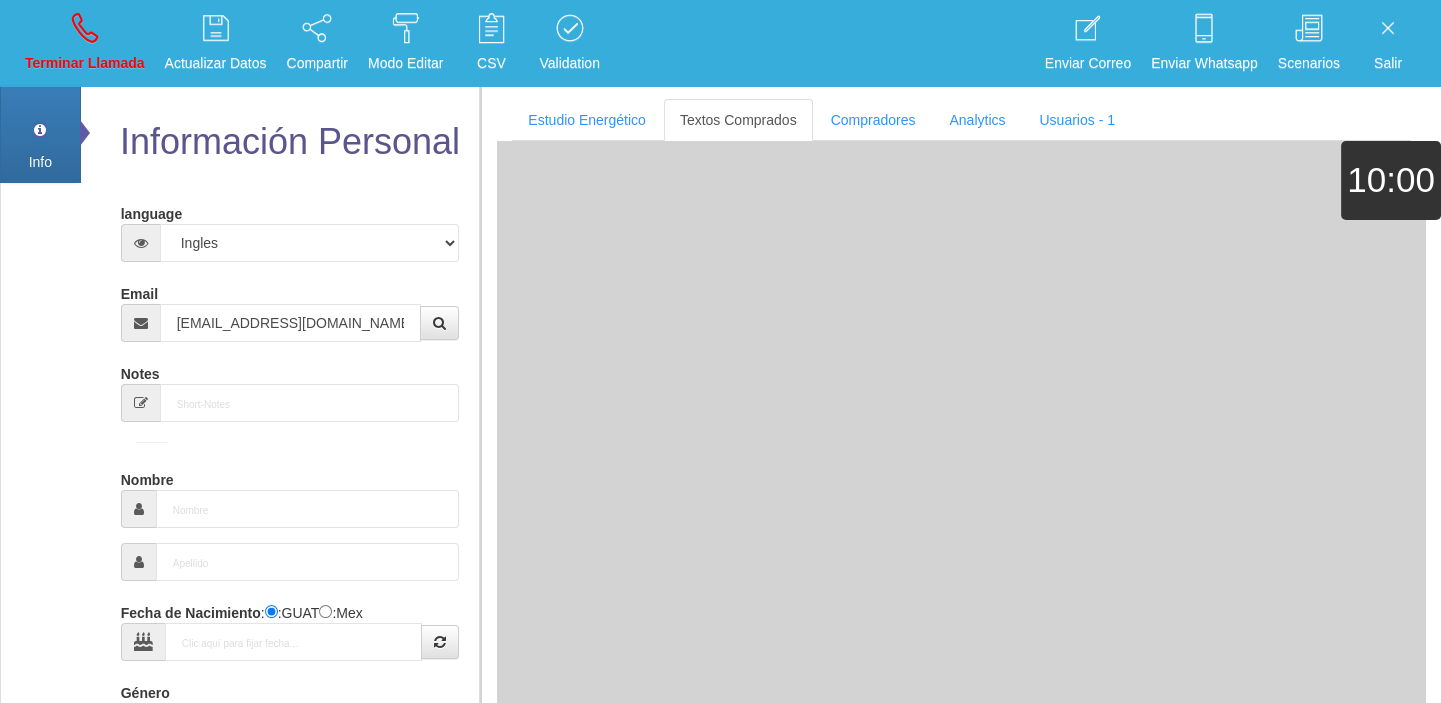 type on "16 Ene 1956" 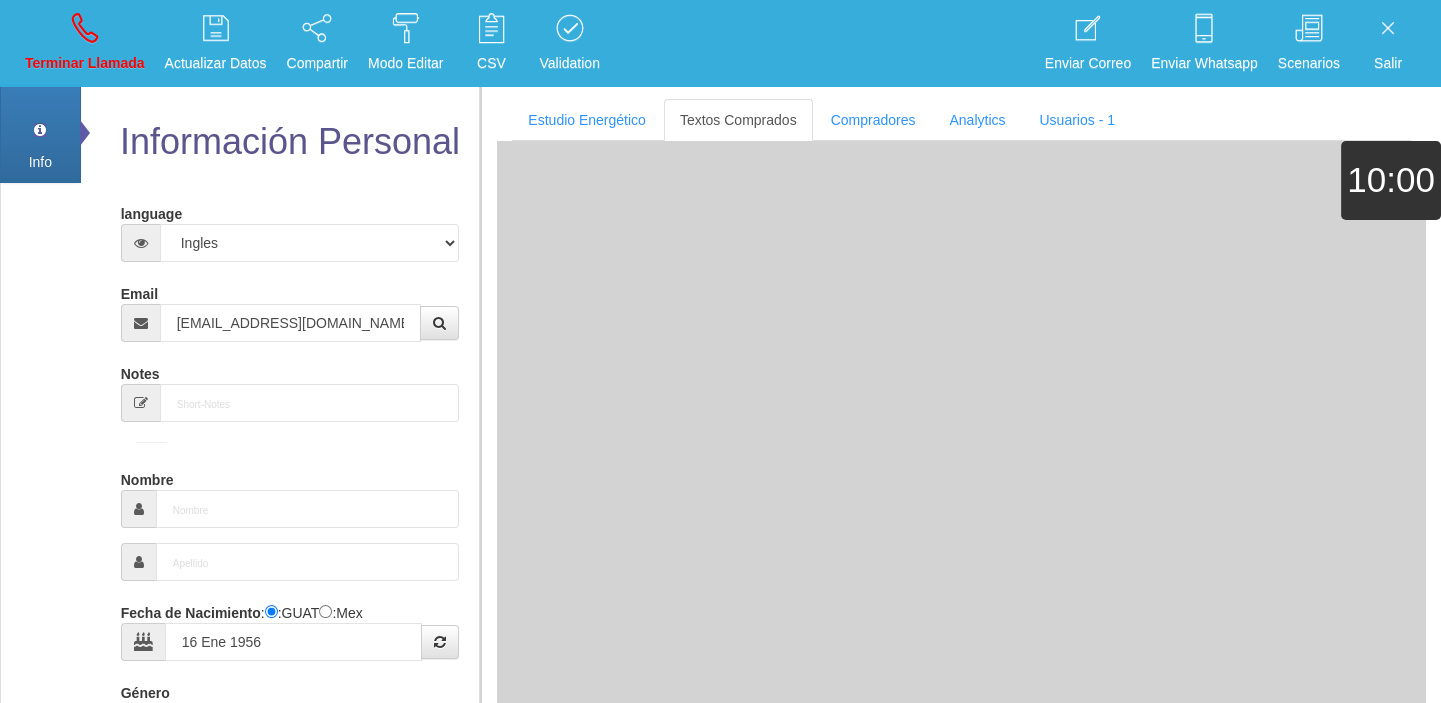 type on "Excelente Comprador" 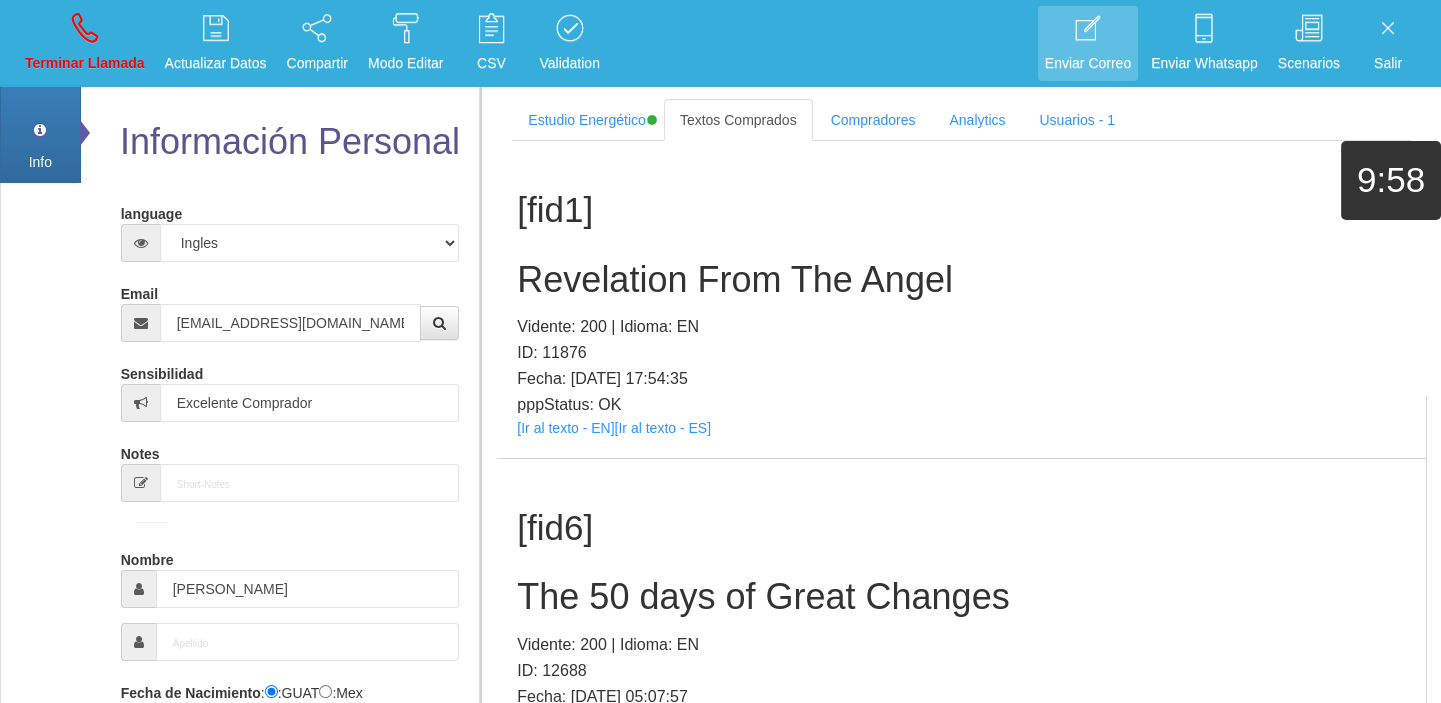 scroll, scrollTop: 3078, scrollLeft: 0, axis: vertical 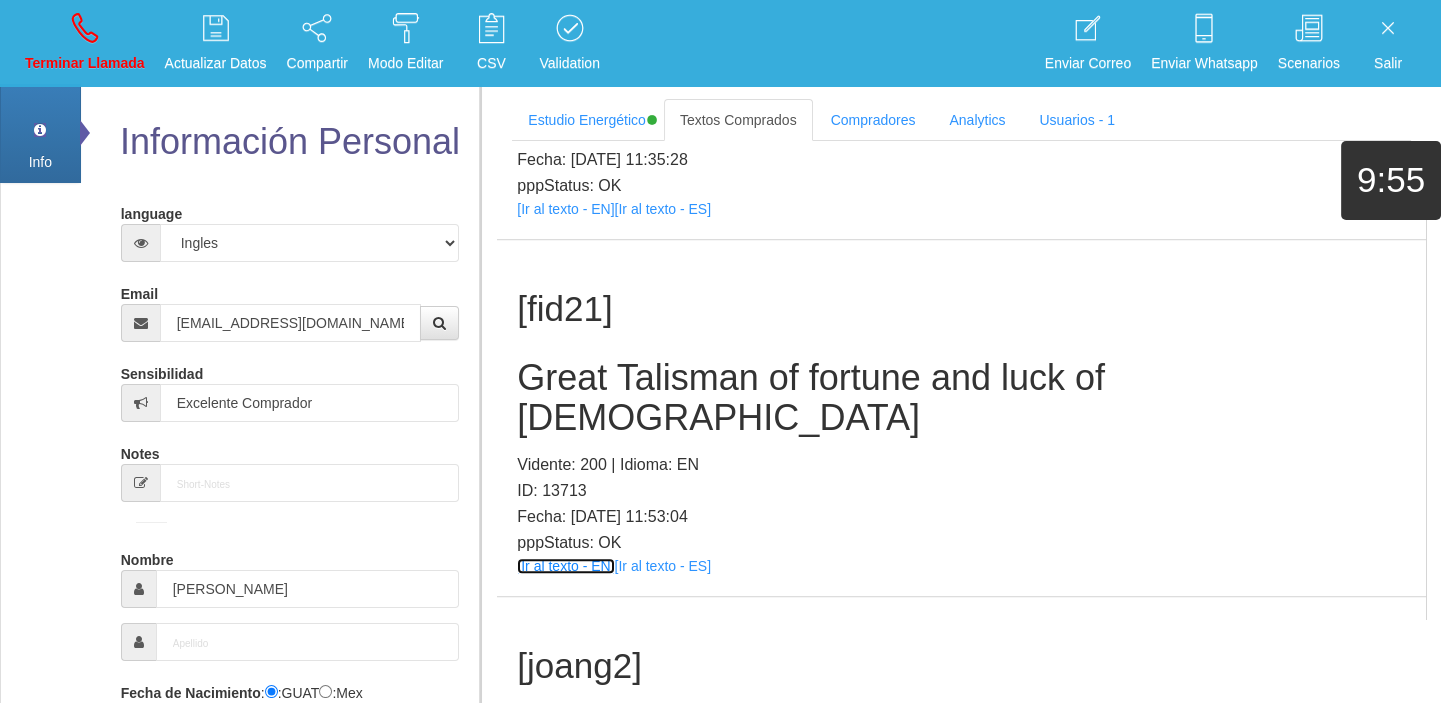 click on "[Ir al texto - EN]" at bounding box center [565, 566] 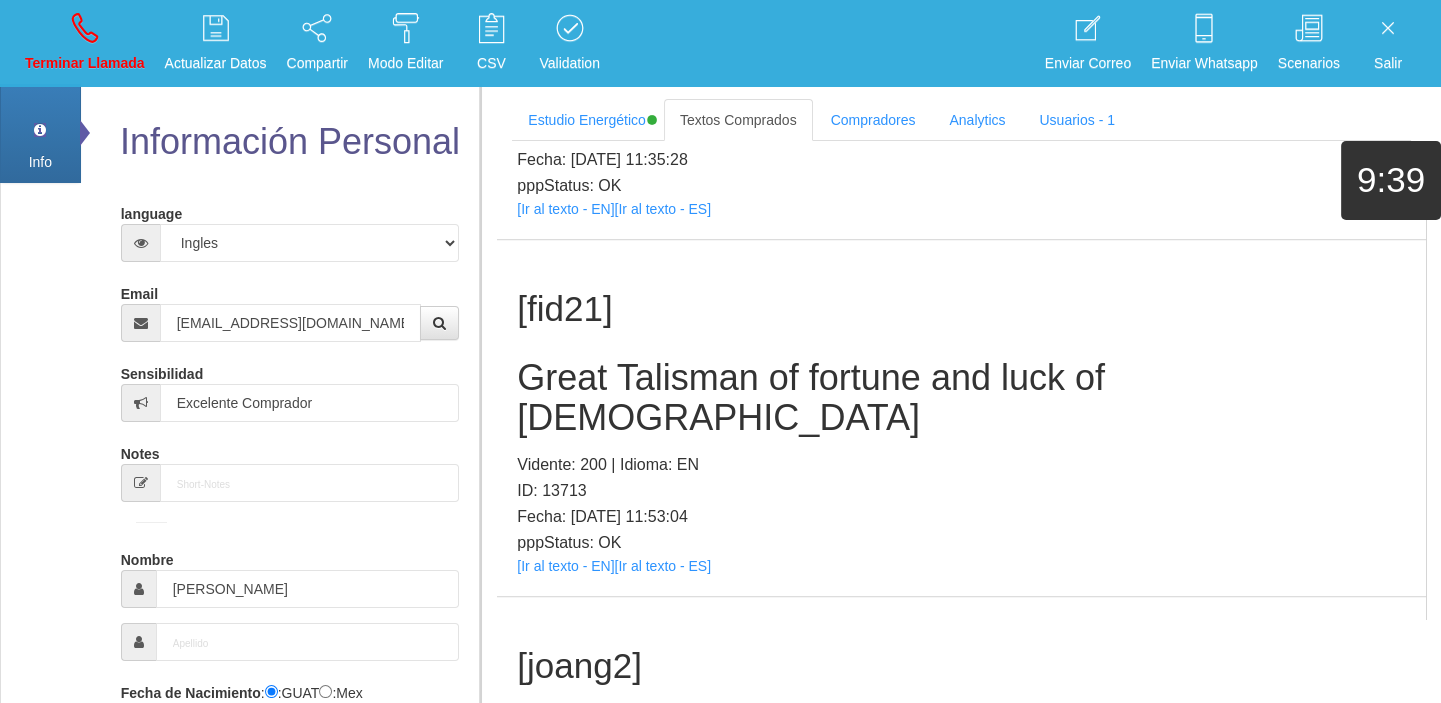 click on "Great Talisman of fortune and luck of [DEMOGRAPHIC_DATA]" at bounding box center [961, 397] 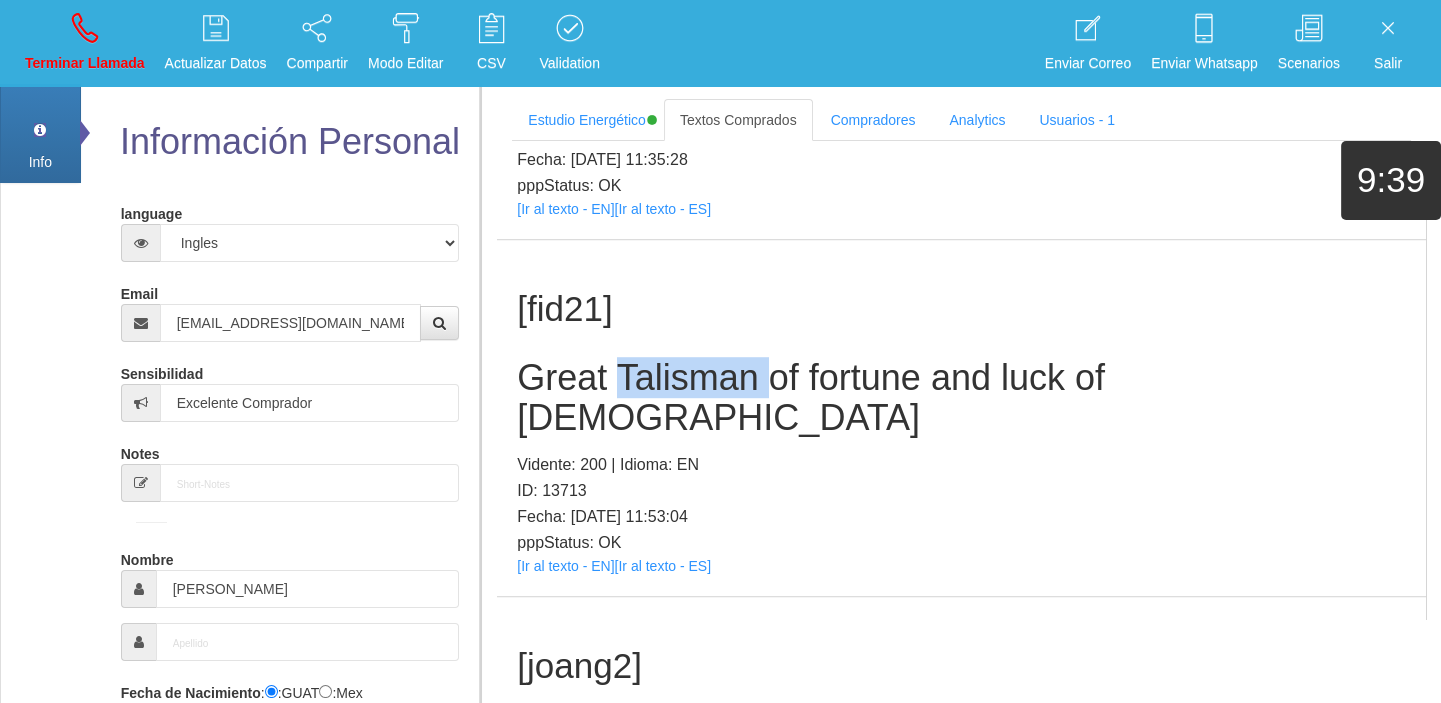click on "Great Talisman of fortune and luck of [DEMOGRAPHIC_DATA]" at bounding box center [961, 397] 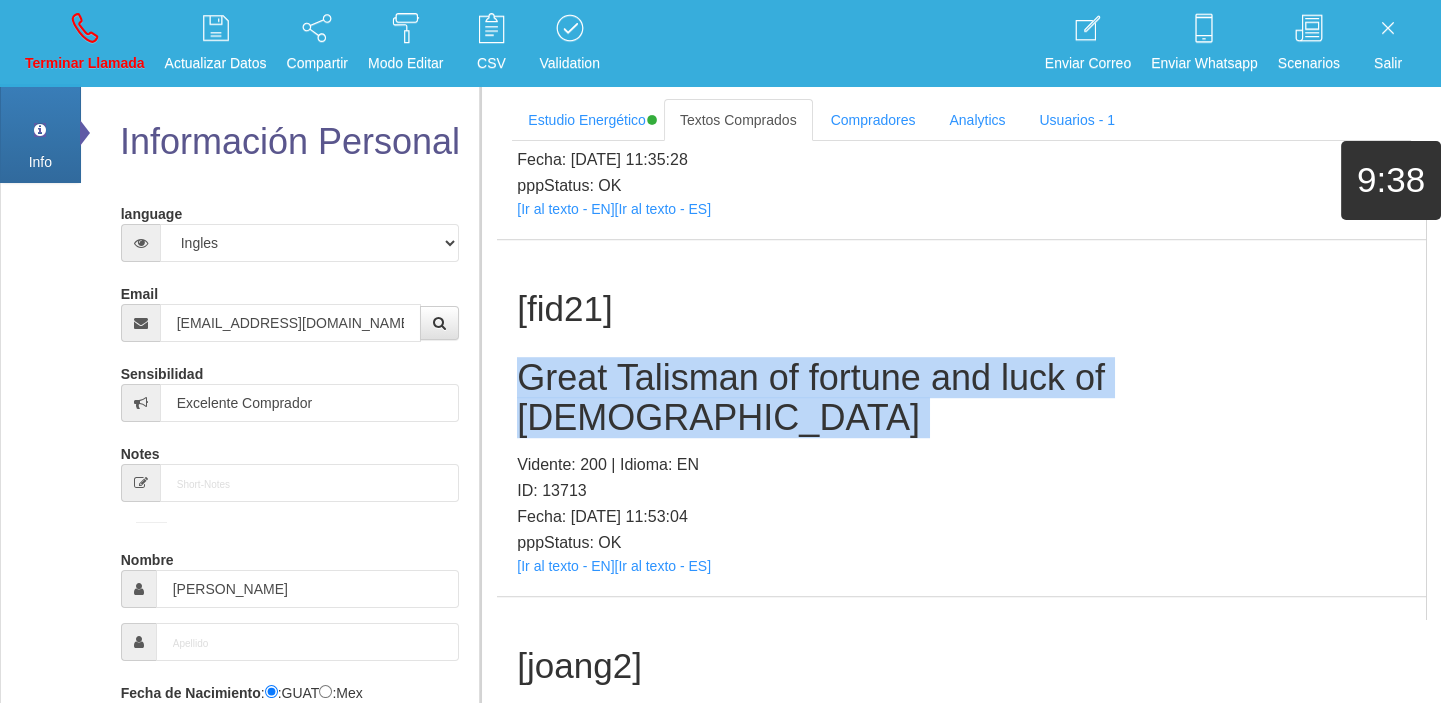 click on "Great Talisman of fortune and luck of [DEMOGRAPHIC_DATA]" at bounding box center [961, 397] 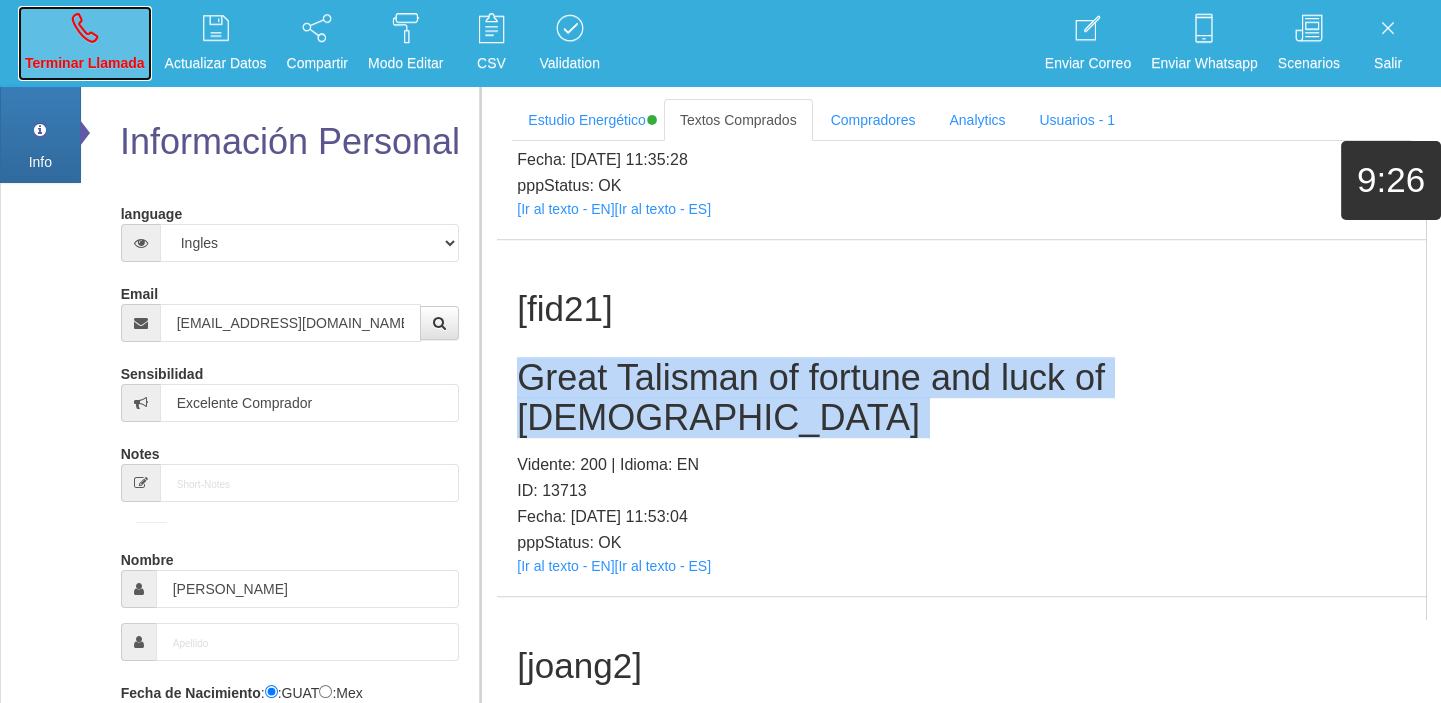 click on "Terminar Llamada" at bounding box center (85, 43) 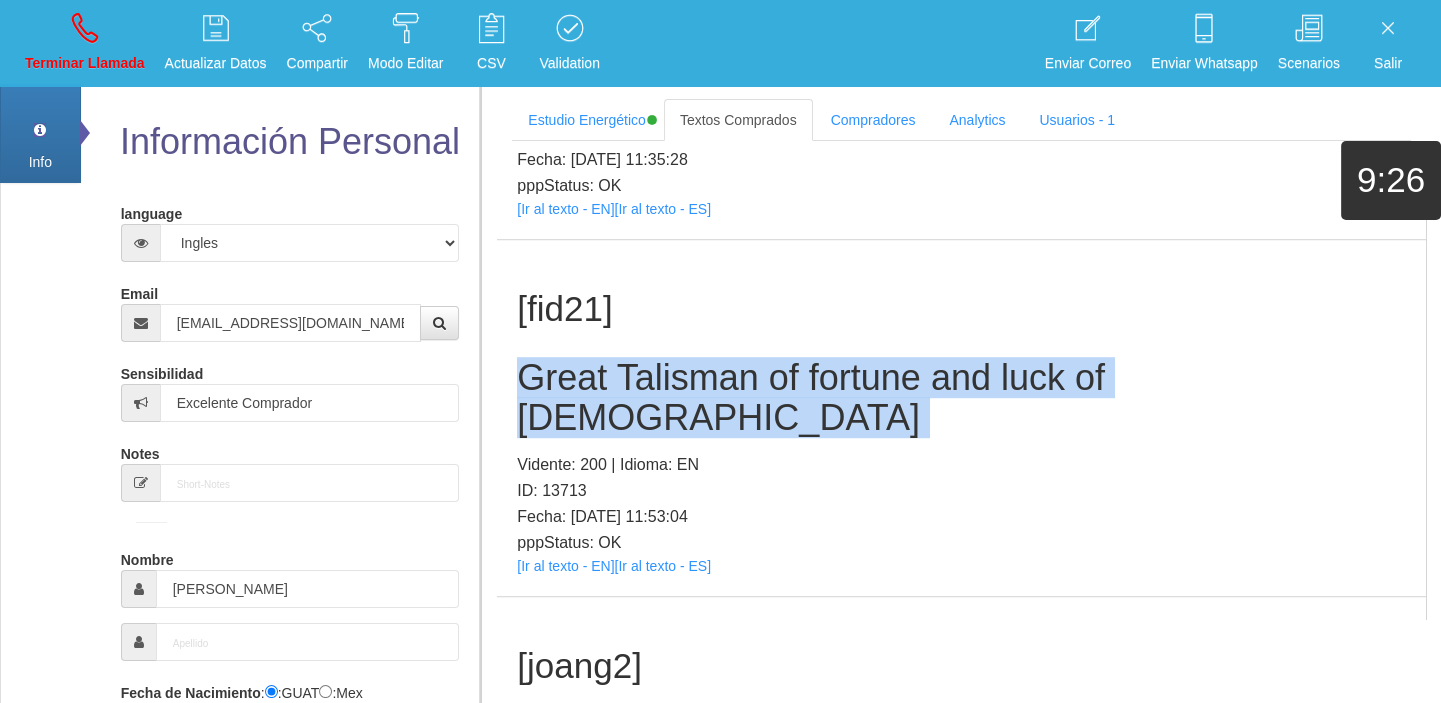 type 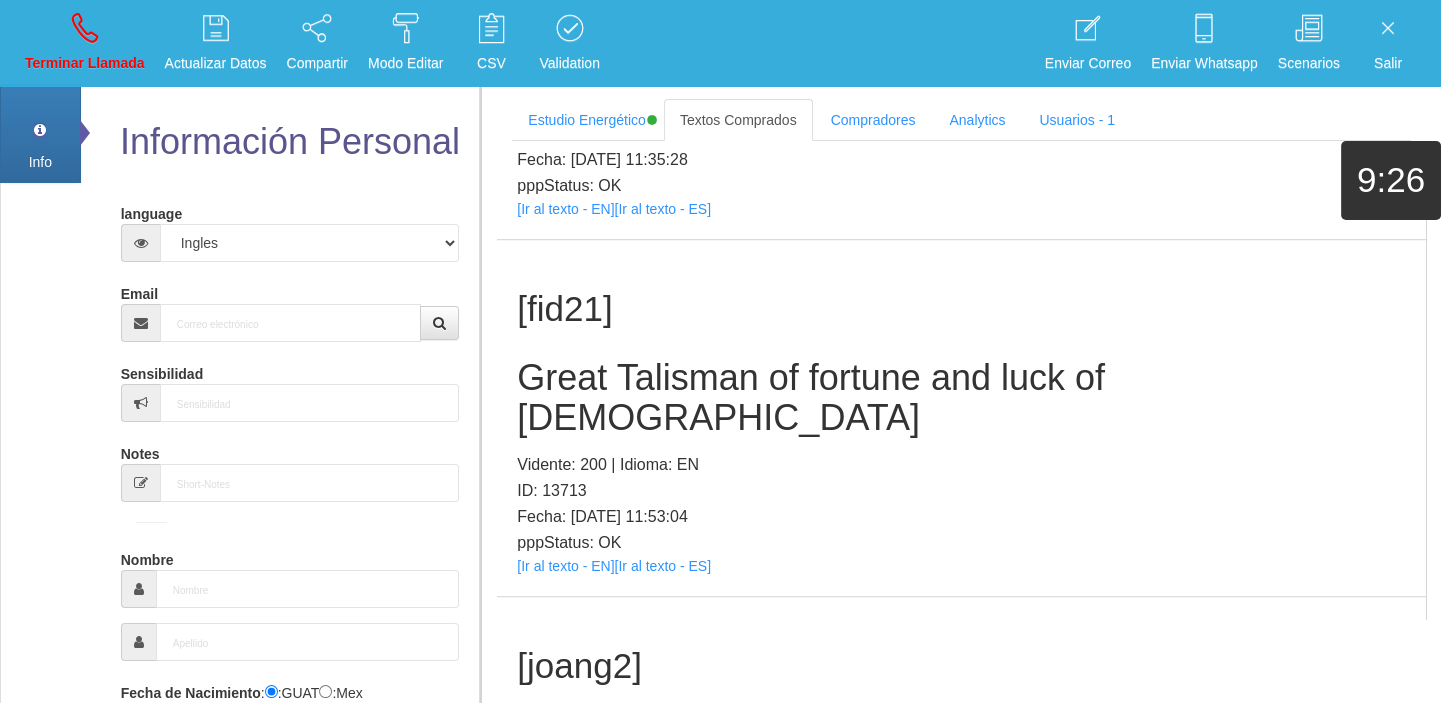 scroll, scrollTop: 0, scrollLeft: 0, axis: both 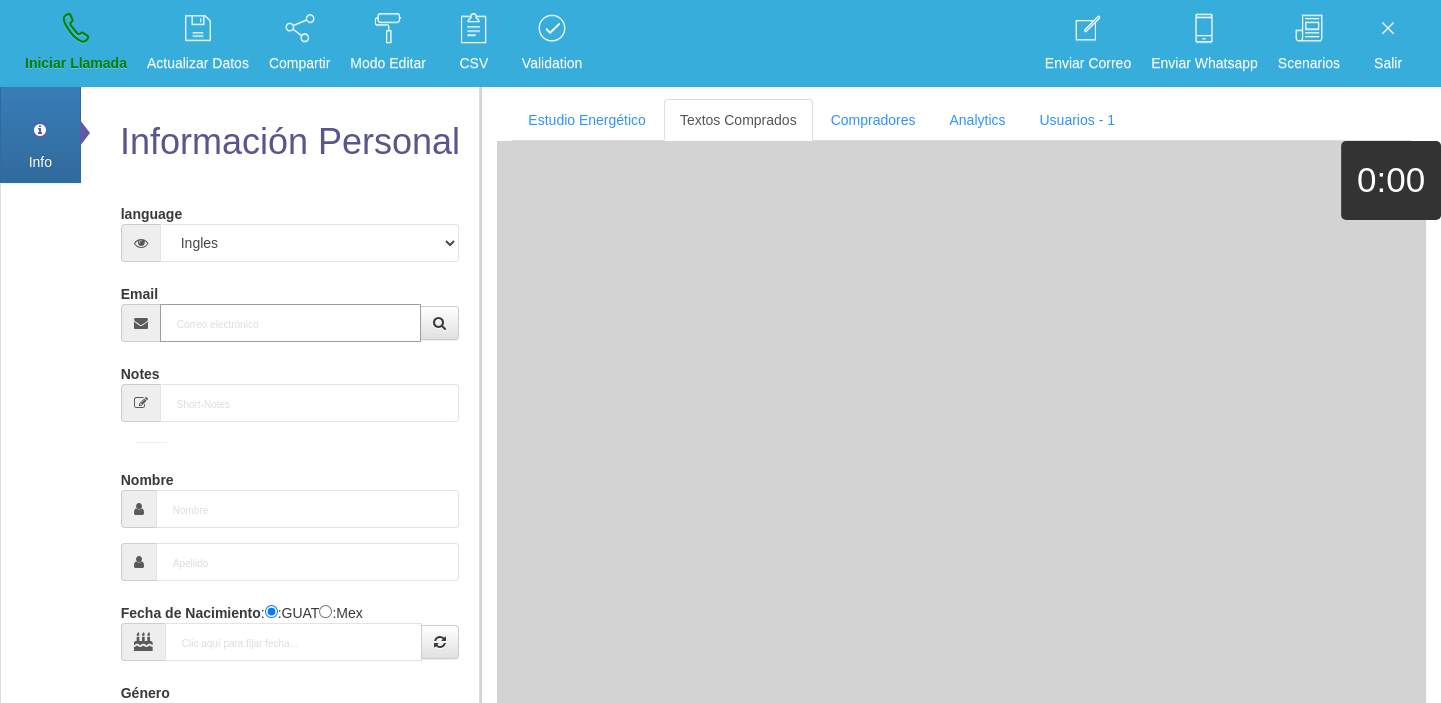 click on "Email" at bounding box center (291, 323) 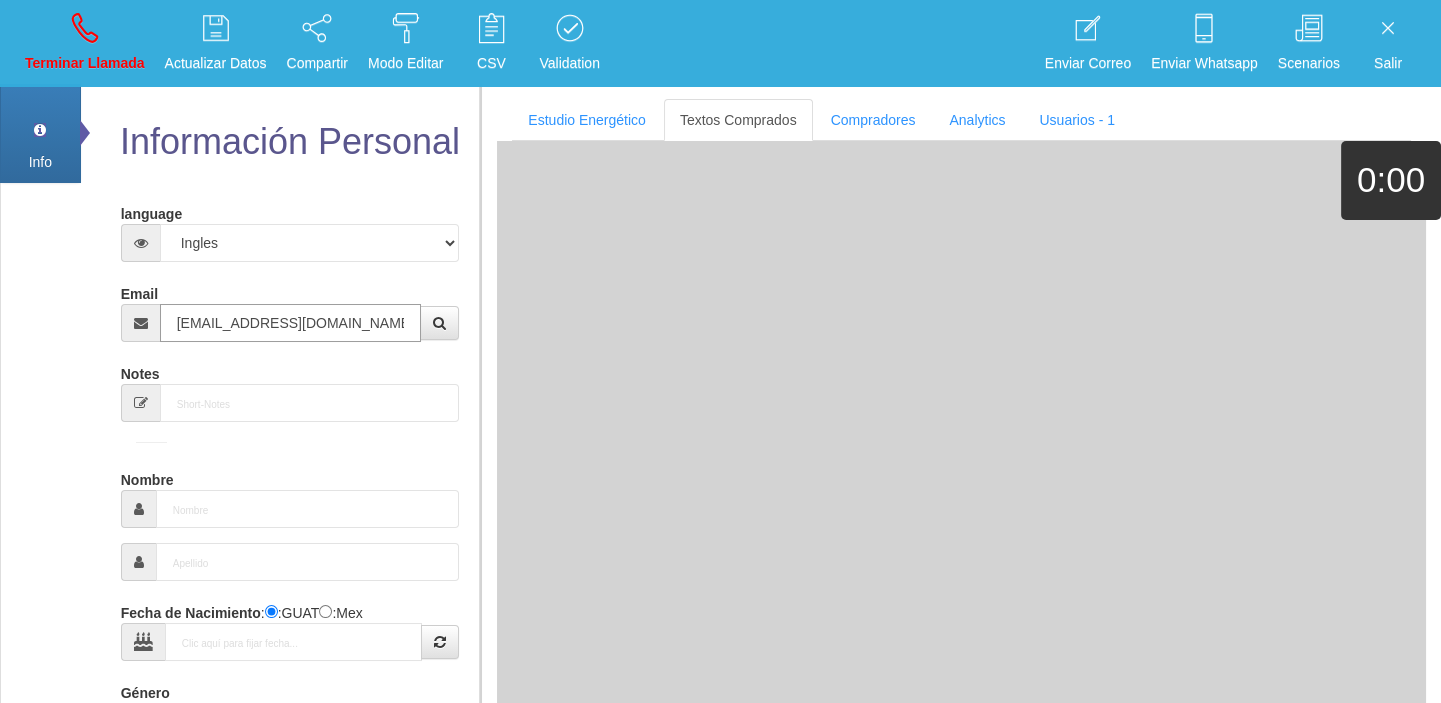 type on "[EMAIL_ADDRESS][DOMAIN_NAME]" 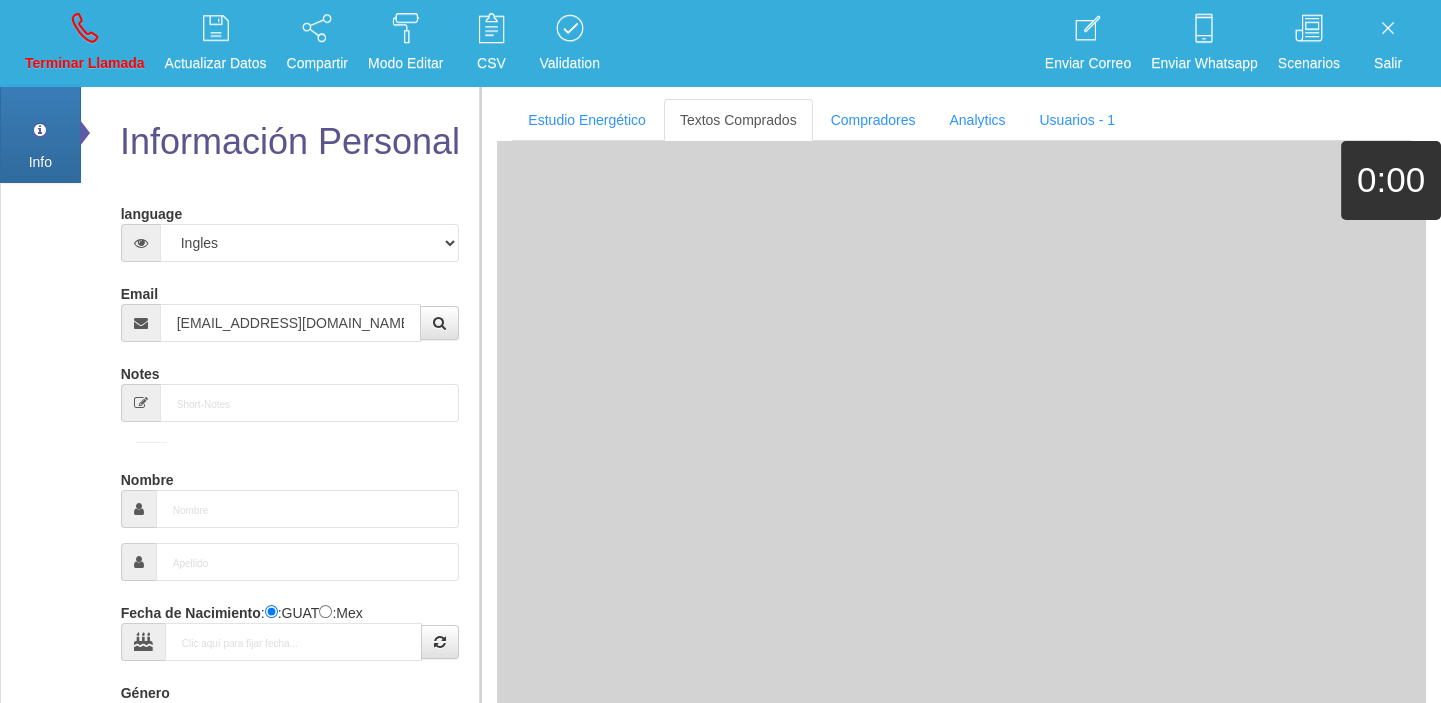 type on "[DATE]" 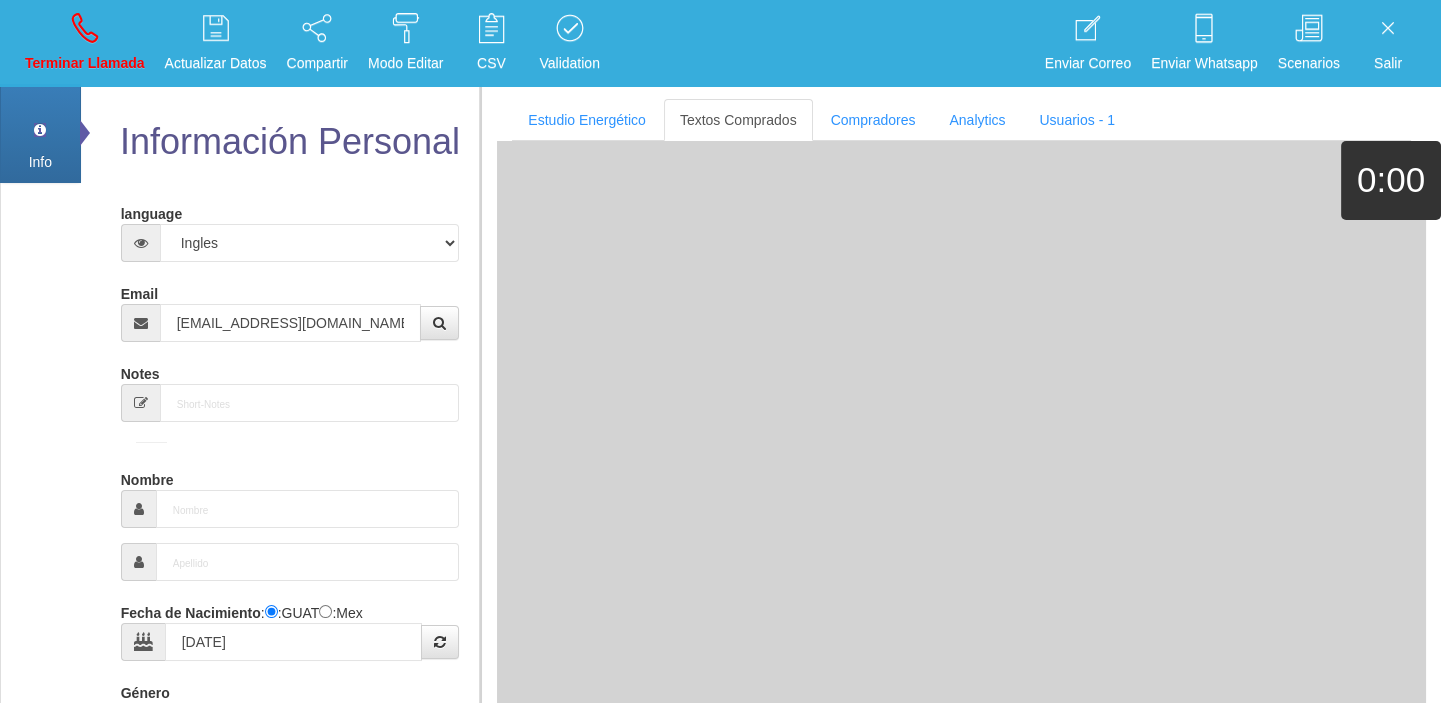 type on "Comprador simple" 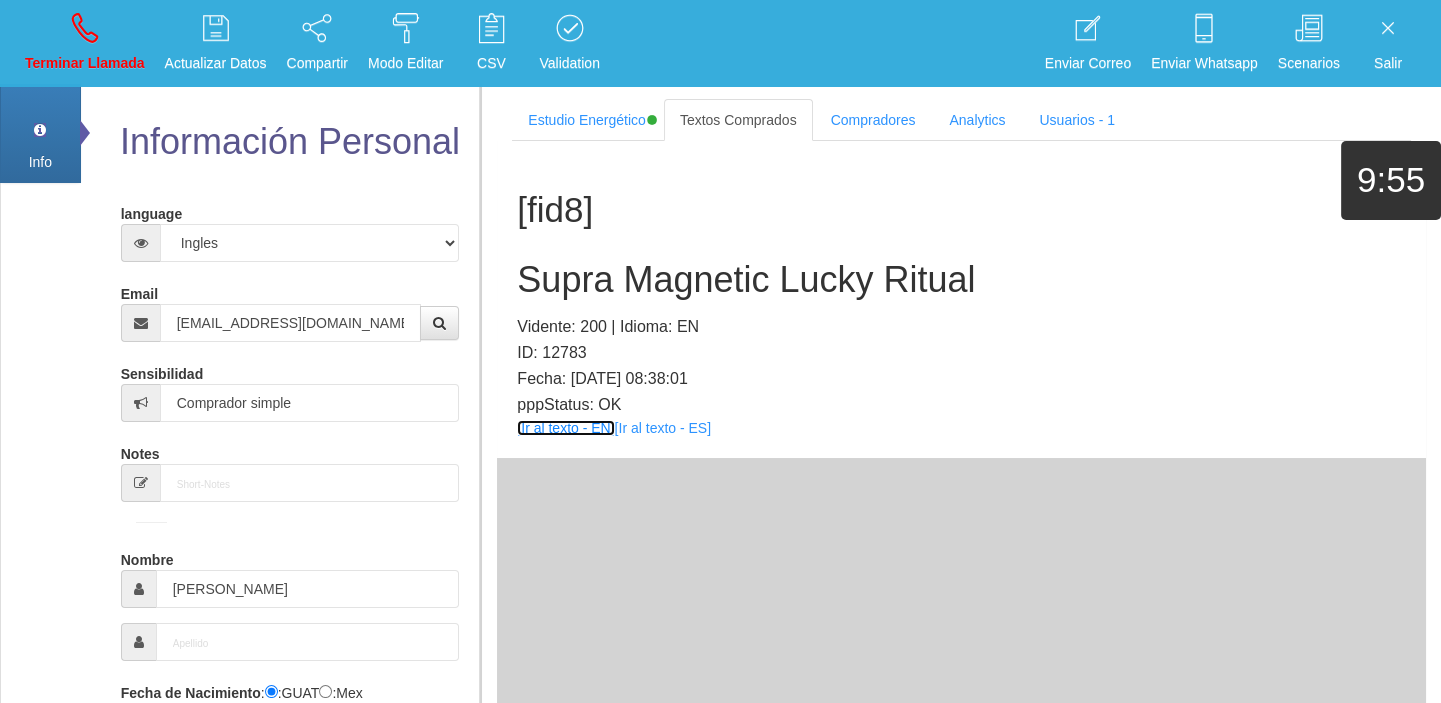 click on "[Ir al texto - EN]" at bounding box center [565, 428] 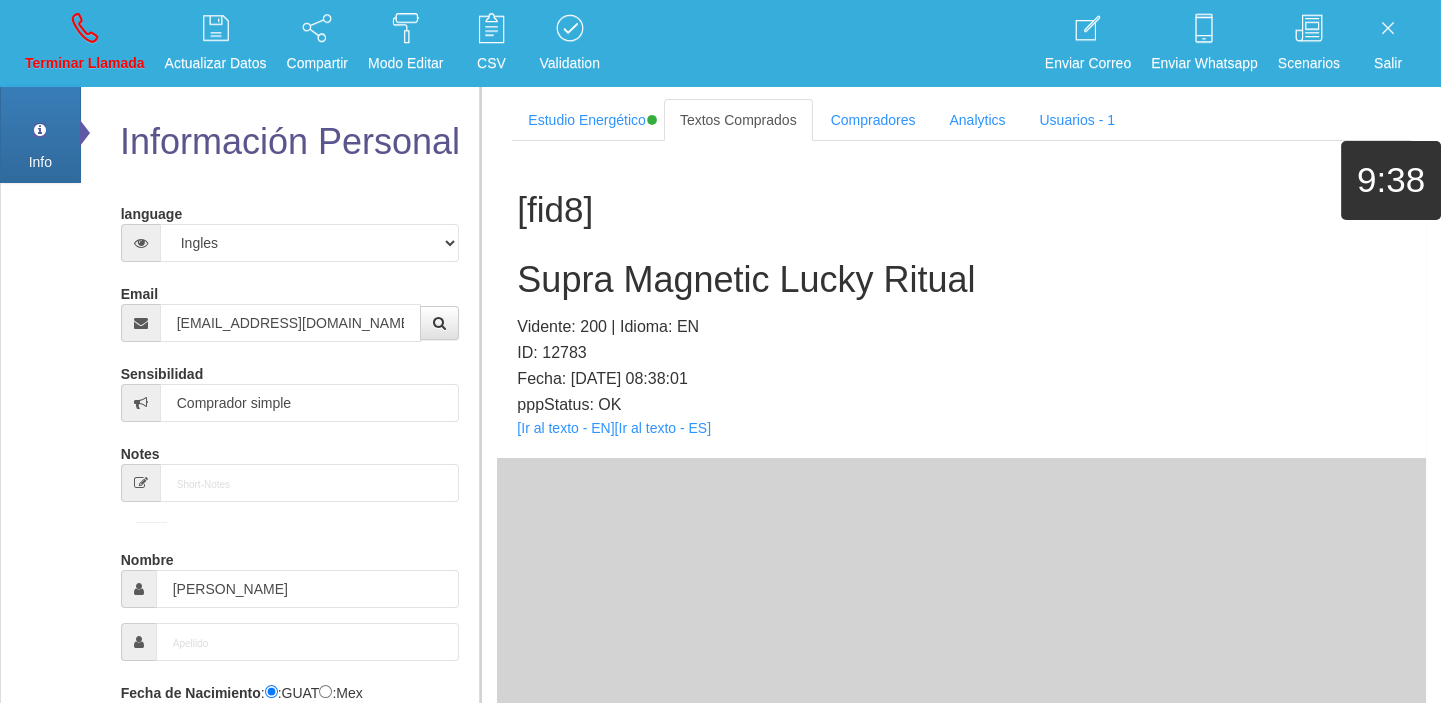 click on "Supra Magnetic Lucky Ritual" at bounding box center [961, 280] 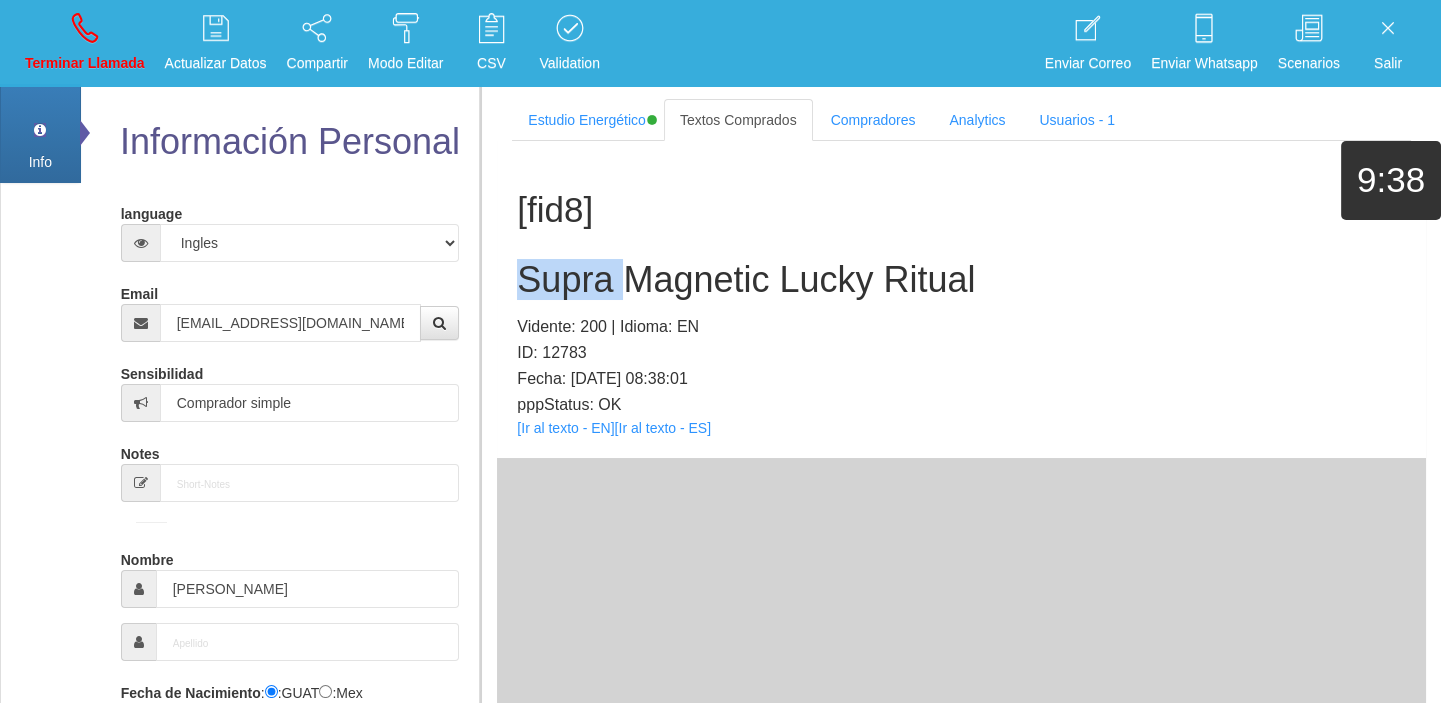 click on "Supra Magnetic Lucky Ritual" at bounding box center (961, 280) 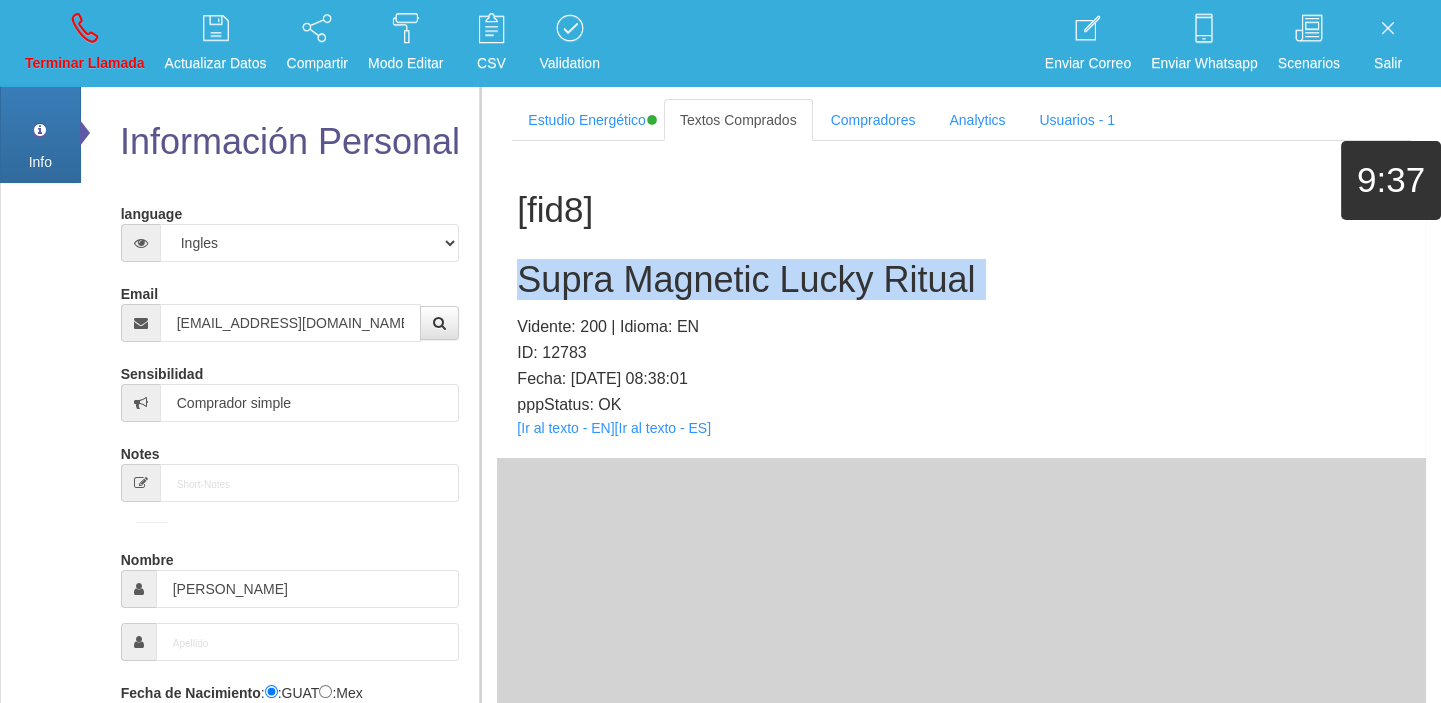 click on "Supra Magnetic Lucky Ritual" at bounding box center (961, 280) 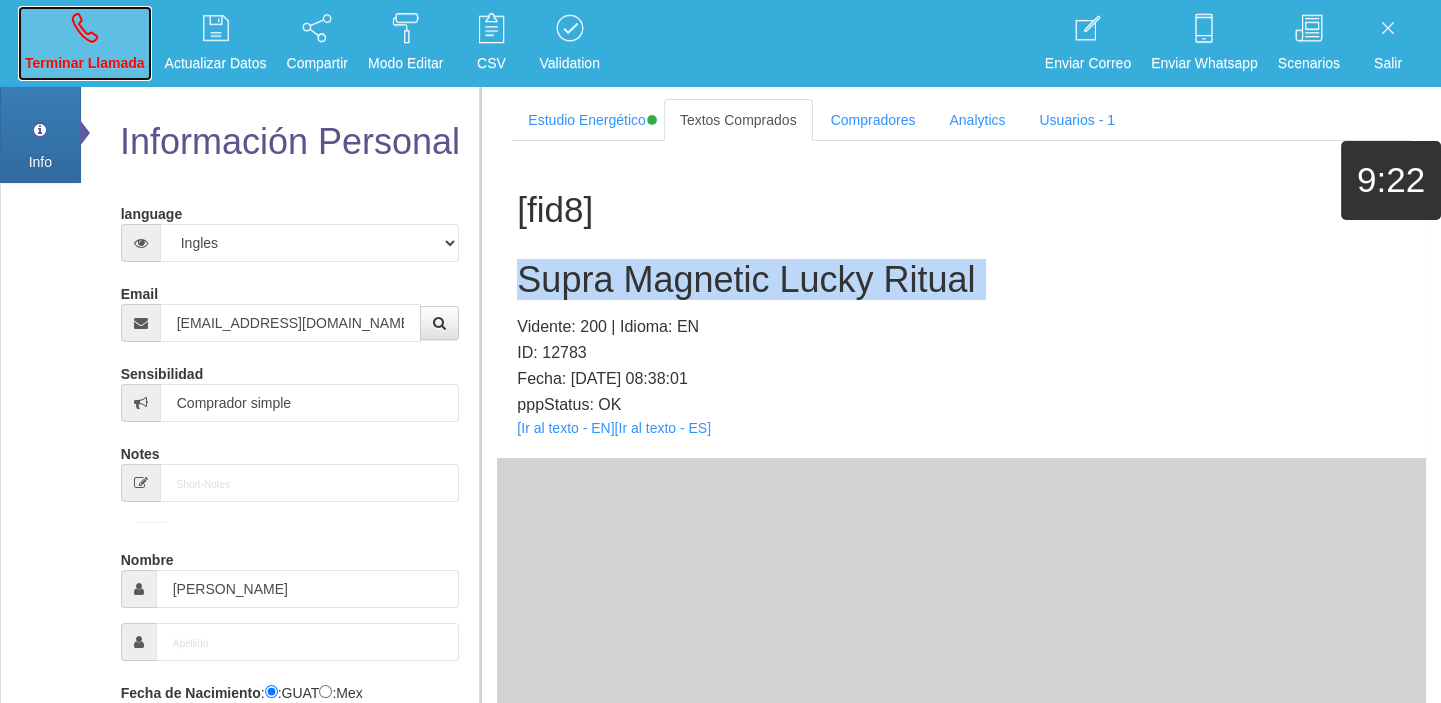 click on "Terminar Llamada" at bounding box center [85, 43] 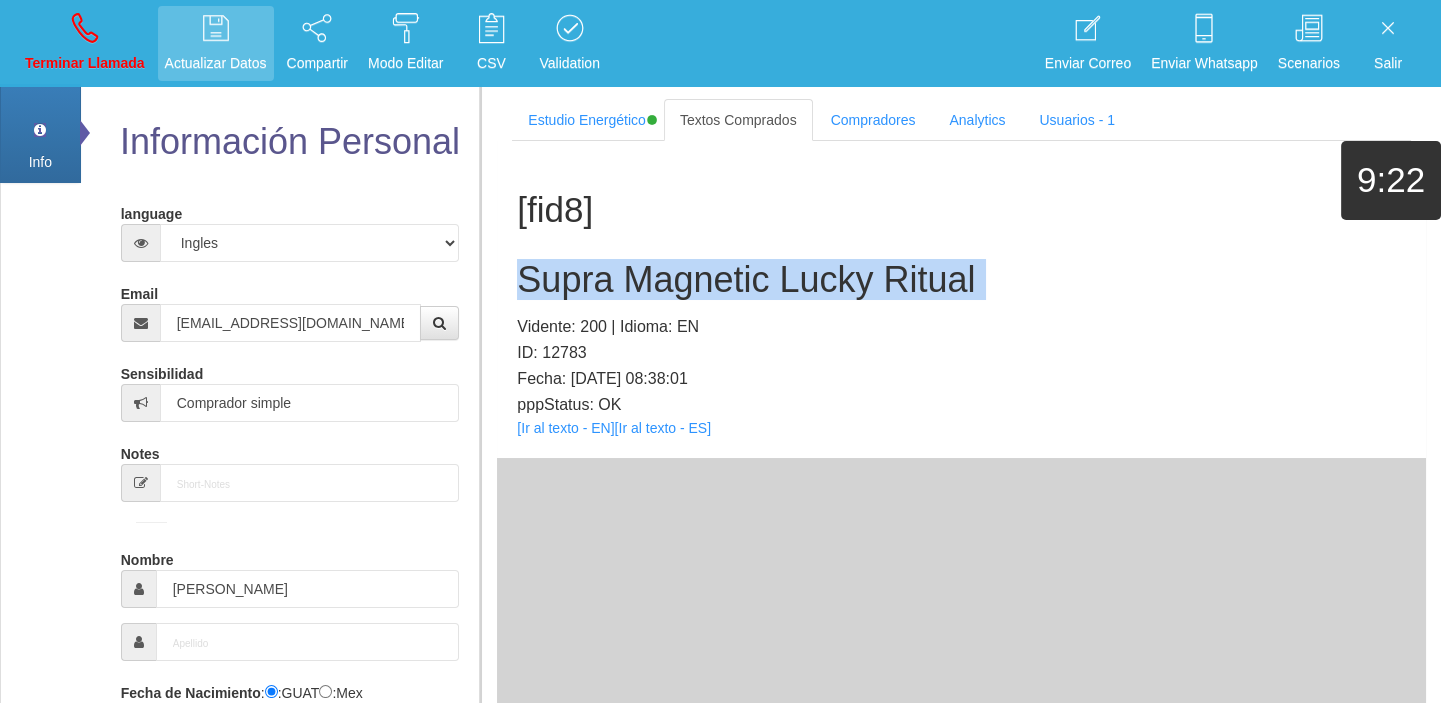 type 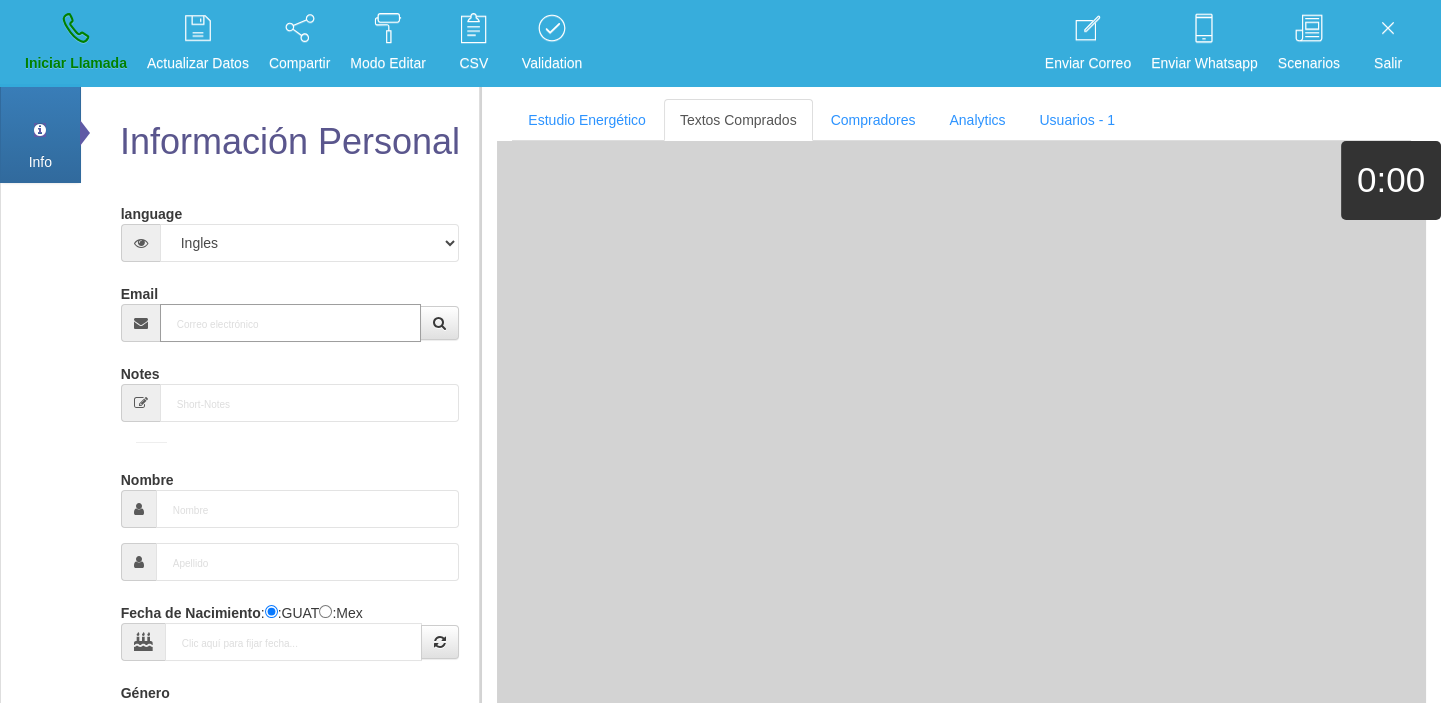 click on "Email" at bounding box center (291, 323) 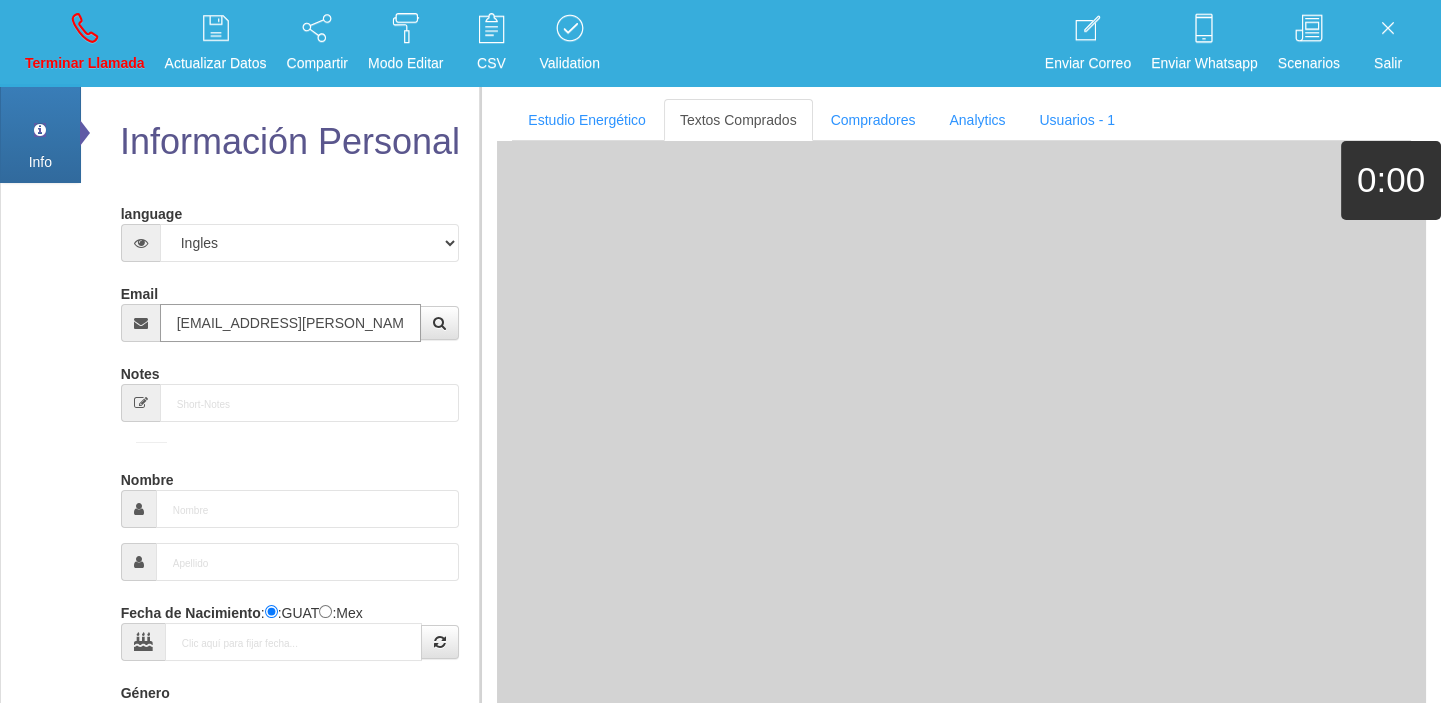 type on "[EMAIL_ADDRESS][PERSON_NAME][DOMAIN_NAME]" 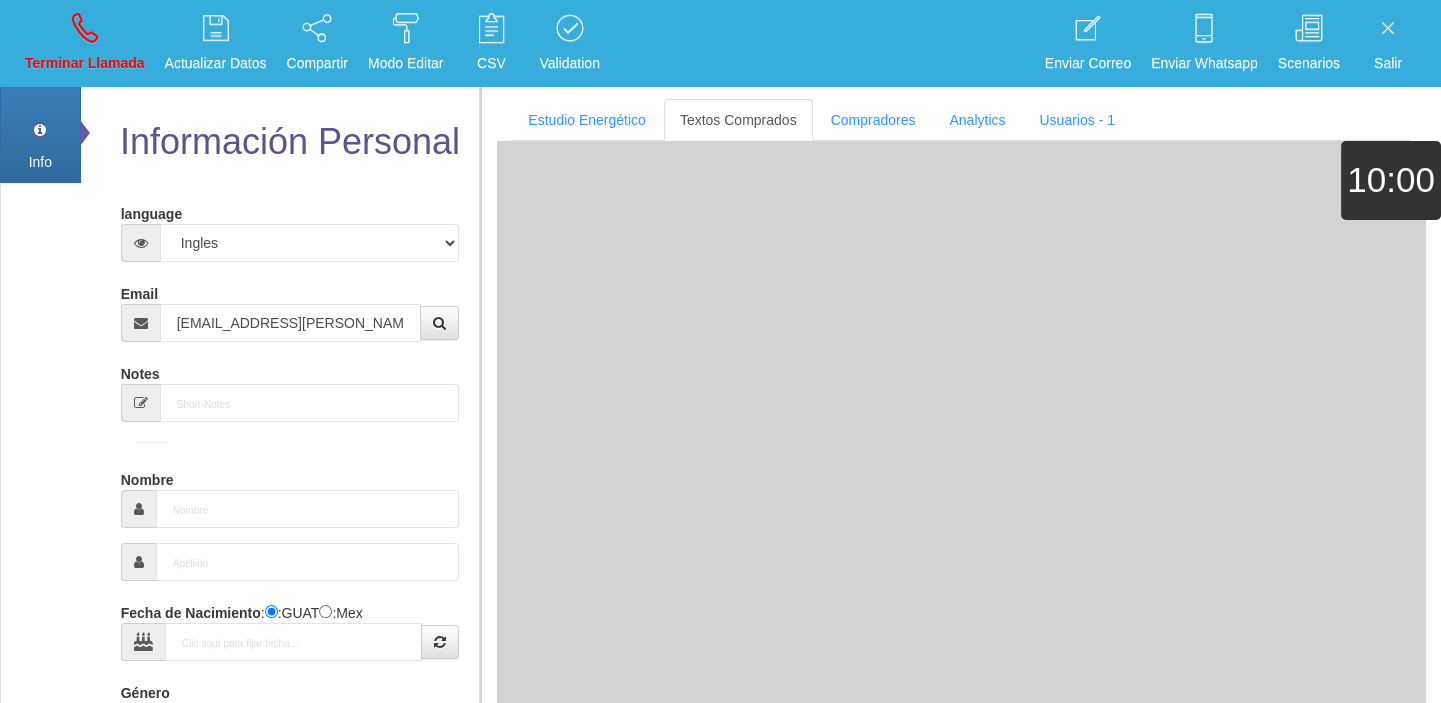 type on "[DATE]" 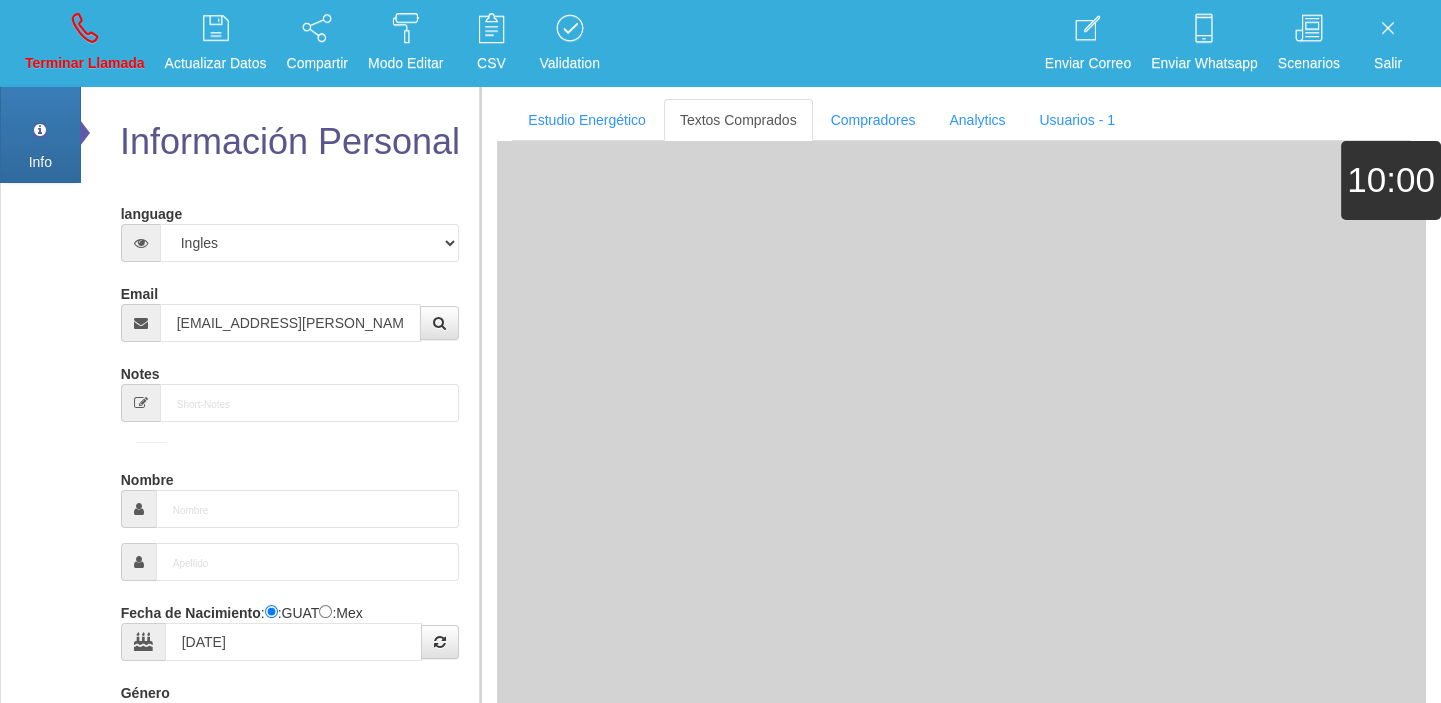type on "Excelente Comprador" 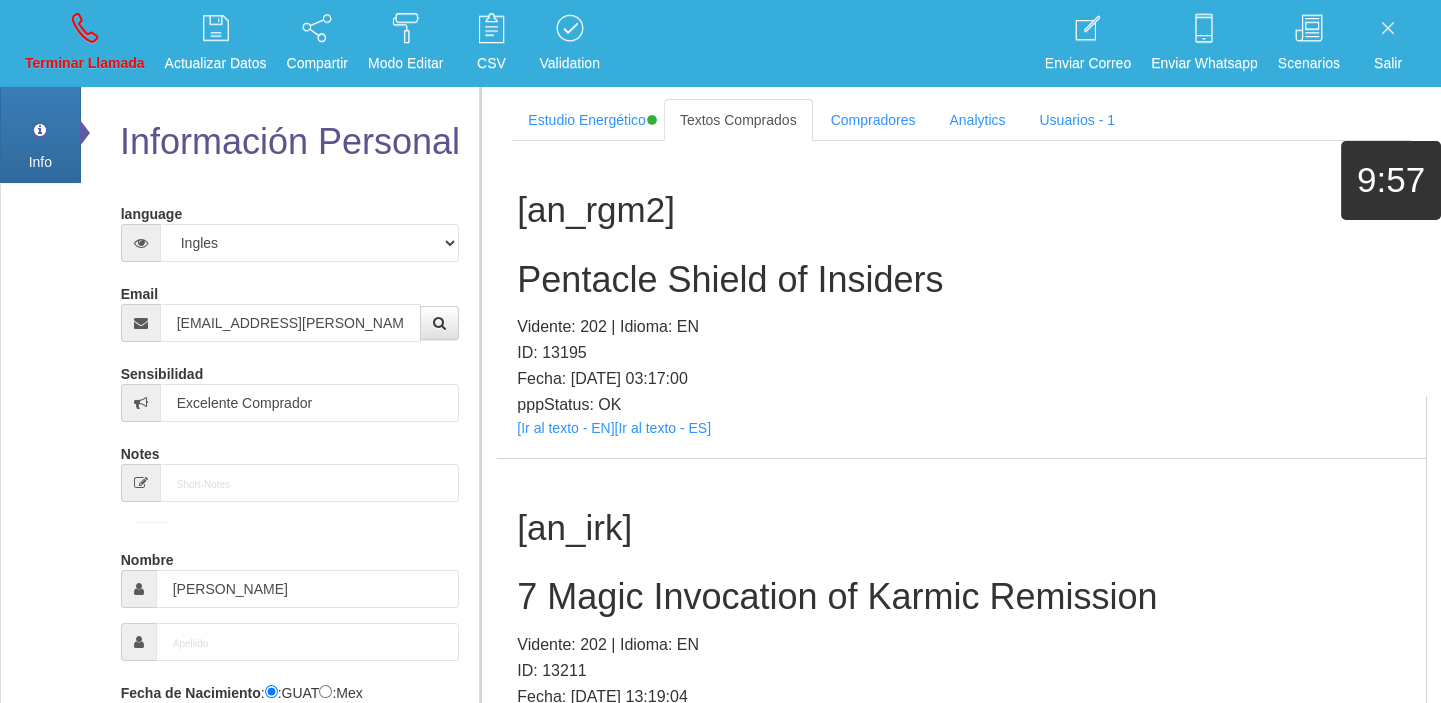 scroll, scrollTop: 3456, scrollLeft: 0, axis: vertical 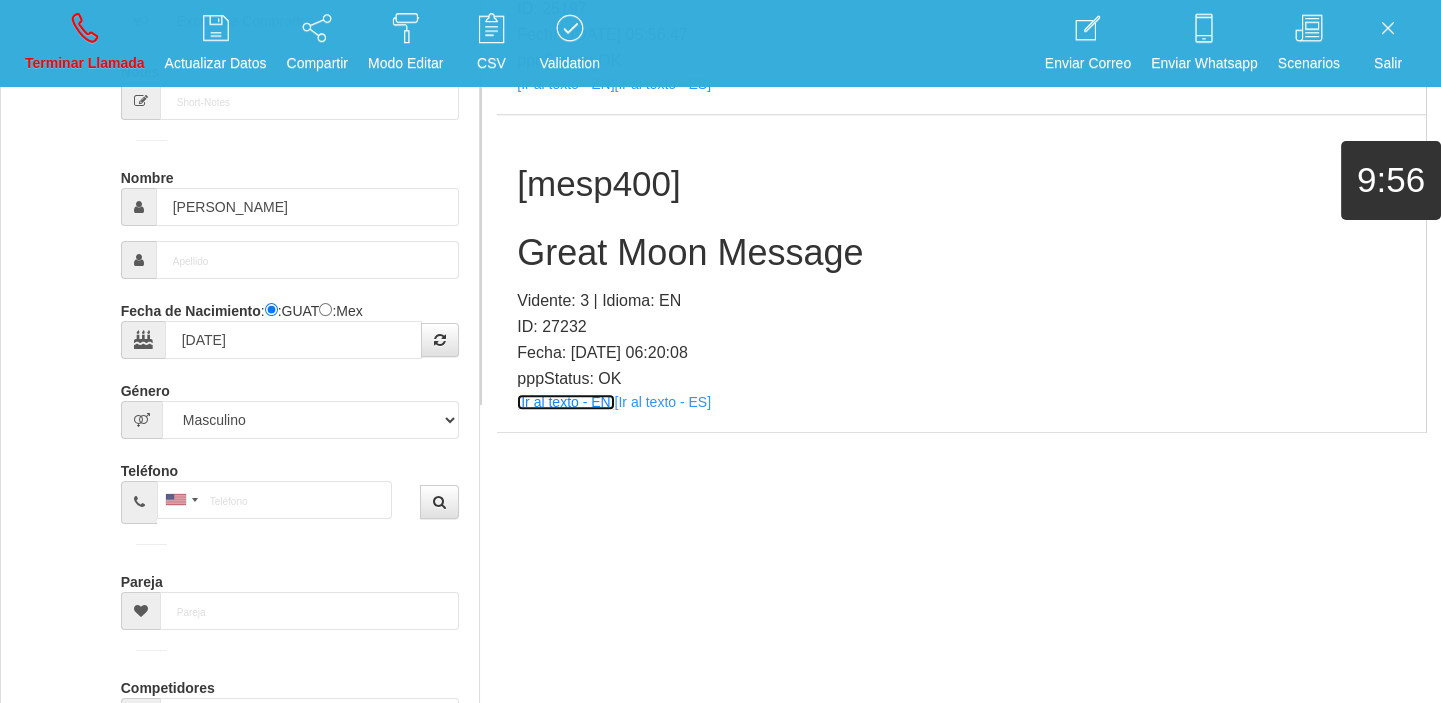 click on "[Ir al texto - EN]" at bounding box center (565, 402) 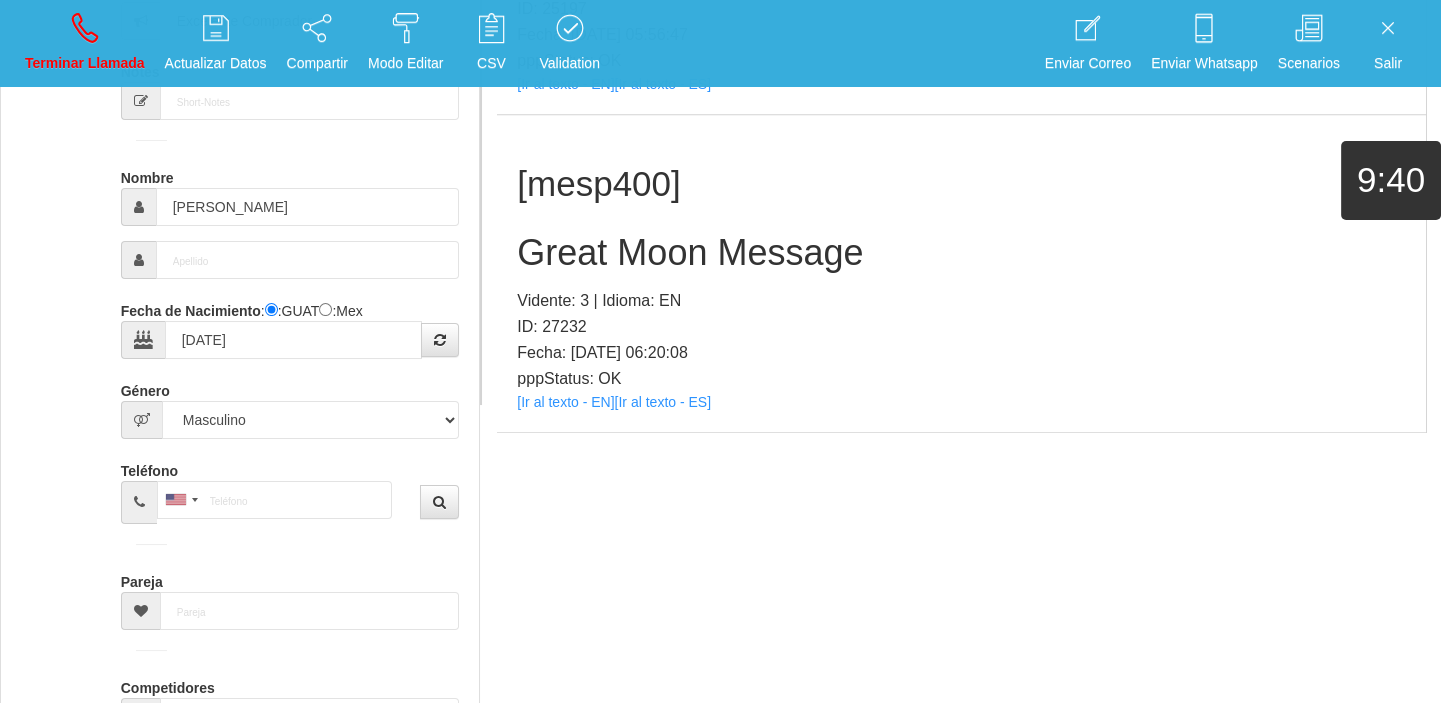 click on "Great Moon Message" at bounding box center (961, 253) 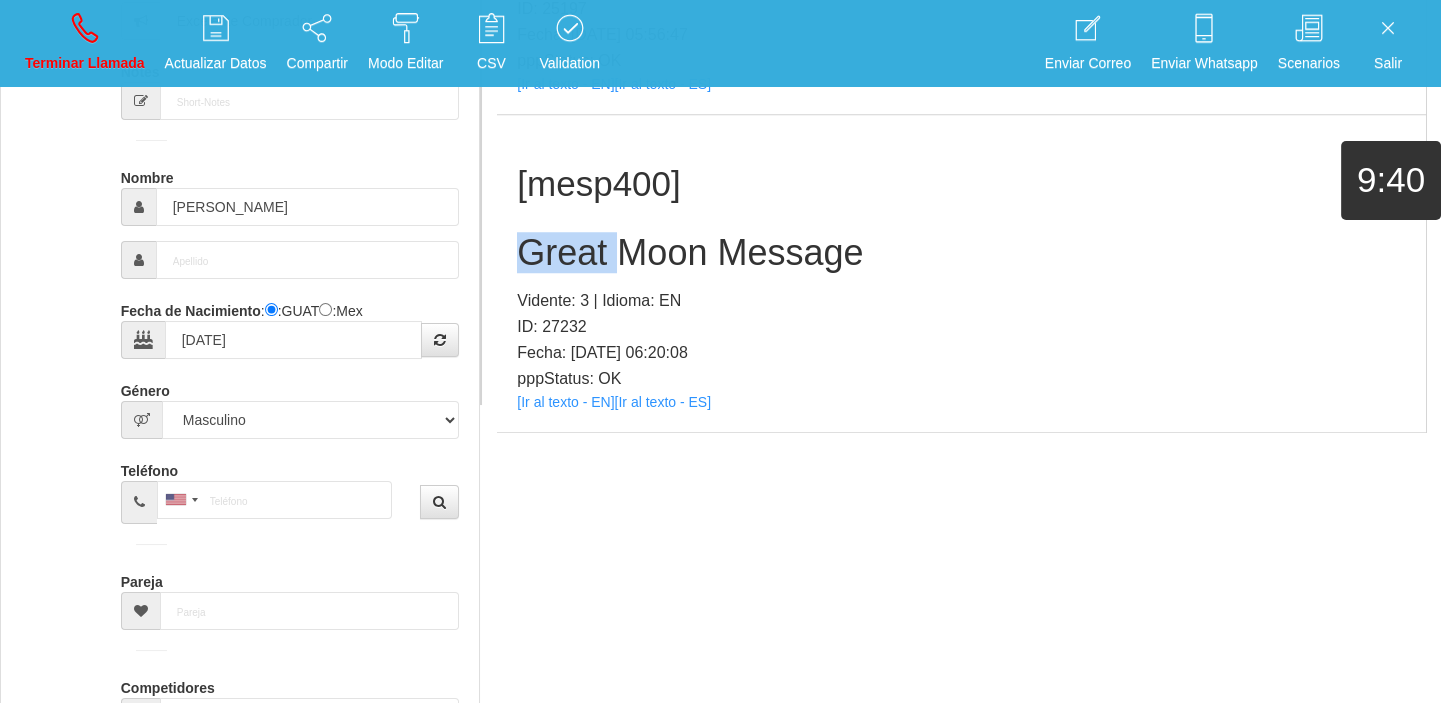 click on "Great Moon Message" at bounding box center (961, 253) 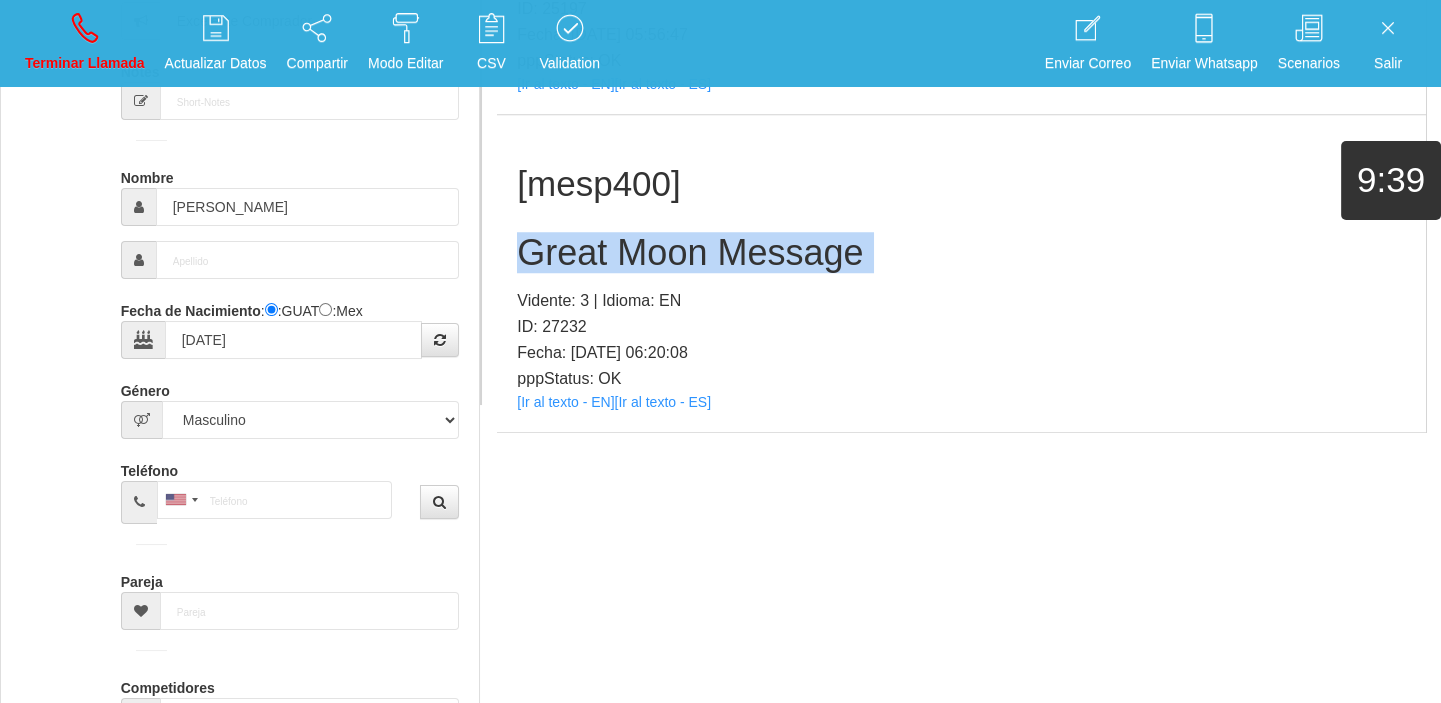 click on "Great Moon Message" at bounding box center (961, 253) 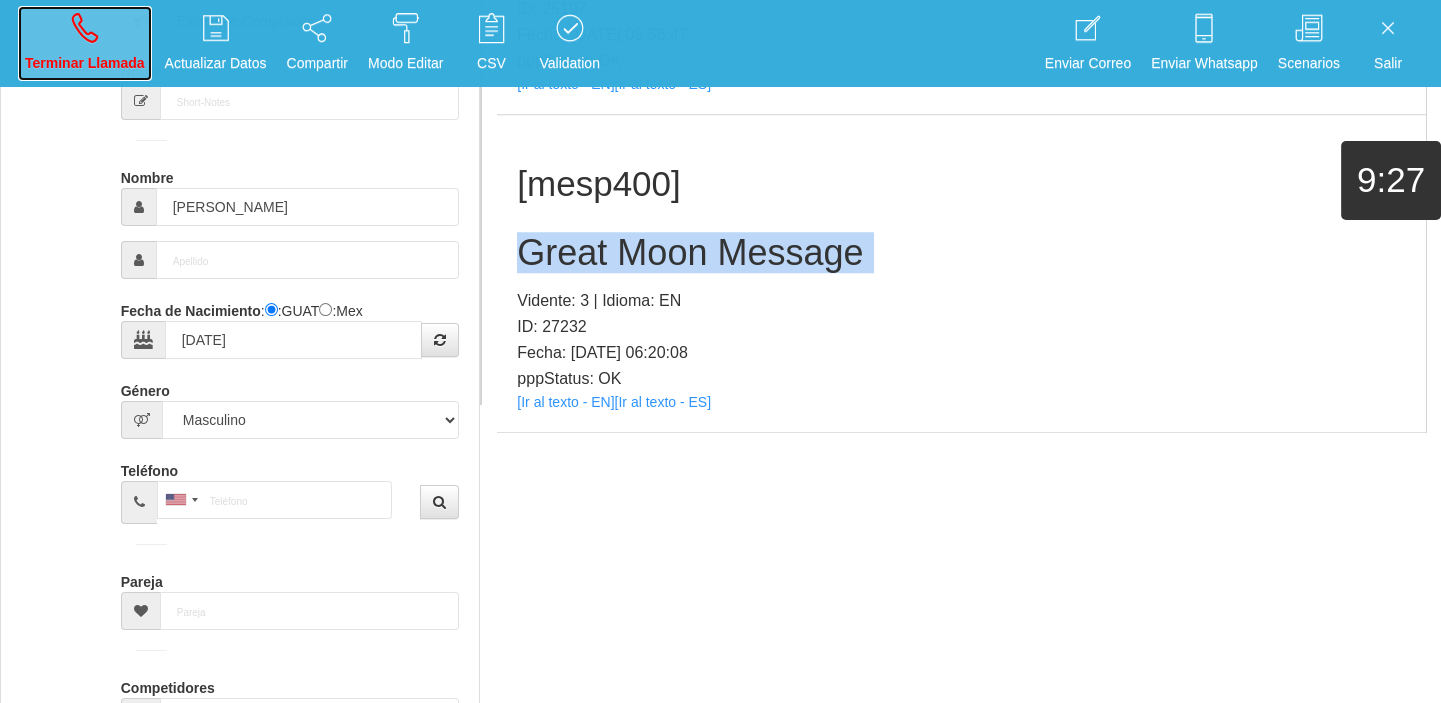 drag, startPoint x: 138, startPoint y: 63, endPoint x: 152, endPoint y: 110, distance: 49.0408 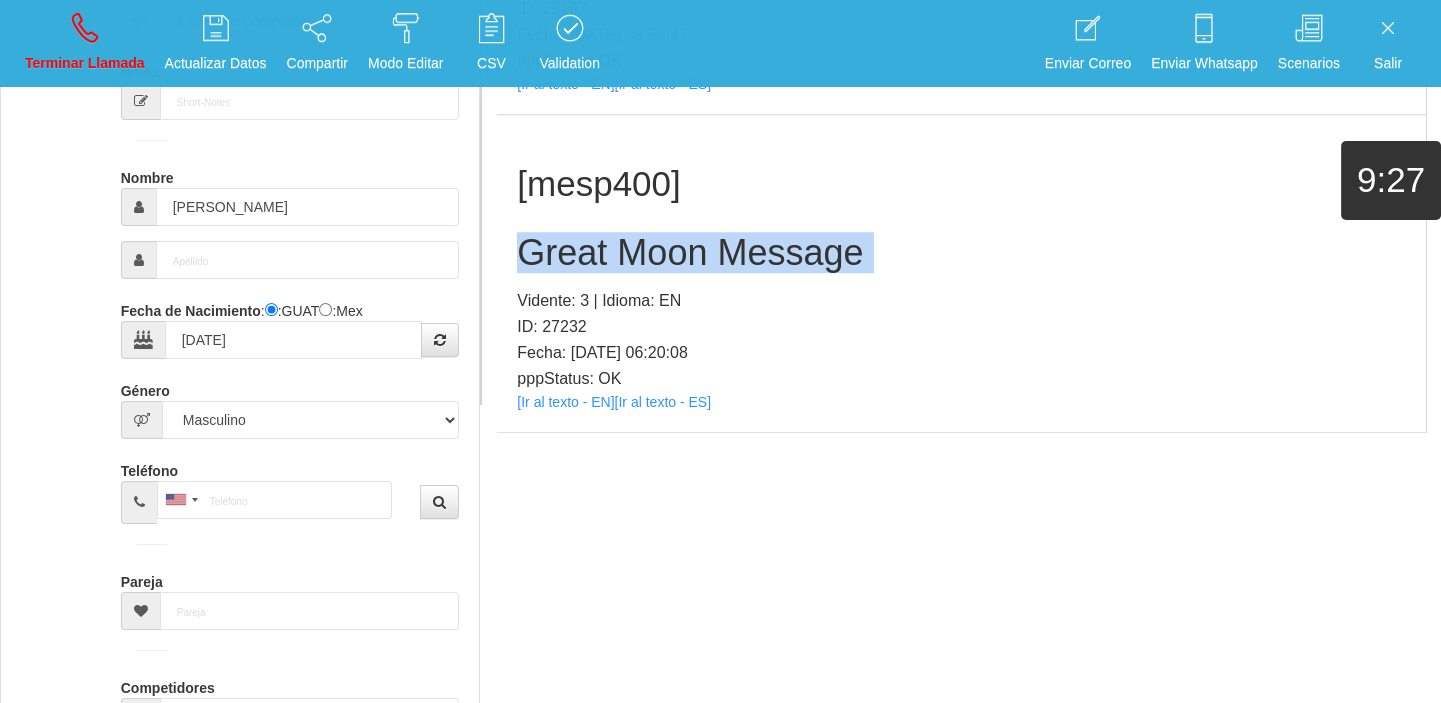 type 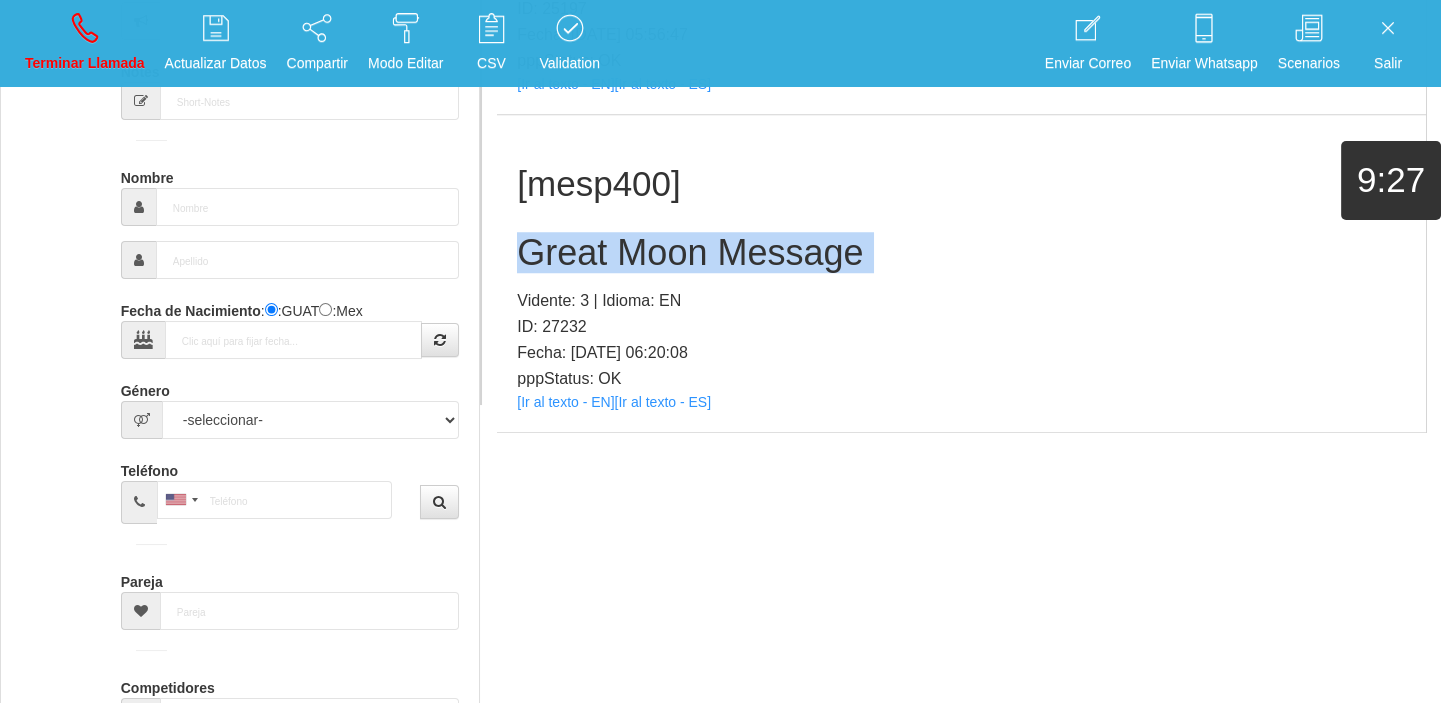 scroll, scrollTop: 0, scrollLeft: 0, axis: both 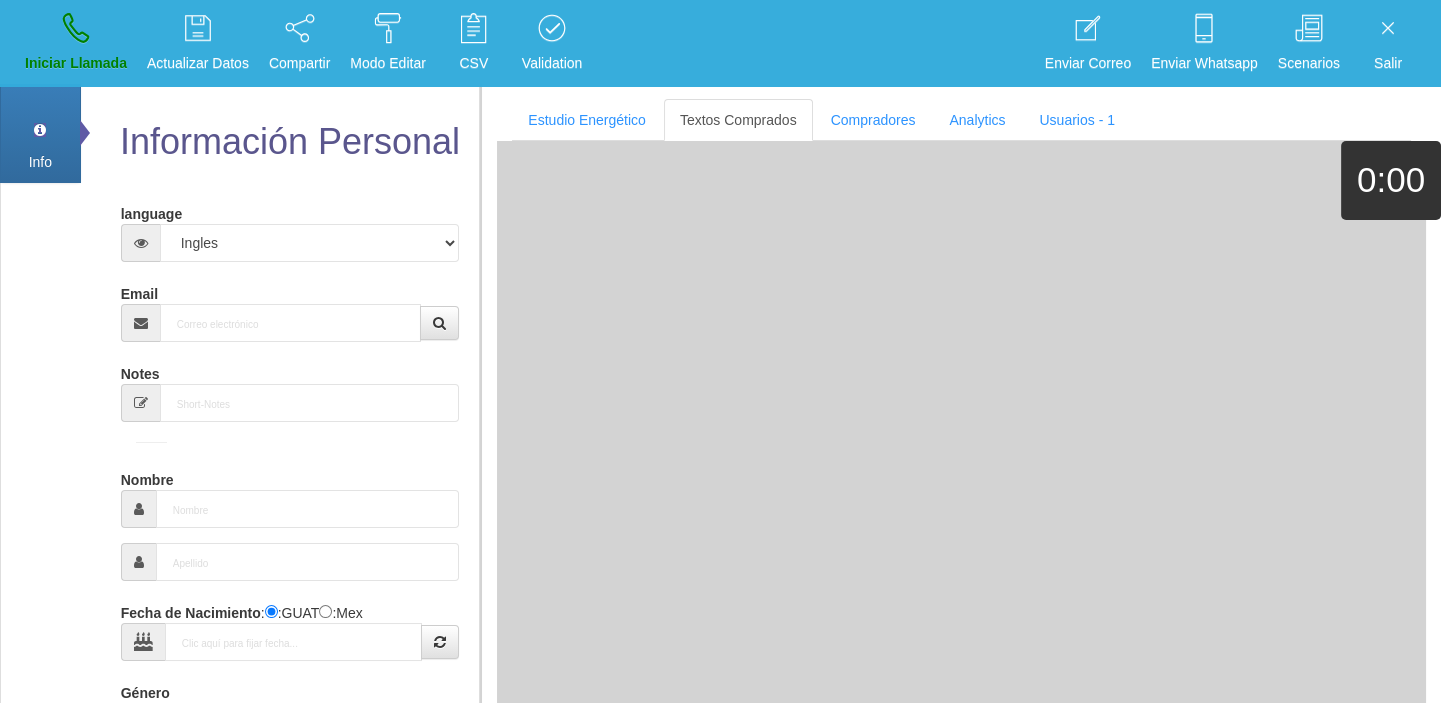 drag, startPoint x: 251, startPoint y: 292, endPoint x: 251, endPoint y: 310, distance: 18 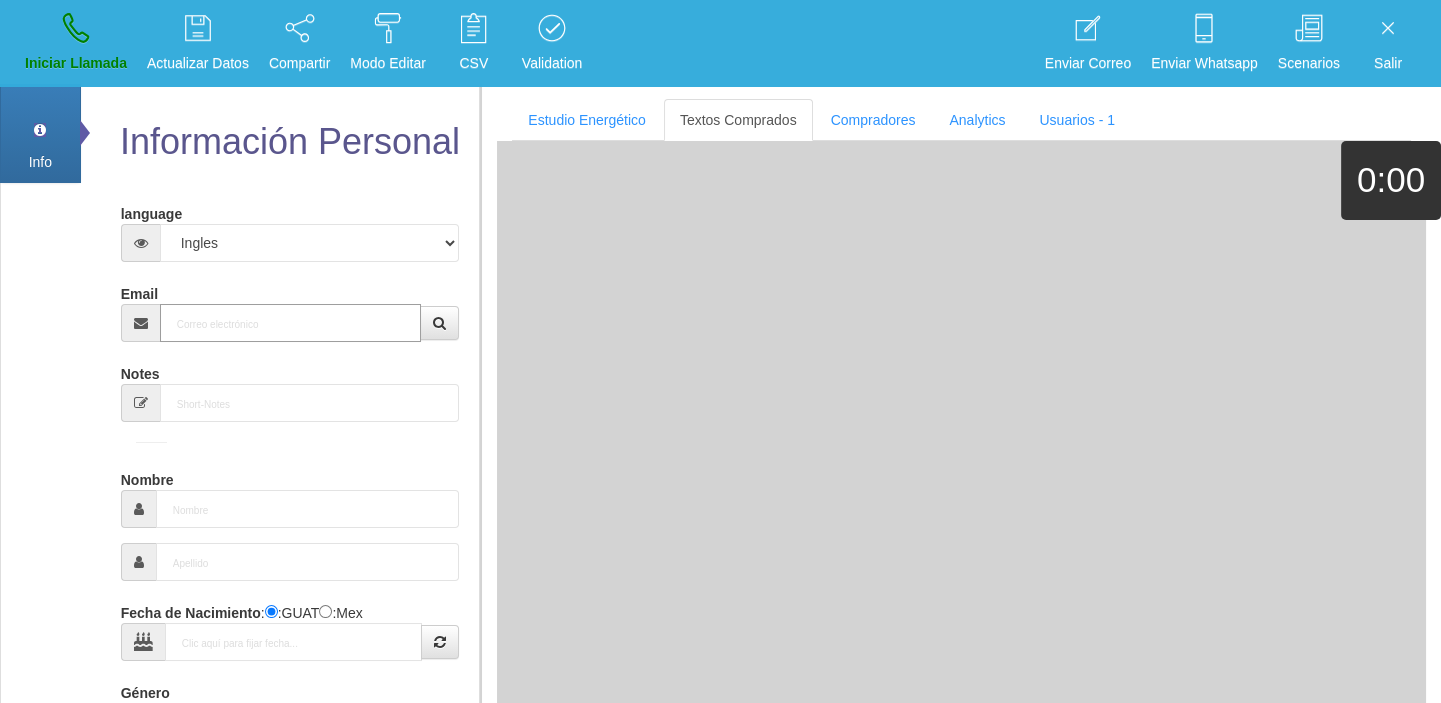 paste on "[EMAIL_ADDRESS][DOMAIN_NAME]" 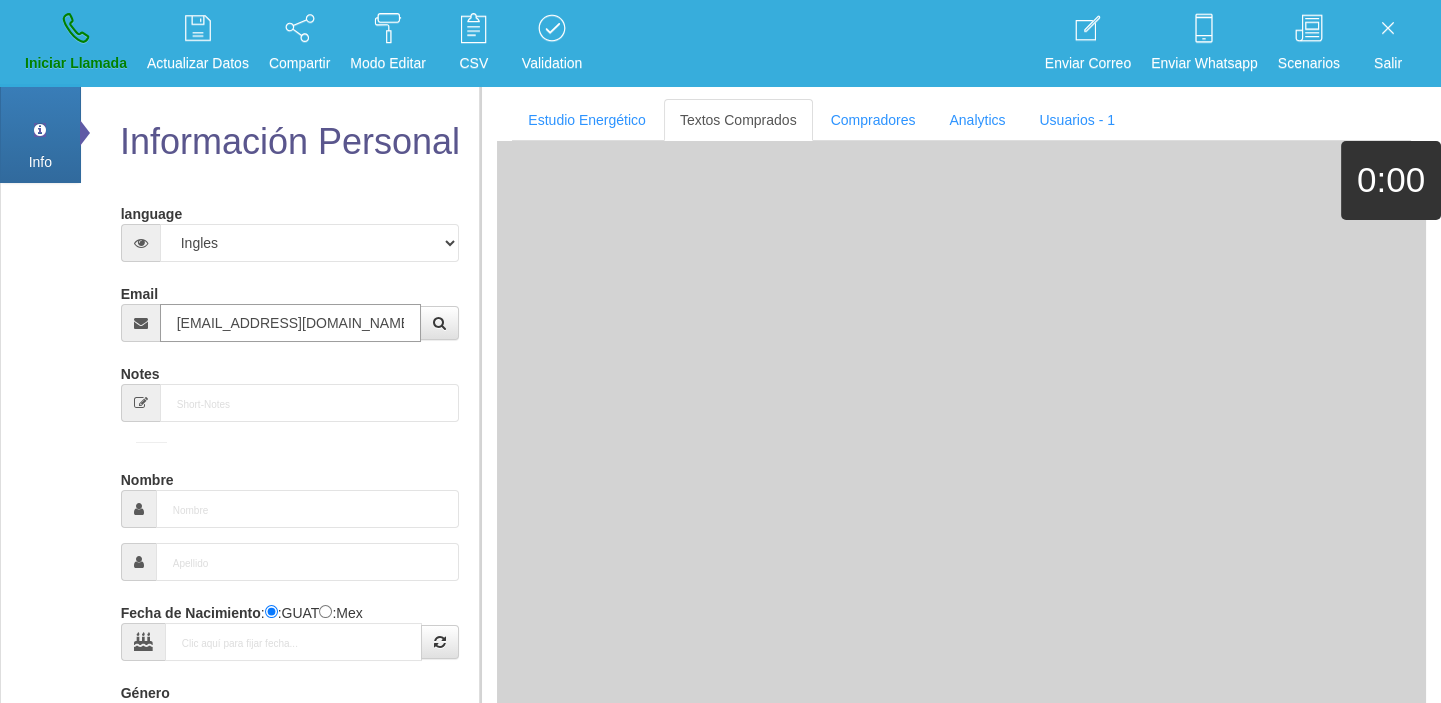 click on "[EMAIL_ADDRESS][DOMAIN_NAME]" at bounding box center (291, 323) 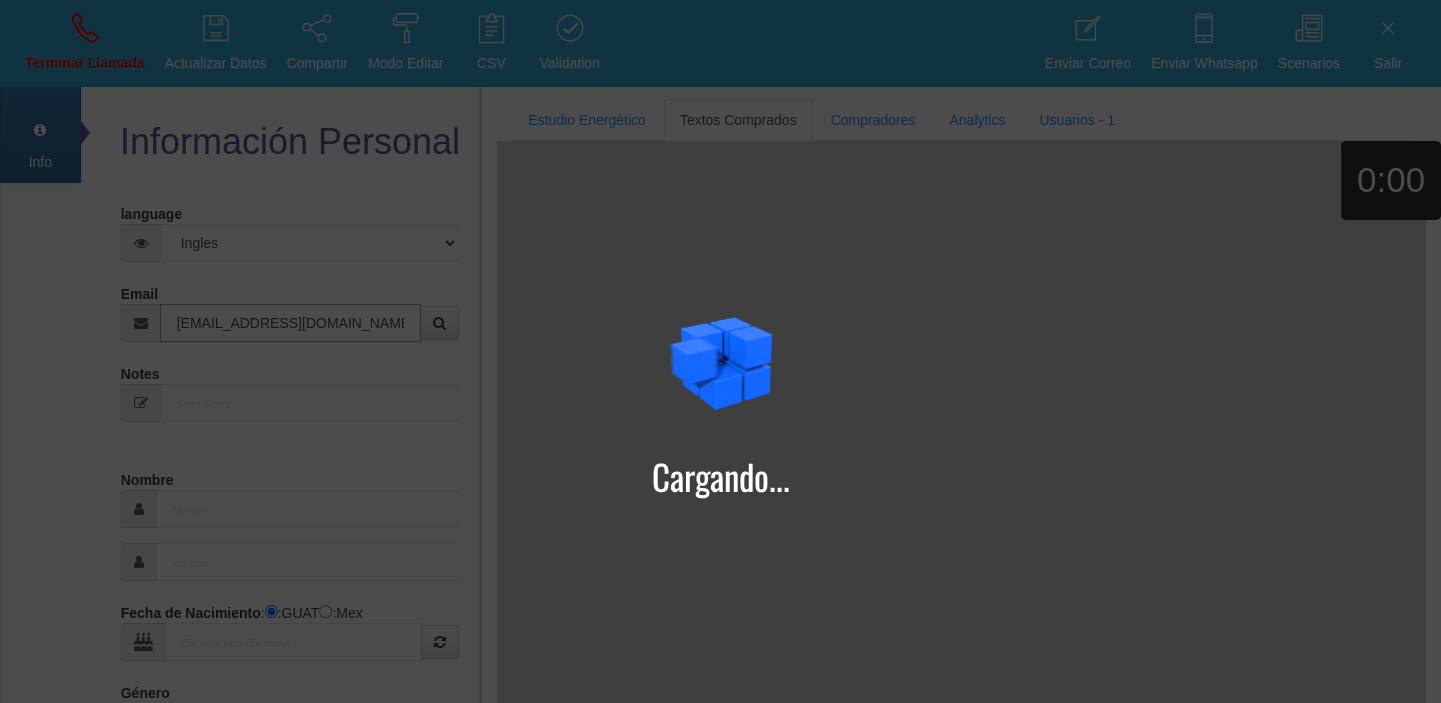 type on "[EMAIL_ADDRESS][DOMAIN_NAME]" 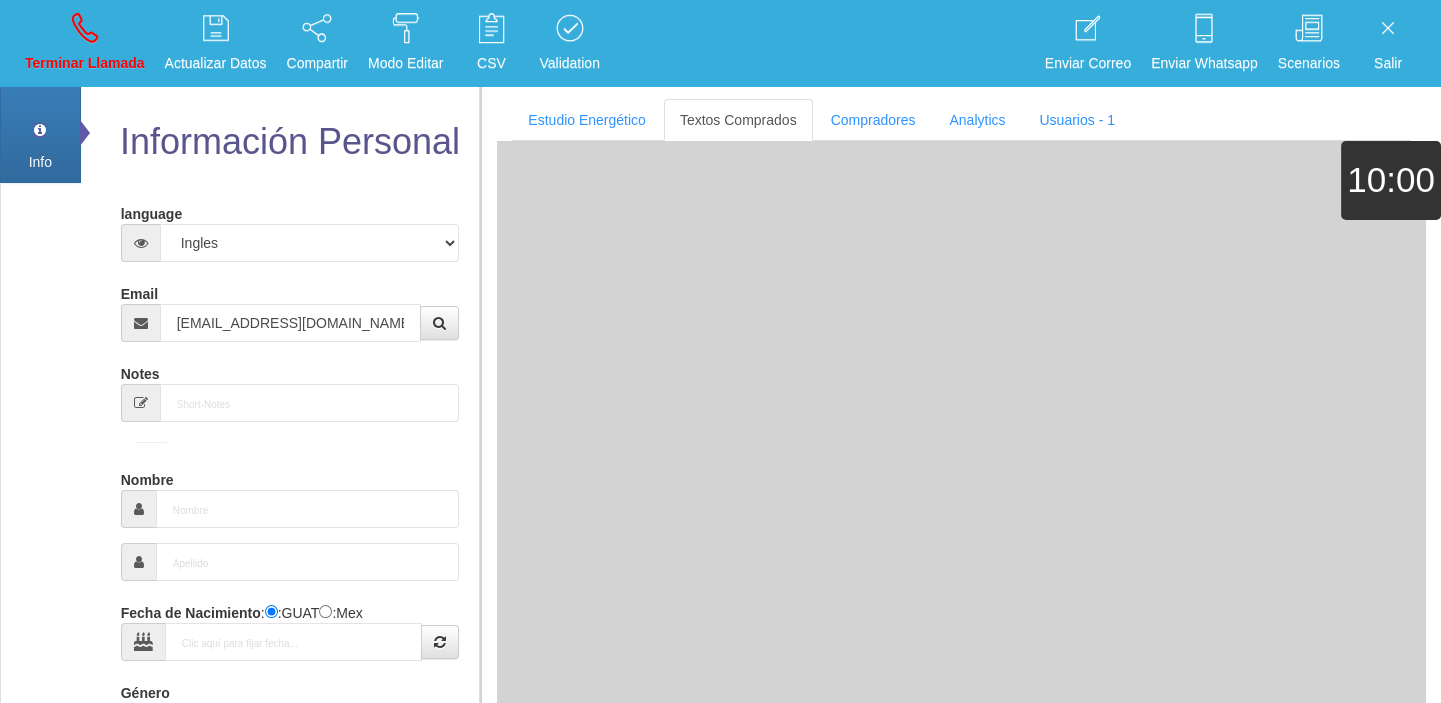 type on "[DATE]" 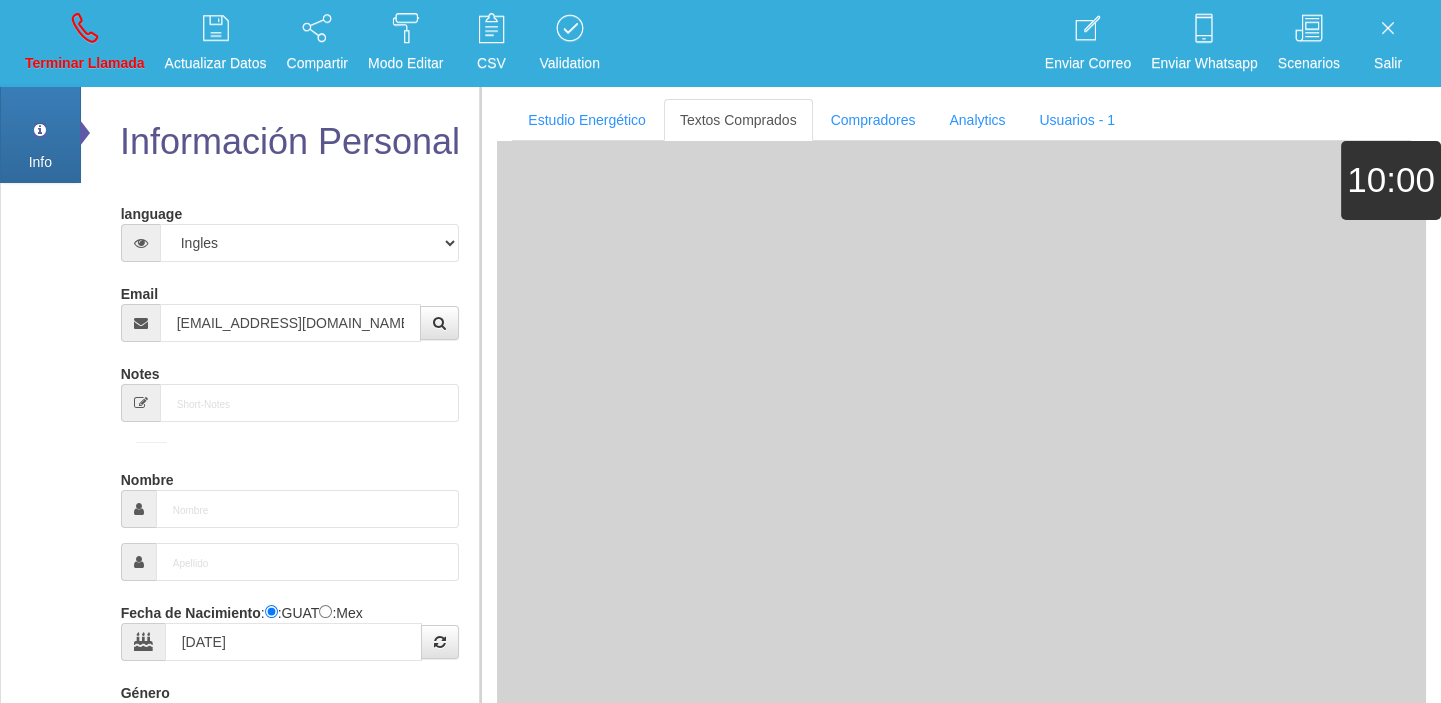 type on "Comprador bajo" 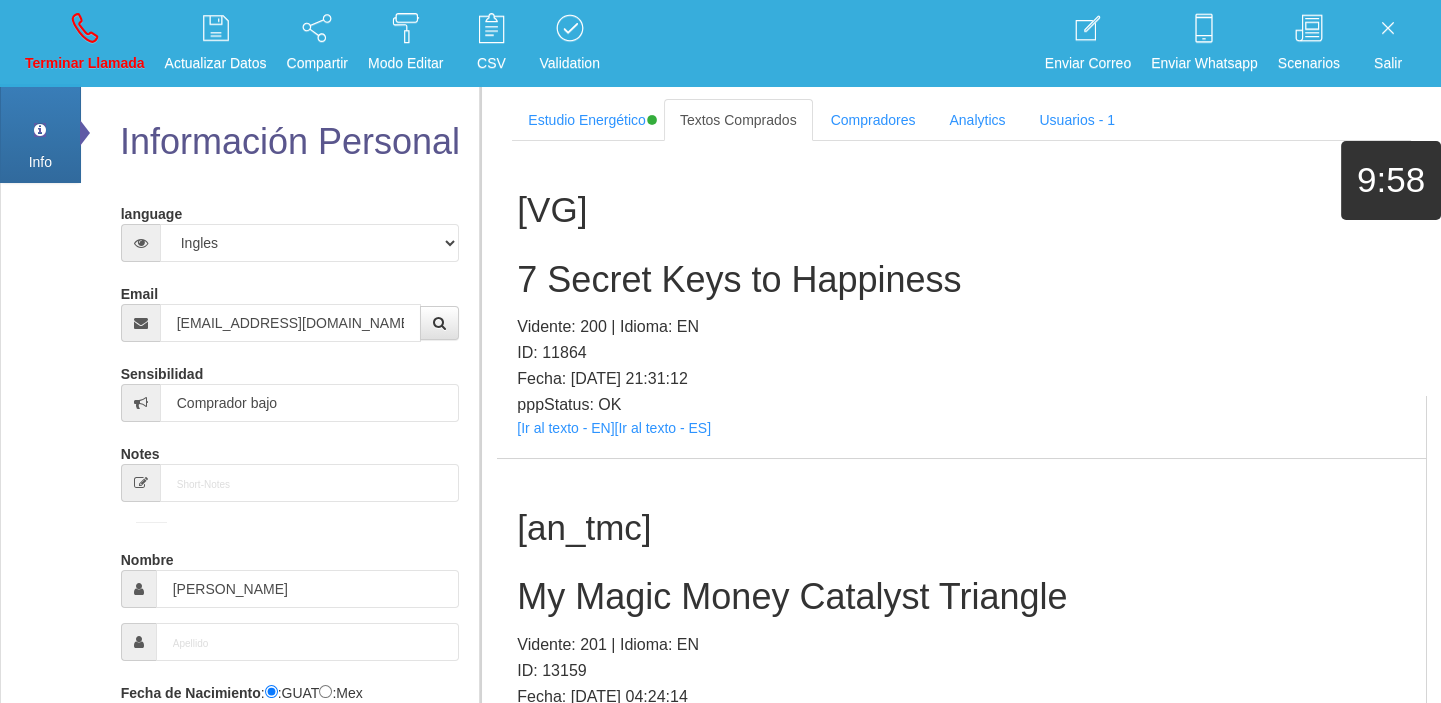 scroll, scrollTop: 382, scrollLeft: 0, axis: vertical 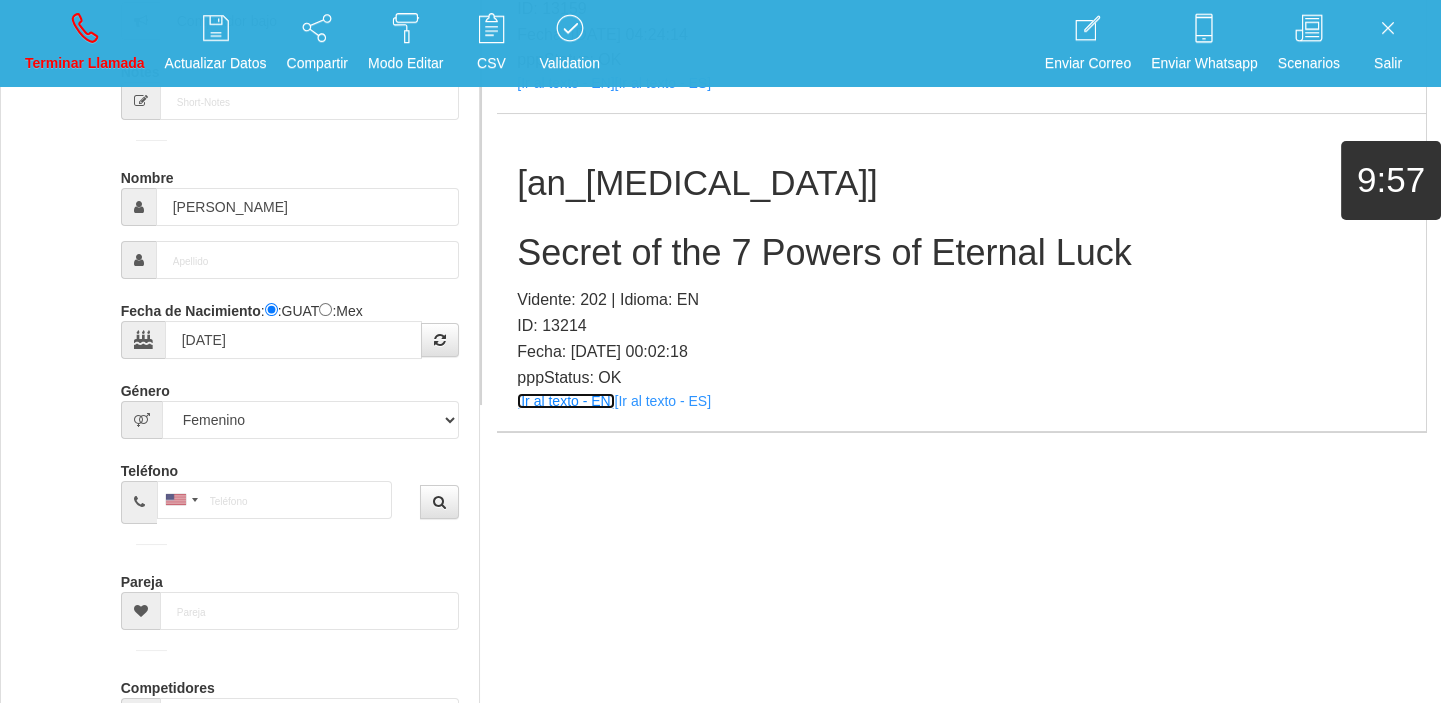 click on "[Ir al texto - EN]" at bounding box center [565, 401] 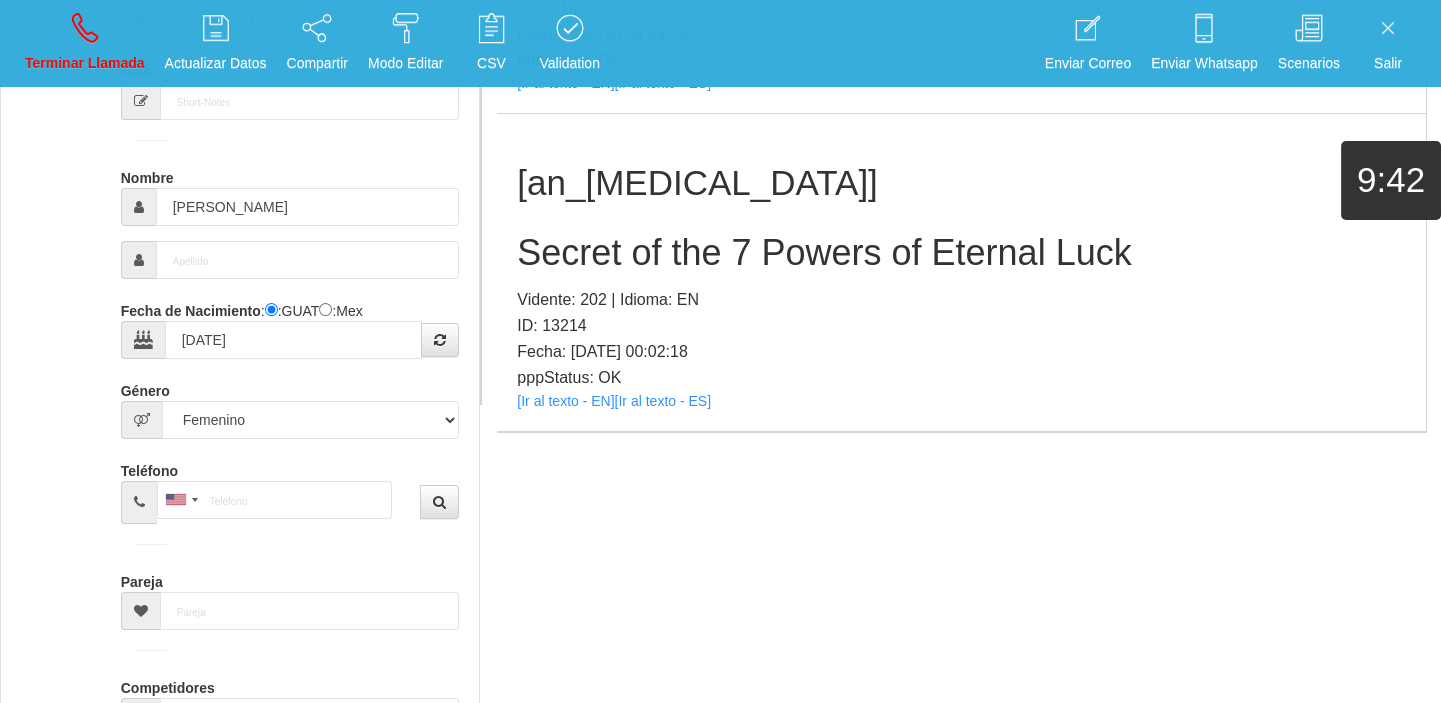 click on "Secret of the 7 Powers of Eternal Luck" at bounding box center (961, 253) 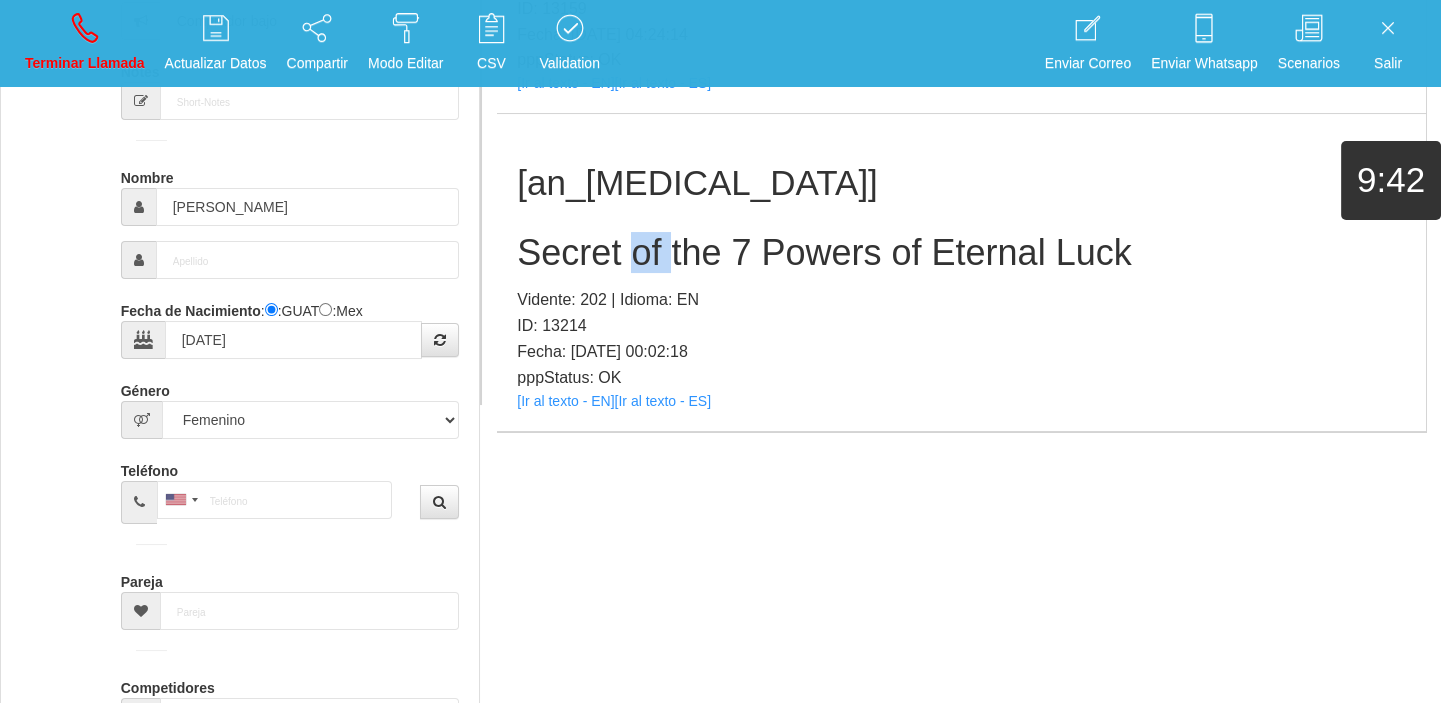 click on "Secret of the 7 Powers of Eternal Luck" at bounding box center (961, 253) 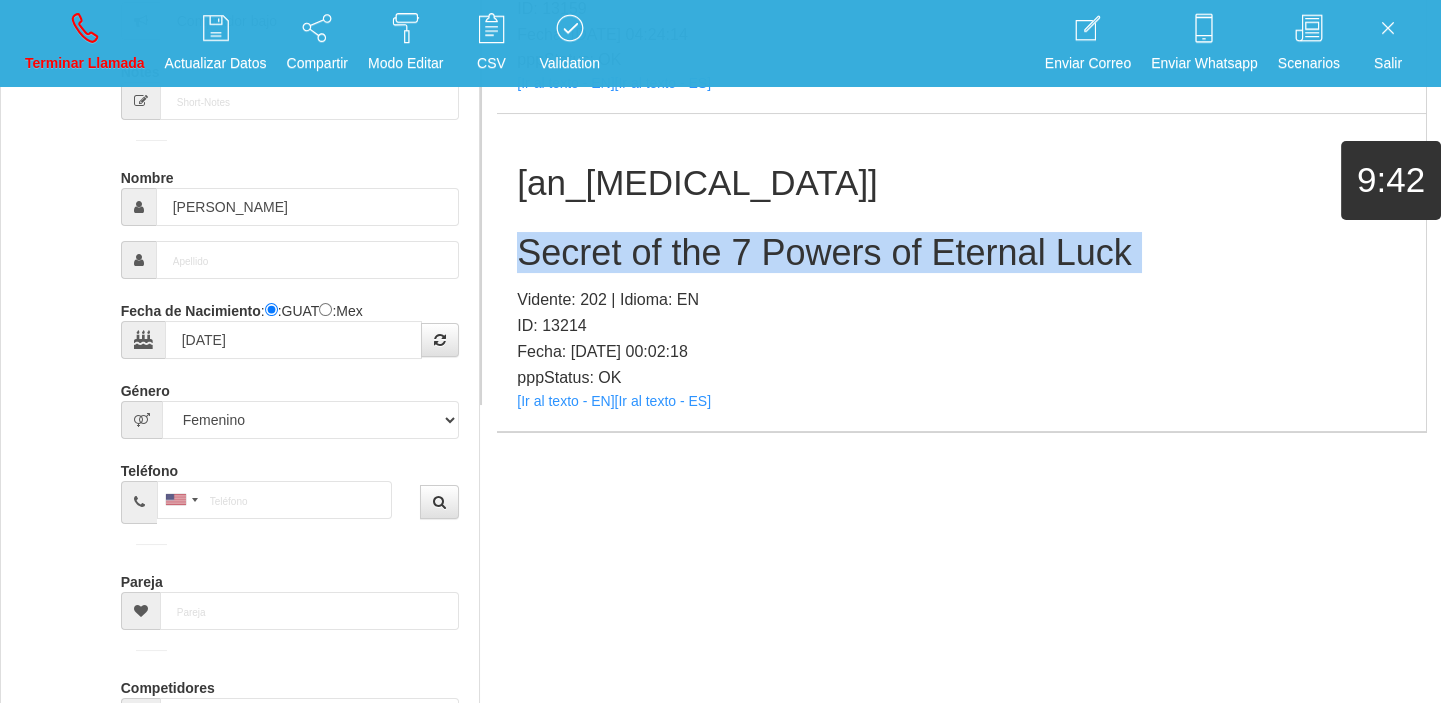 click on "Secret of the 7 Powers of Eternal Luck" at bounding box center (961, 253) 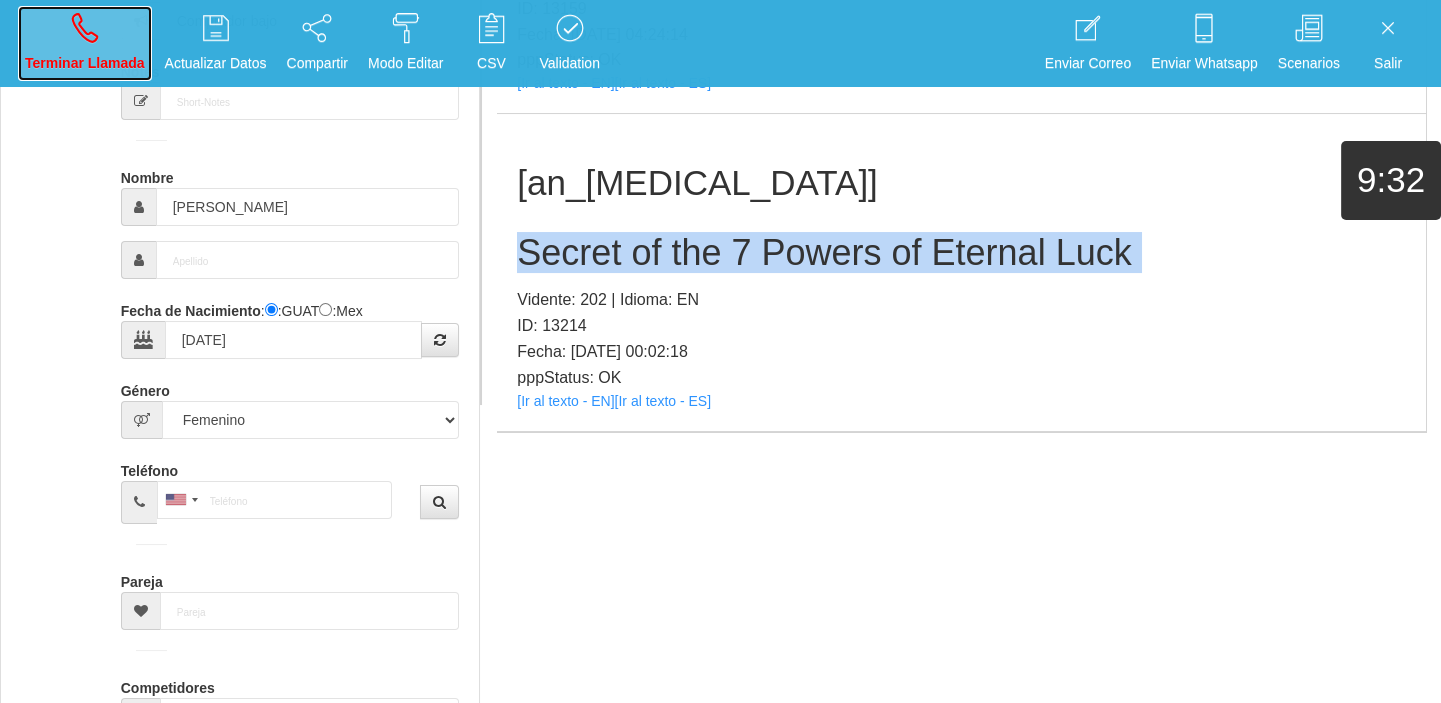 drag, startPoint x: 92, startPoint y: 33, endPoint x: 94, endPoint y: 56, distance: 23.086792 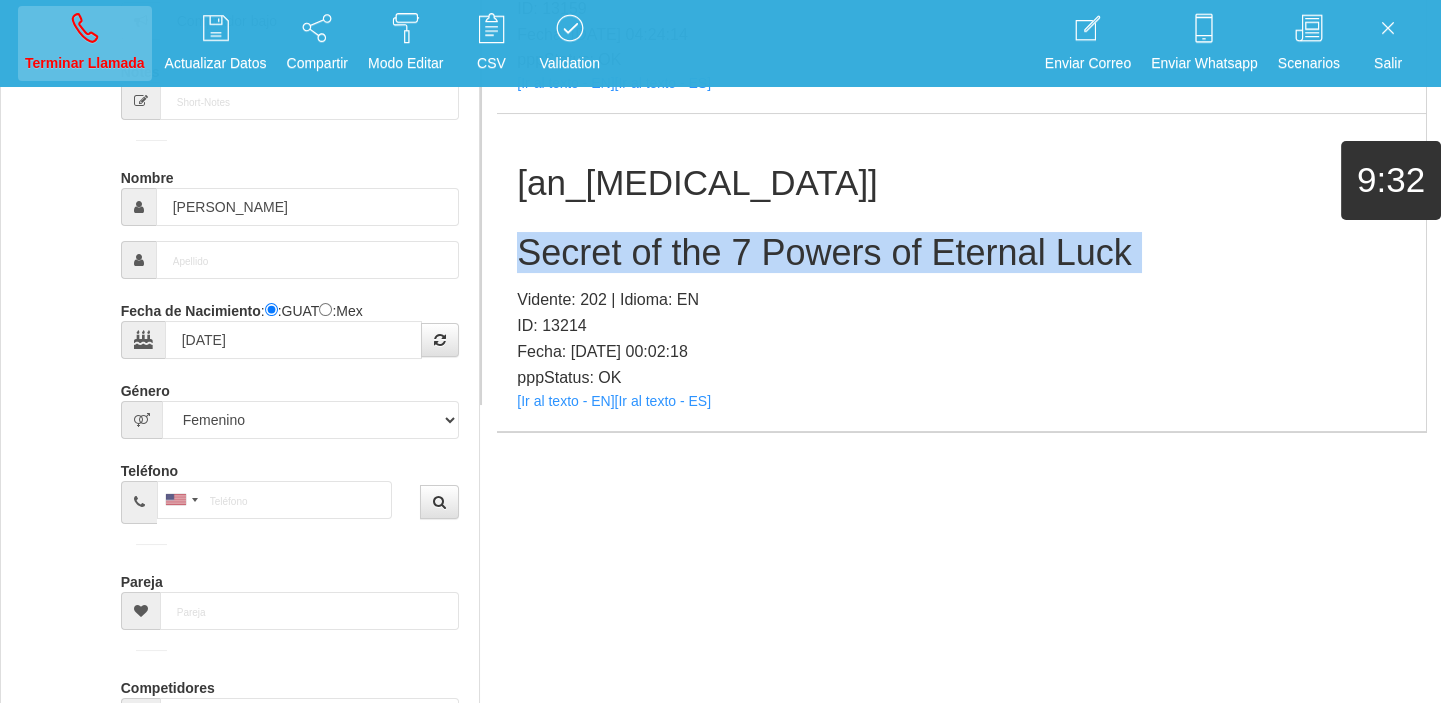 type 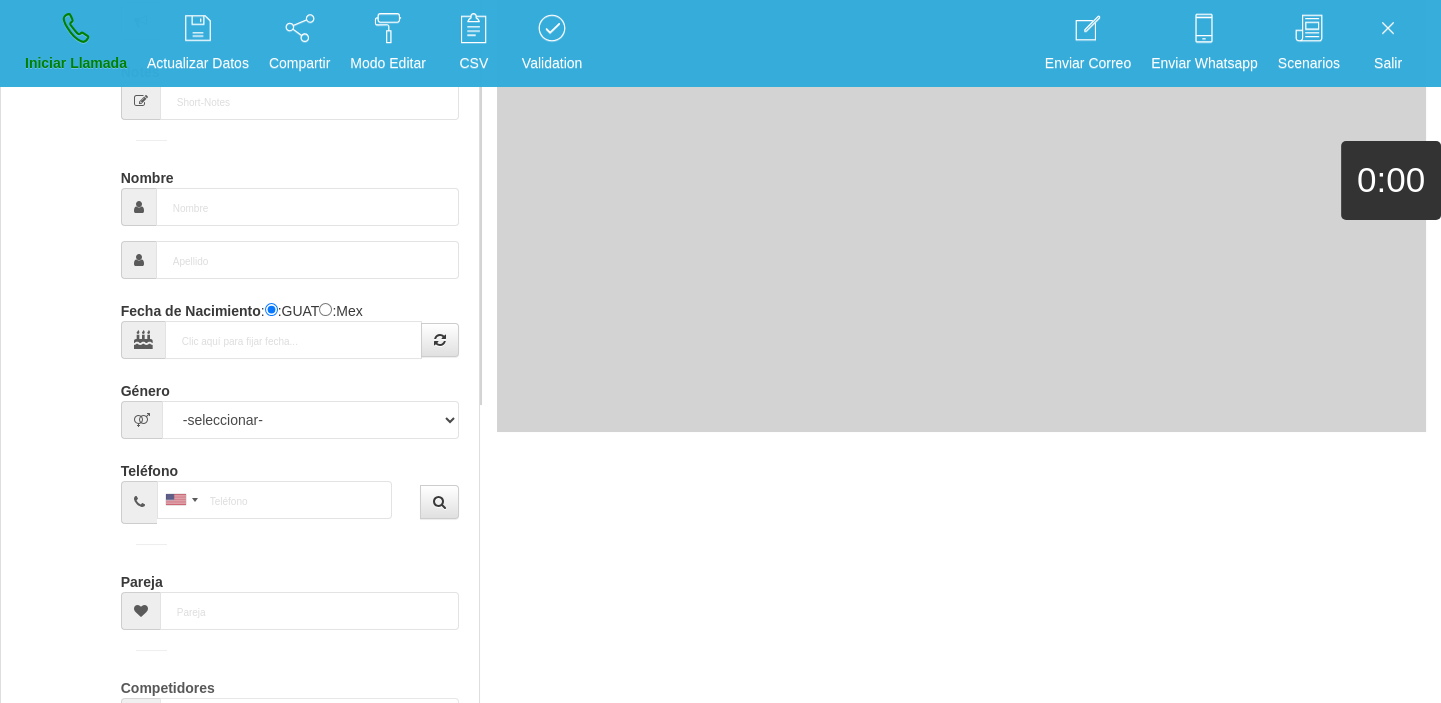 scroll, scrollTop: 0, scrollLeft: 0, axis: both 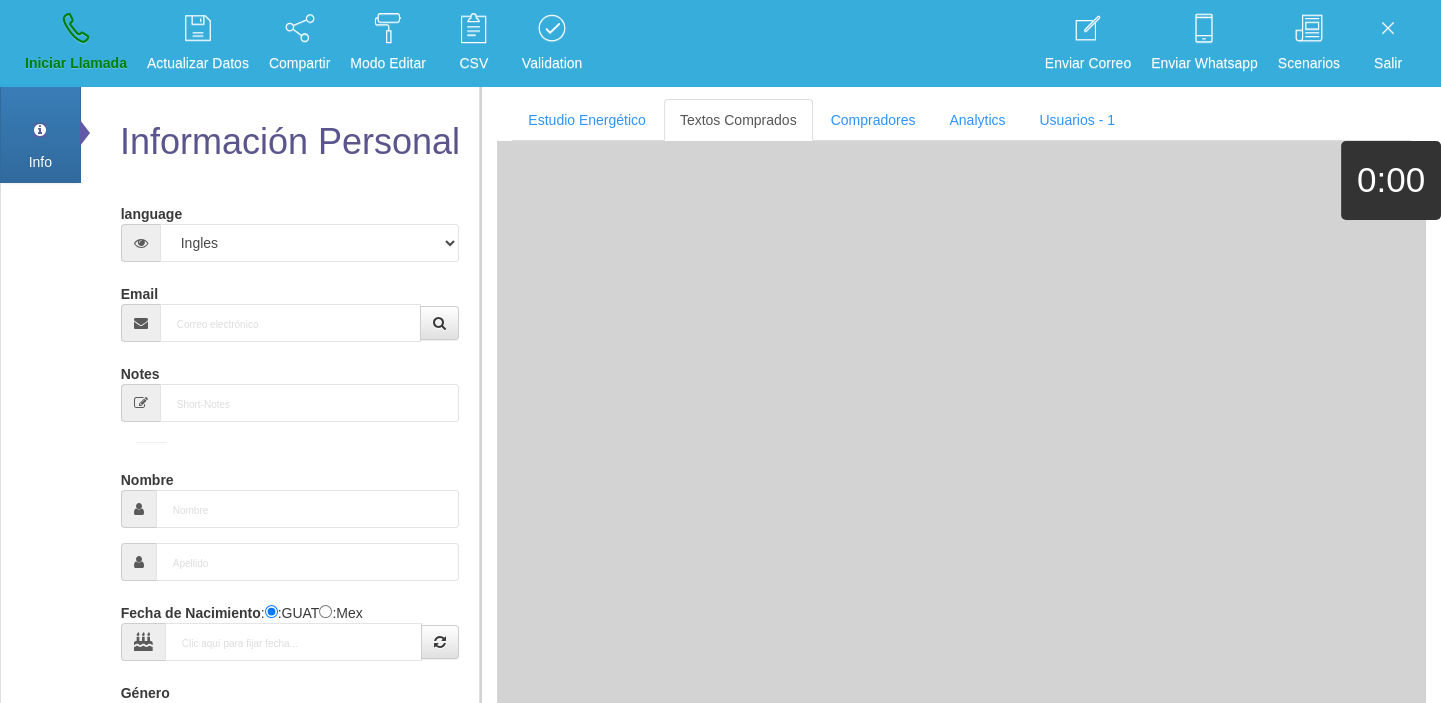 drag, startPoint x: 204, startPoint y: 360, endPoint x: 182, endPoint y: 329, distance: 38.013157 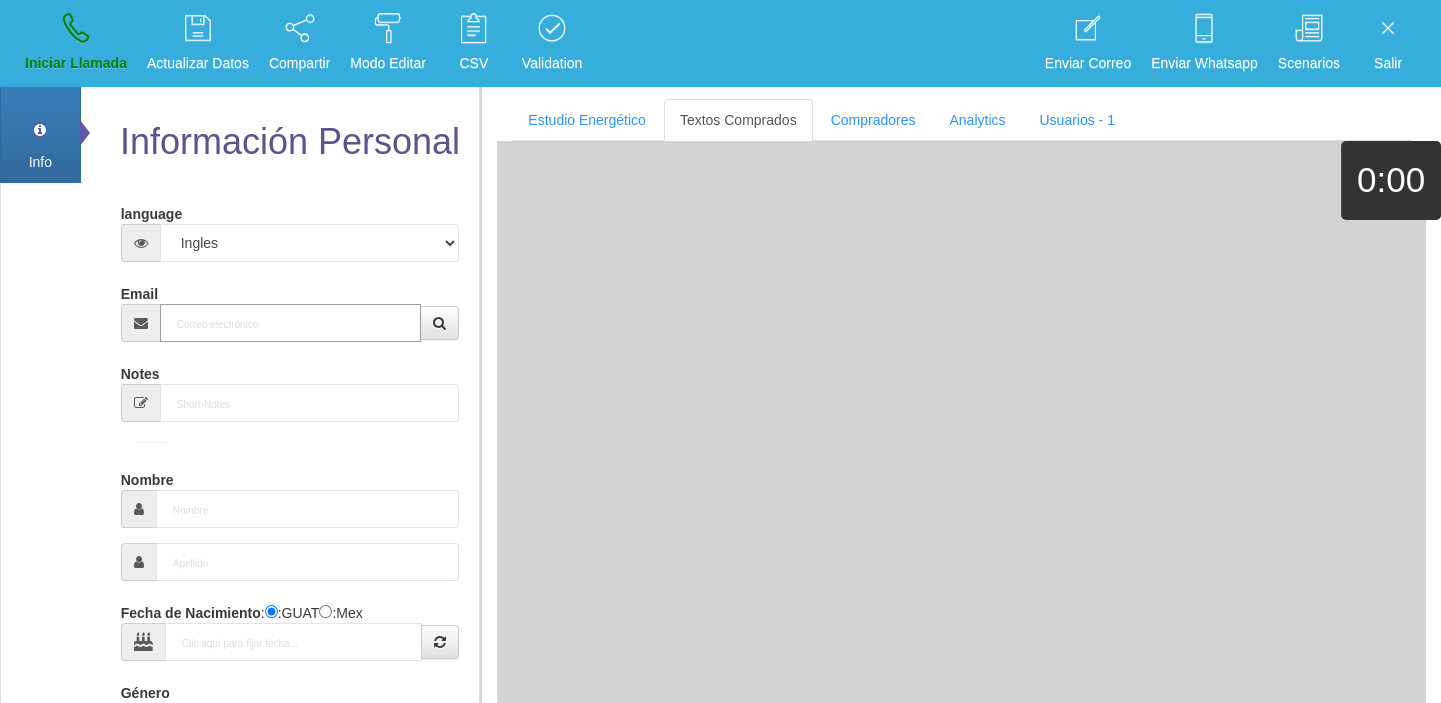 paste on "[EMAIL_ADDRESS][DOMAIN_NAME]" 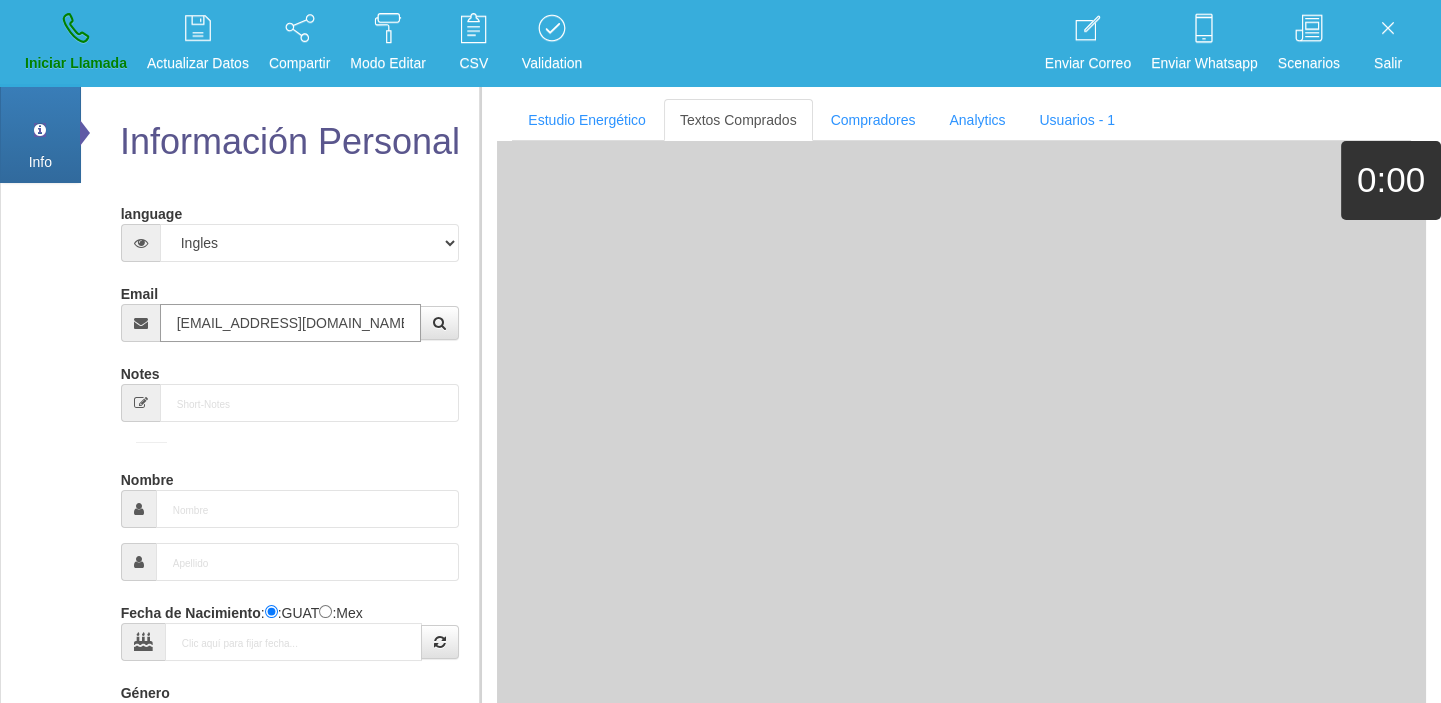 click on "[EMAIL_ADDRESS][DOMAIN_NAME]" at bounding box center (291, 323) 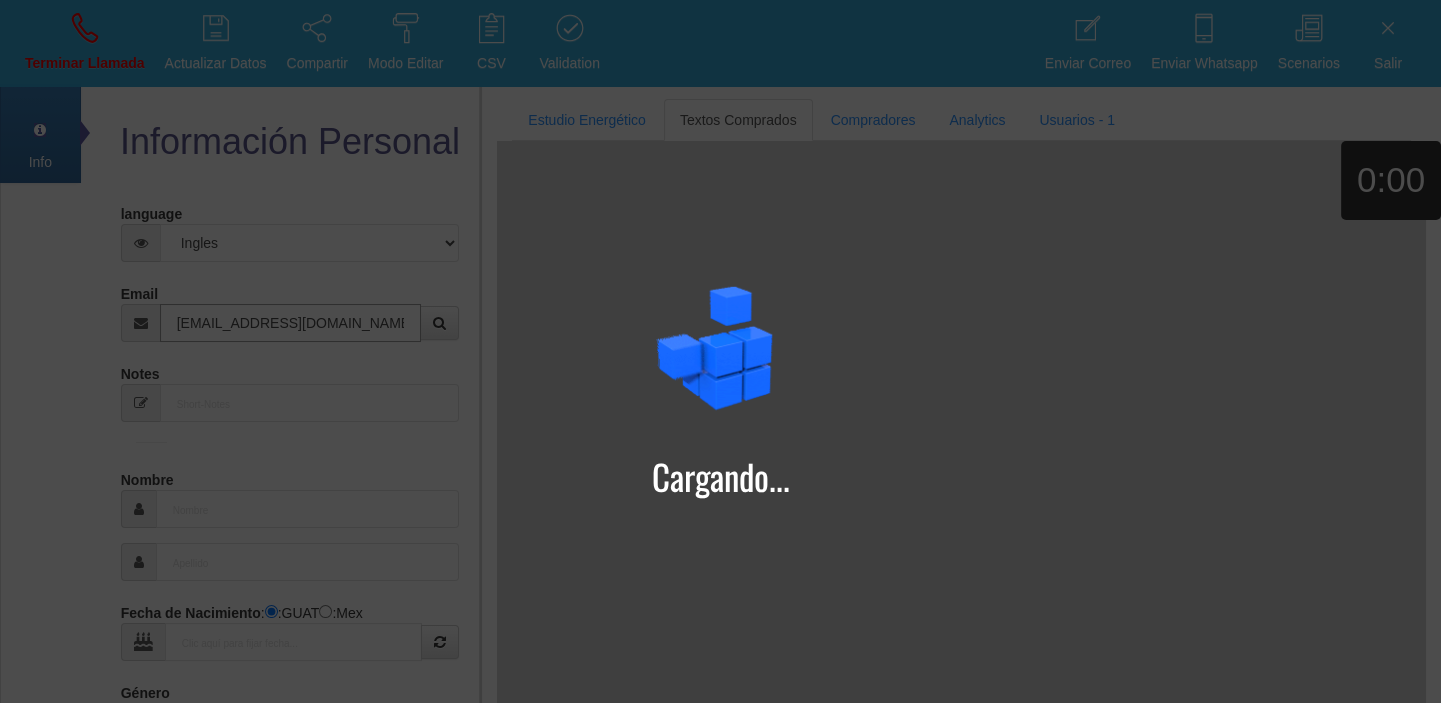 type on "[EMAIL_ADDRESS][DOMAIN_NAME]" 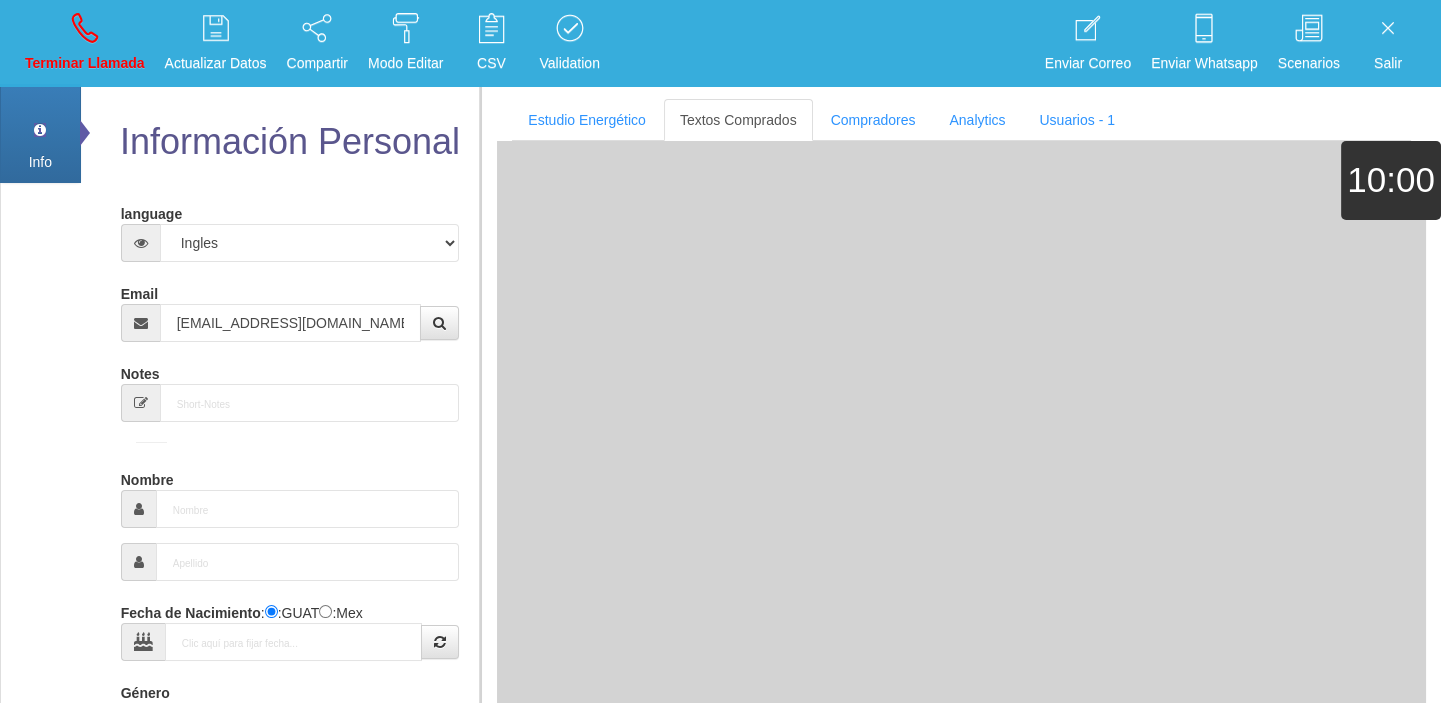 type on "[DATE]" 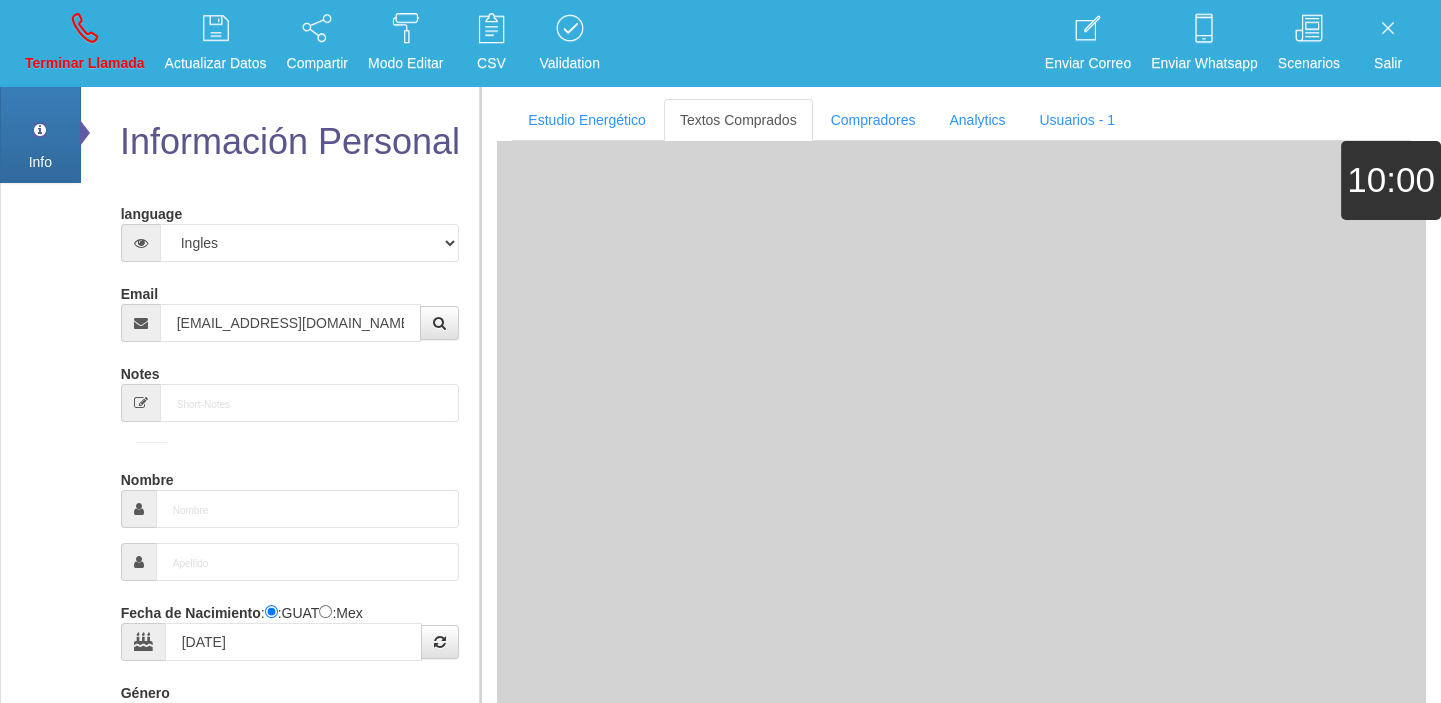 type on "Comprador simple" 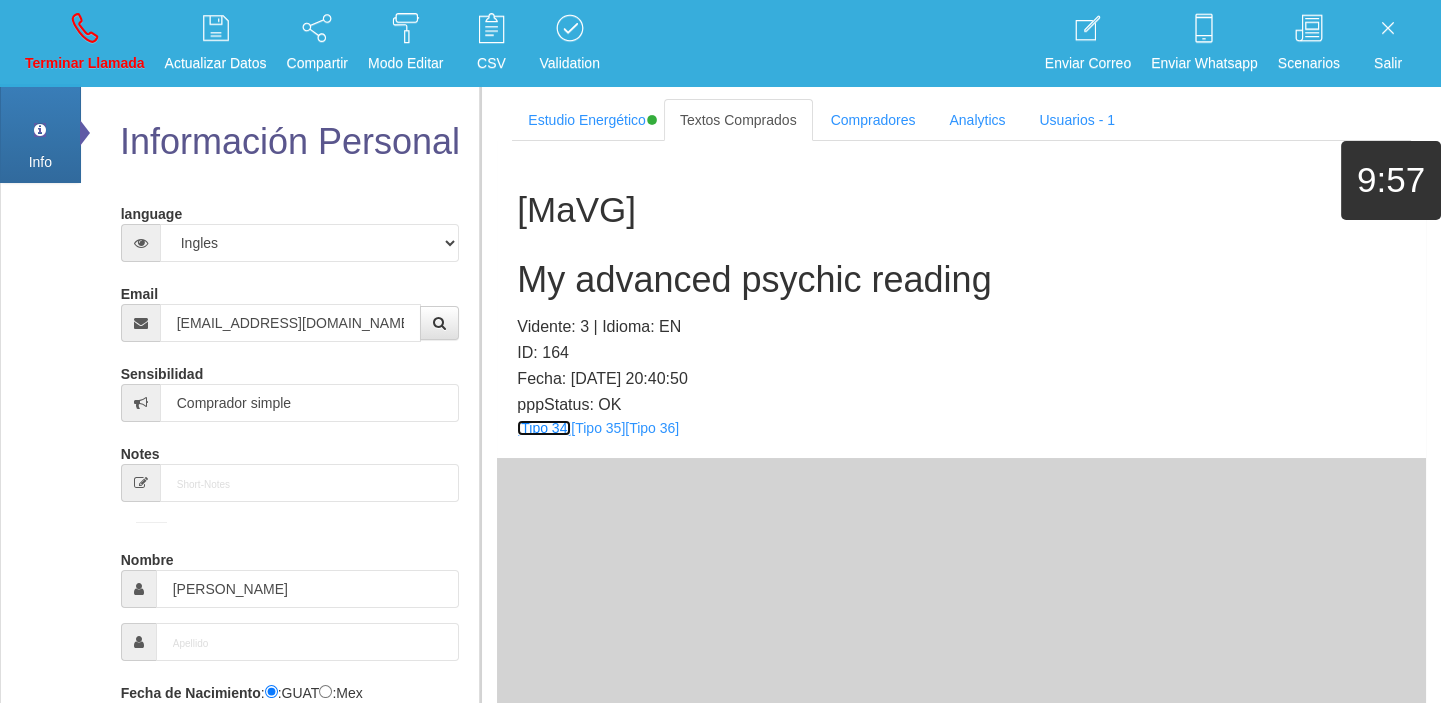 click on "[Tipo 34]" at bounding box center [544, 428] 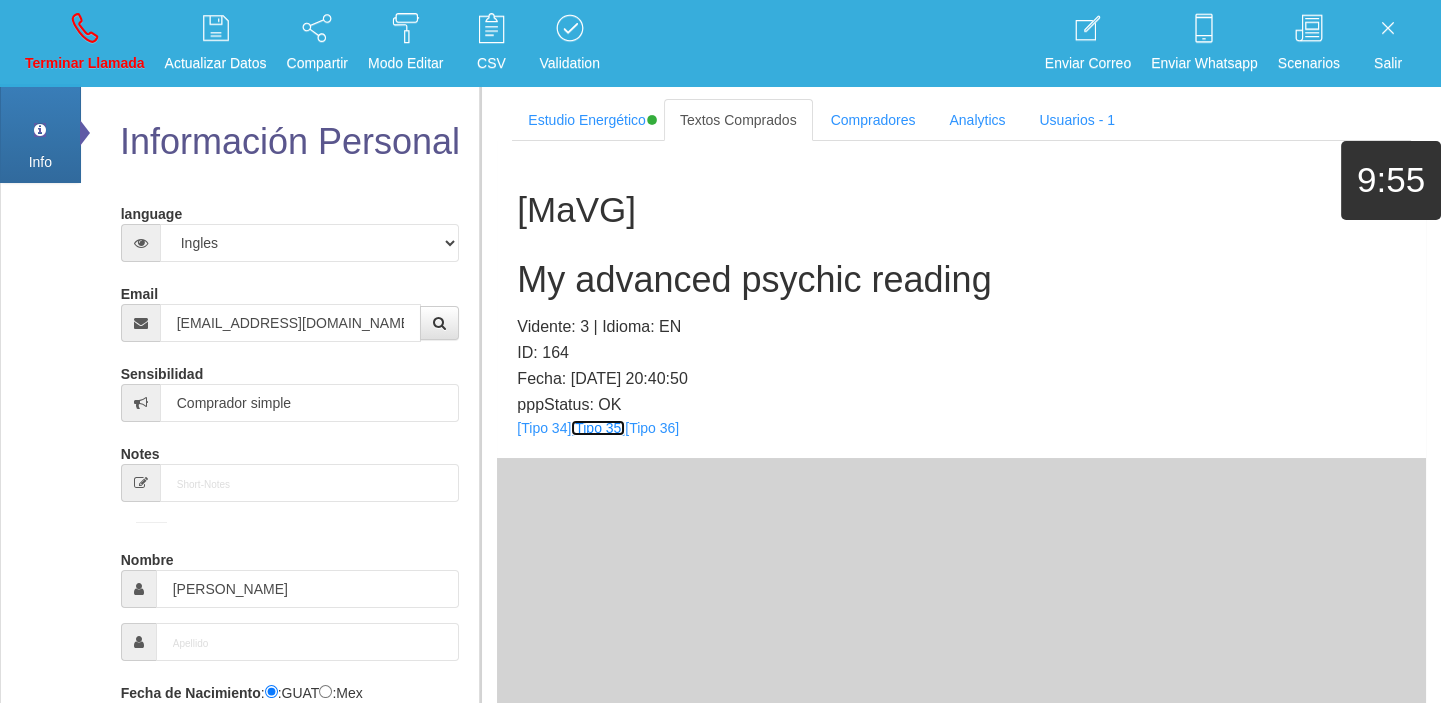 click on "[Tipo 35]" at bounding box center (598, 428) 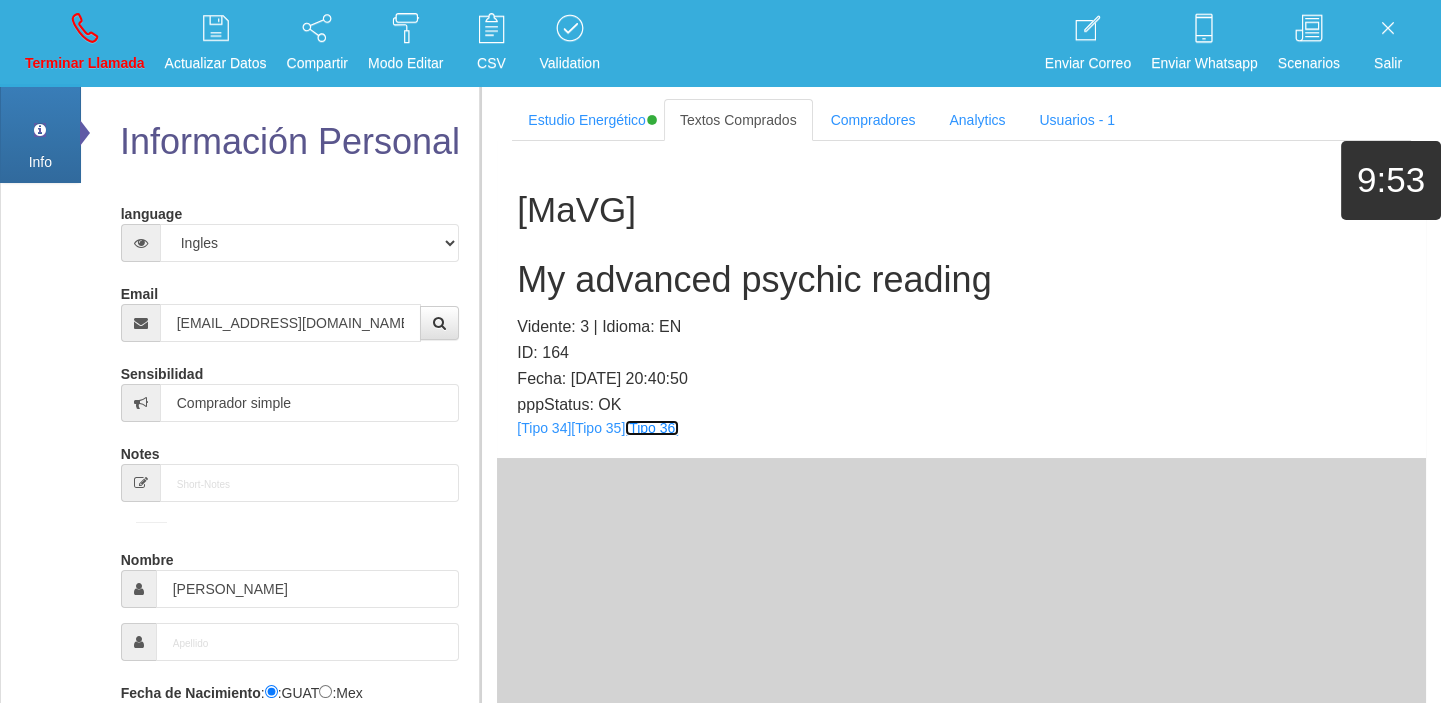 click on "[Tipo 36]" at bounding box center (652, 428) 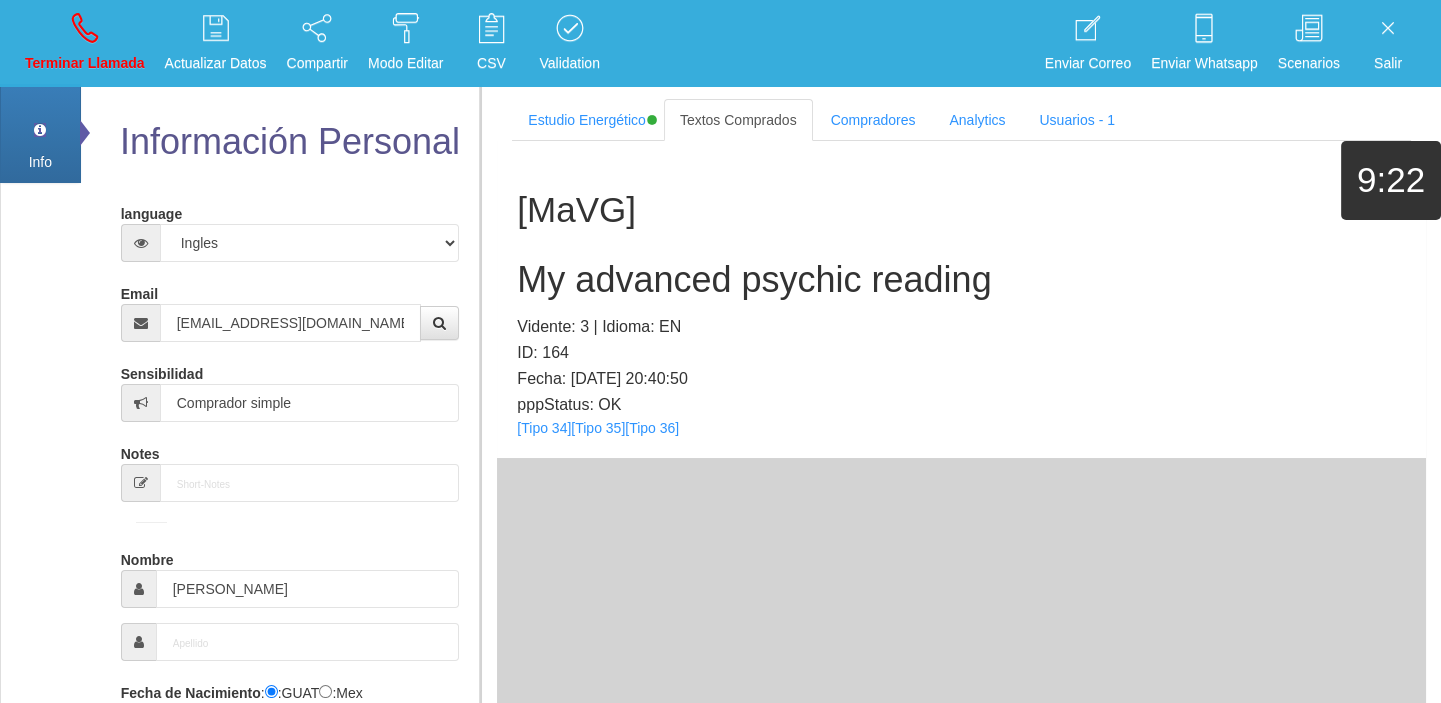 click on "My advanced psychic reading" at bounding box center (961, 280) 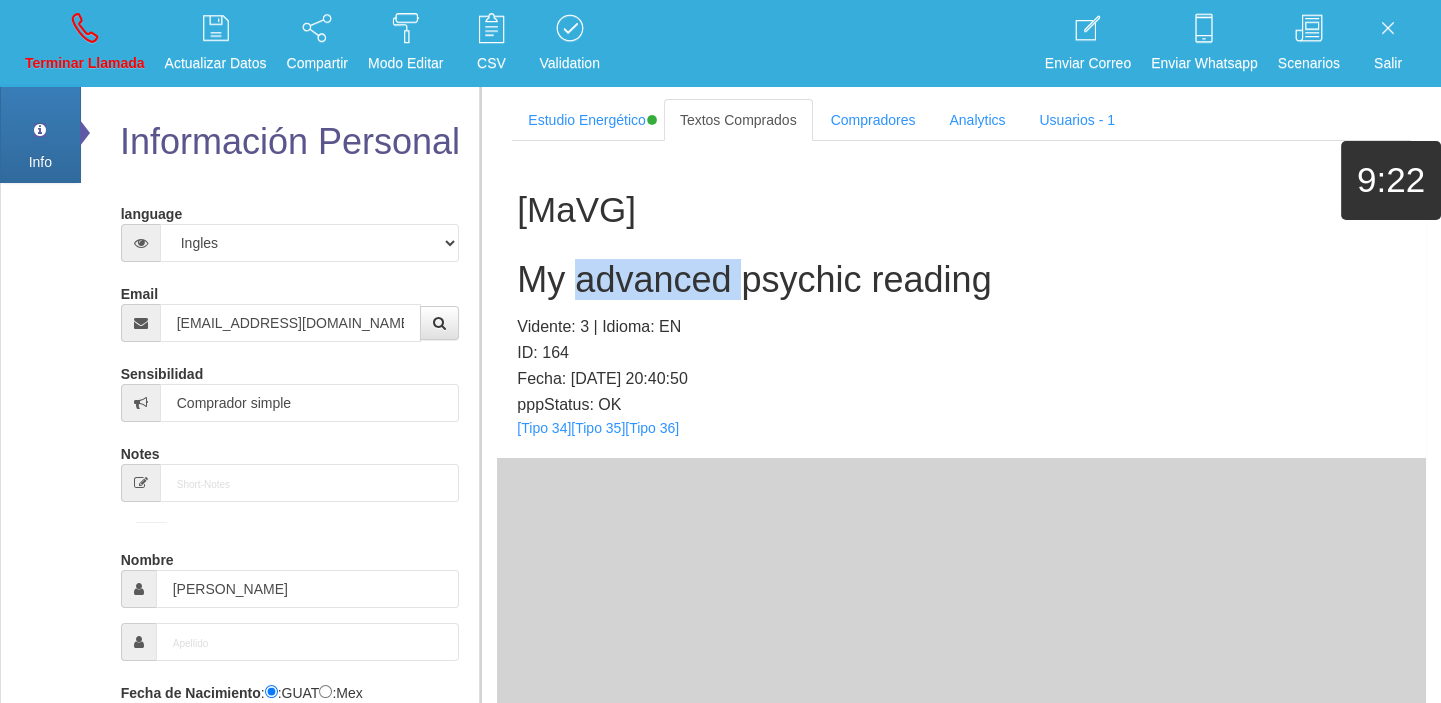 click on "My advanced psychic reading" at bounding box center [961, 280] 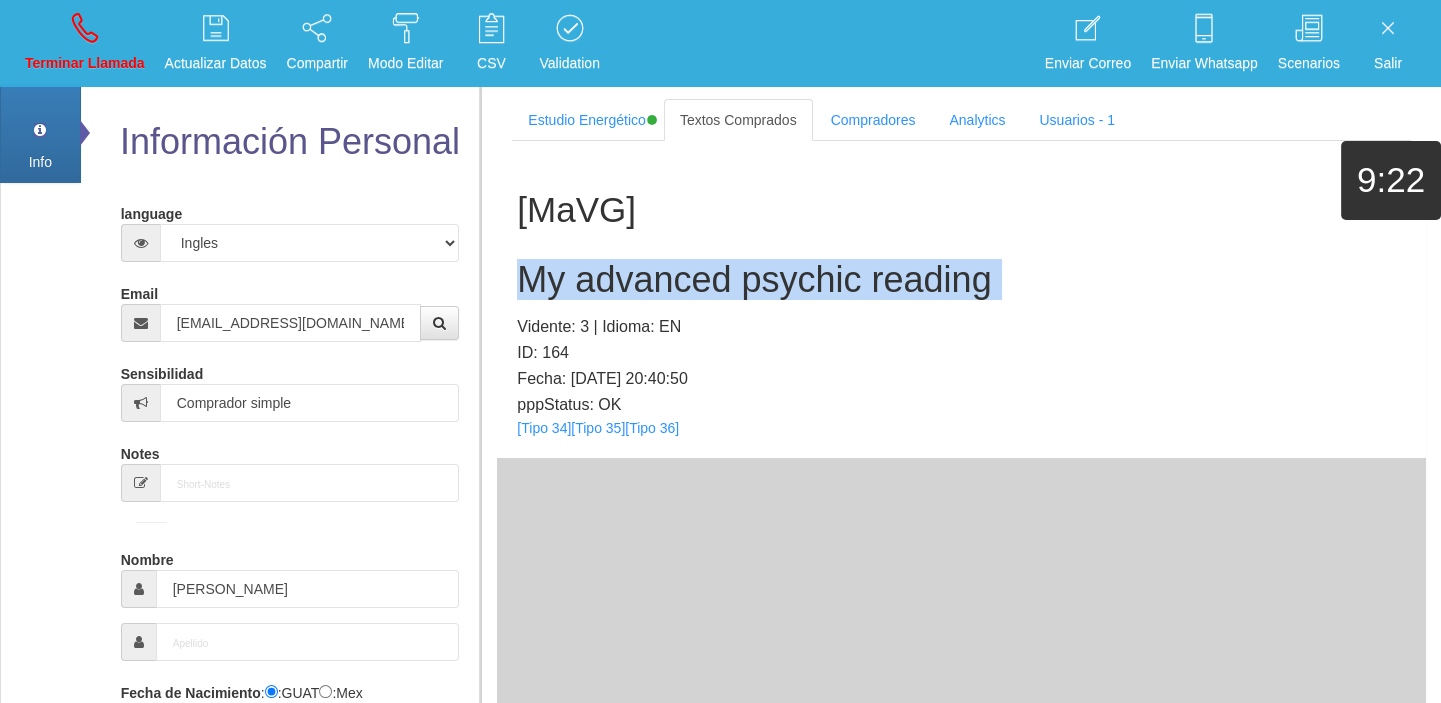 click on "My advanced psychic reading" at bounding box center (961, 280) 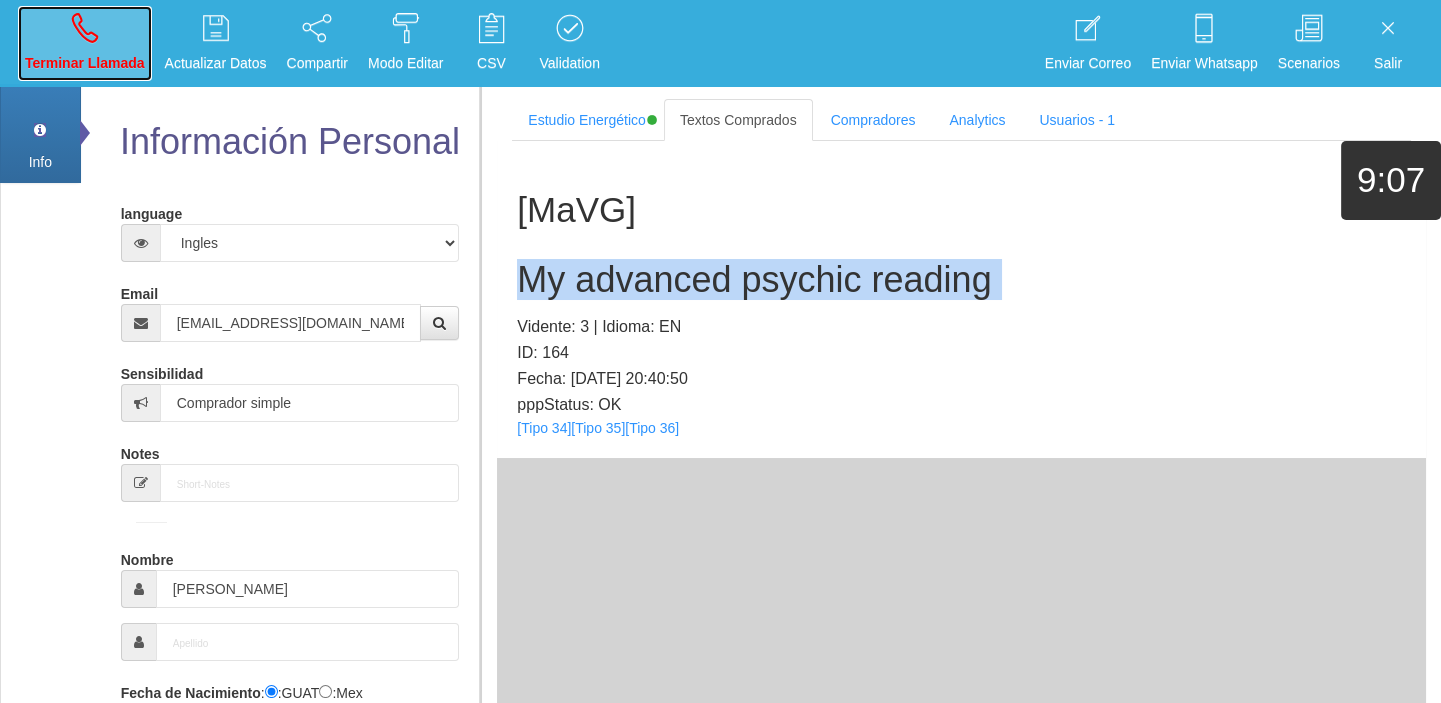 click on "Terminar Llamada" at bounding box center (85, 43) 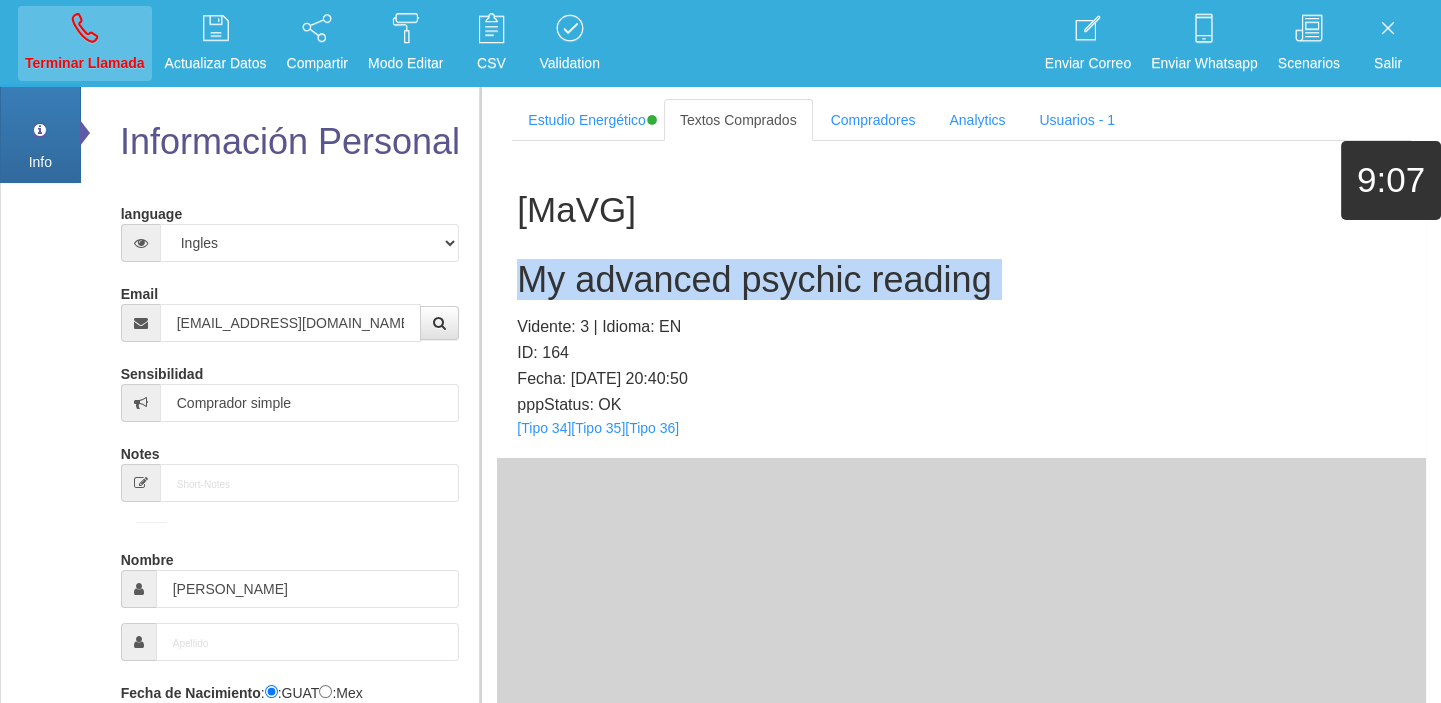 type 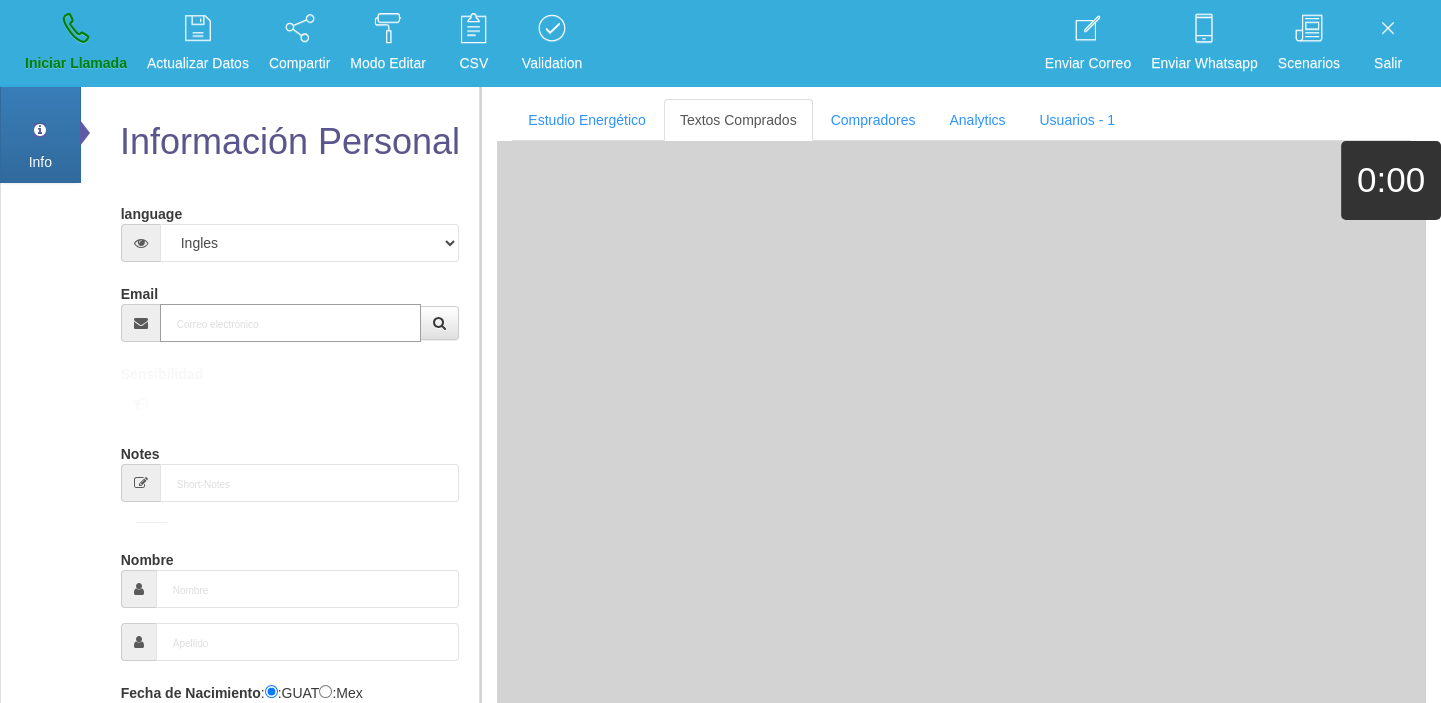 paste on "[EMAIL_ADDRESS][DOMAIN_NAME]" 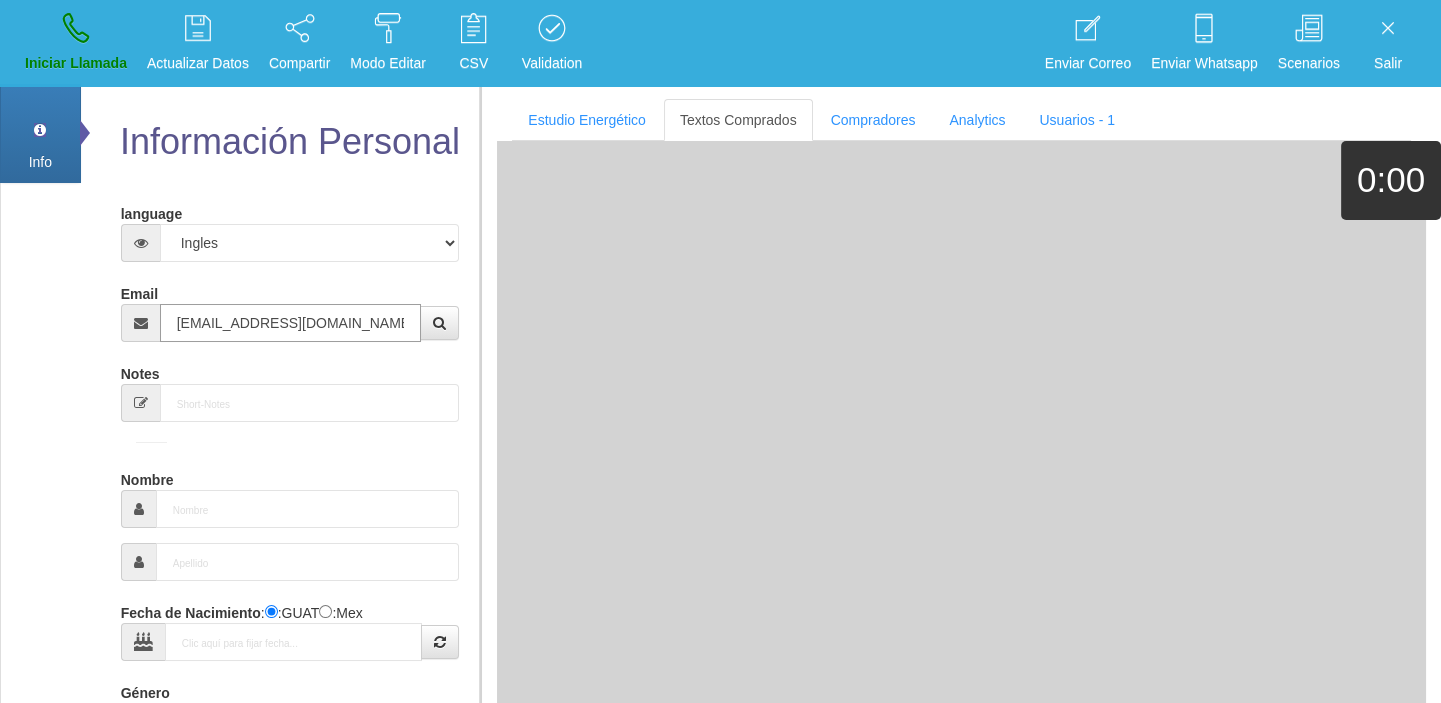 click on "[EMAIL_ADDRESS][DOMAIN_NAME]" at bounding box center (291, 323) 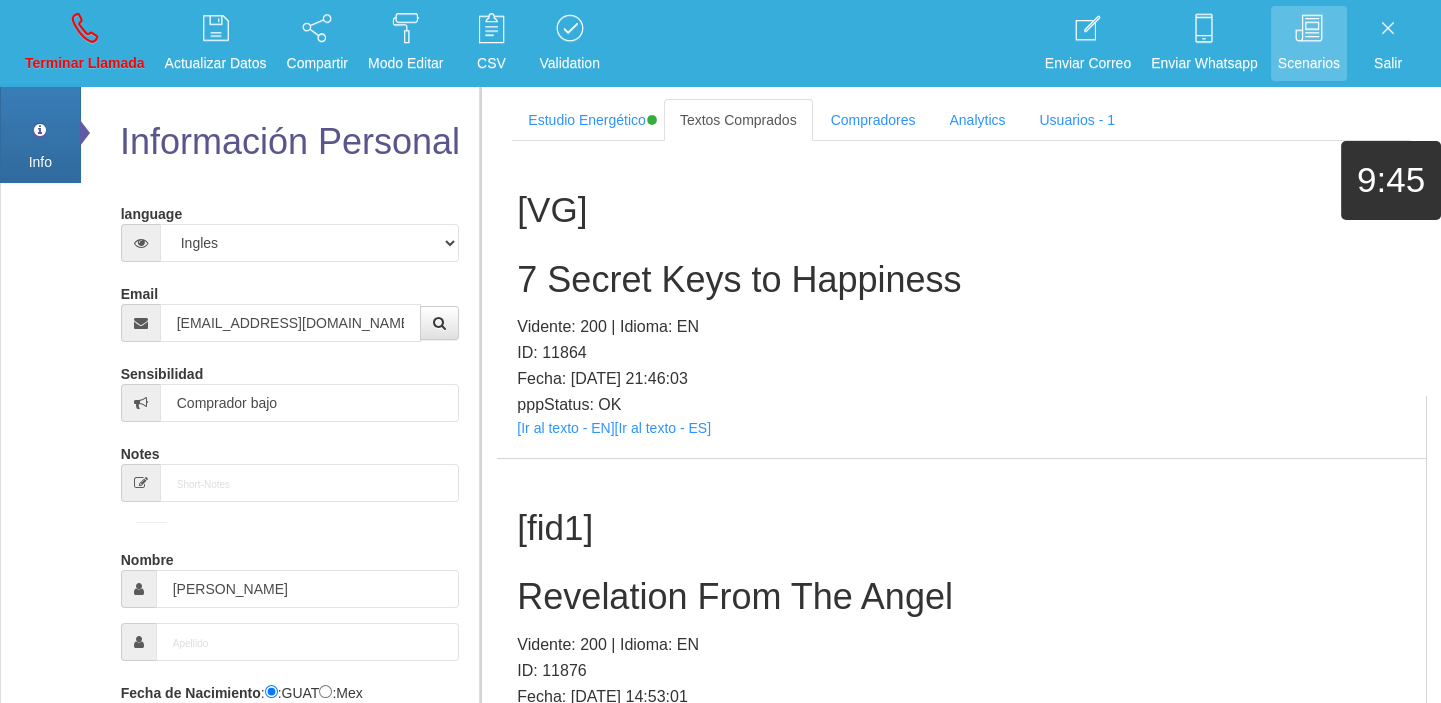 scroll, scrollTop: 382, scrollLeft: 0, axis: vertical 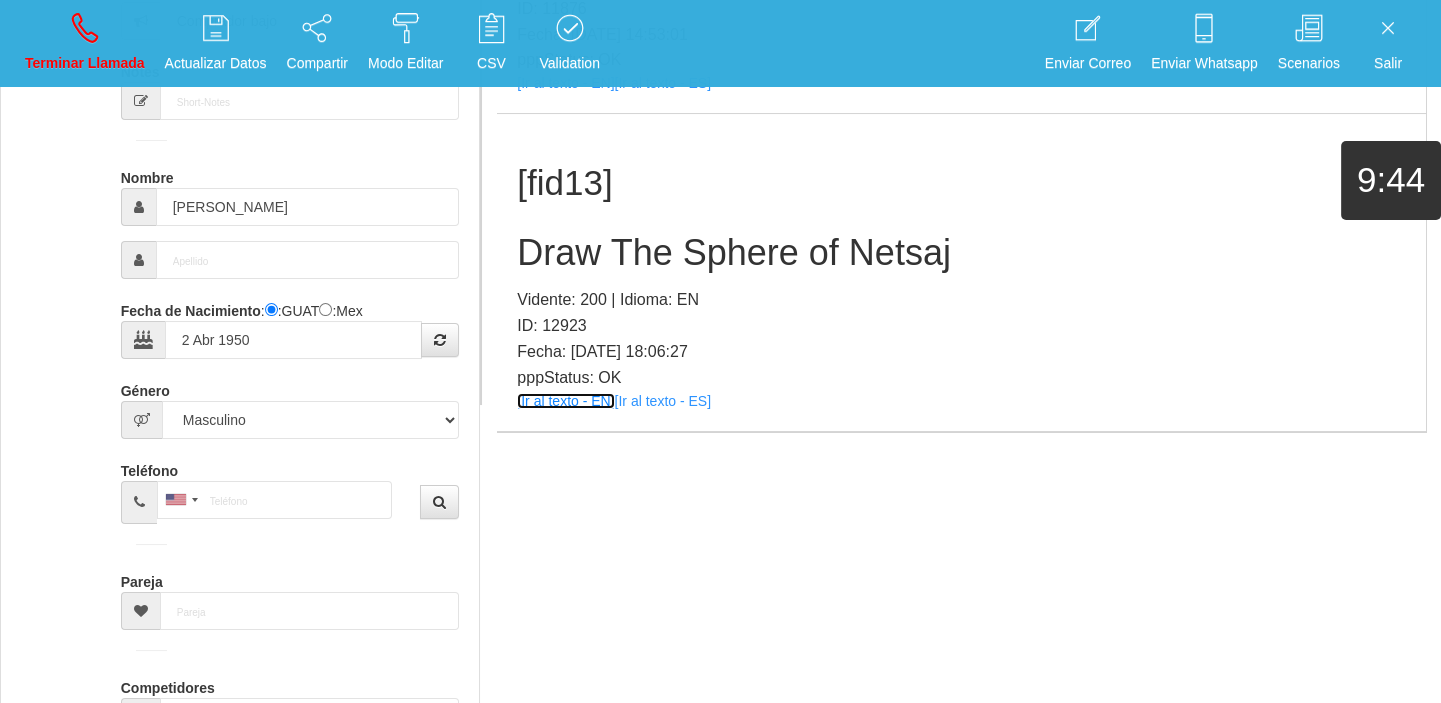 click on "[Ir al texto - EN]" at bounding box center [565, 401] 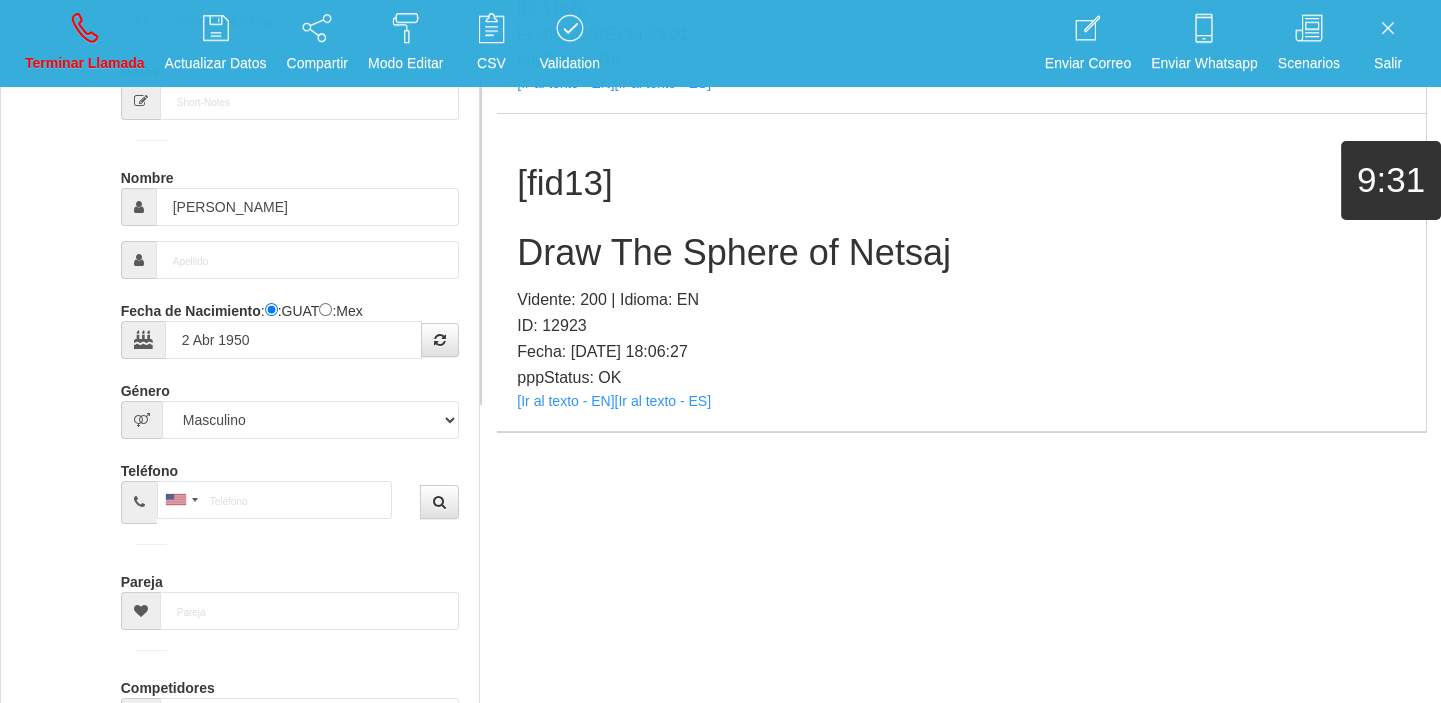 click on "Draw The Sphere of Netsaj" at bounding box center (961, 253) 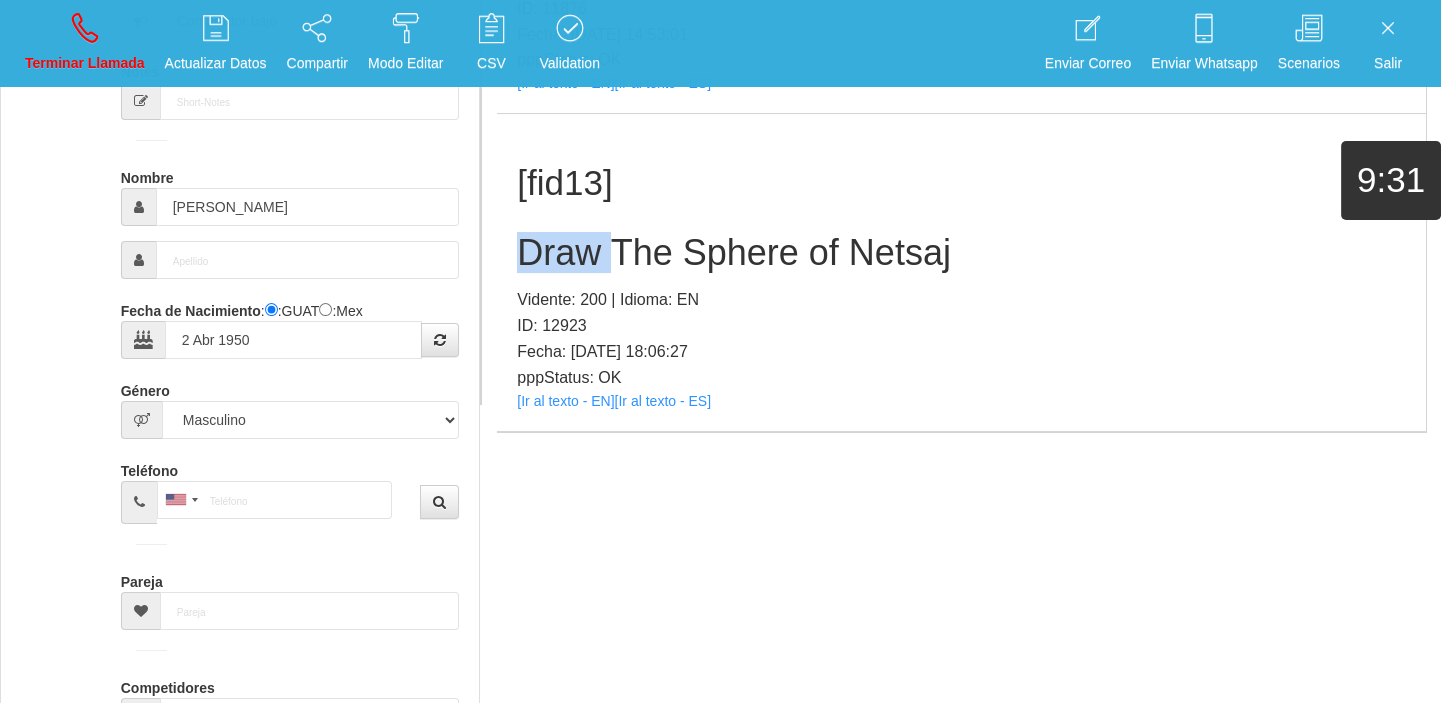 click on "Draw The Sphere of Netsaj" at bounding box center (961, 253) 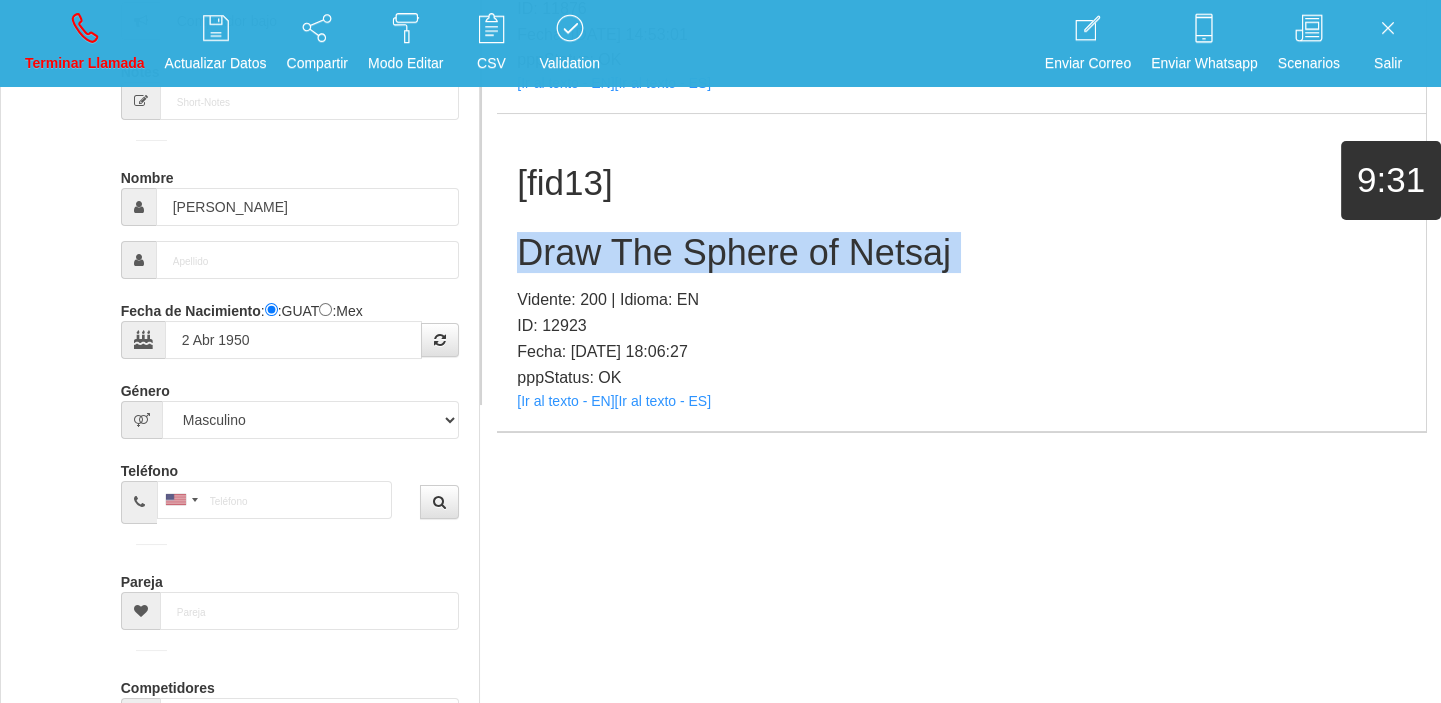 click on "Draw The Sphere of Netsaj" at bounding box center [961, 253] 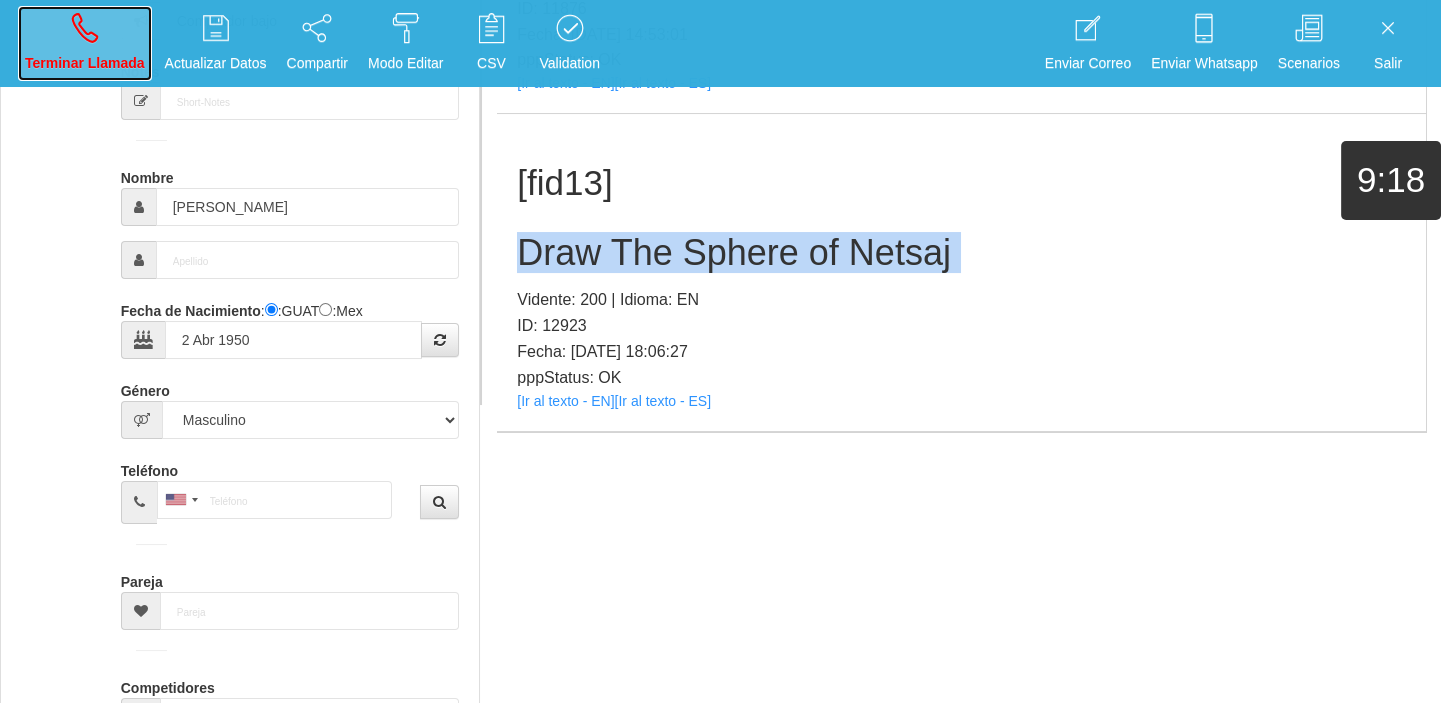 drag, startPoint x: 62, startPoint y: 26, endPoint x: 121, endPoint y: 126, distance: 116.10771 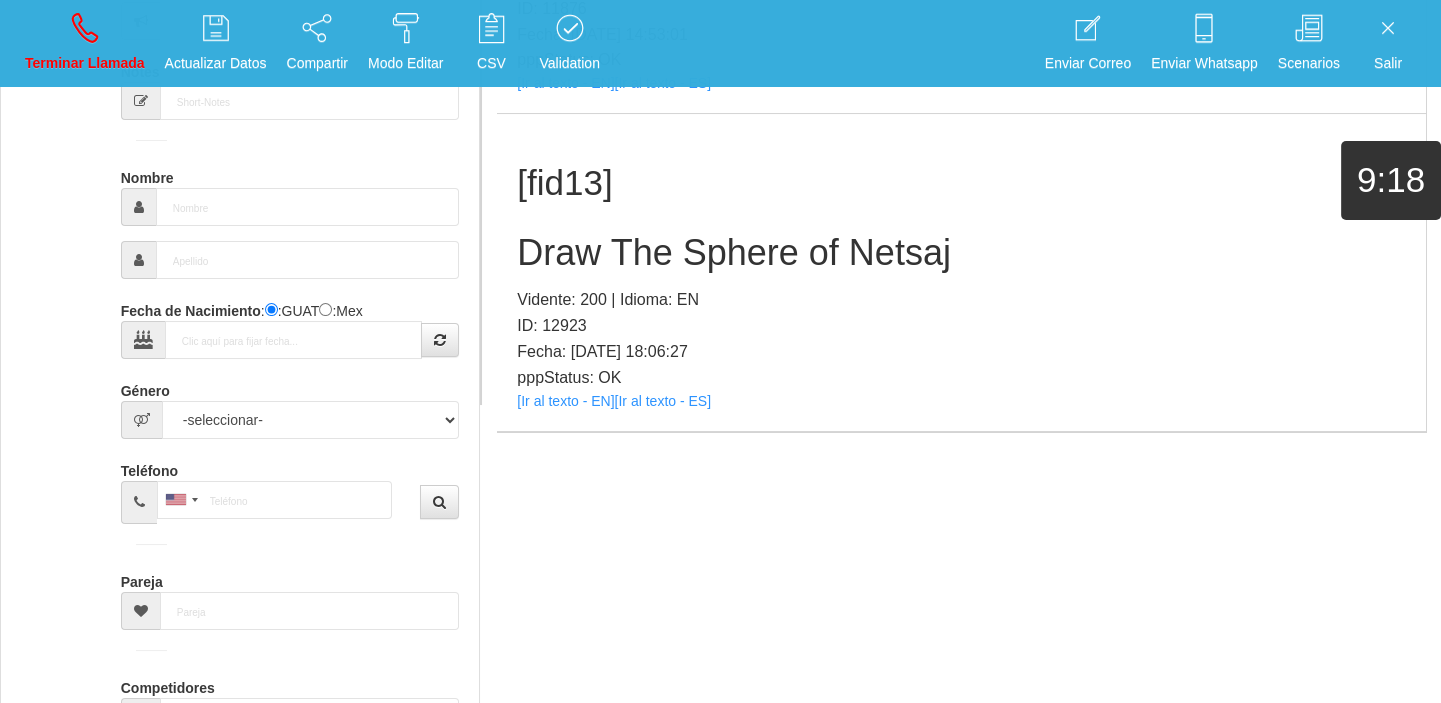 scroll, scrollTop: 0, scrollLeft: 0, axis: both 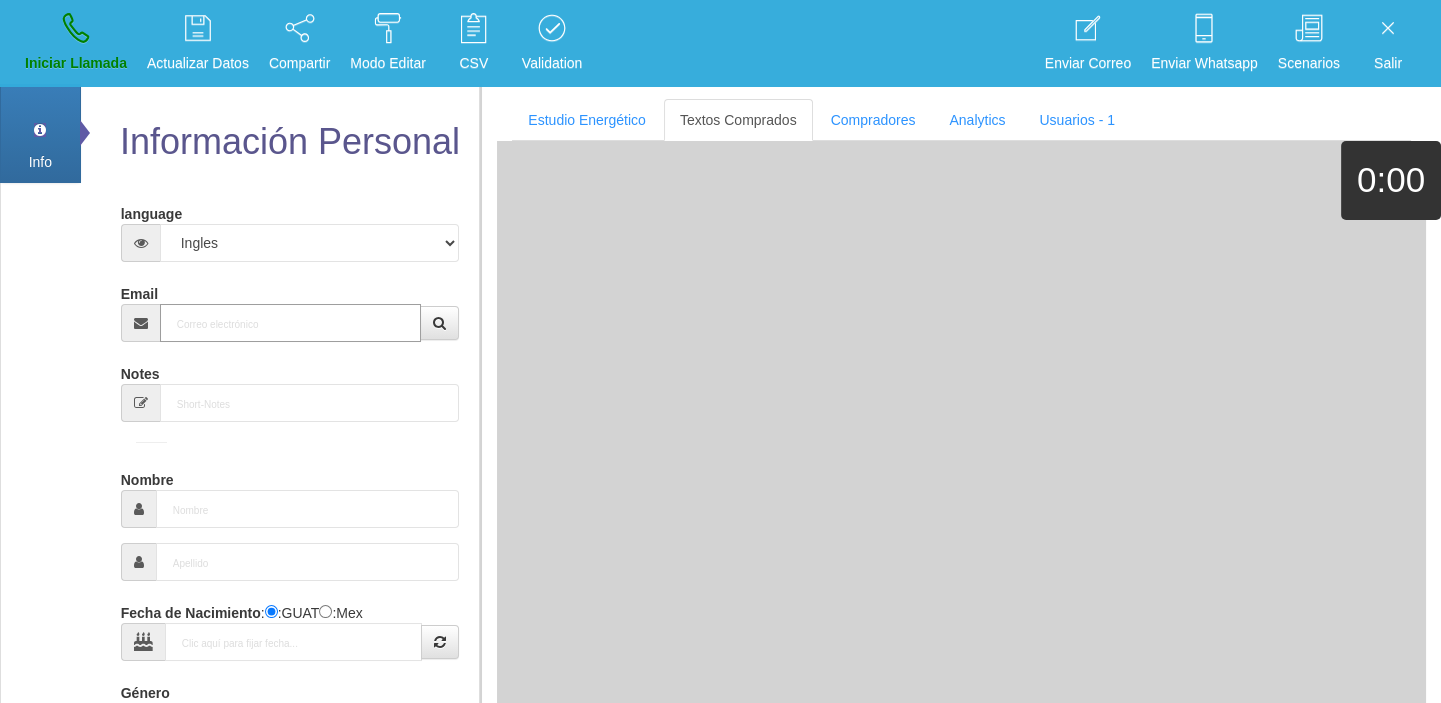 click on "Email" at bounding box center (291, 323) 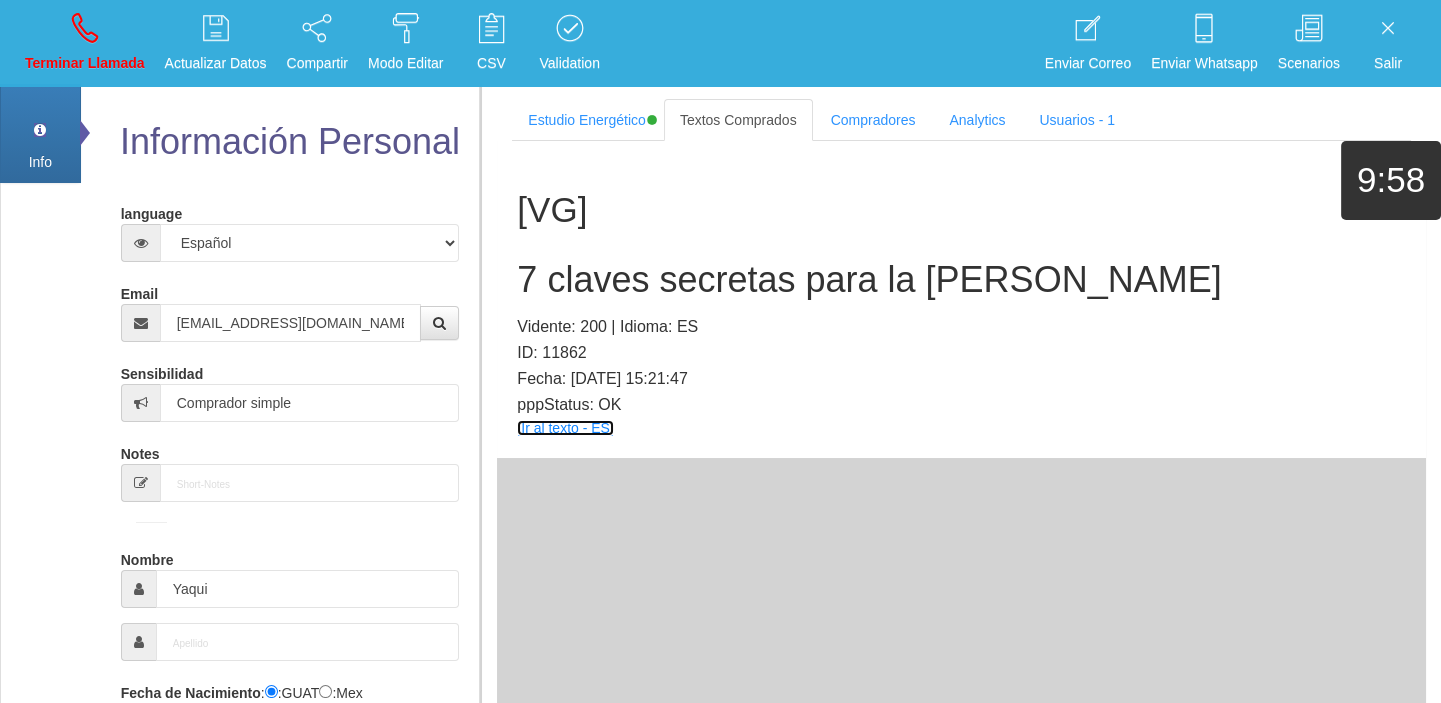 click on "[Ir al texto - ES]" at bounding box center [565, 428] 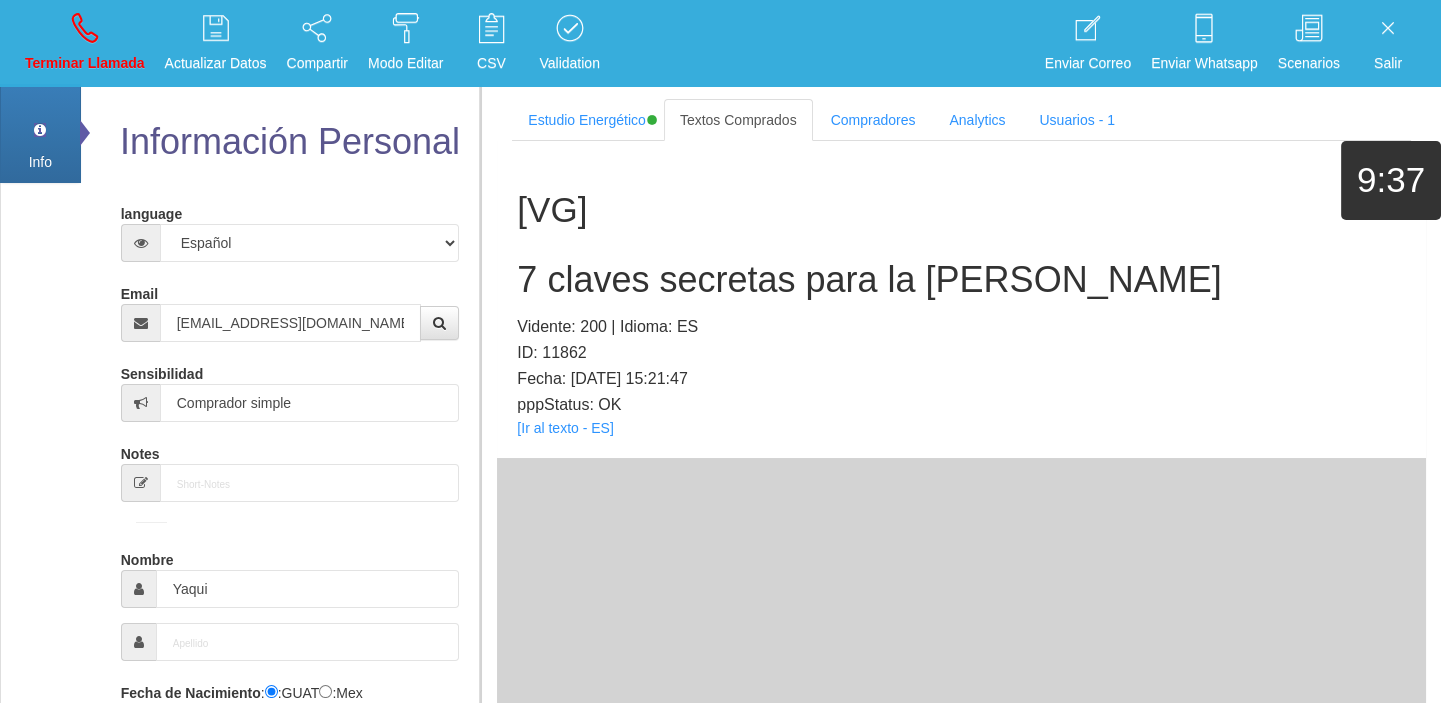 click on "[VG] 7 claves secretas para la [PERSON_NAME] Vidente: 200 | Idioma: ES ID: 11862 Fecha: [DATE] 15:21:47 pppStatus: OK [Ir al texto - ES]" at bounding box center (961, 299) 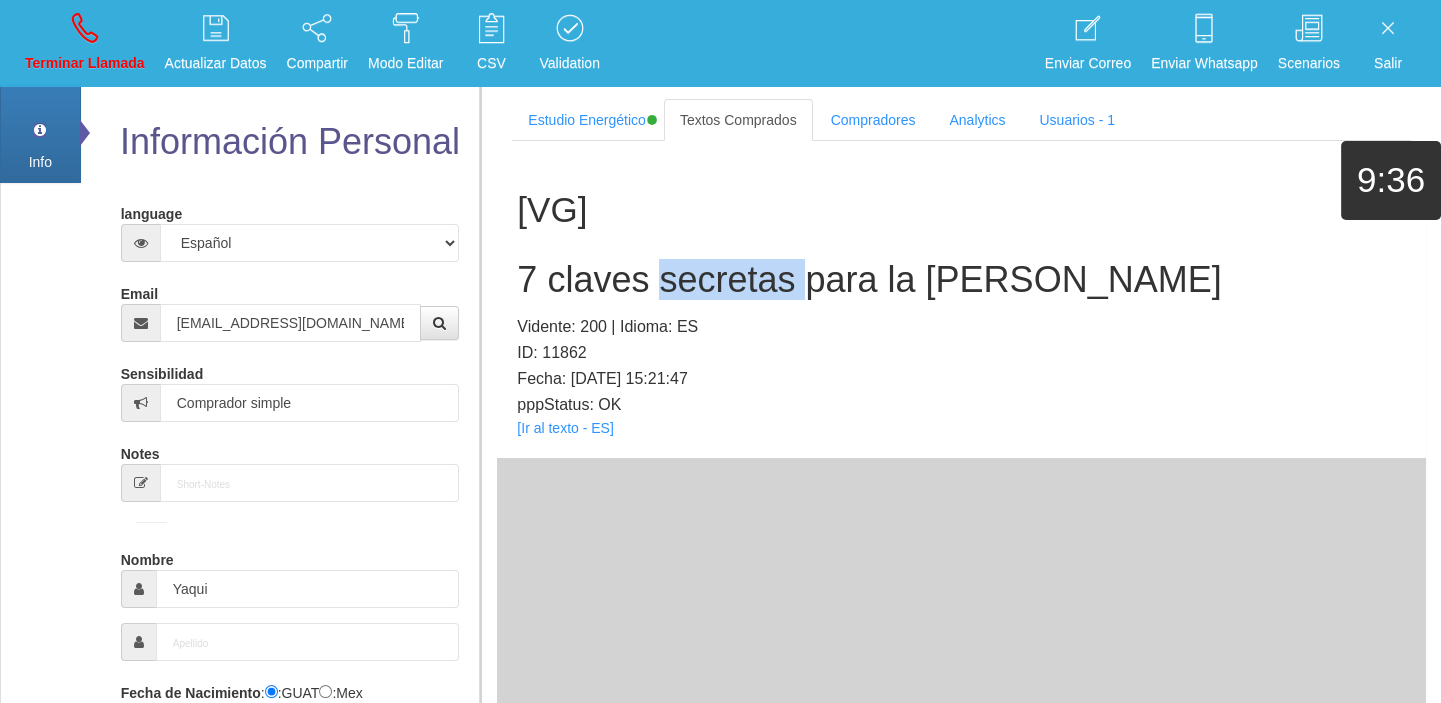 click on "[VG] 7 claves secretas para la [PERSON_NAME] Vidente: 200 | Idioma: ES ID: 11862 Fecha: [DATE] 15:21:47 pppStatus: OK [Ir al texto - ES]" at bounding box center (961, 299) 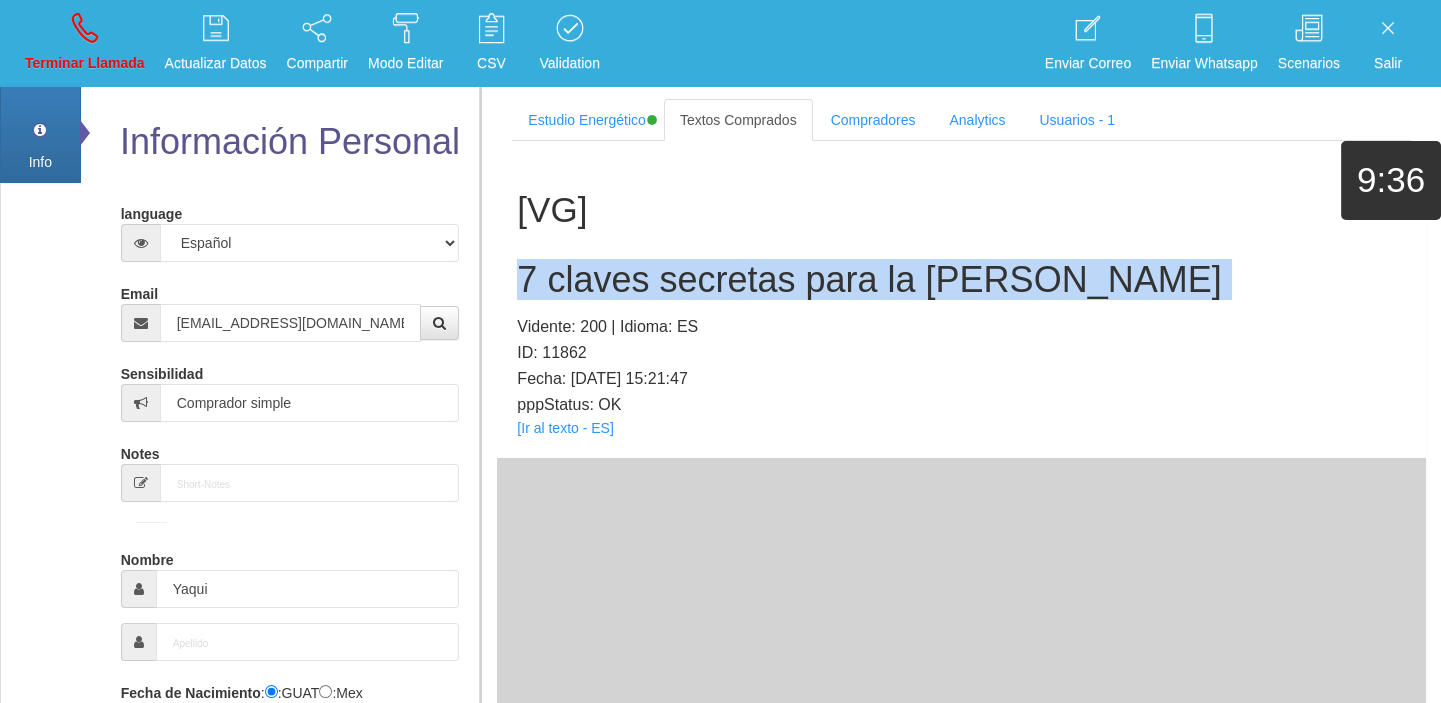 click on "[VG] 7 claves secretas para la [PERSON_NAME] Vidente: 200 | Idioma: ES ID: 11862 Fecha: [DATE] 15:21:47 pppStatus: OK [Ir al texto - ES]" at bounding box center (961, 299) 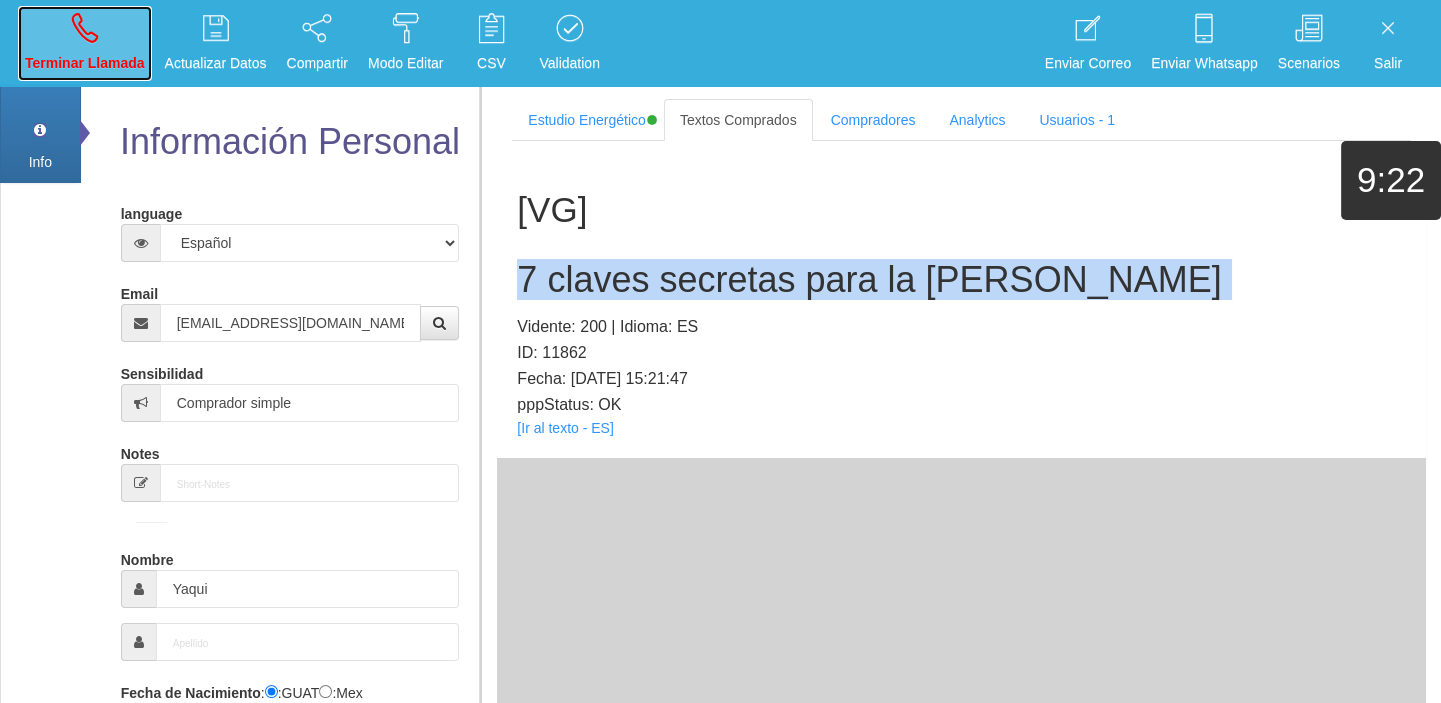 click at bounding box center [85, 28] 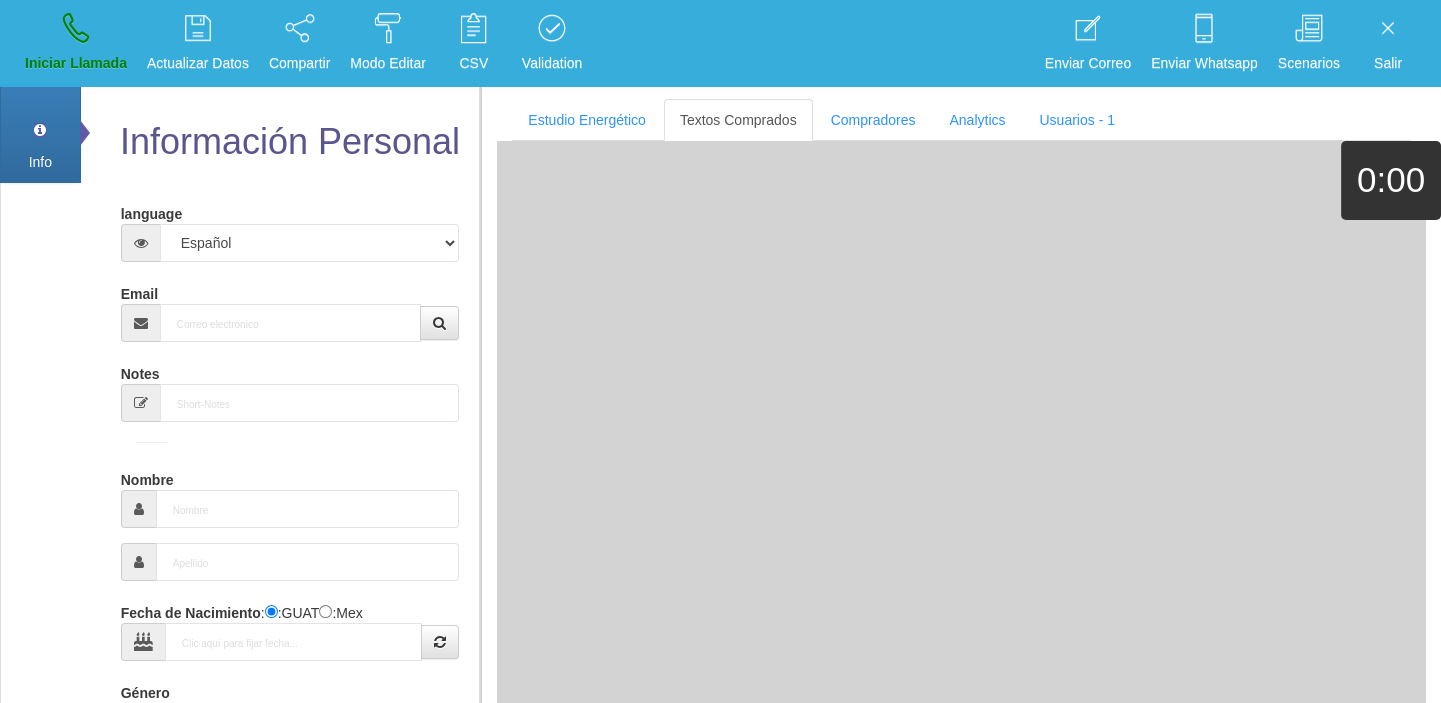 drag, startPoint x: 179, startPoint y: 344, endPoint x: 160, endPoint y: 320, distance: 30.610456 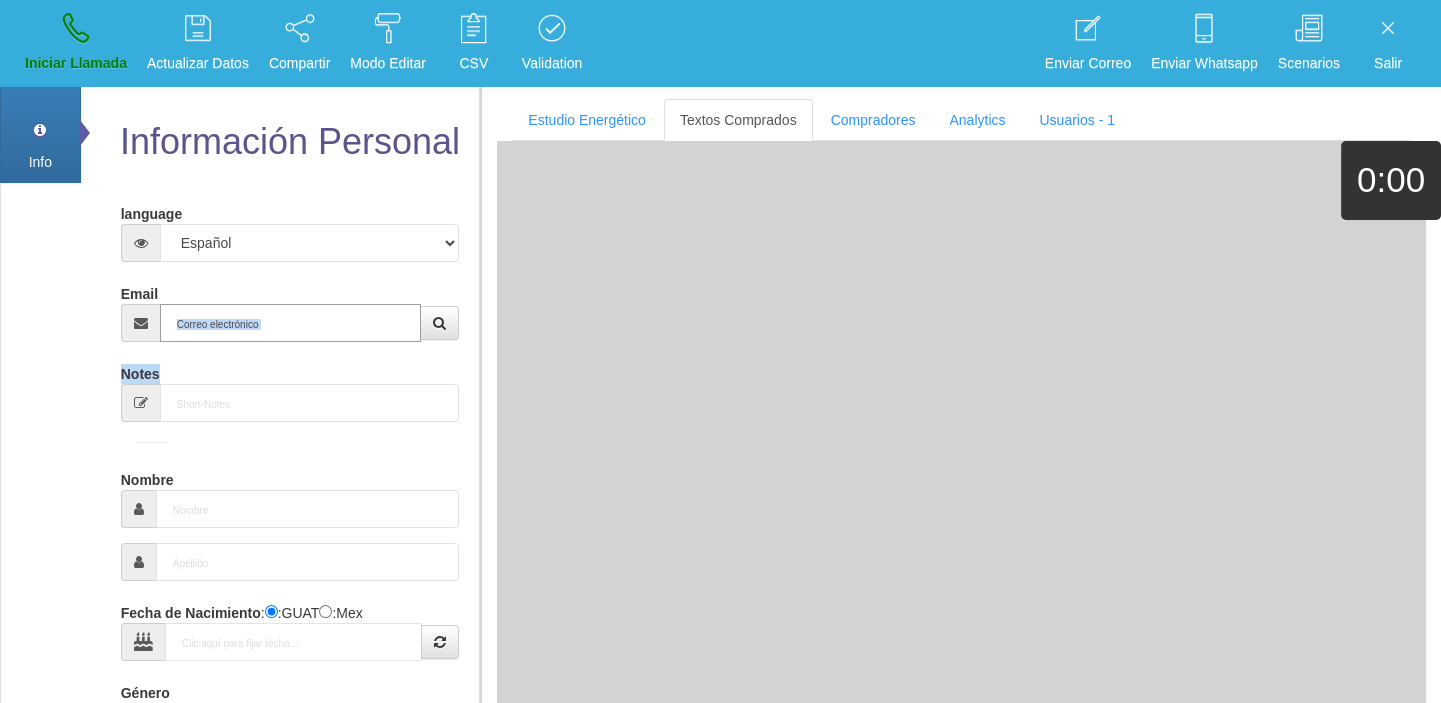 click on "Email" at bounding box center [291, 323] 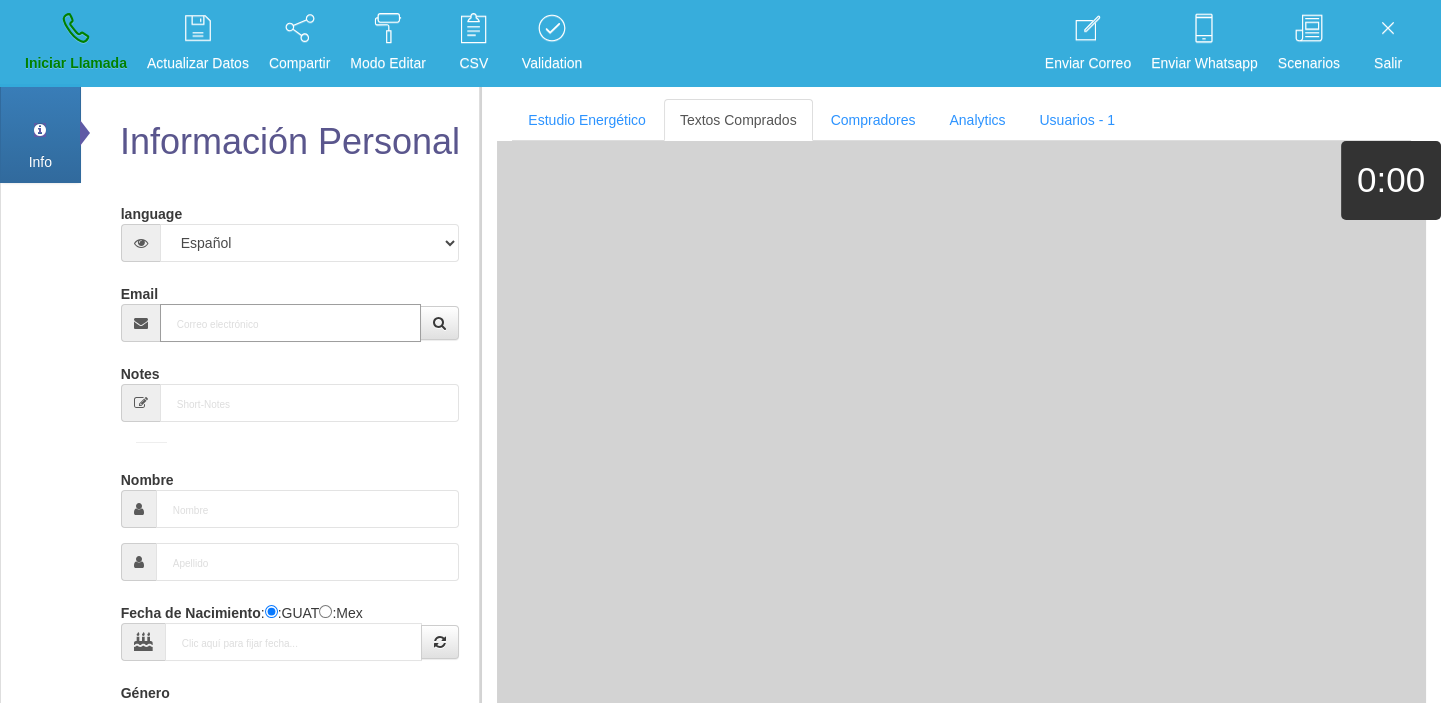 paste on "[EMAIL_ADDRESS][DOMAIN_NAME]" 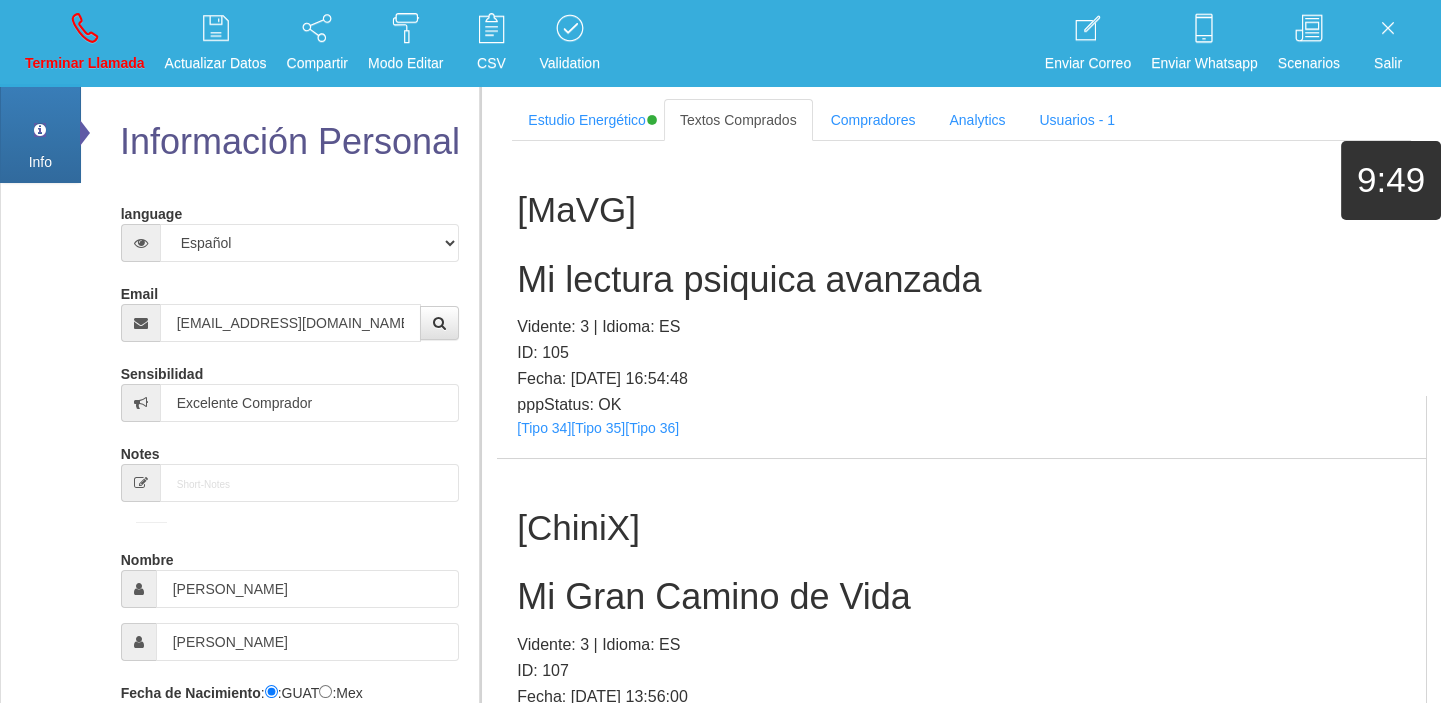 scroll, scrollTop: 114892, scrollLeft: 0, axis: vertical 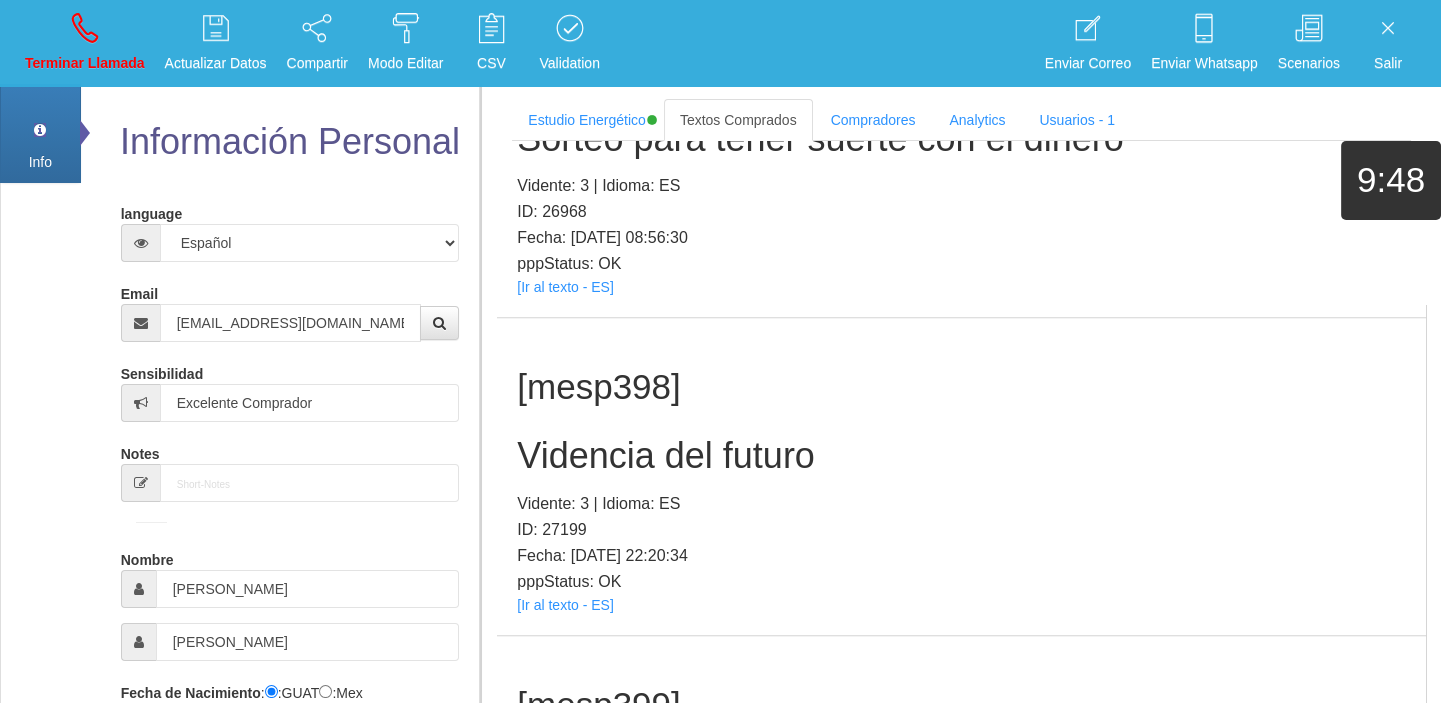 click on "[Ir al texto - ES]" at bounding box center (565, 1240) 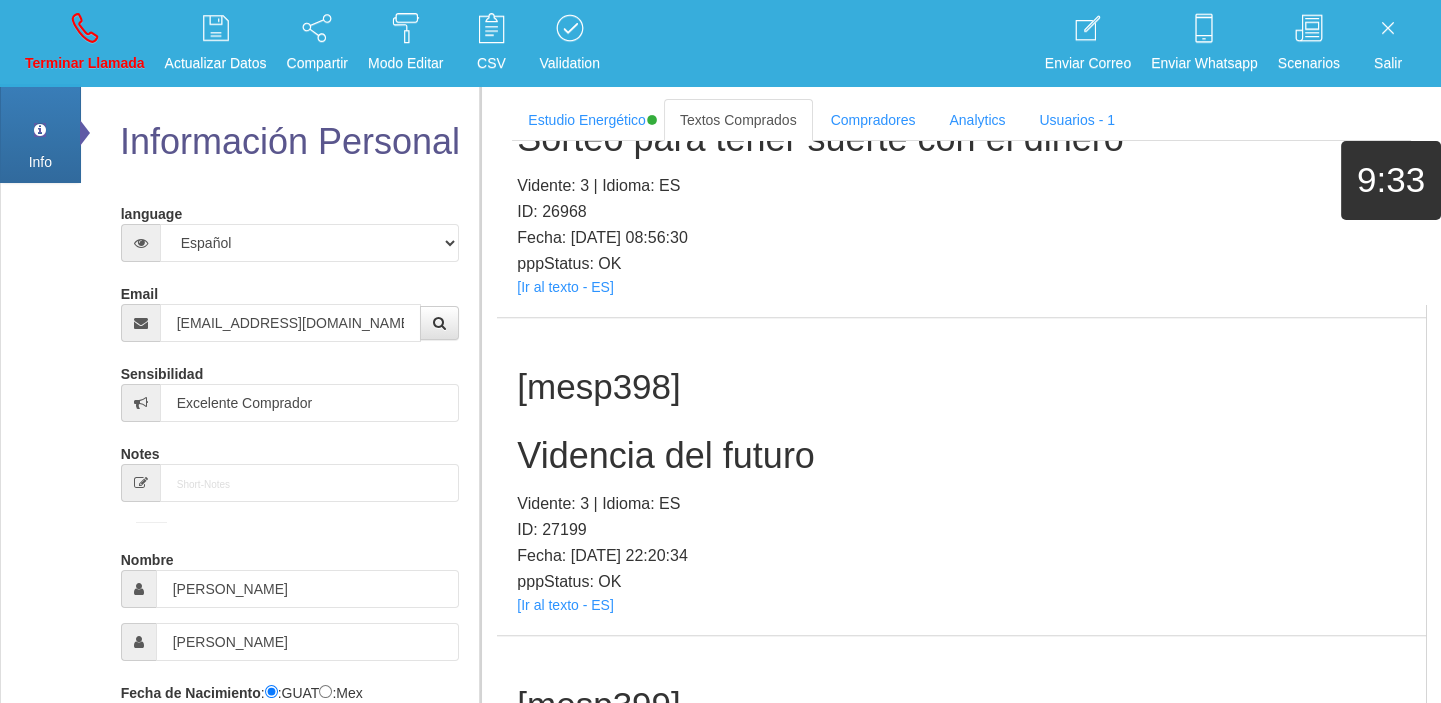 click on "Gran Mensaje Lunar" at bounding box center (961, 1092) 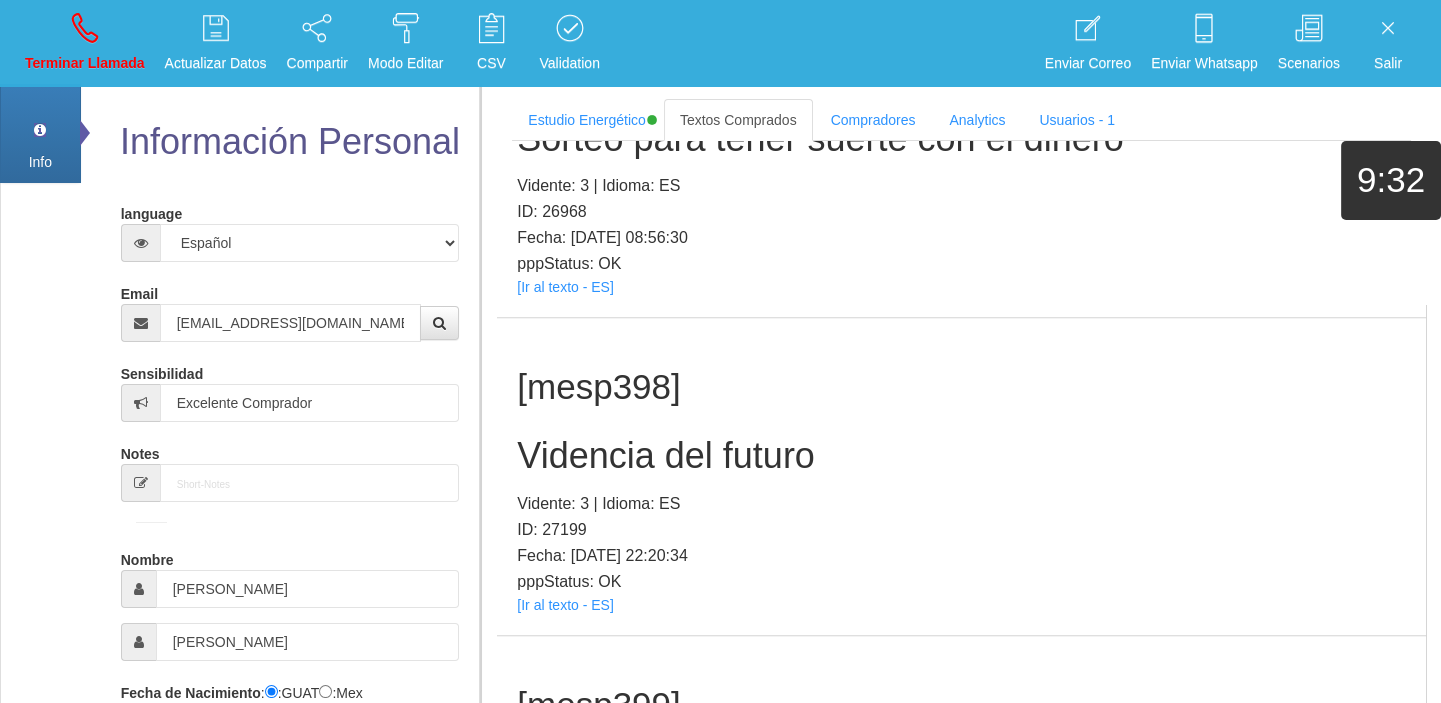 click on "Gran Mensaje Lunar" at bounding box center (961, 1092) 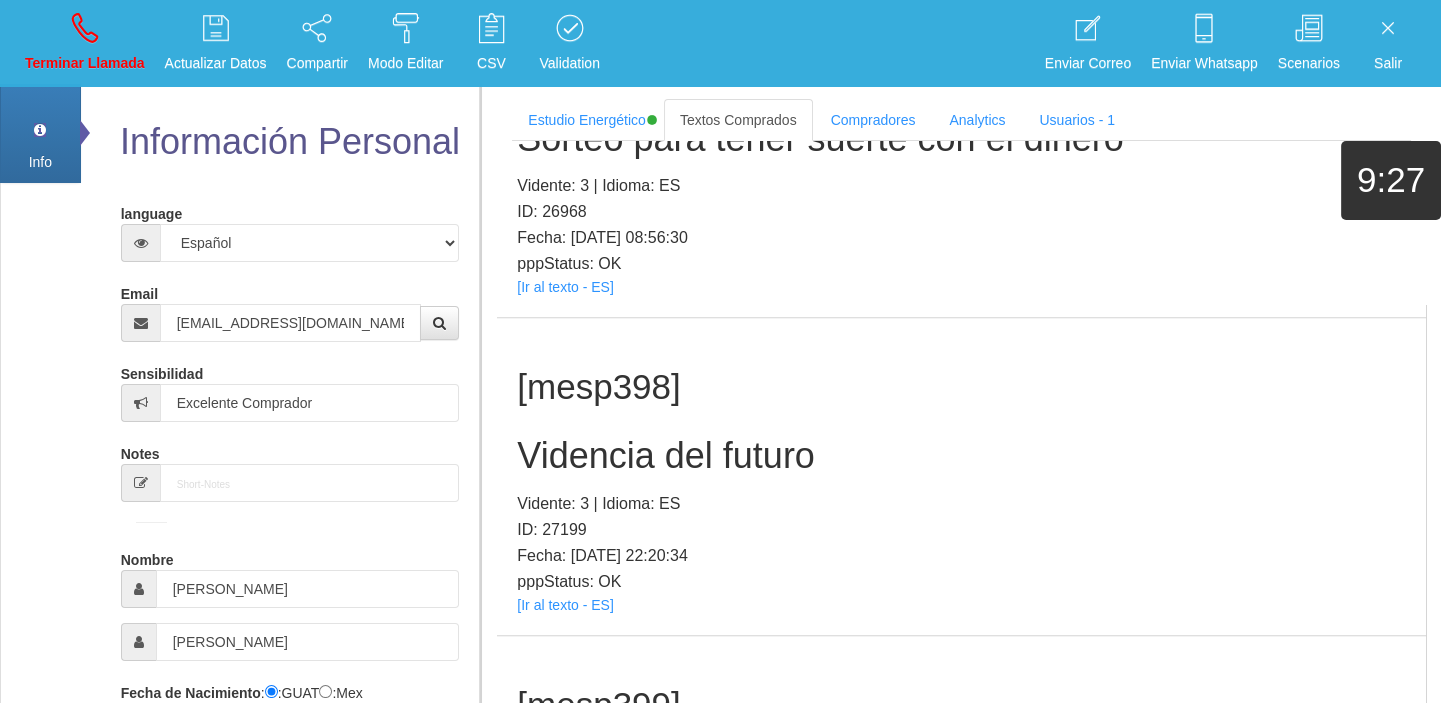 click on "Gran Mensaje Lunar" at bounding box center (961, 1092) 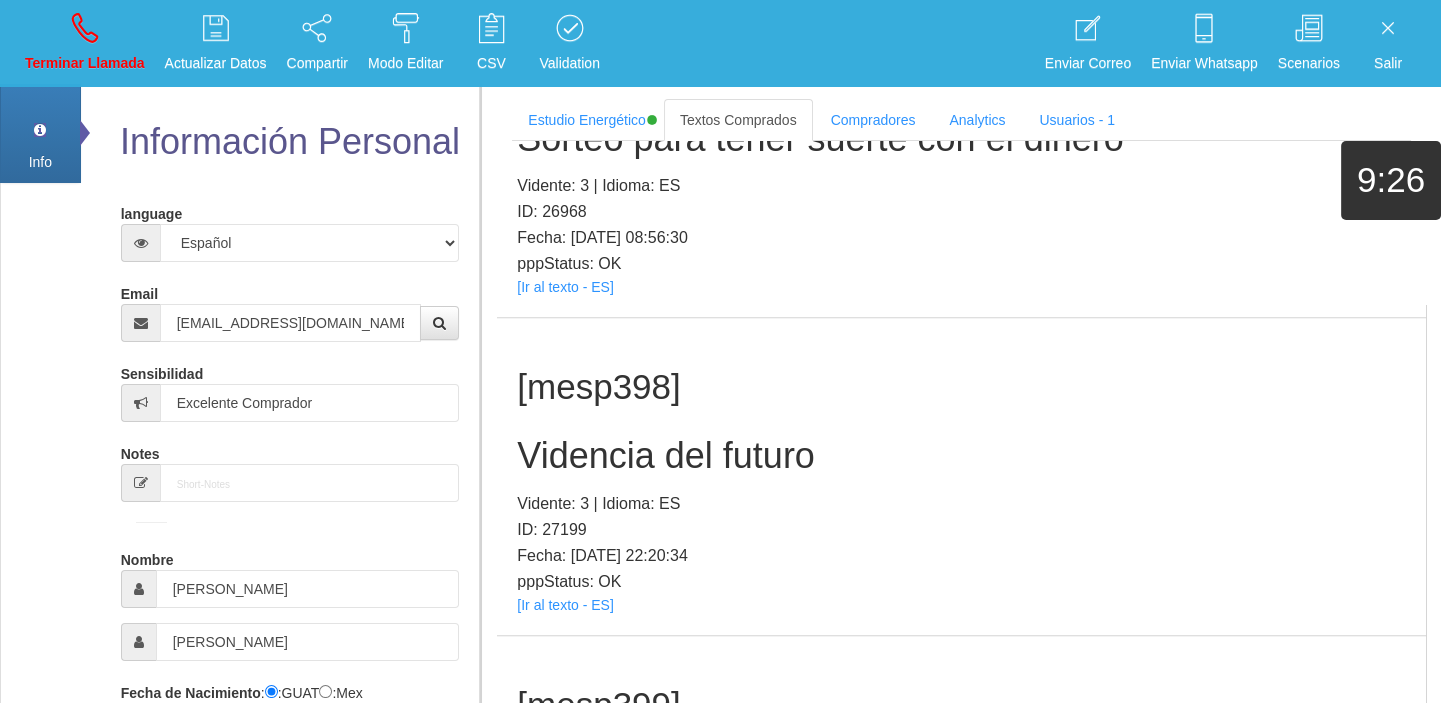 click on "Gran Mensaje Lunar" at bounding box center [961, 1092] 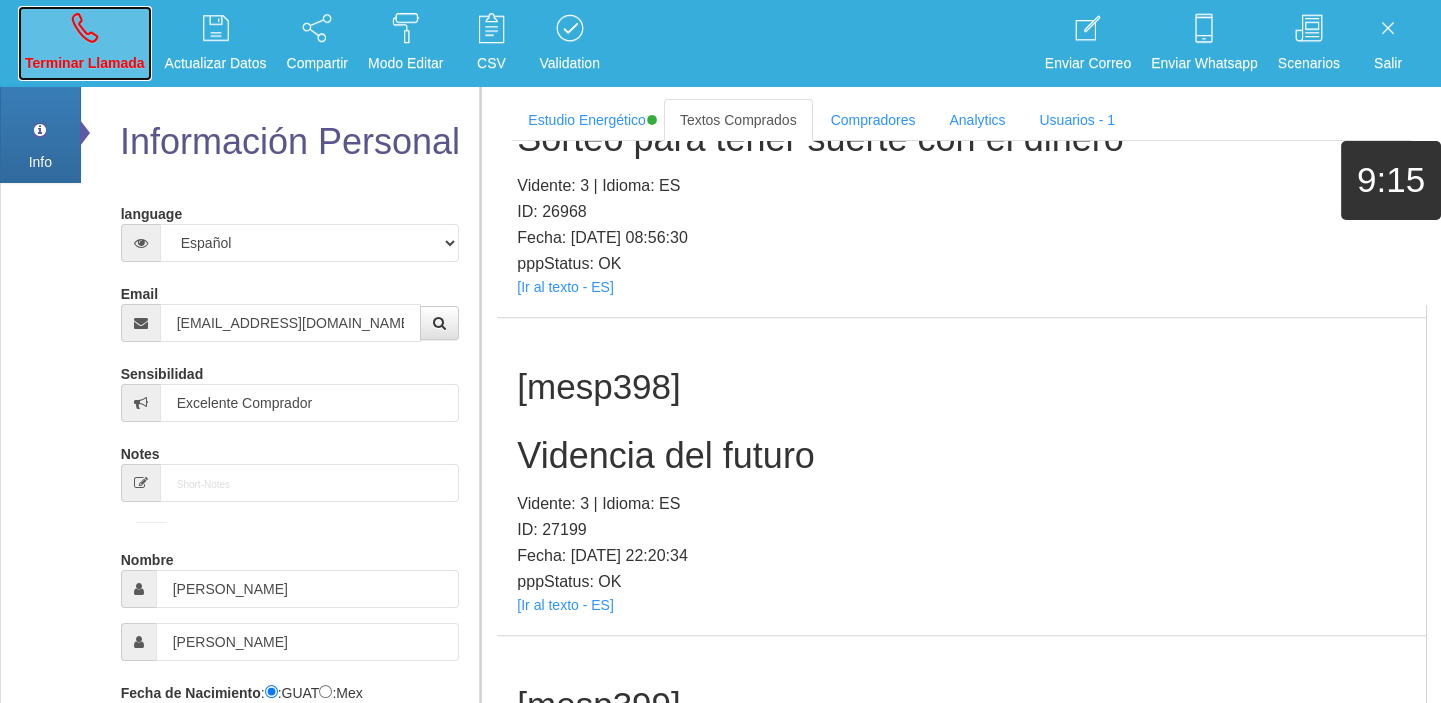 drag, startPoint x: 122, startPoint y: 51, endPoint x: 767, endPoint y: 128, distance: 649.57983 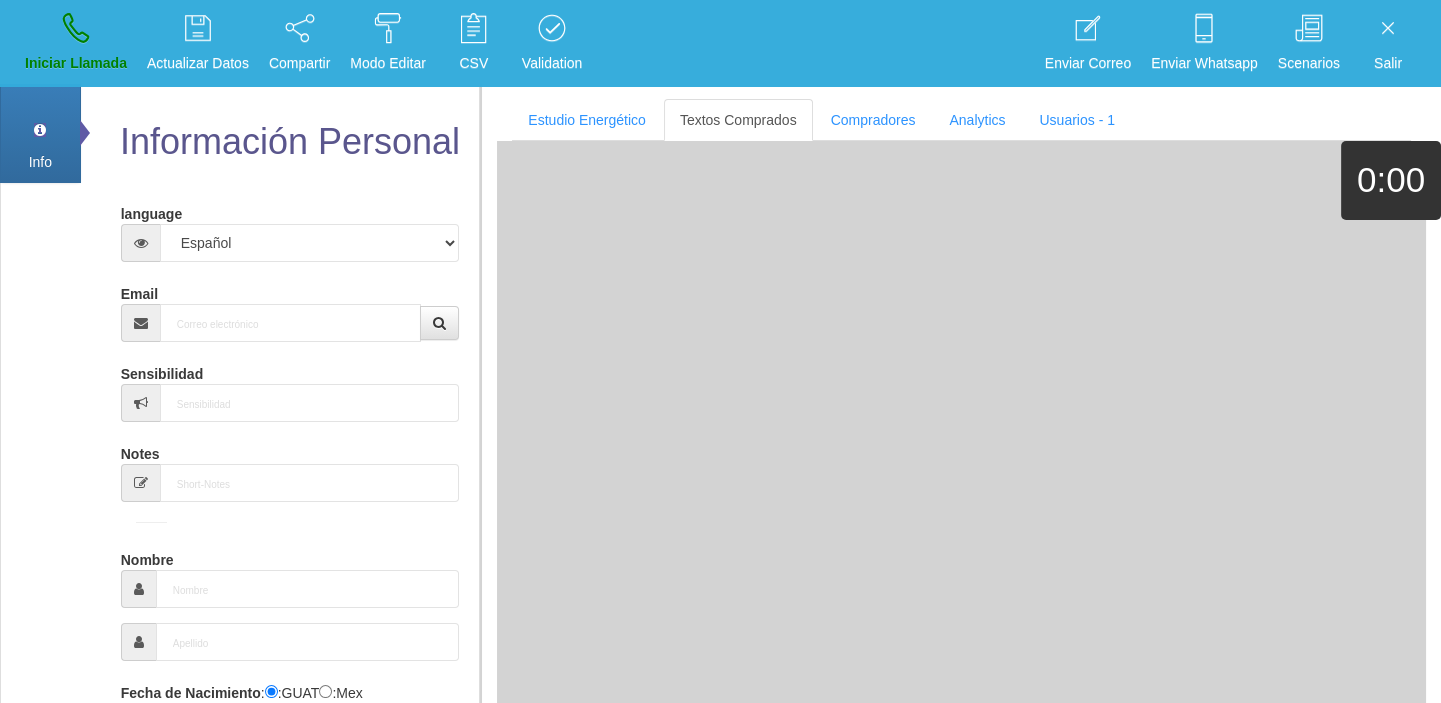 scroll, scrollTop: 0, scrollLeft: 0, axis: both 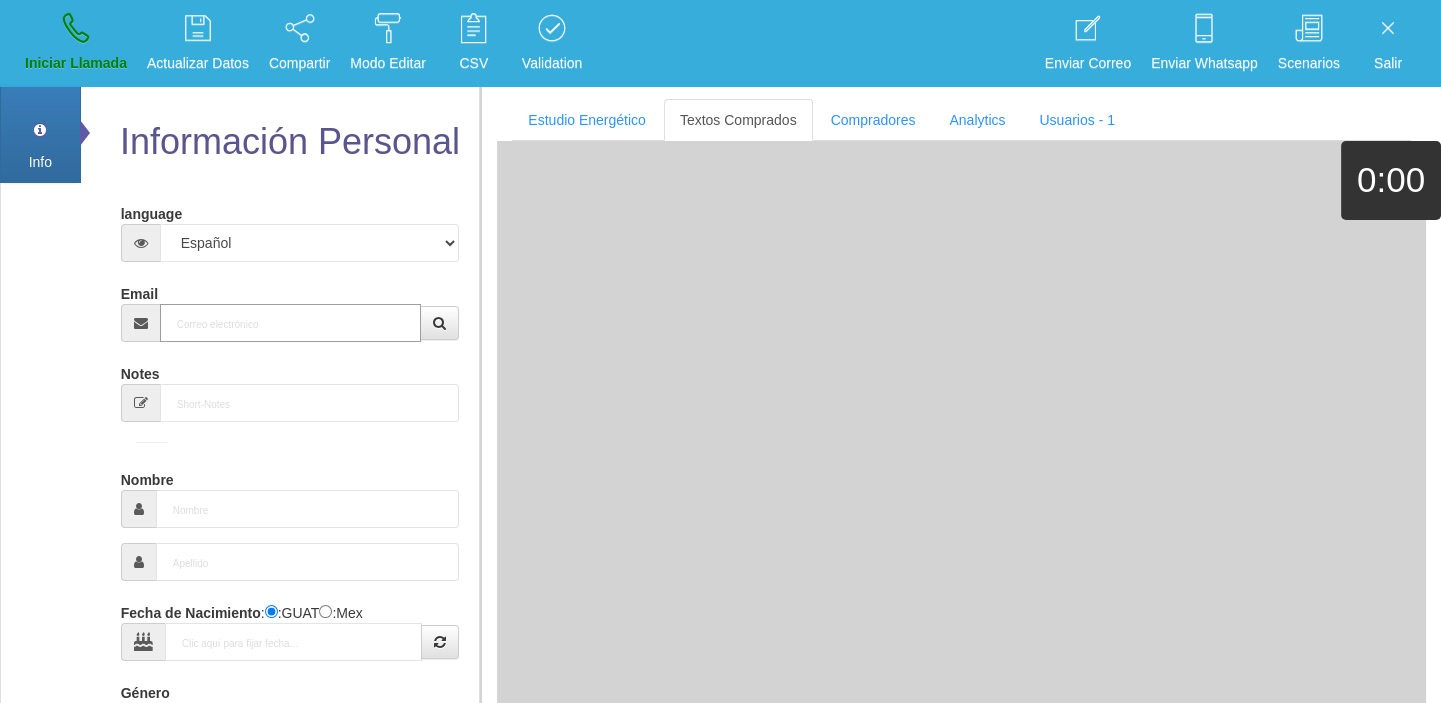 paste on "[EMAIL_ADDRESS][DOMAIN_NAME]" 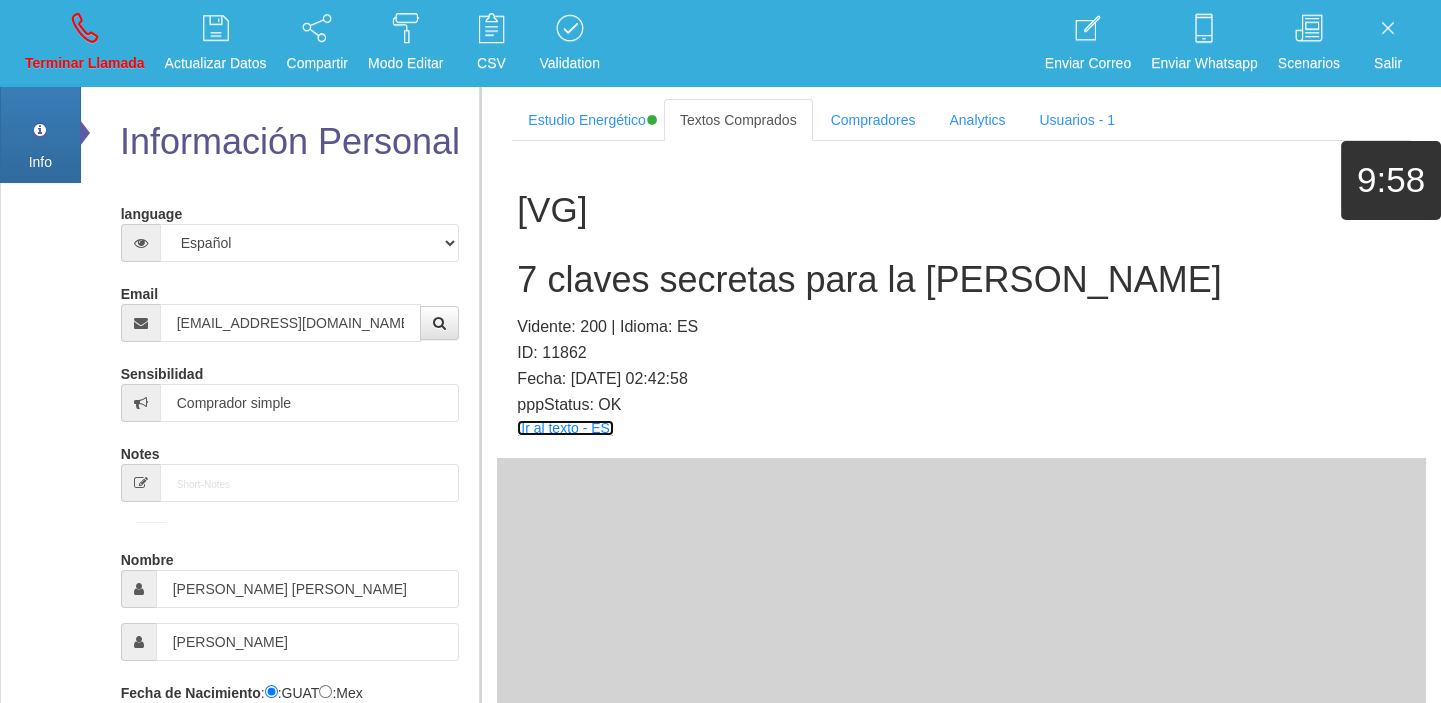 click on "[Ir al texto - ES]" at bounding box center (565, 428) 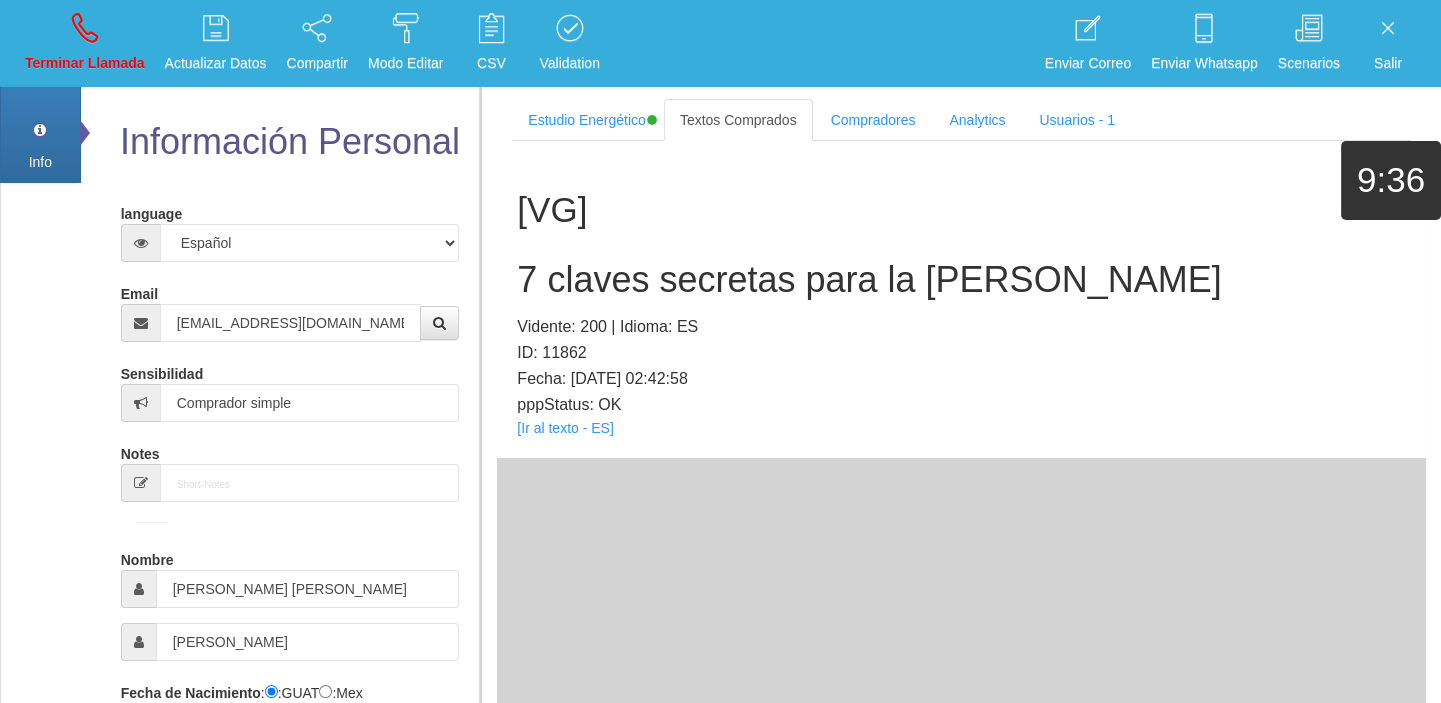 click on "7 claves secretas para la [PERSON_NAME]" at bounding box center (961, 280) 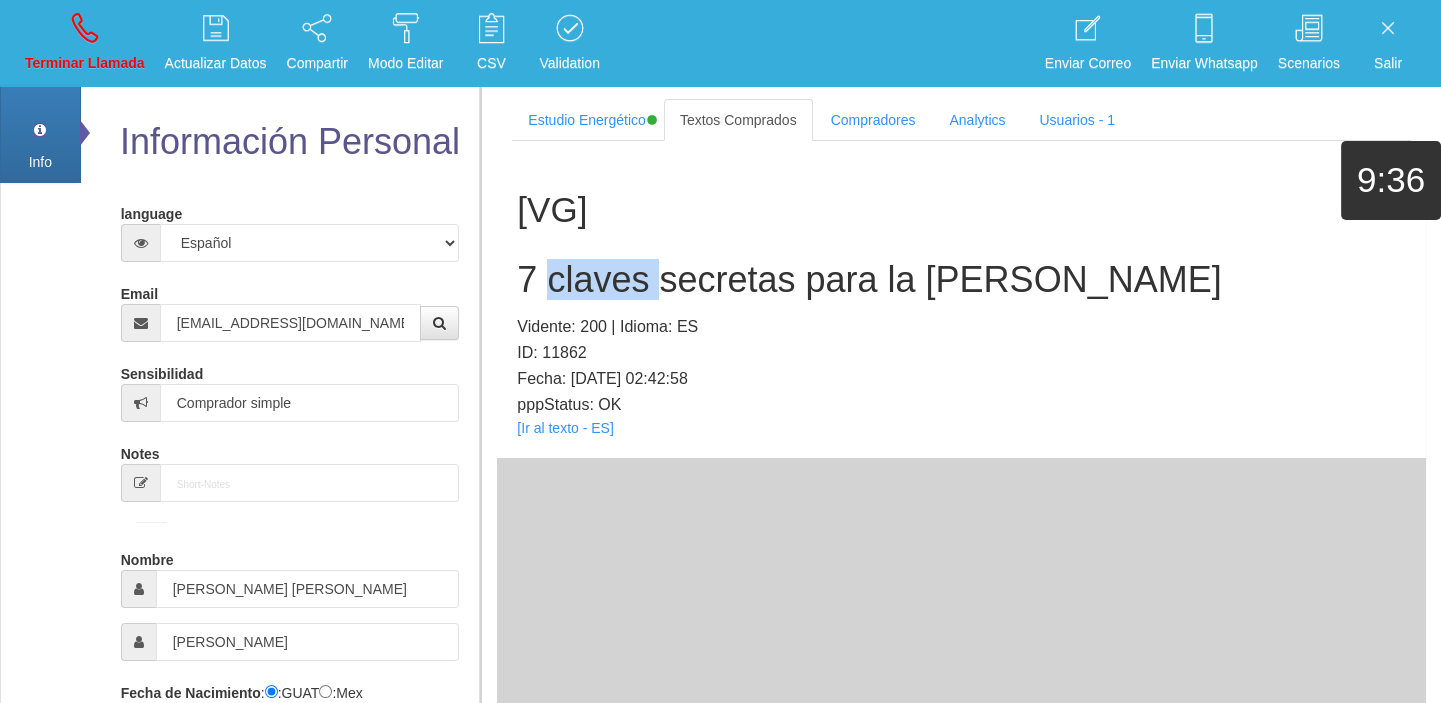 click on "7 claves secretas para la [PERSON_NAME]" at bounding box center [961, 280] 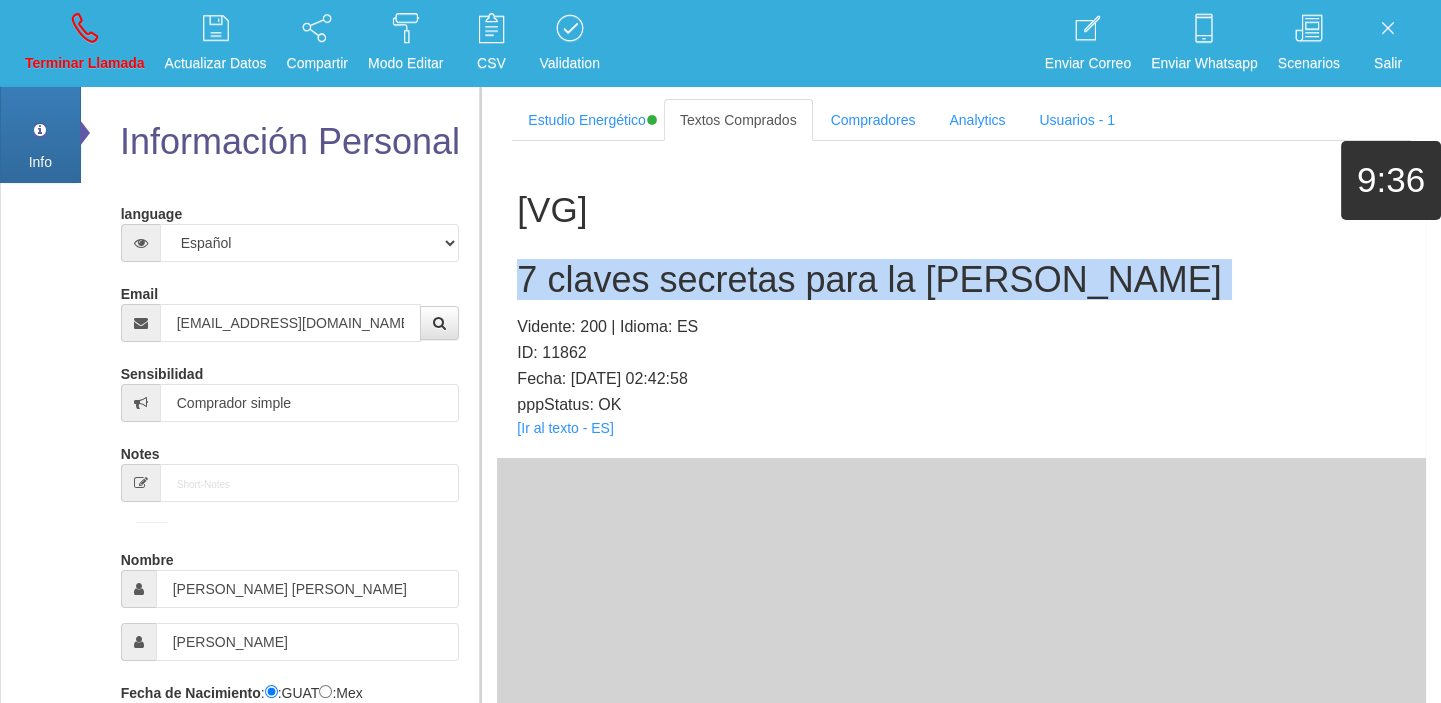 click on "7 claves secretas para la [PERSON_NAME]" at bounding box center (961, 280) 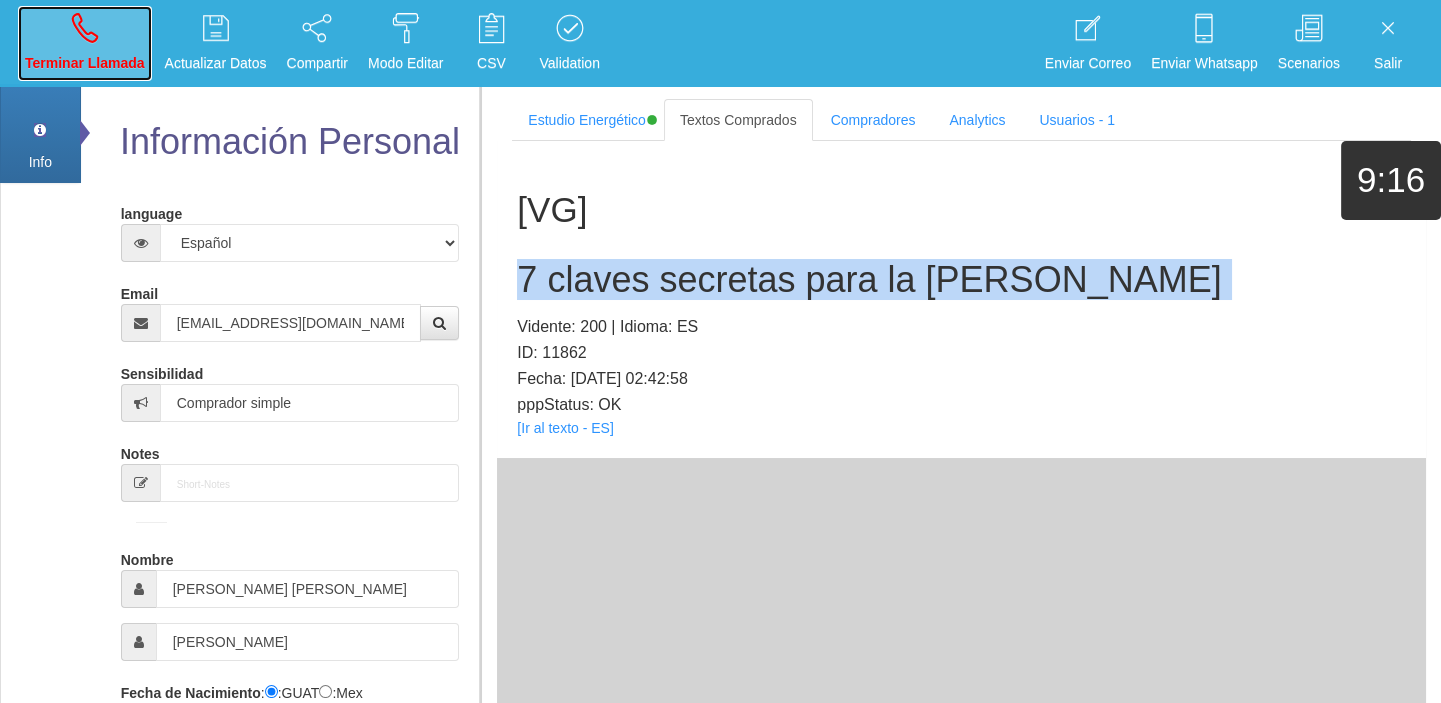 click on "Terminar Llamada" at bounding box center (85, 63) 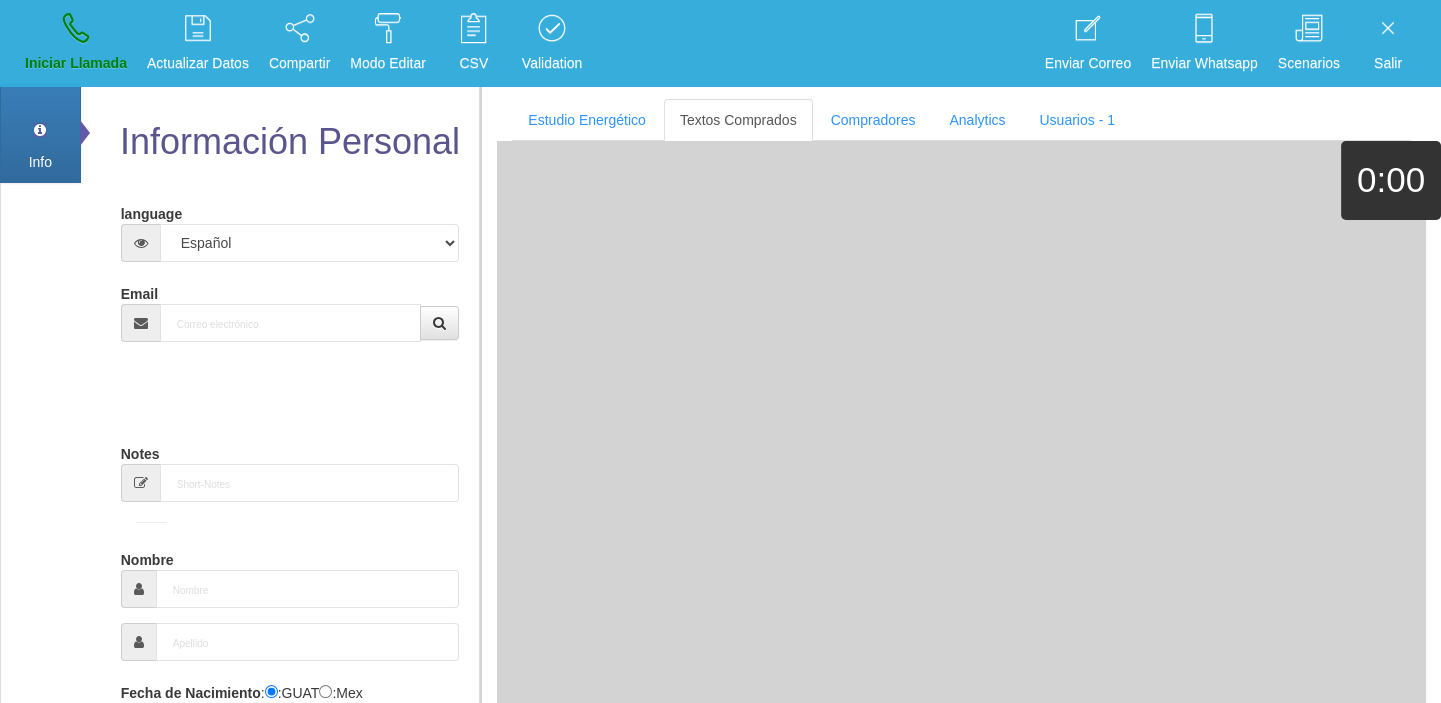 click on "language Español Portugues [PERSON_NAME]
Email
Sensibilidad
Notes
Comprador de lotería
Nombre
Fecha de Nacimiento :  :GUAT  :Mex
Género
-seleccionar-
Masculino
Femenino
Teléfono
[GEOGRAPHIC_DATA] +1 [GEOGRAPHIC_DATA] +44 [GEOGRAPHIC_DATA] (‫[GEOGRAPHIC_DATA]‬‎) +93 [GEOGRAPHIC_DATA] ([GEOGRAPHIC_DATA]) +355 +213 [US_STATE] +1684 +54" at bounding box center [290, 737] 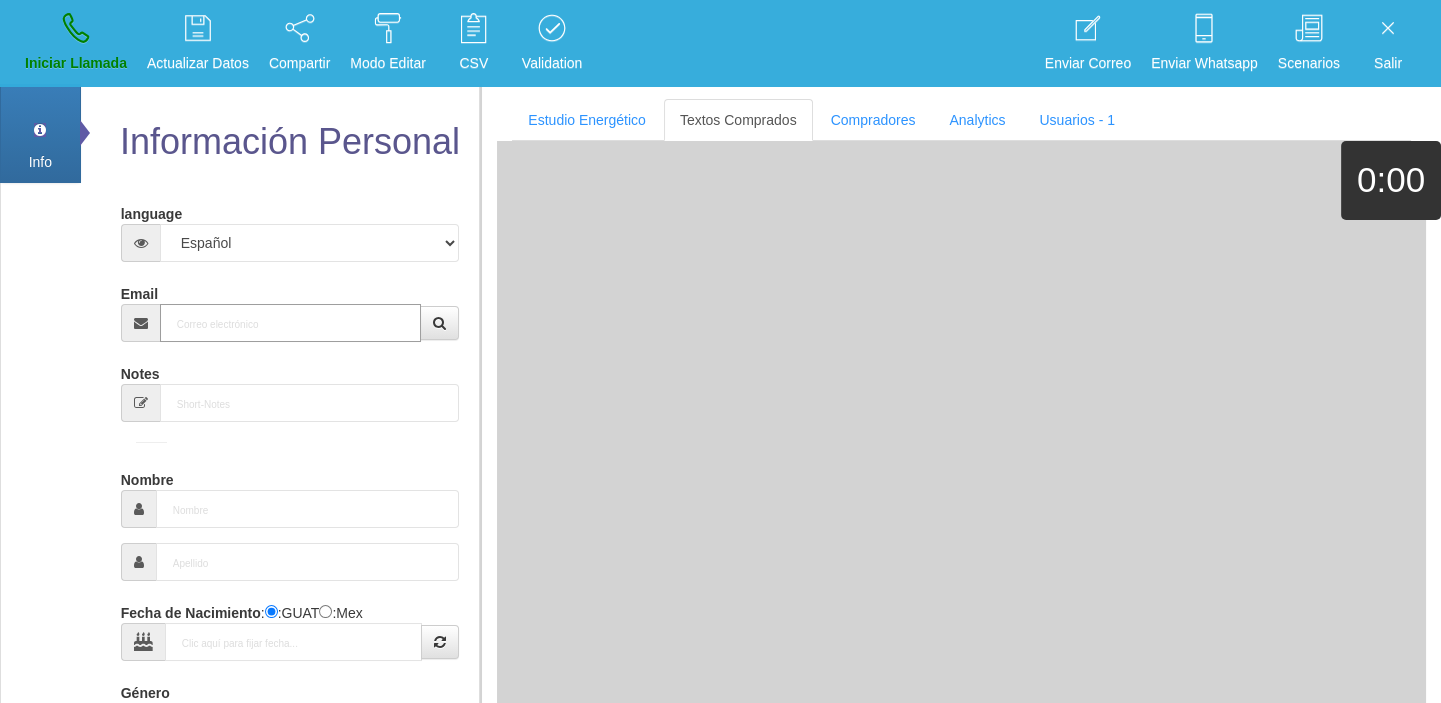 click on "Email" at bounding box center [291, 323] 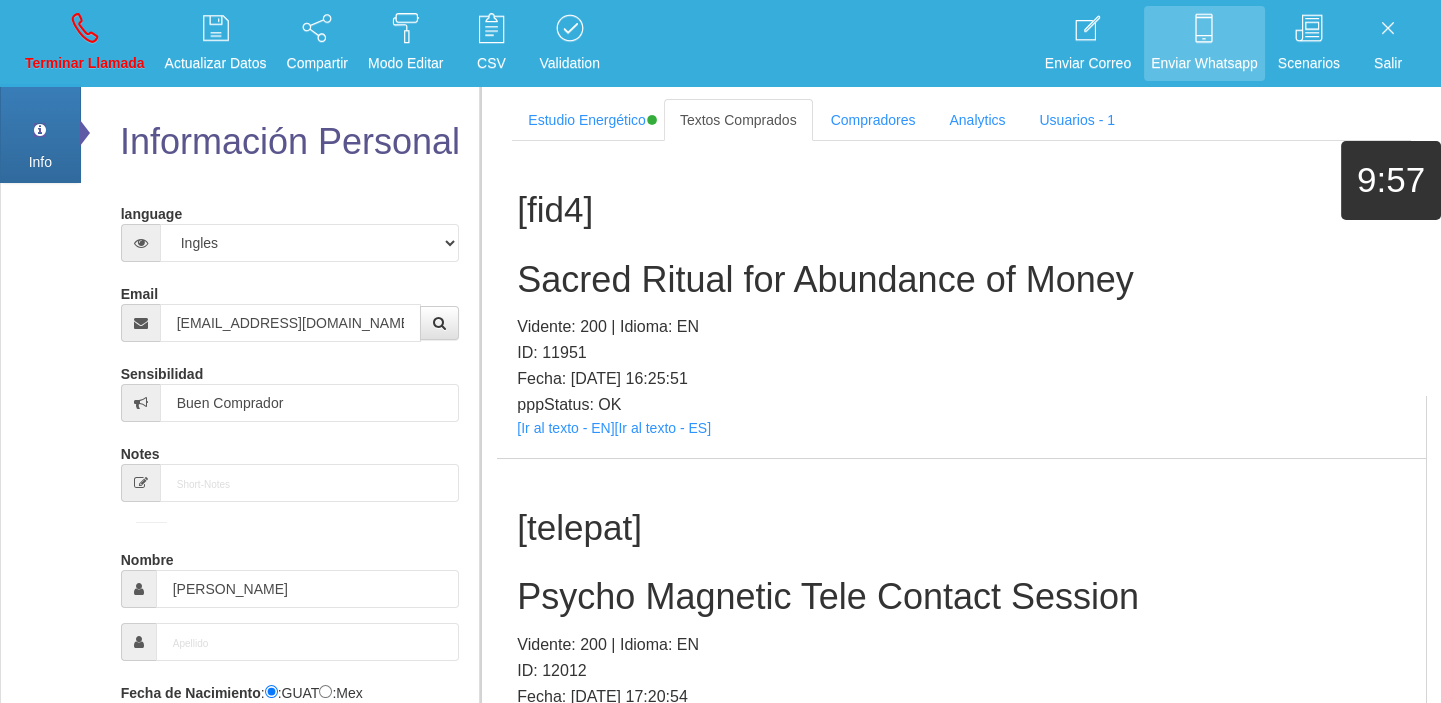 scroll, scrollTop: 536, scrollLeft: 0, axis: vertical 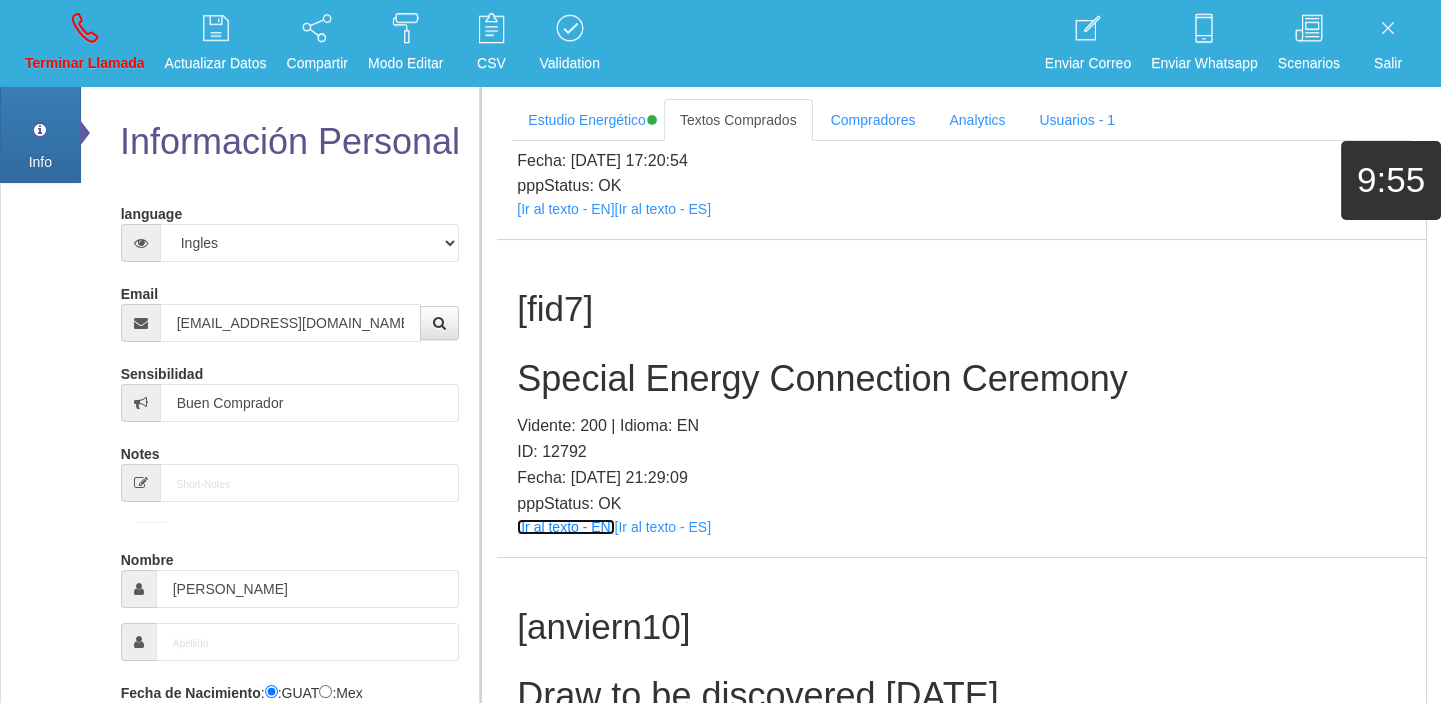 click on "[Ir al texto - EN]" at bounding box center [565, 527] 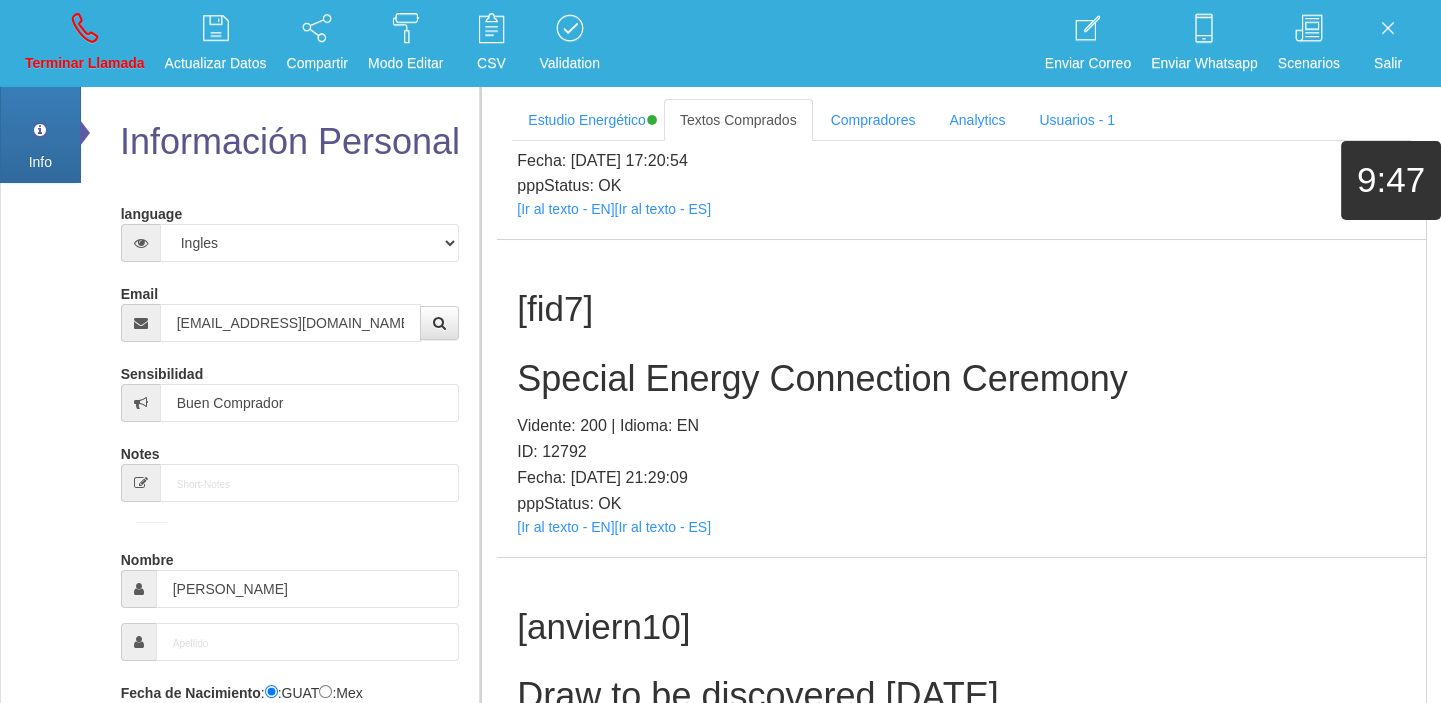 drag, startPoint x: 613, startPoint y: 438, endPoint x: 581, endPoint y: 395, distance: 53.600372 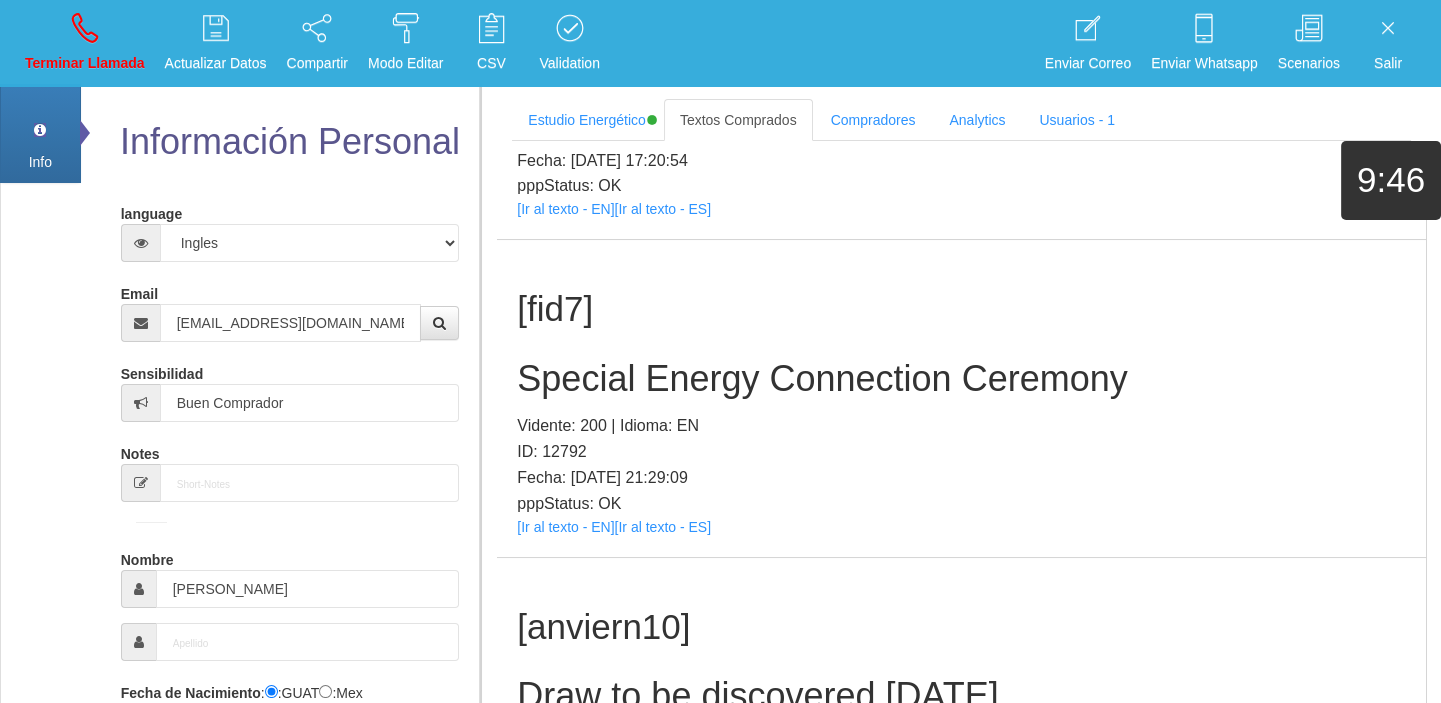 click on "Special Energy Connection Ceremony" at bounding box center (961, 379) 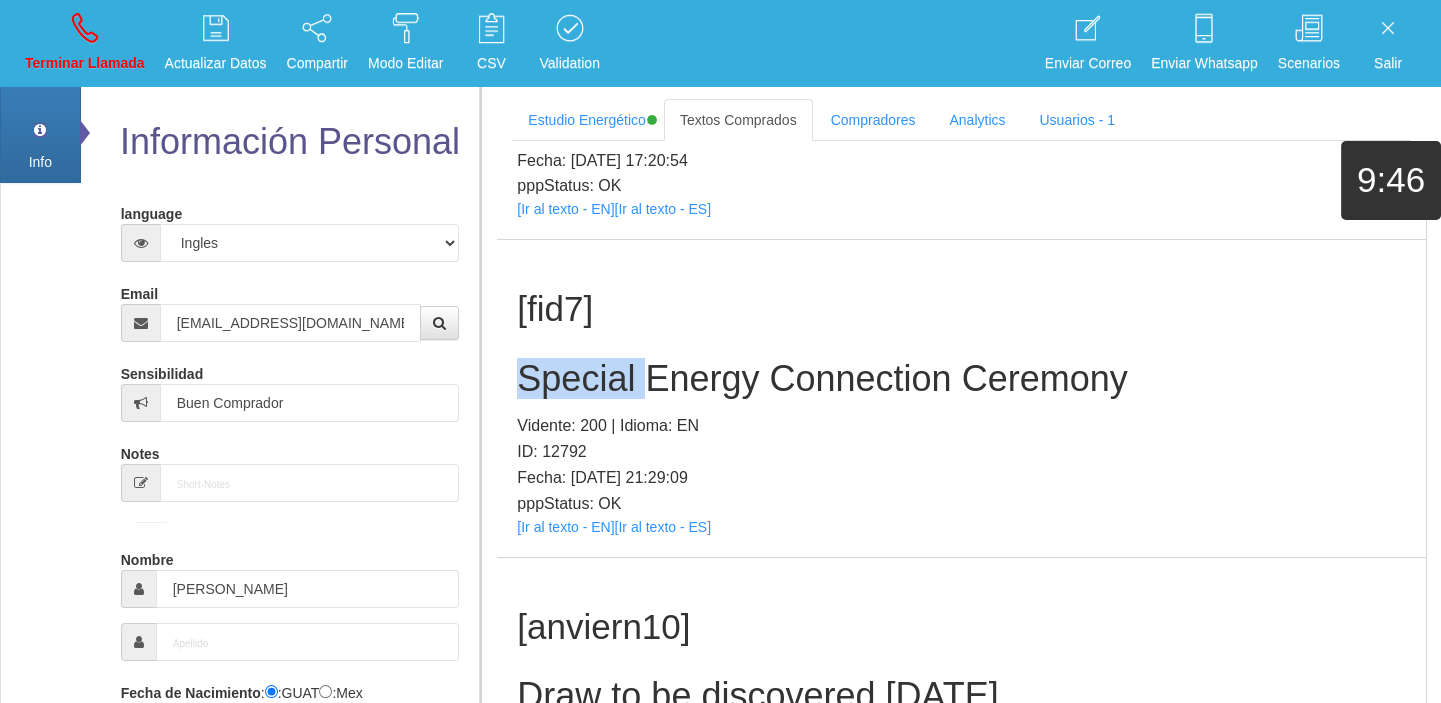 click on "Special Energy Connection Ceremony" at bounding box center [961, 379] 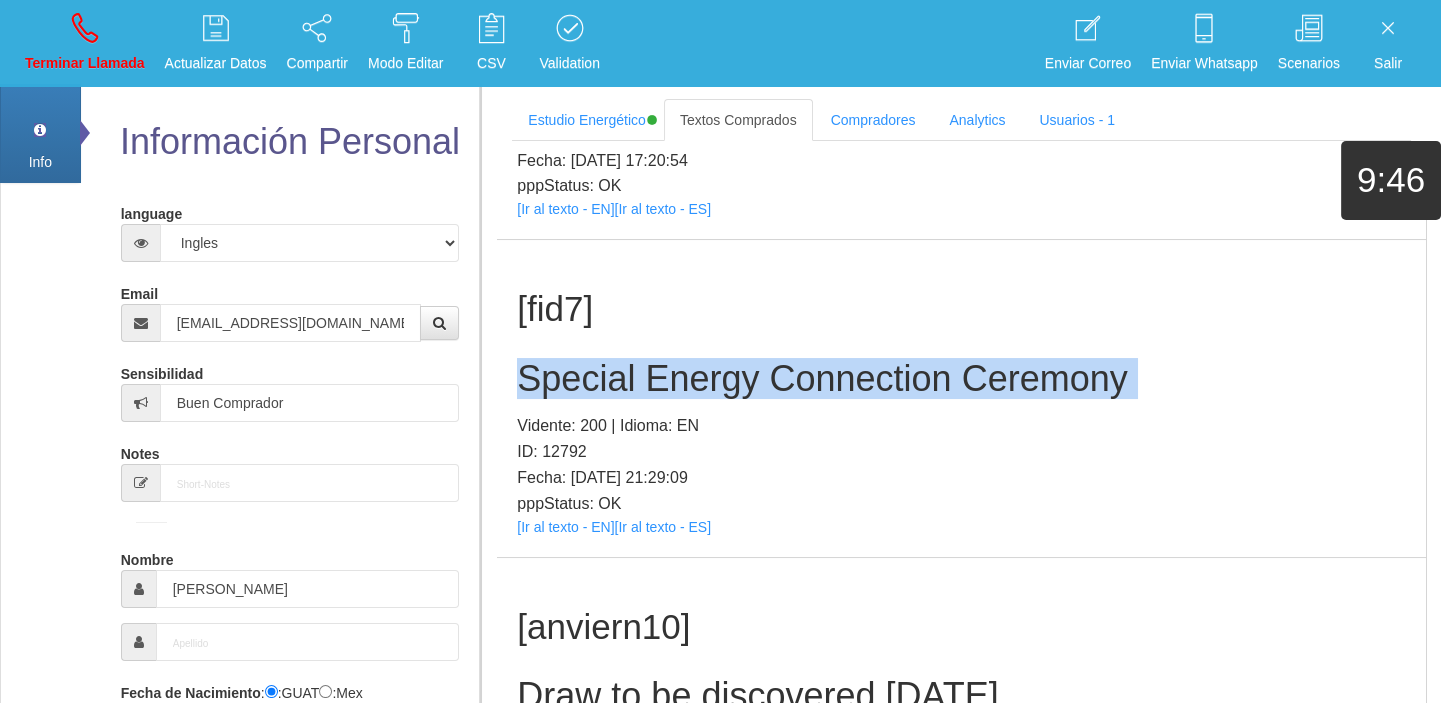 click on "Special Energy Connection Ceremony" at bounding box center [961, 379] 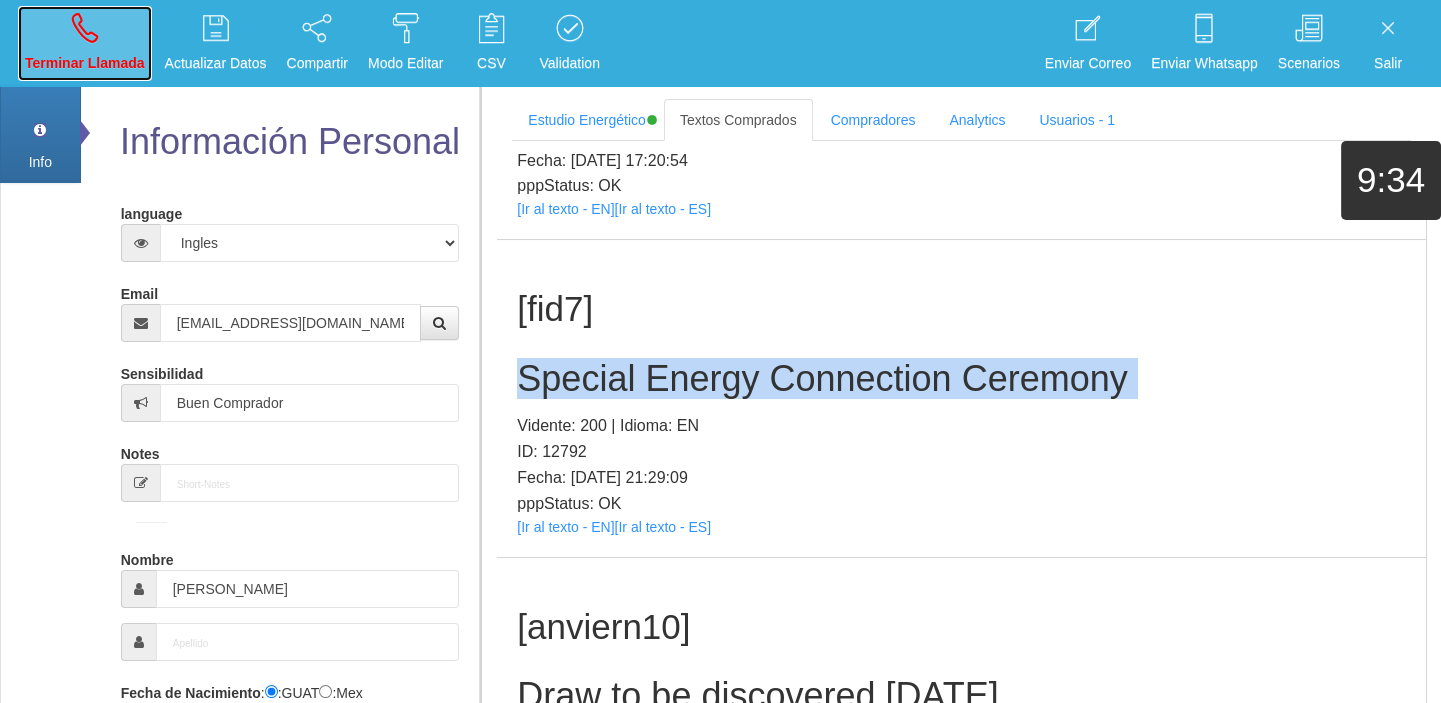 click on "Terminar Llamada" at bounding box center [85, 43] 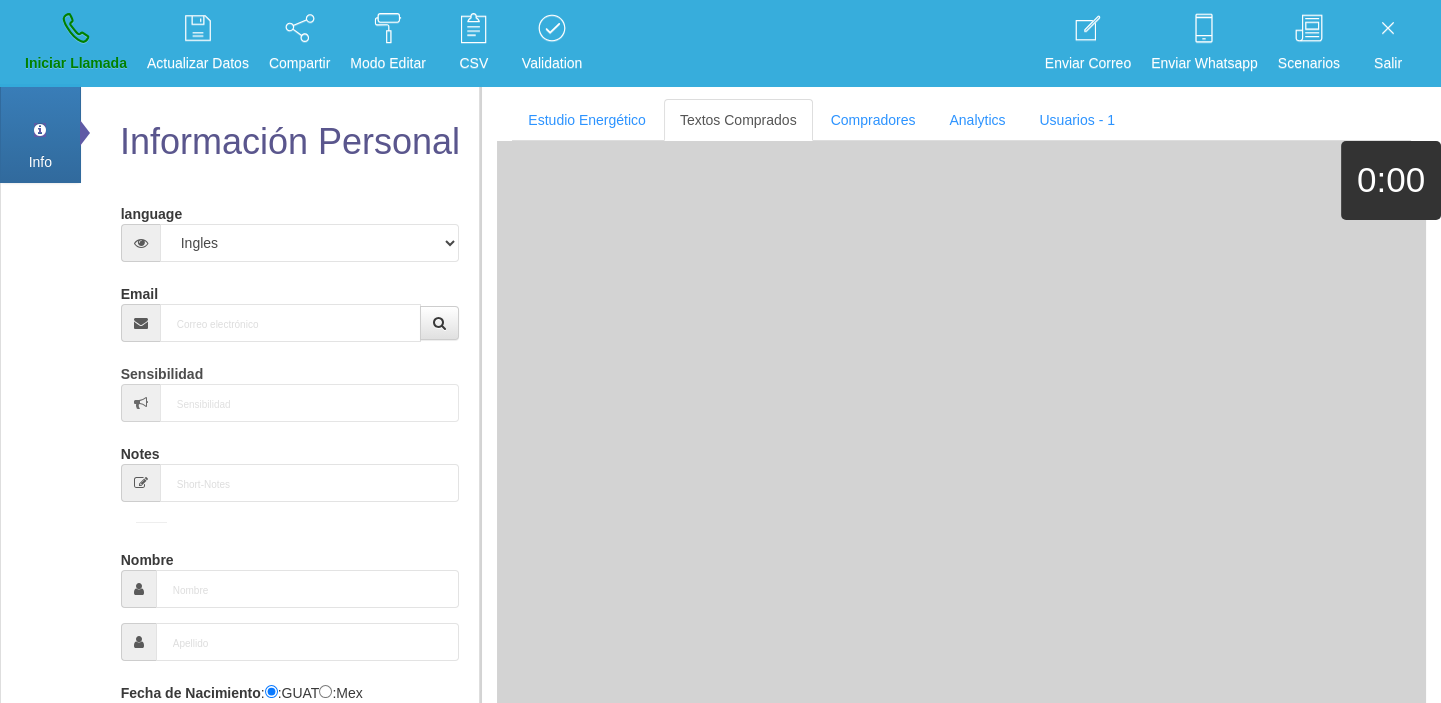 scroll, scrollTop: 0, scrollLeft: 0, axis: both 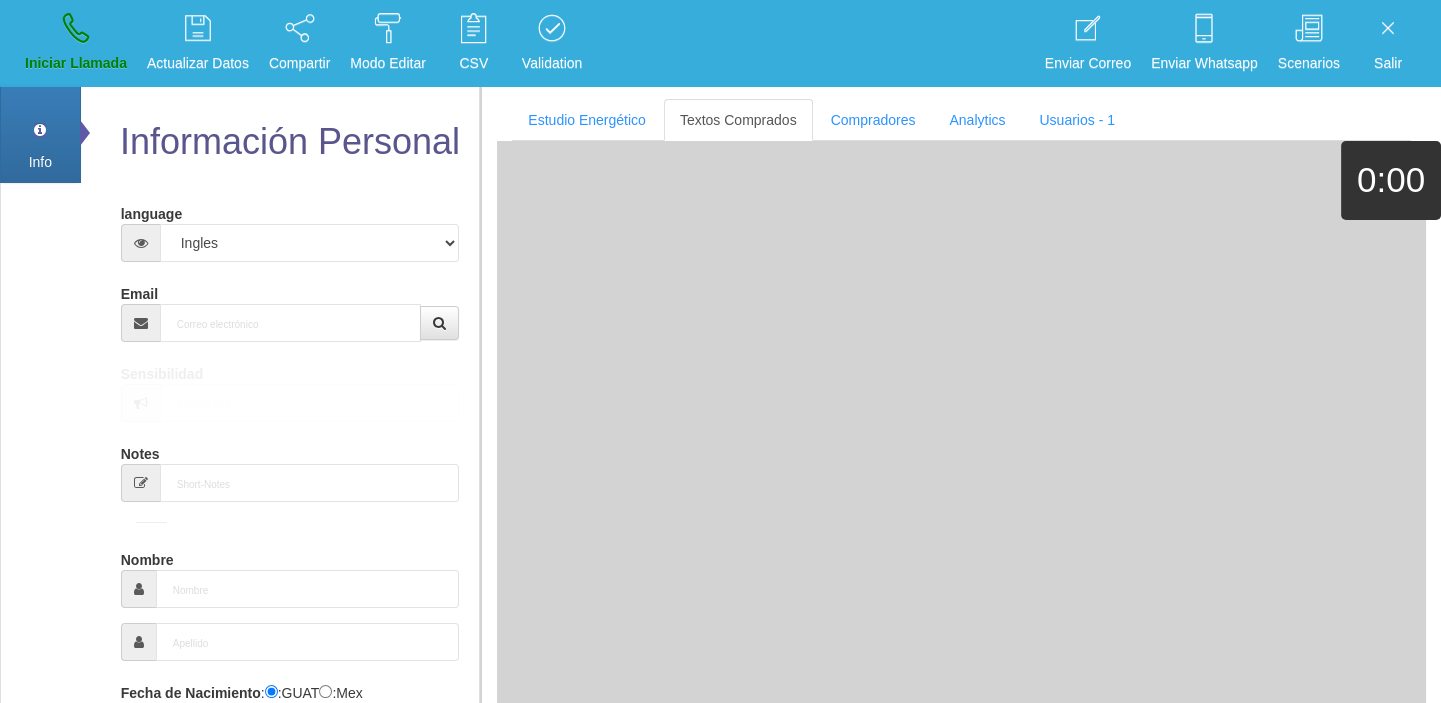 click on "language Español Portugues [PERSON_NAME]
Email
Sensibilidad
Notes
Comprador de lotería
Nombre
Fecha de Nacimiento :  :GUAT  :Mex
Género
-seleccionar-
Masculino
Femenino
Teléfono
[GEOGRAPHIC_DATA] +1 [GEOGRAPHIC_DATA] +44 [GEOGRAPHIC_DATA] (‫[GEOGRAPHIC_DATA]‬‎) +93 [GEOGRAPHIC_DATA] ([GEOGRAPHIC_DATA]) +355 +213 [US_STATE] +1684 +54" at bounding box center [290, 737] 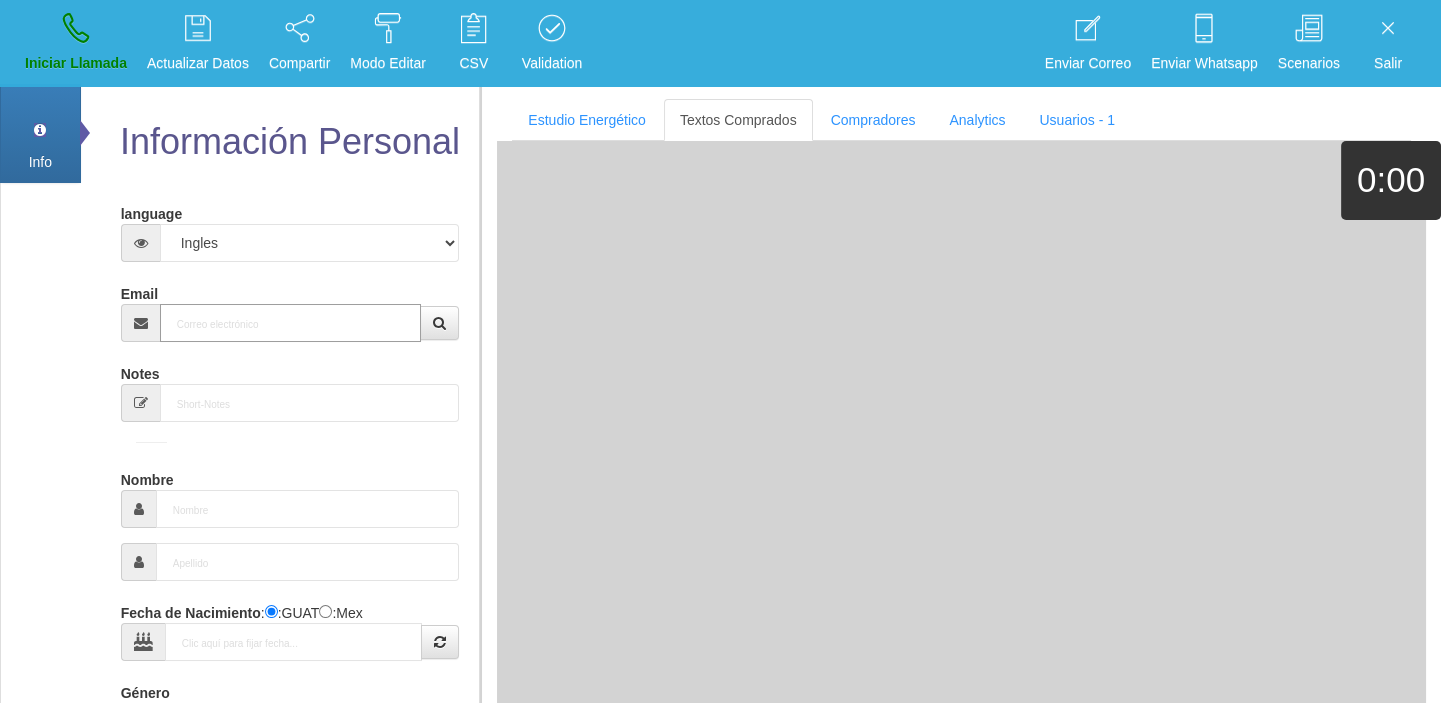 click on "Email" at bounding box center [291, 323] 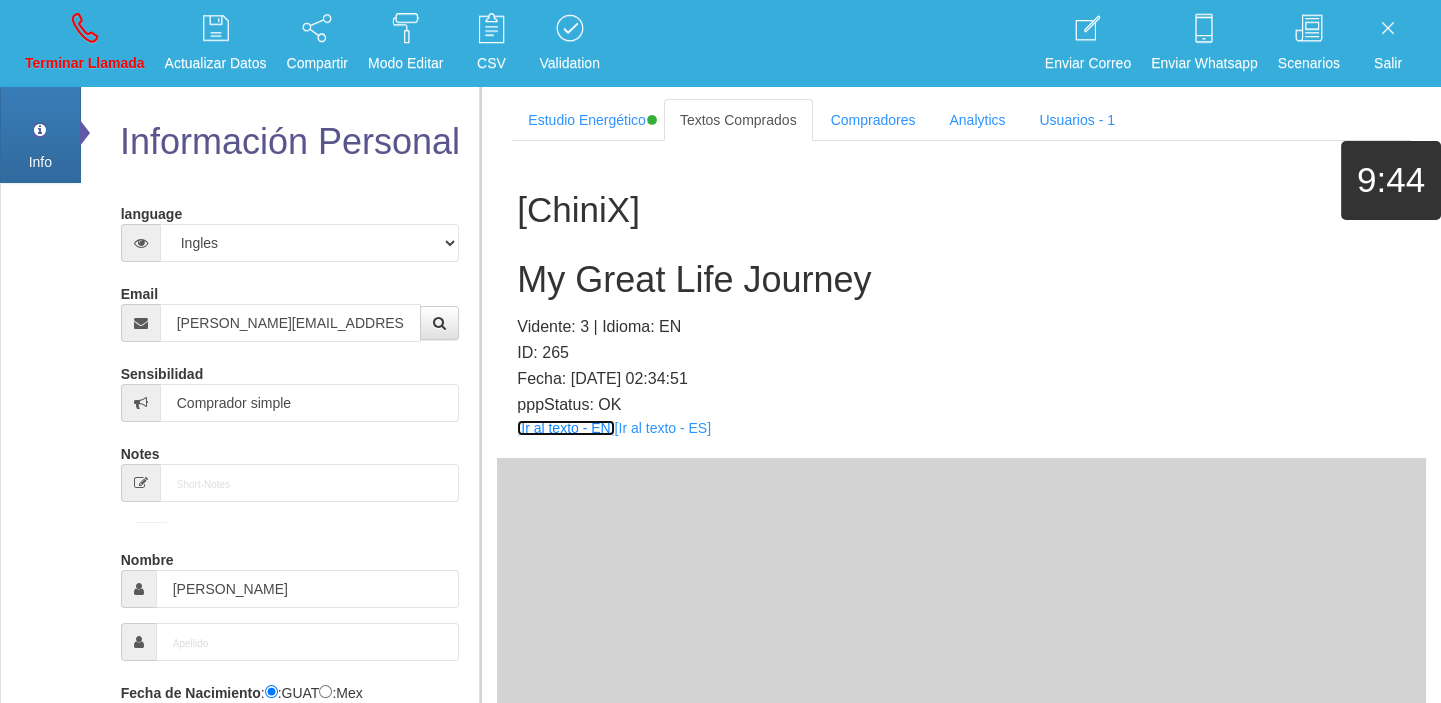click on "[Ir al texto - EN]" at bounding box center [565, 428] 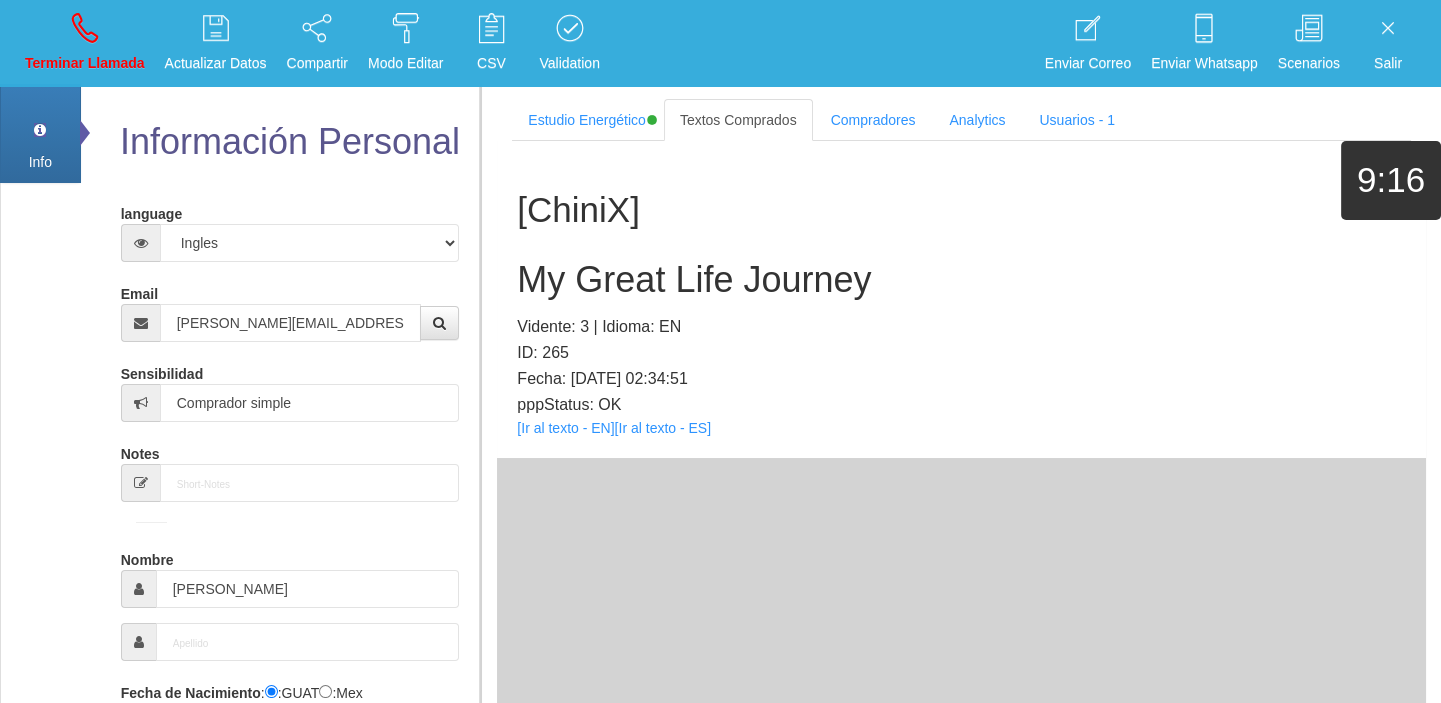 click on "[ChiniX] My Great Life Journey Vidente: 3 | Idioma: EN ID: 265 Fecha: [DATE] 02:34:51 pppStatus: OK [Ir al texto - EN] [Ir al texto - ES]" at bounding box center (961, 299) 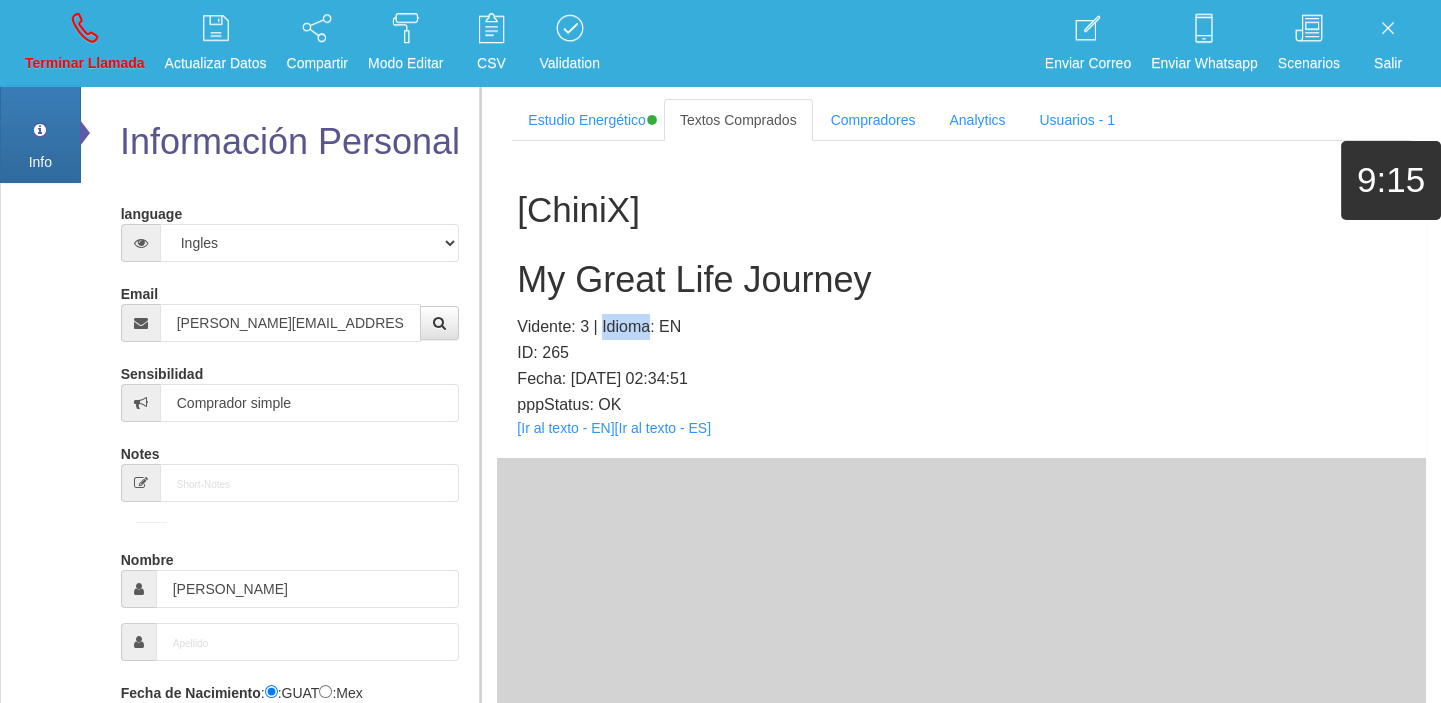click on "[ChiniX] My Great Life Journey Vidente: 3 | Idioma: EN ID: 265 Fecha: [DATE] 02:34:51 pppStatus: OK [Ir al texto - EN] [Ir al texto - ES]" at bounding box center (961, 299) 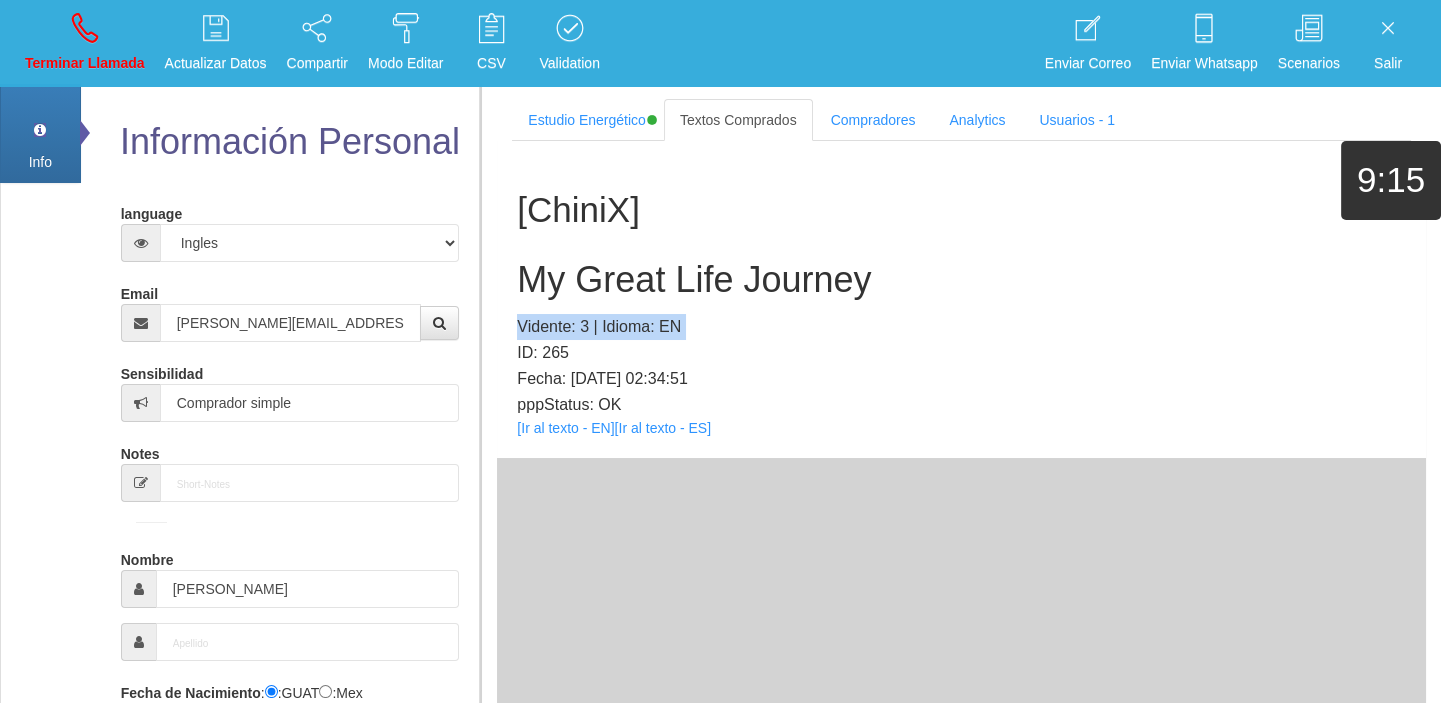 click on "[ChiniX] My Great Life Journey Vidente: 3 | Idioma: EN ID: 265 Fecha: [DATE] 02:34:51 pppStatus: OK [Ir al texto - EN] [Ir al texto - ES]" at bounding box center (961, 299) 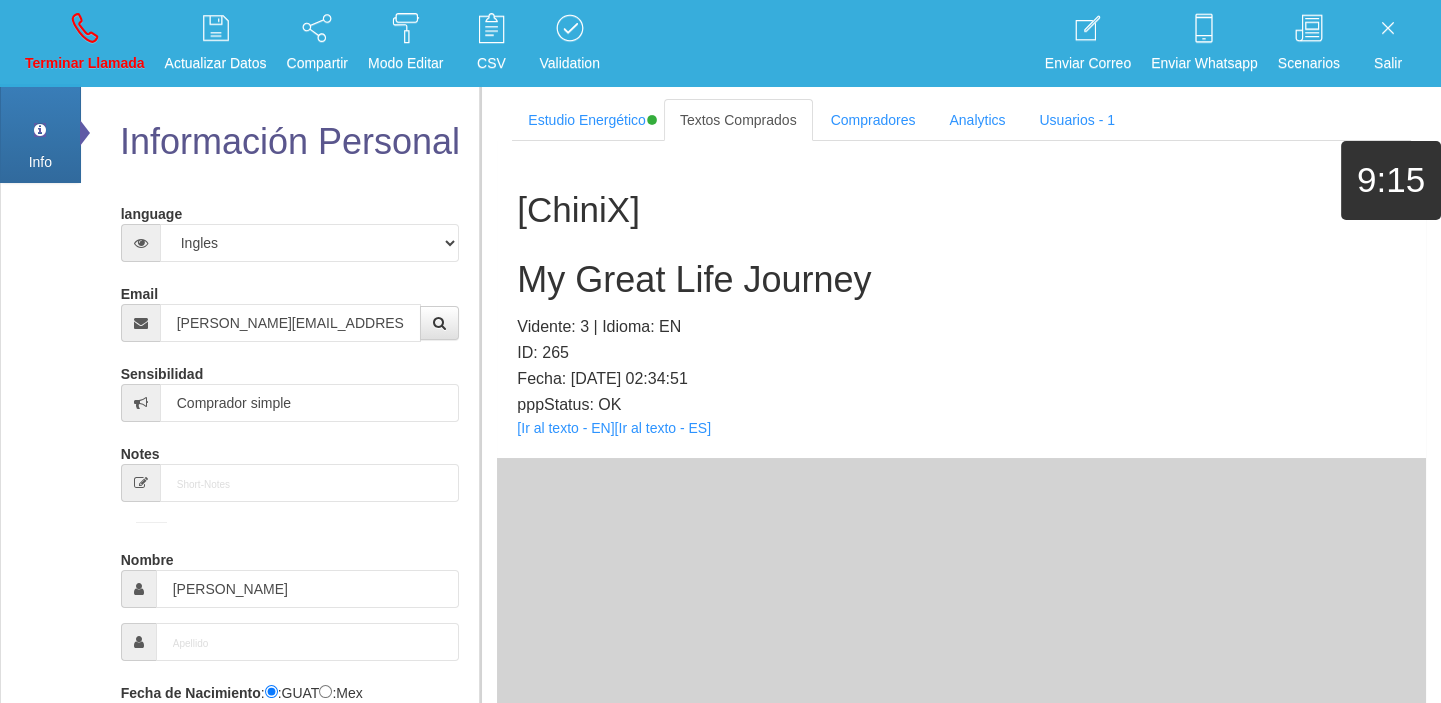 click on "My Great Life Journey" at bounding box center [961, 280] 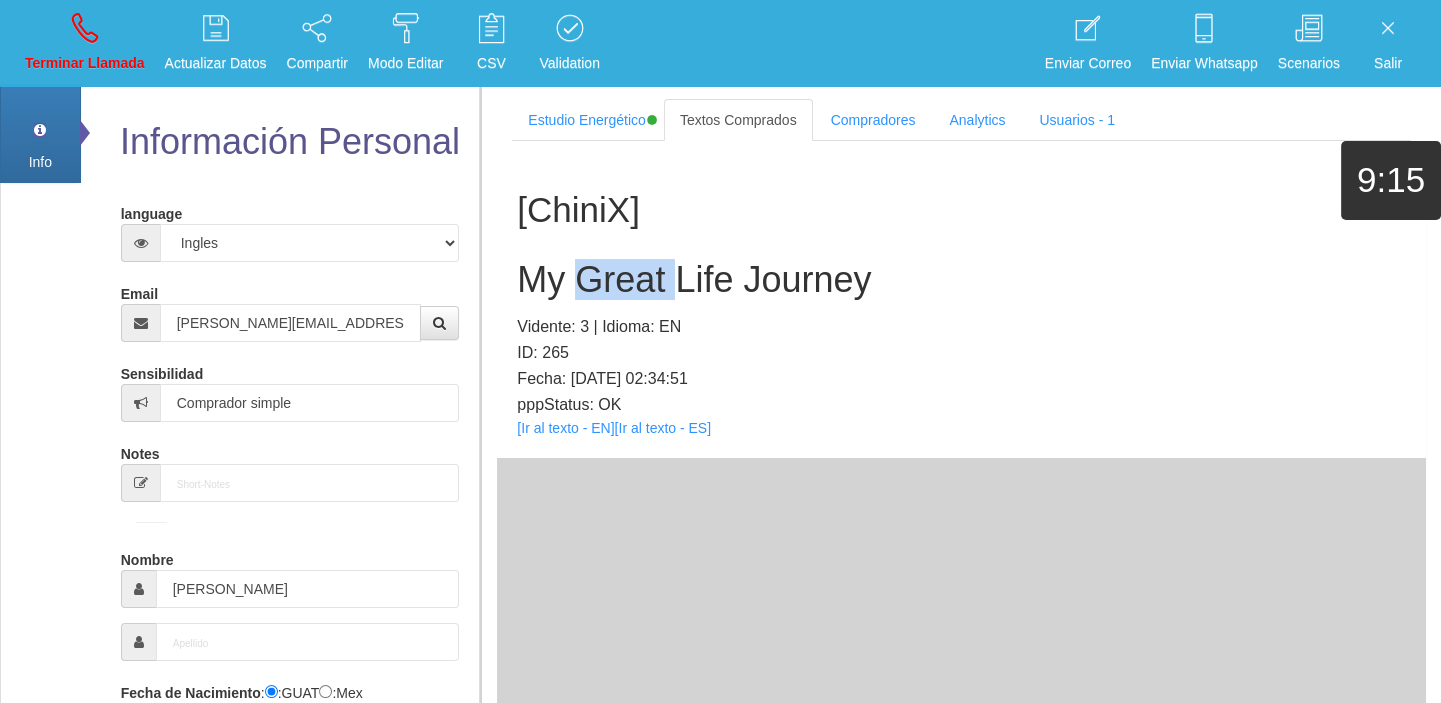 click on "My Great Life Journey" at bounding box center (961, 280) 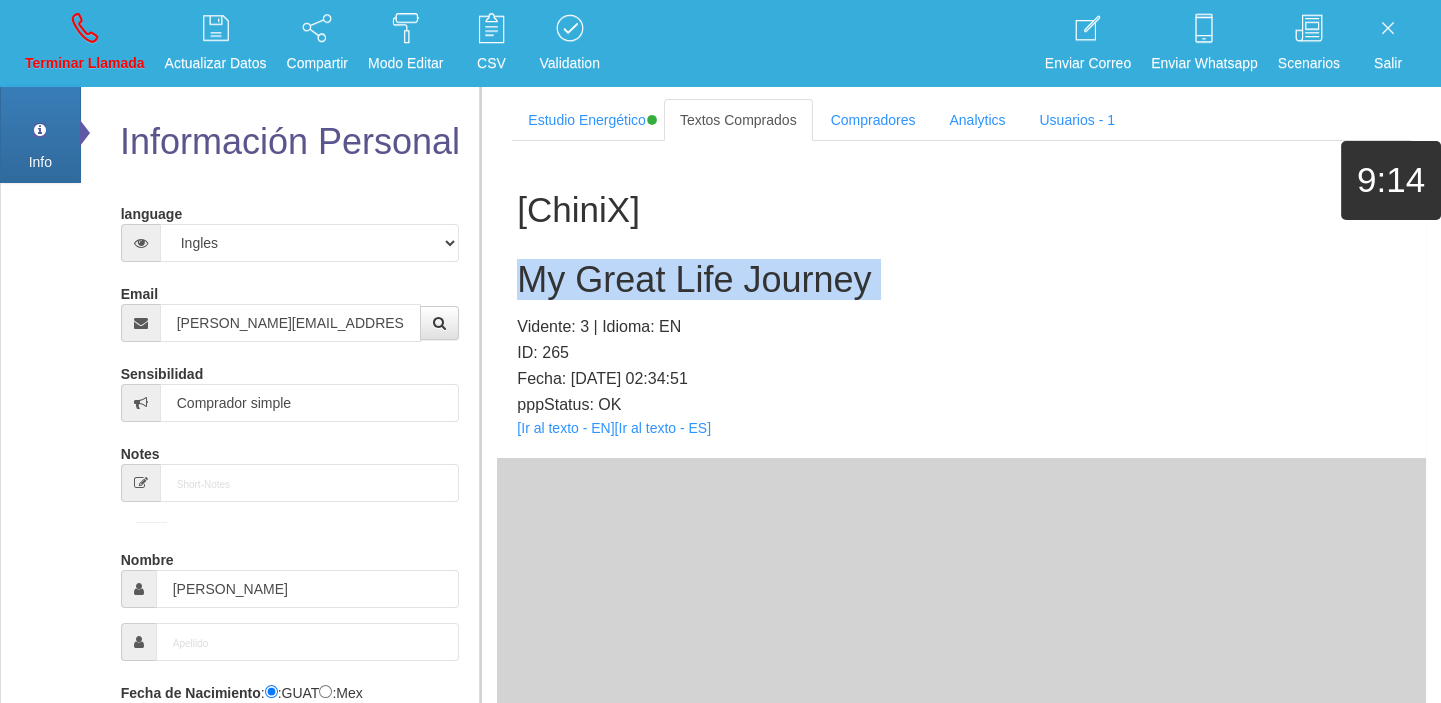click on "My Great Life Journey" at bounding box center [961, 280] 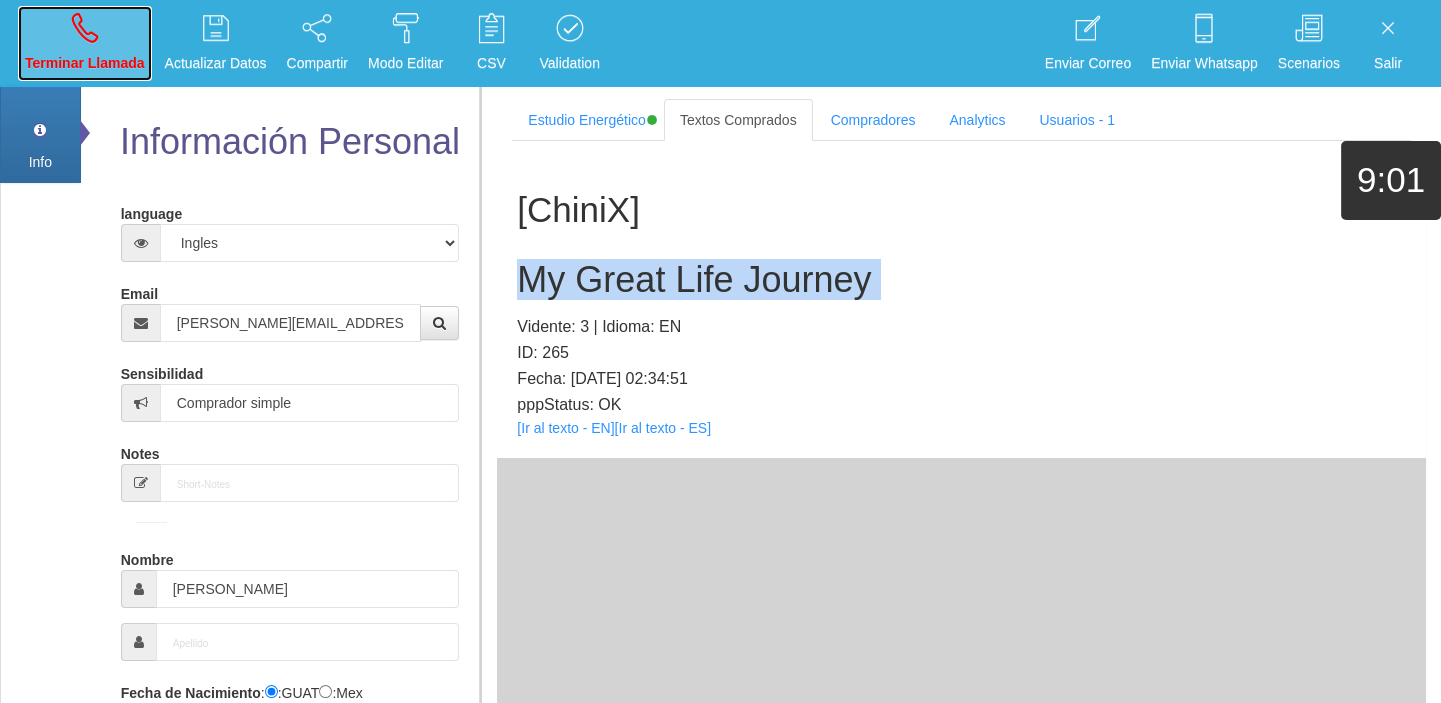 click at bounding box center [85, 28] 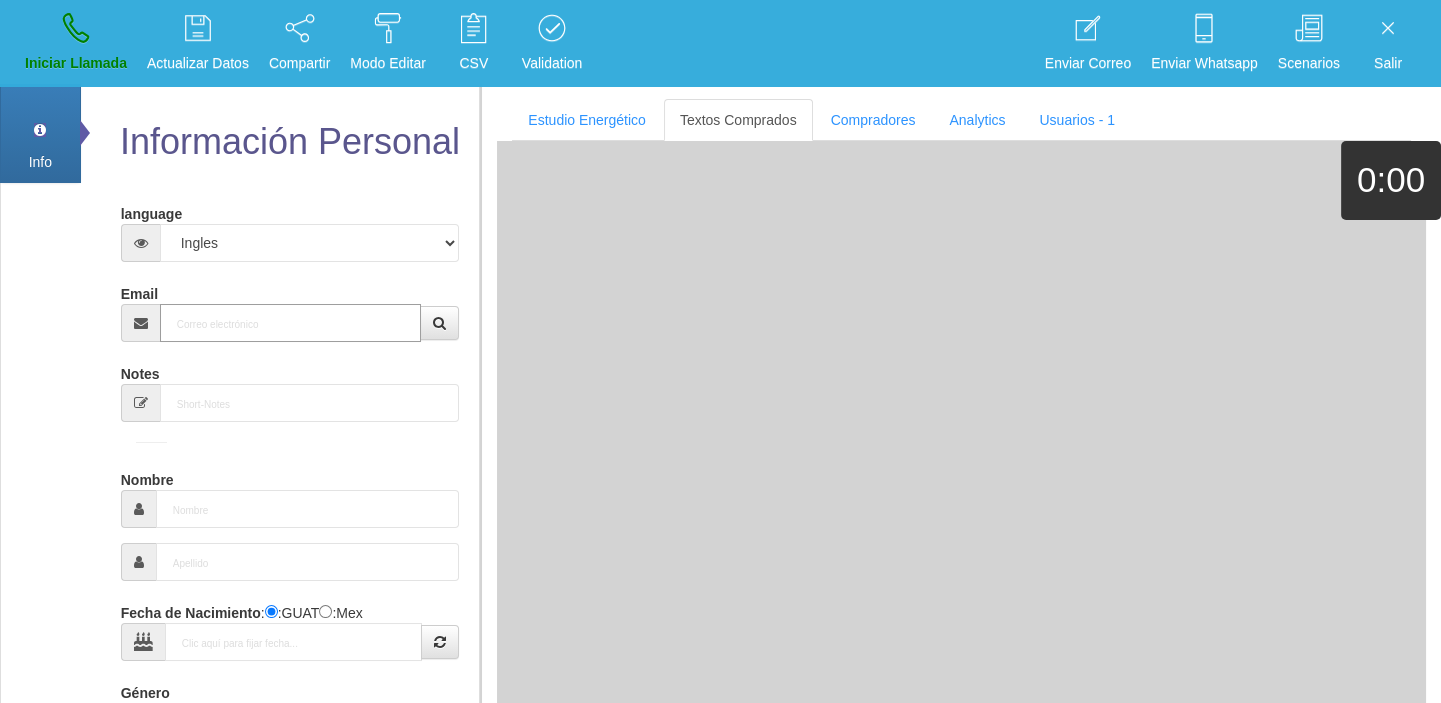 click on "Email" at bounding box center (291, 323) 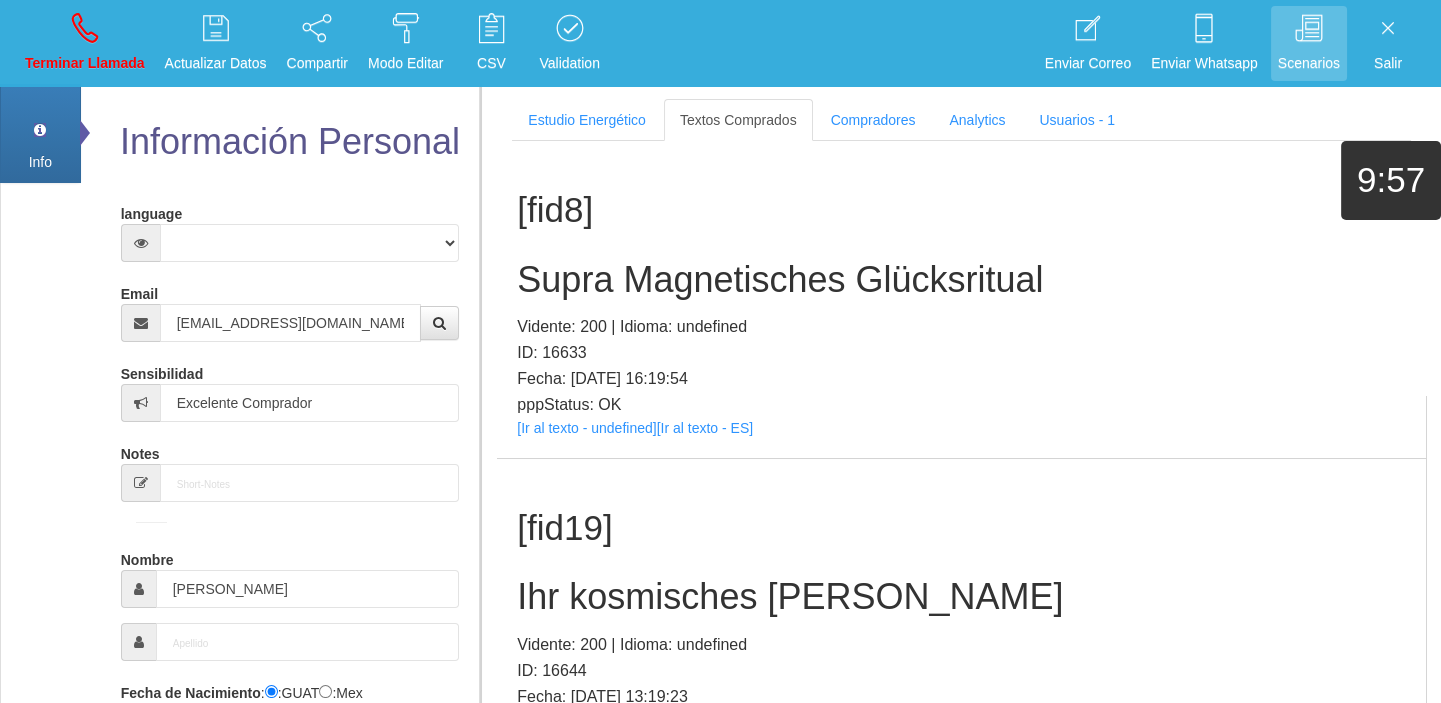 scroll, scrollTop: 3117, scrollLeft: 0, axis: vertical 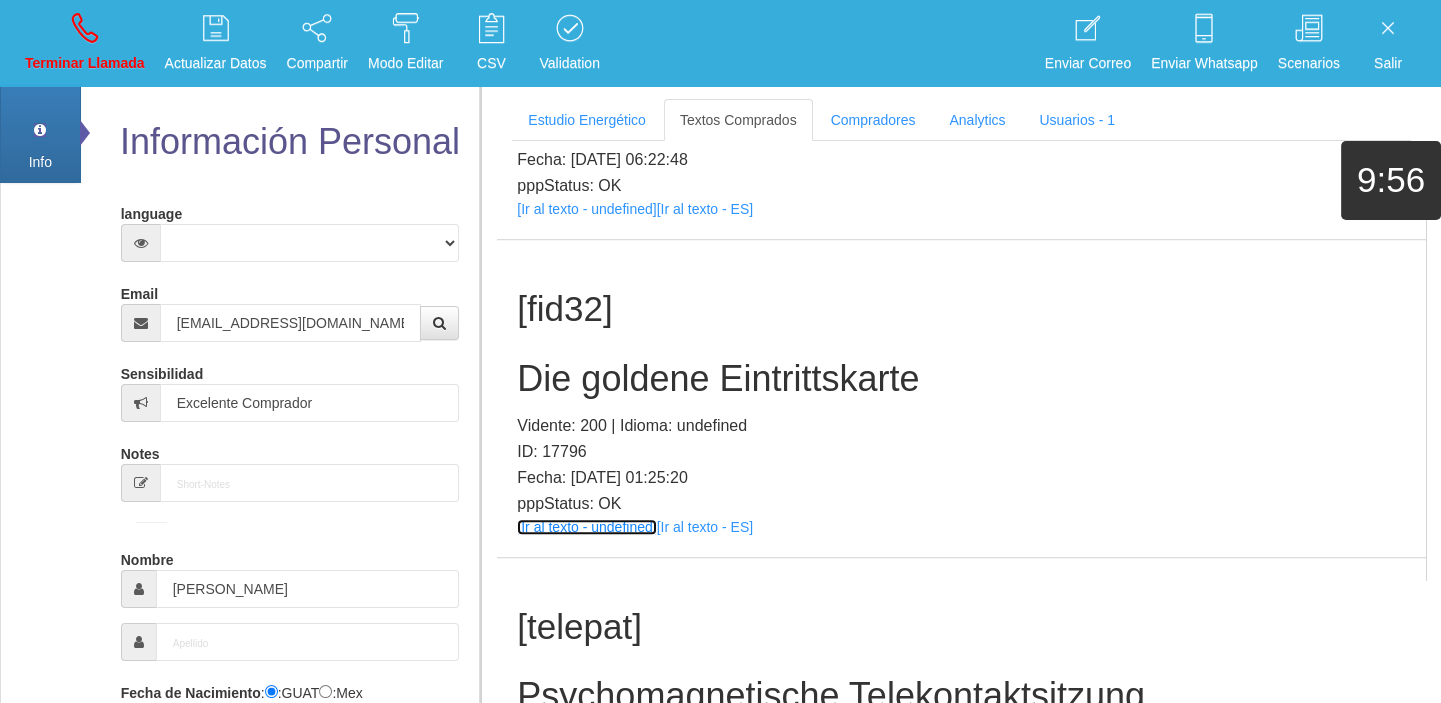 click on "[Ir al texto - undefined]" at bounding box center (586, 527) 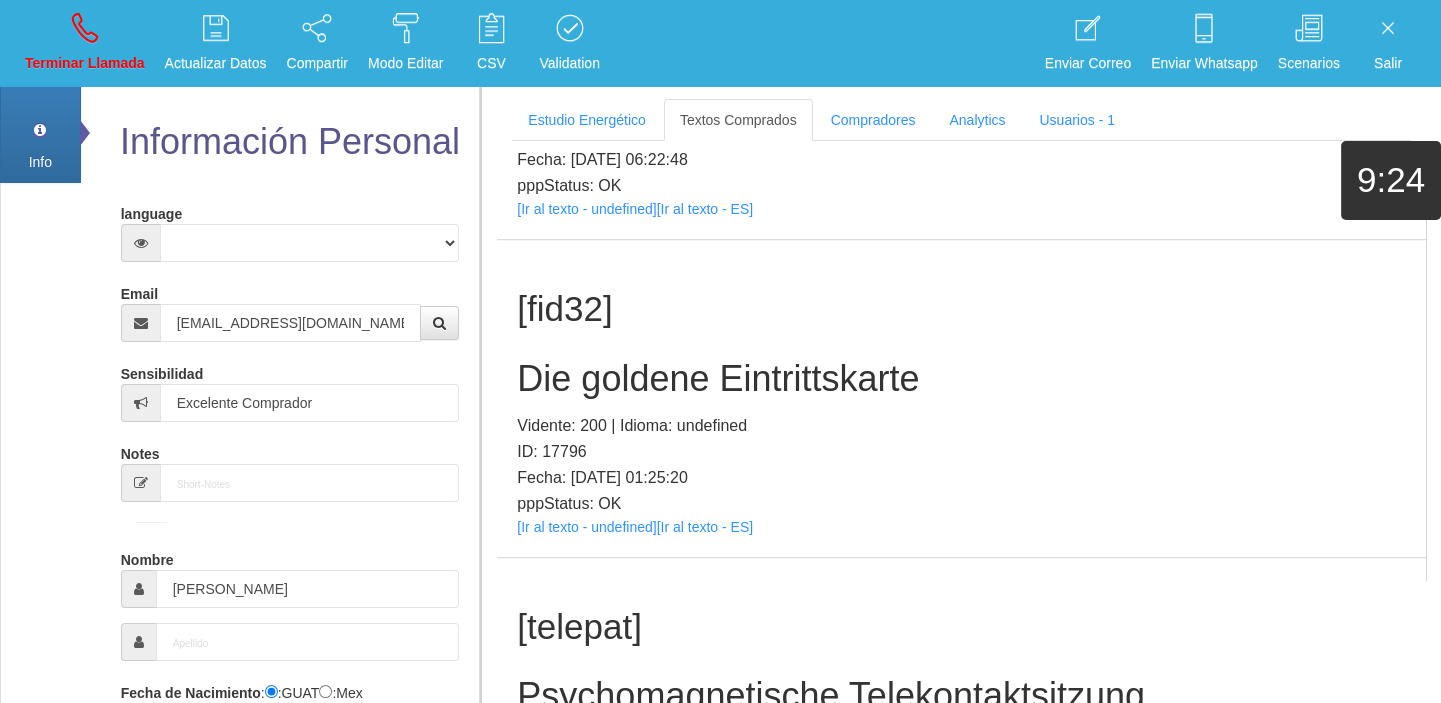 click on "Die goldene Eintrittskarte" at bounding box center (961, 379) 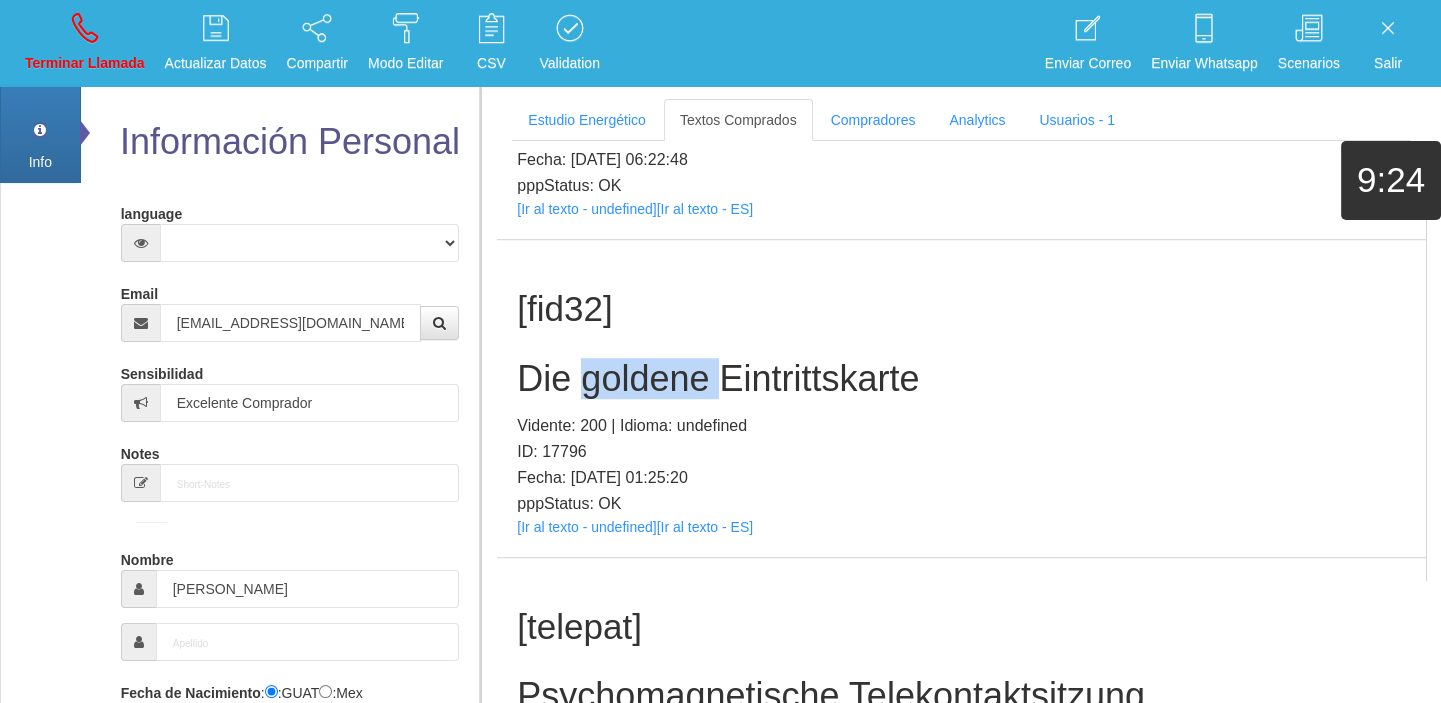 click on "Die goldene Eintrittskarte" at bounding box center [961, 379] 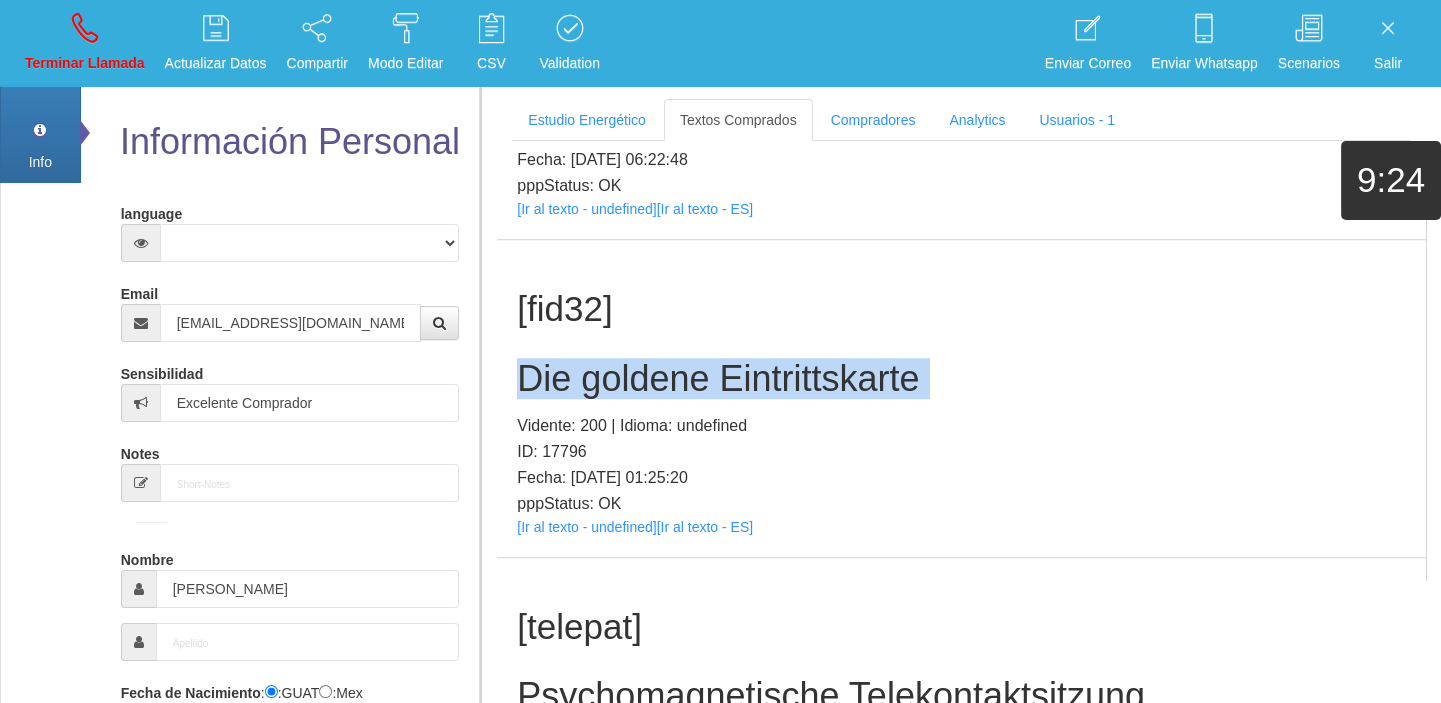 click on "Die goldene Eintrittskarte" at bounding box center (961, 379) 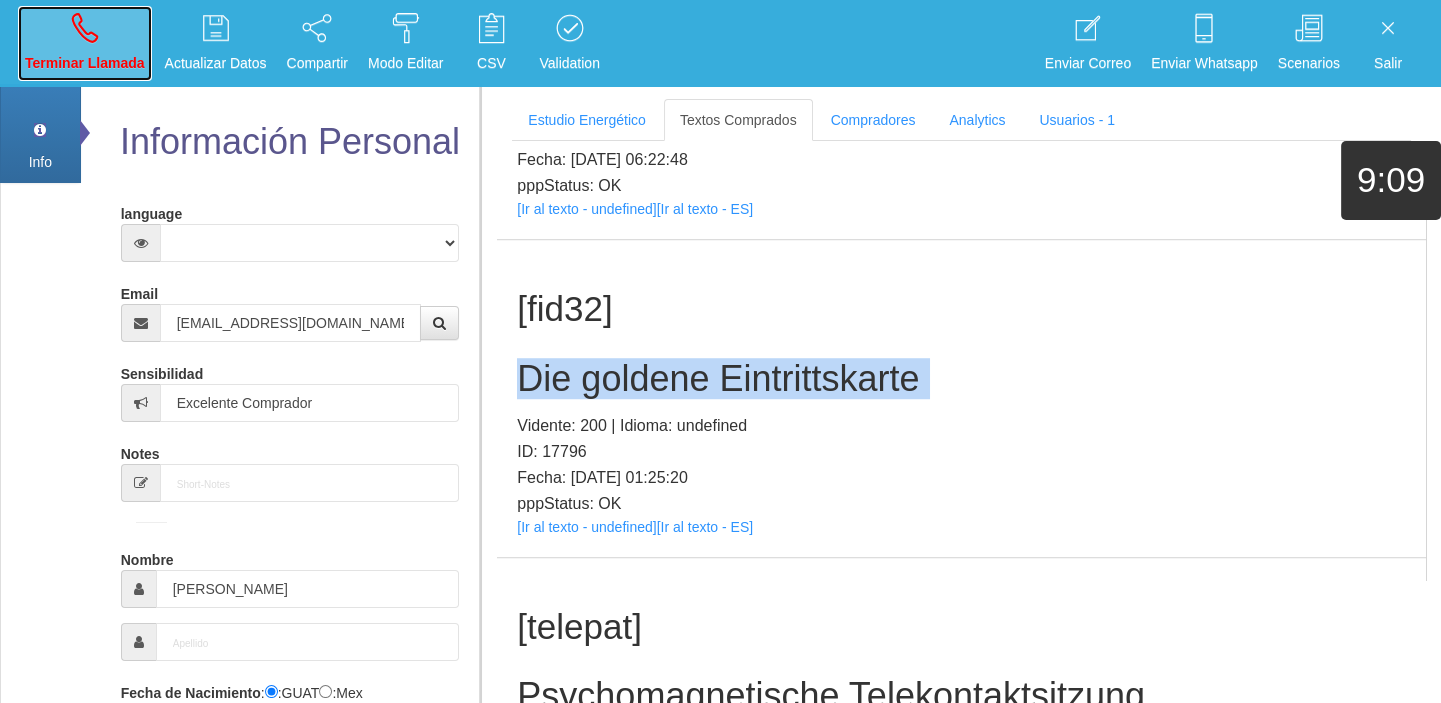 click on "Terminar Llamada" at bounding box center (85, 63) 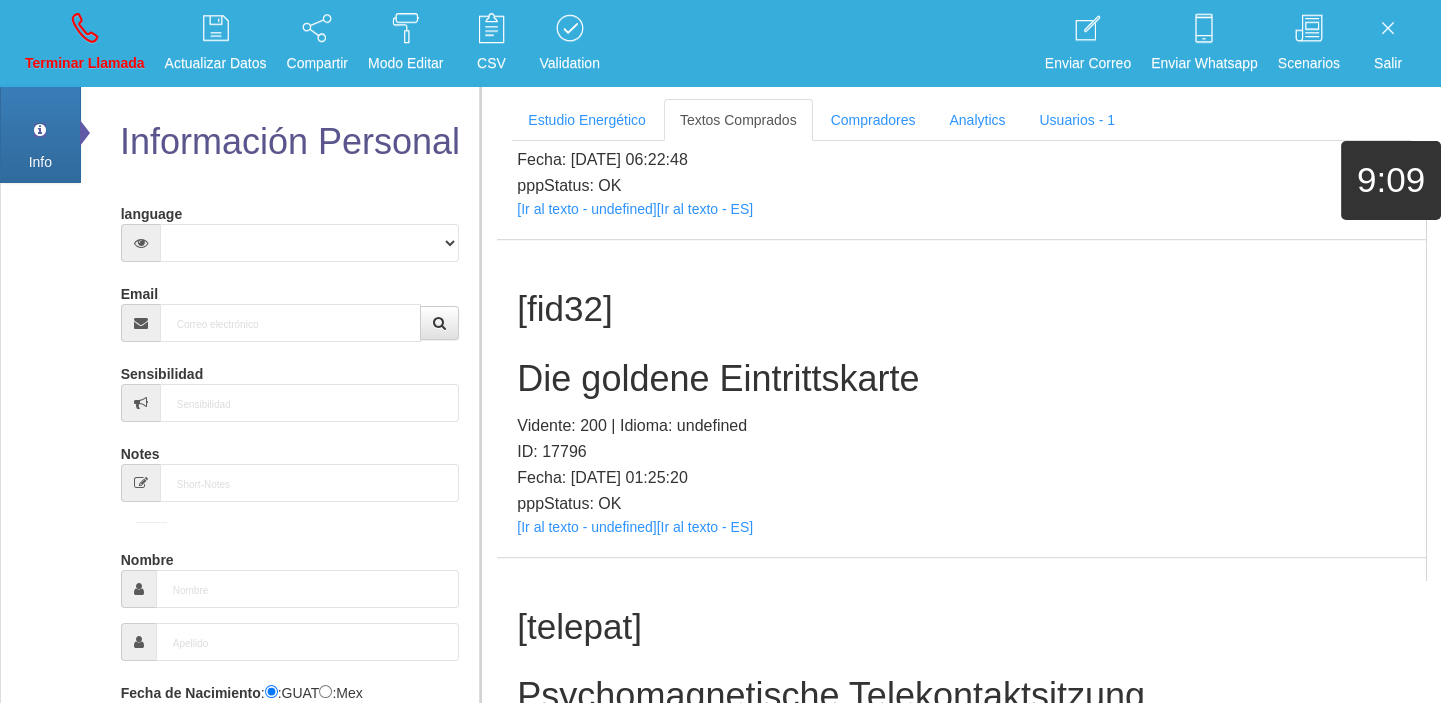 scroll, scrollTop: 0, scrollLeft: 0, axis: both 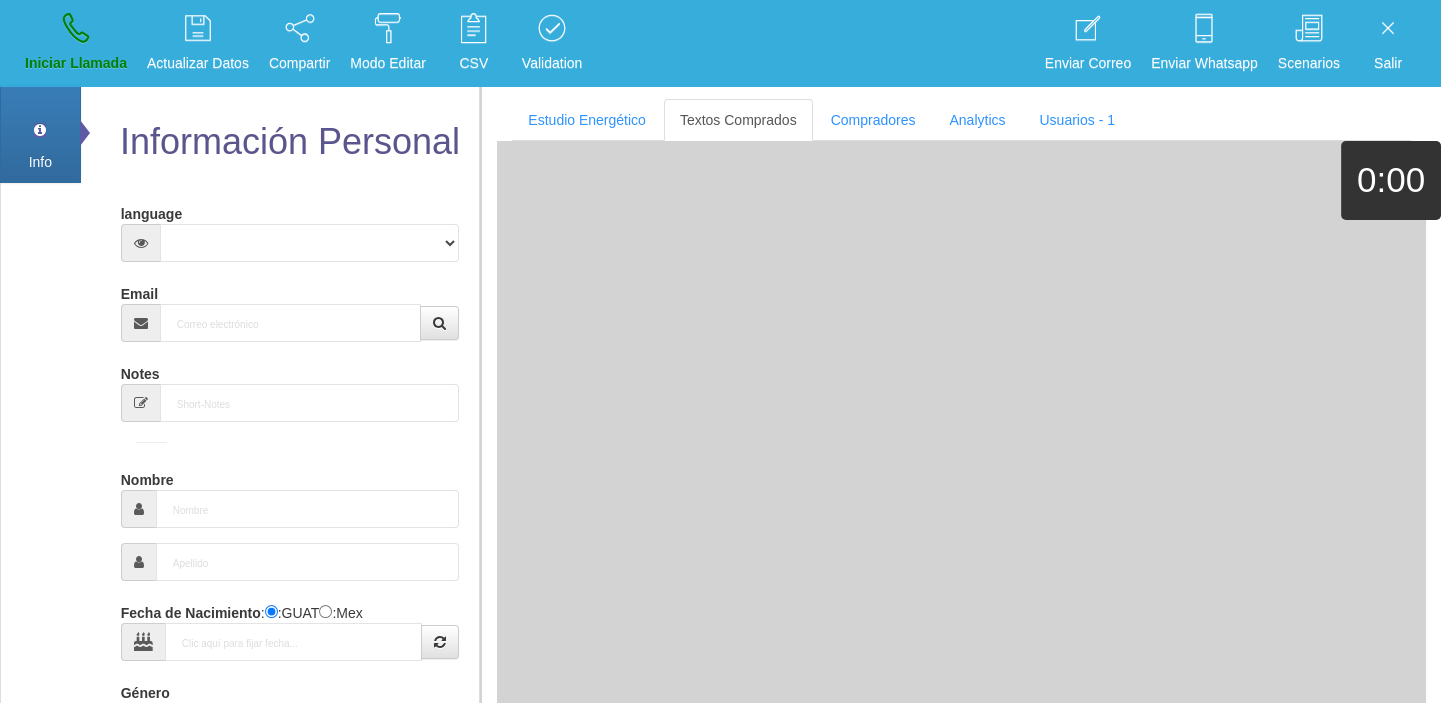 click on "language Español Portugues [PERSON_NAME]
Email
Sensibilidad
Notes
Comprador de lotería
Nombre
Fecha de Nacimiento :  :GUAT  :Mex
Género
-seleccionar-
Masculino
Femenino
Teléfono
[GEOGRAPHIC_DATA] +1 [GEOGRAPHIC_DATA] +44 [GEOGRAPHIC_DATA] (‫[GEOGRAPHIC_DATA]‬‎) +93 [GEOGRAPHIC_DATA] ([GEOGRAPHIC_DATA]) +355 +213 [US_STATE] +1684 +54" at bounding box center (290, 657) 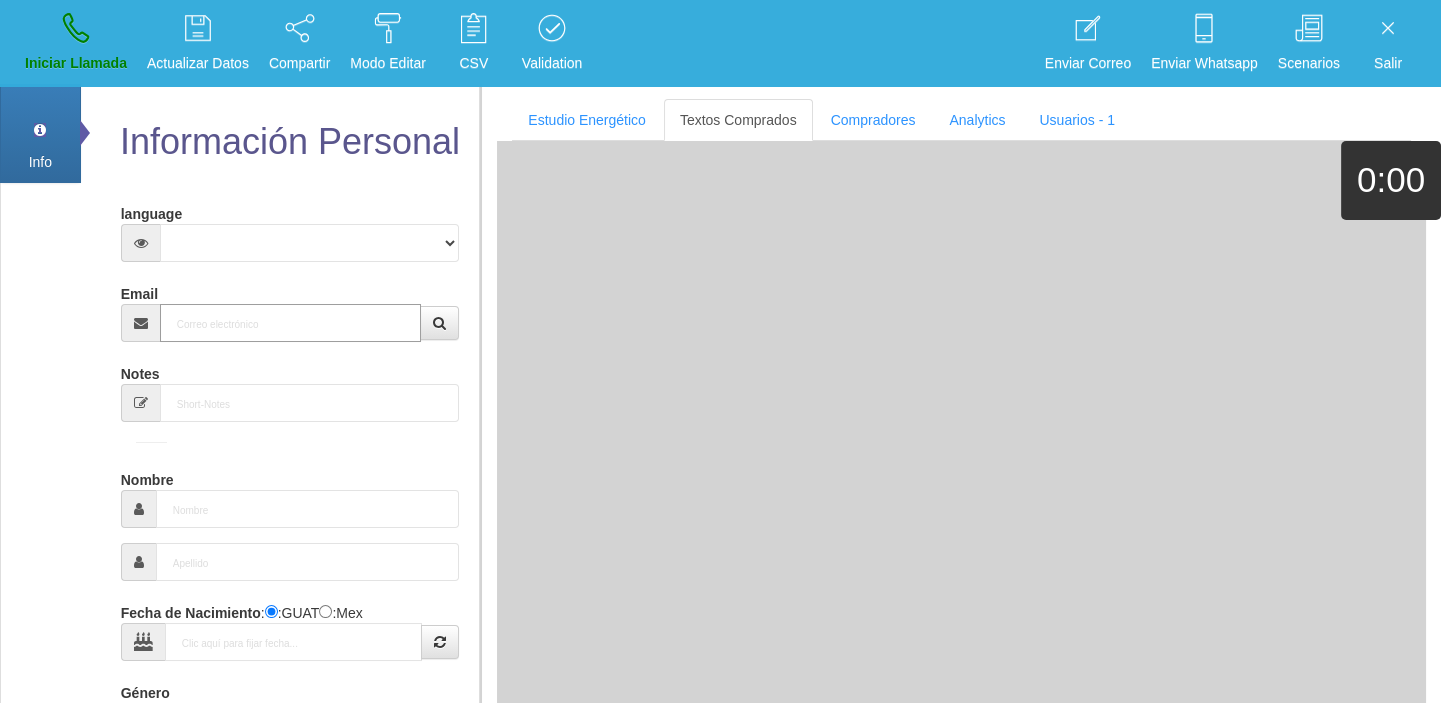 paste on "[EMAIL_ADDRESS][PERSON_NAME][DOMAIN_NAME]" 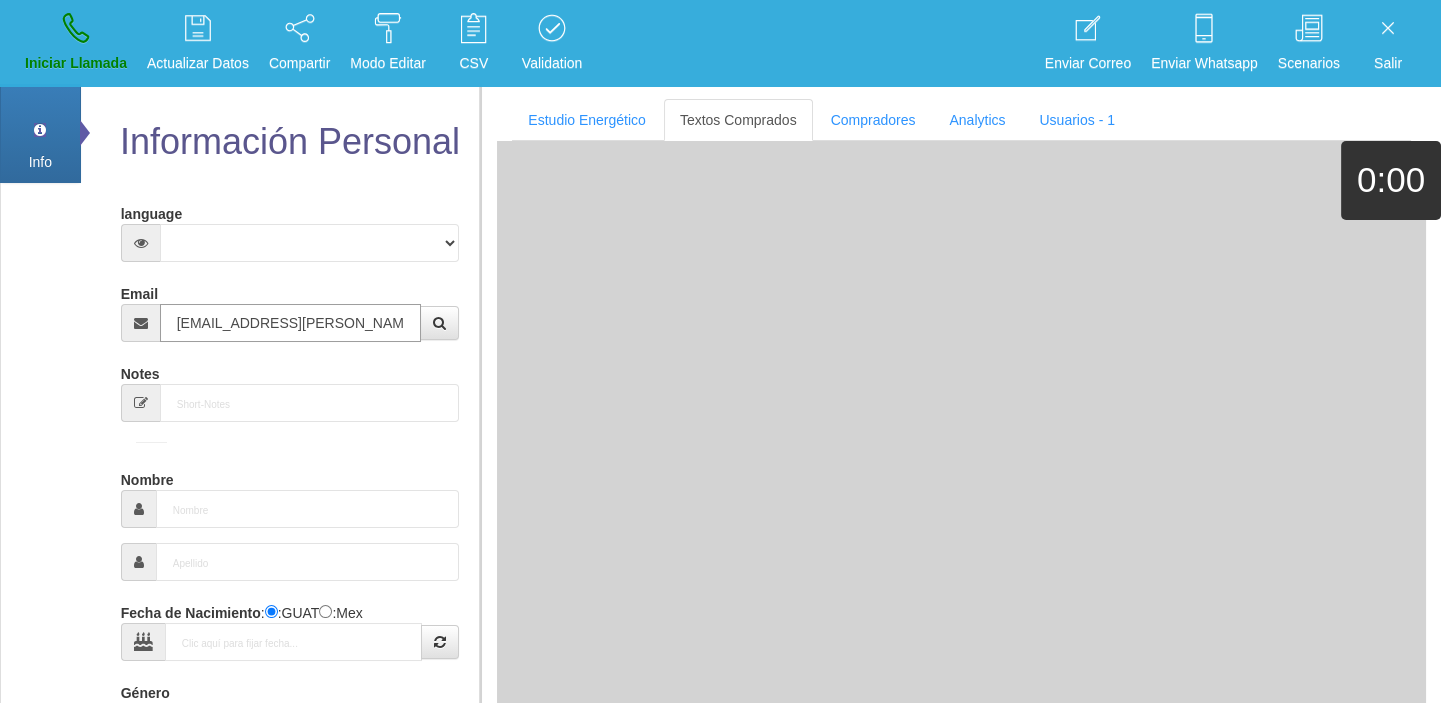 click on "[EMAIL_ADDRESS][PERSON_NAME][DOMAIN_NAME]" at bounding box center [291, 323] 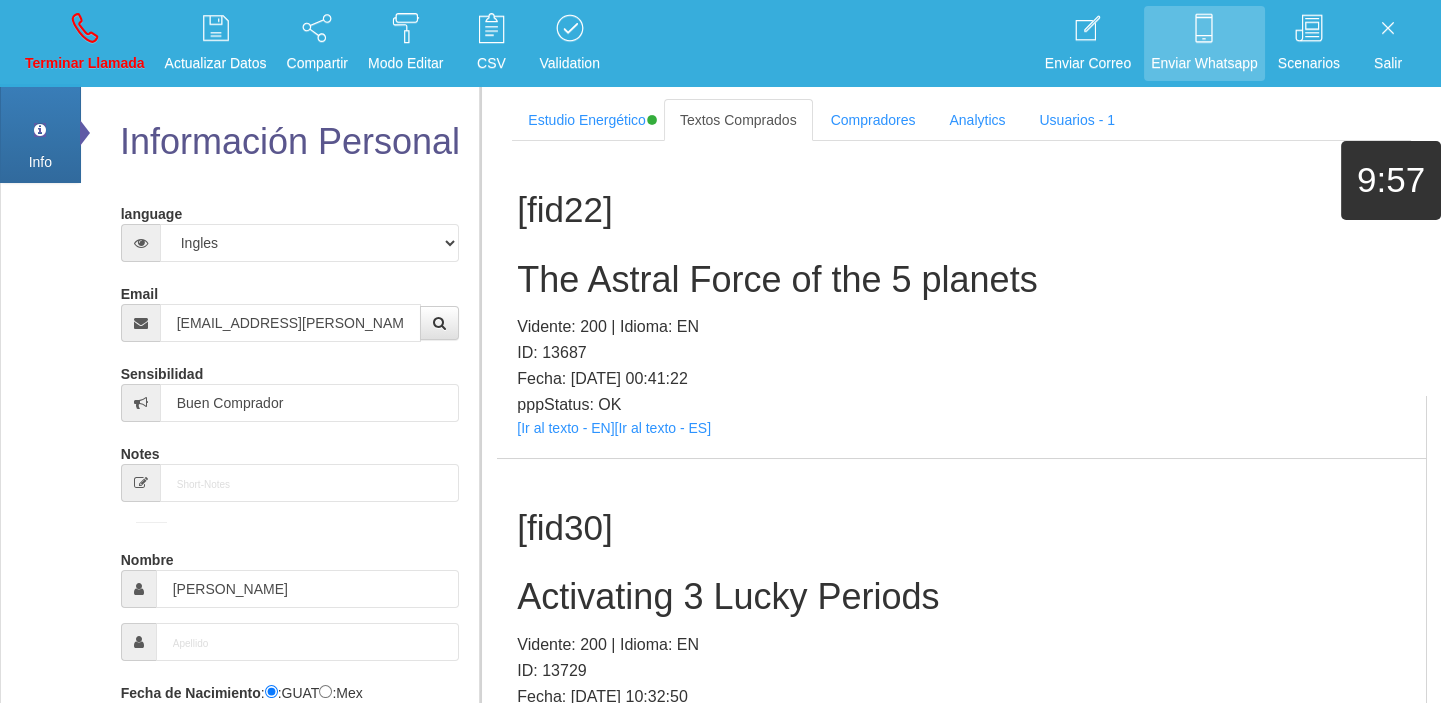 scroll, scrollTop: 536, scrollLeft: 0, axis: vertical 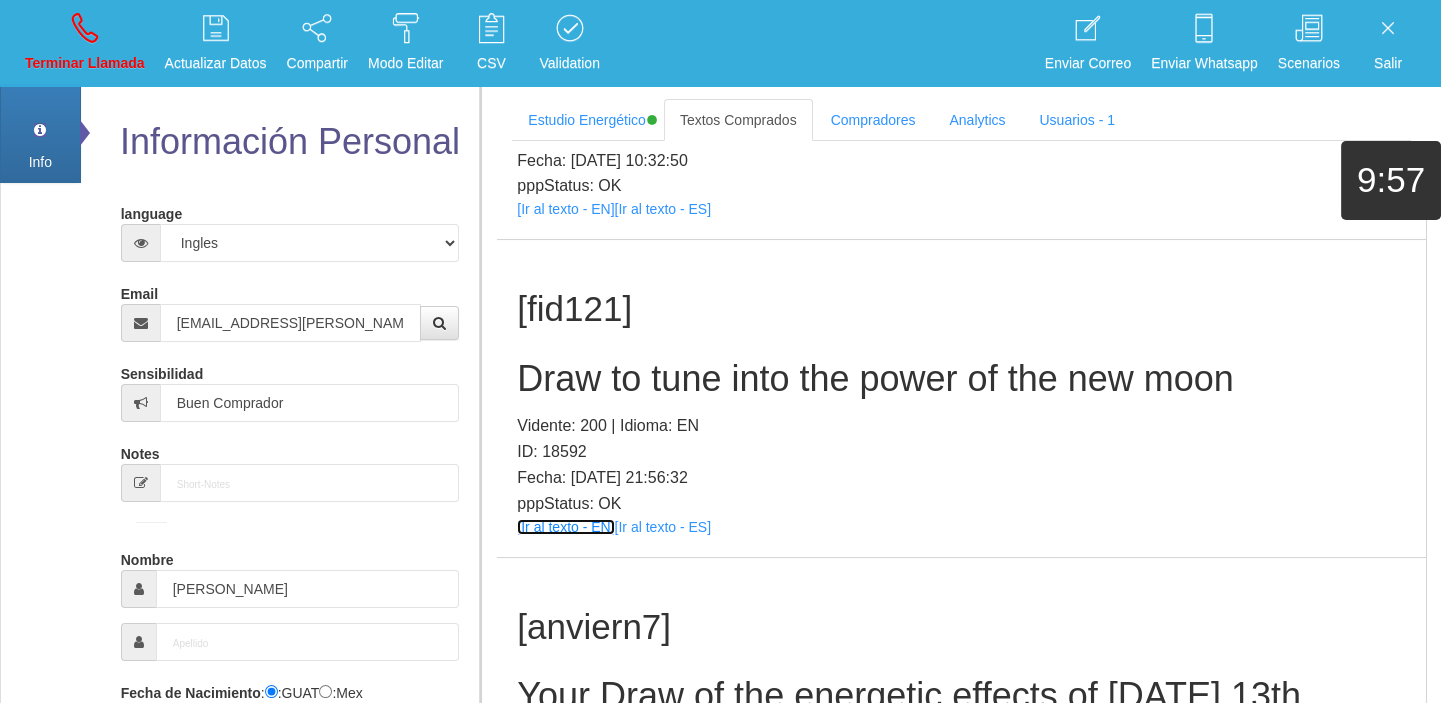 click on "[Ir al texto - EN]" at bounding box center [565, 527] 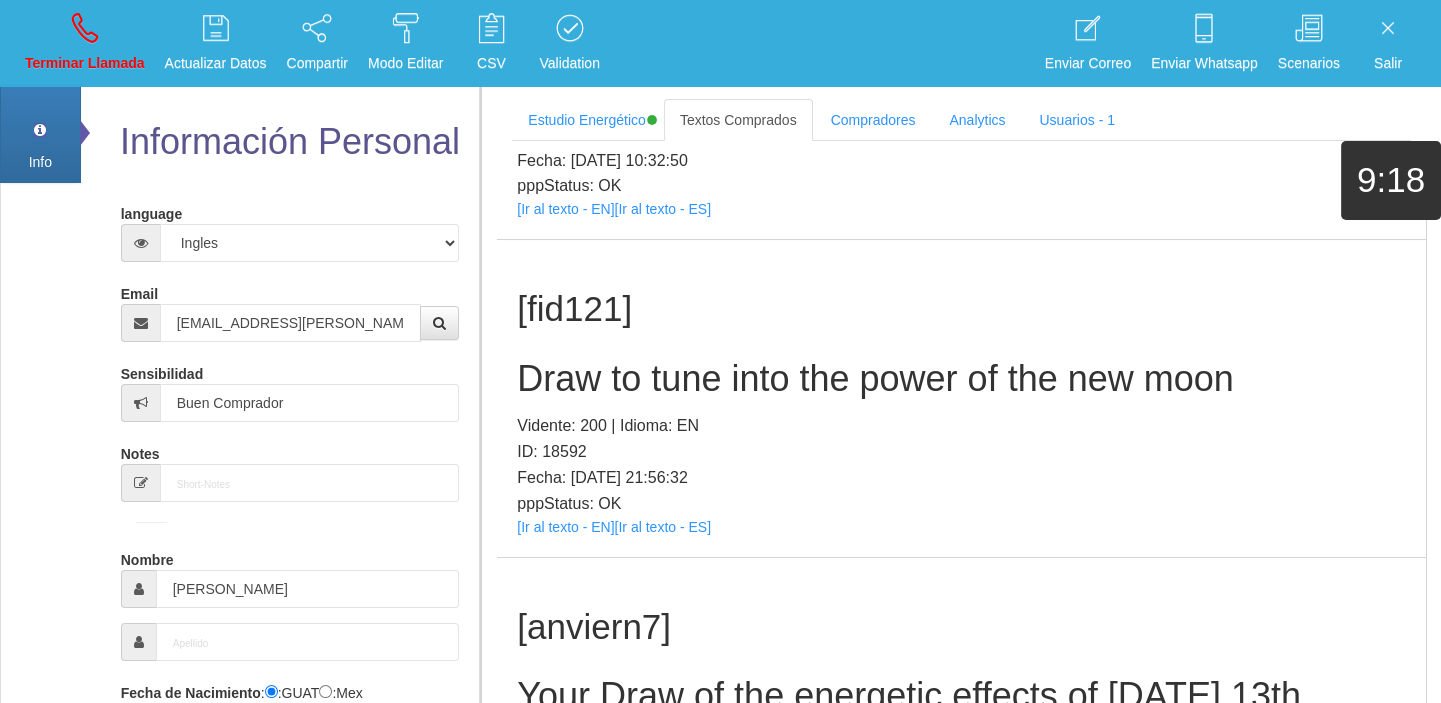 click on "Draw to tune into the power of the new moon" at bounding box center (961, 379) 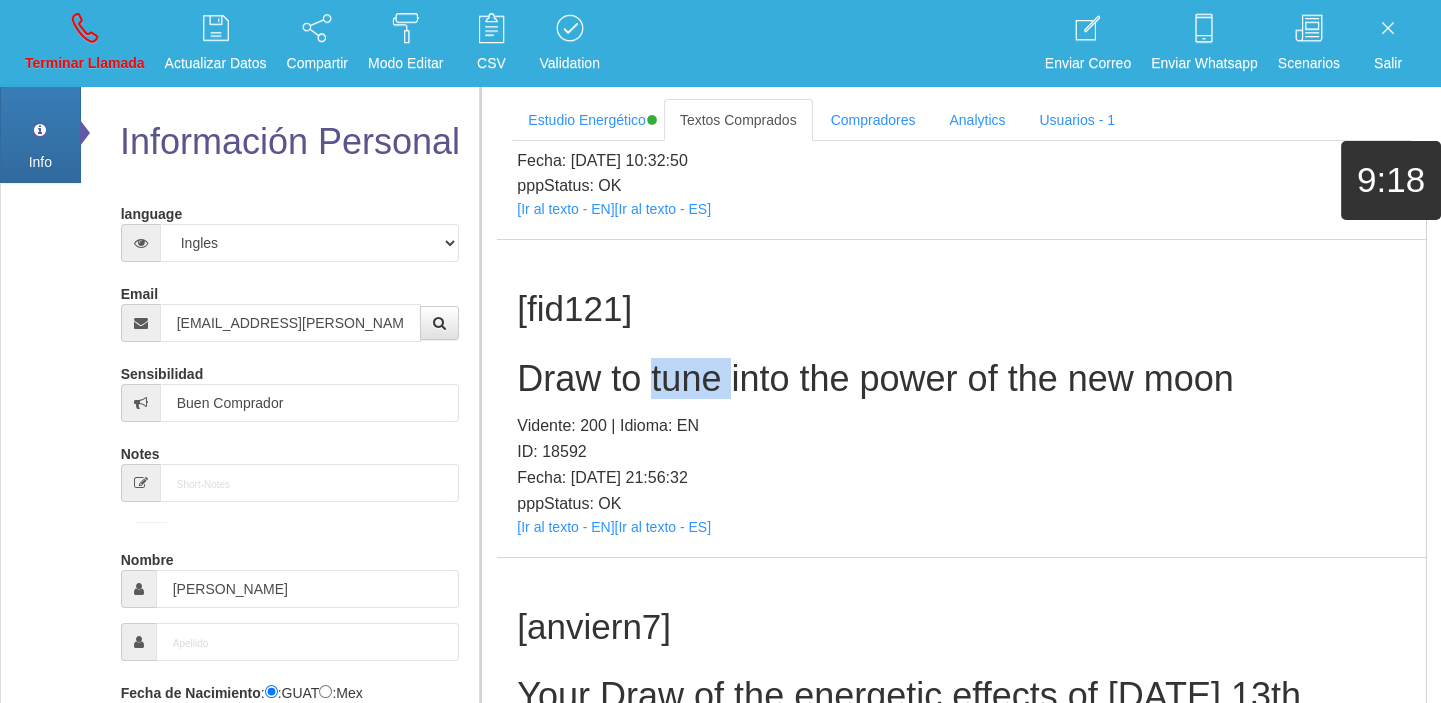 click on "Draw to tune into the power of the new moon" at bounding box center [961, 379] 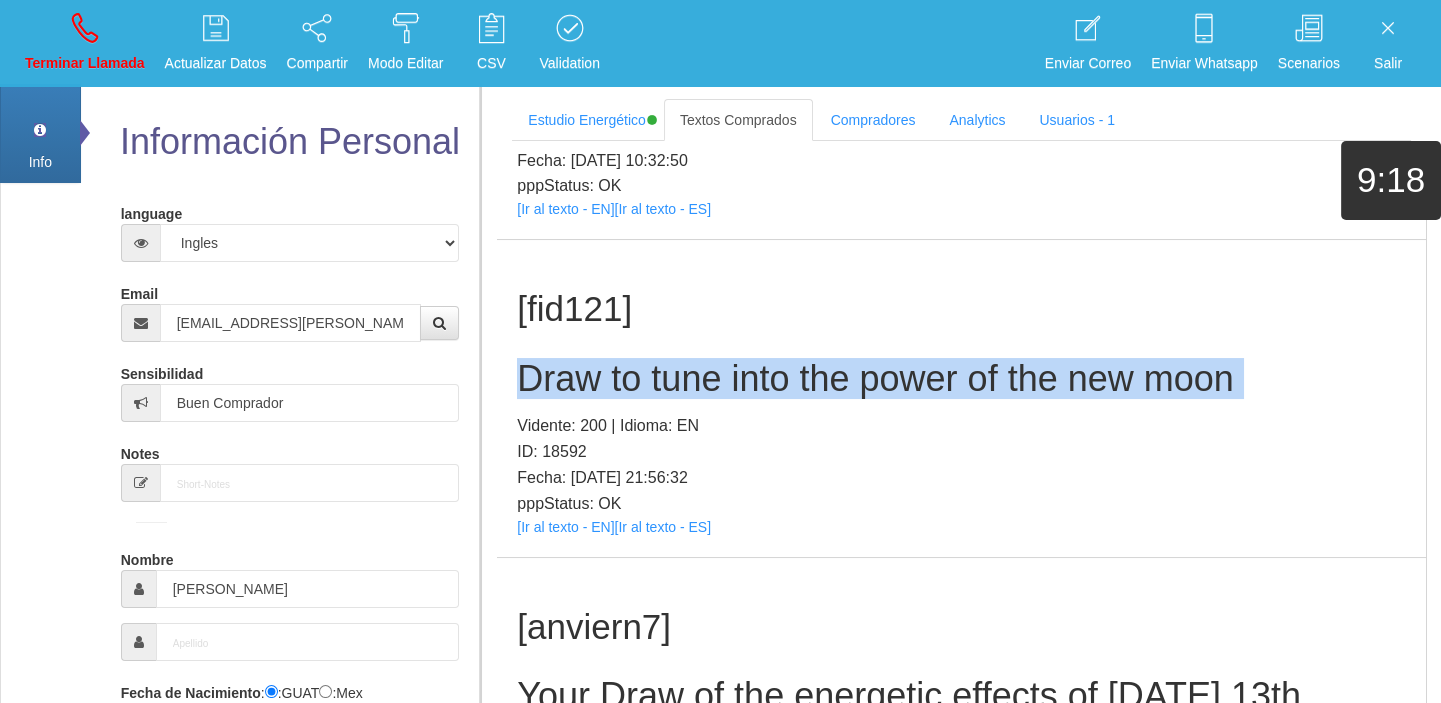 click on "Draw to tune into the power of the new moon" at bounding box center [961, 379] 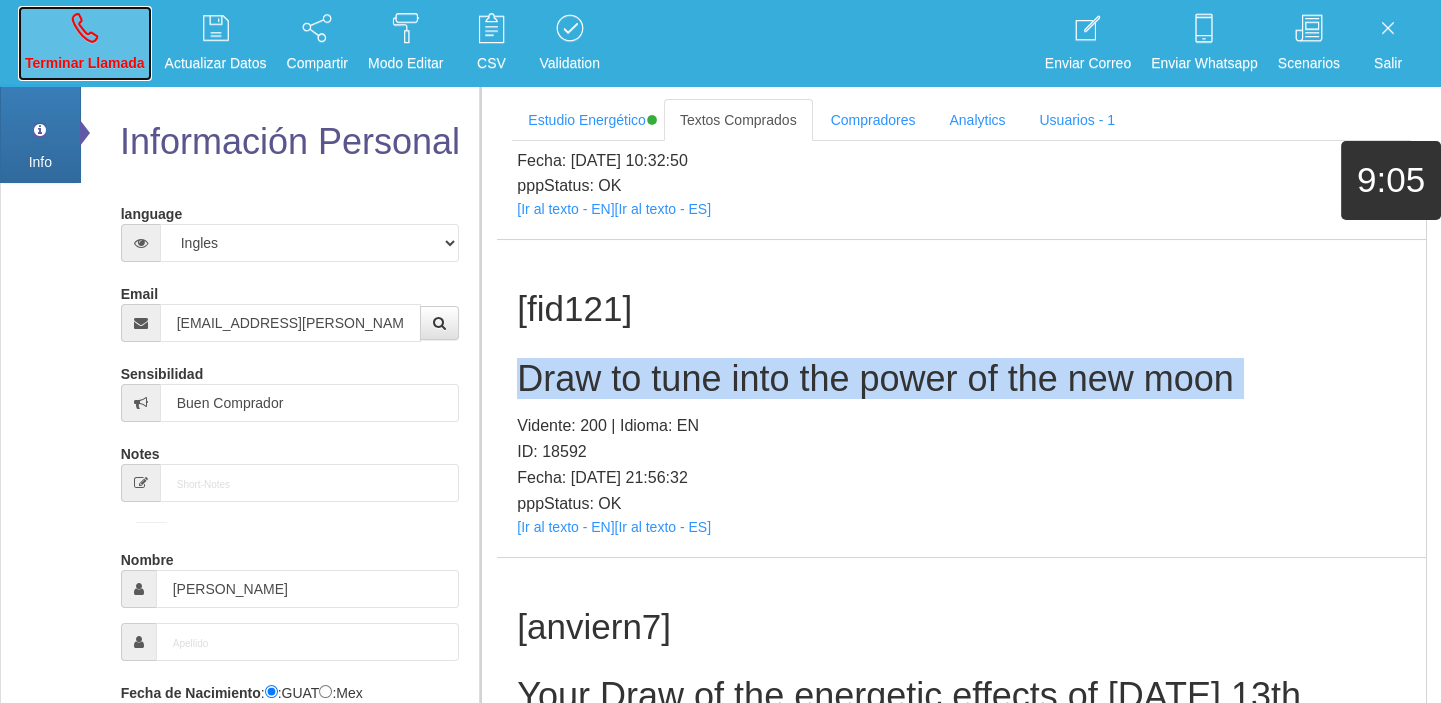 click on "Terminar Llamada" at bounding box center [85, 43] 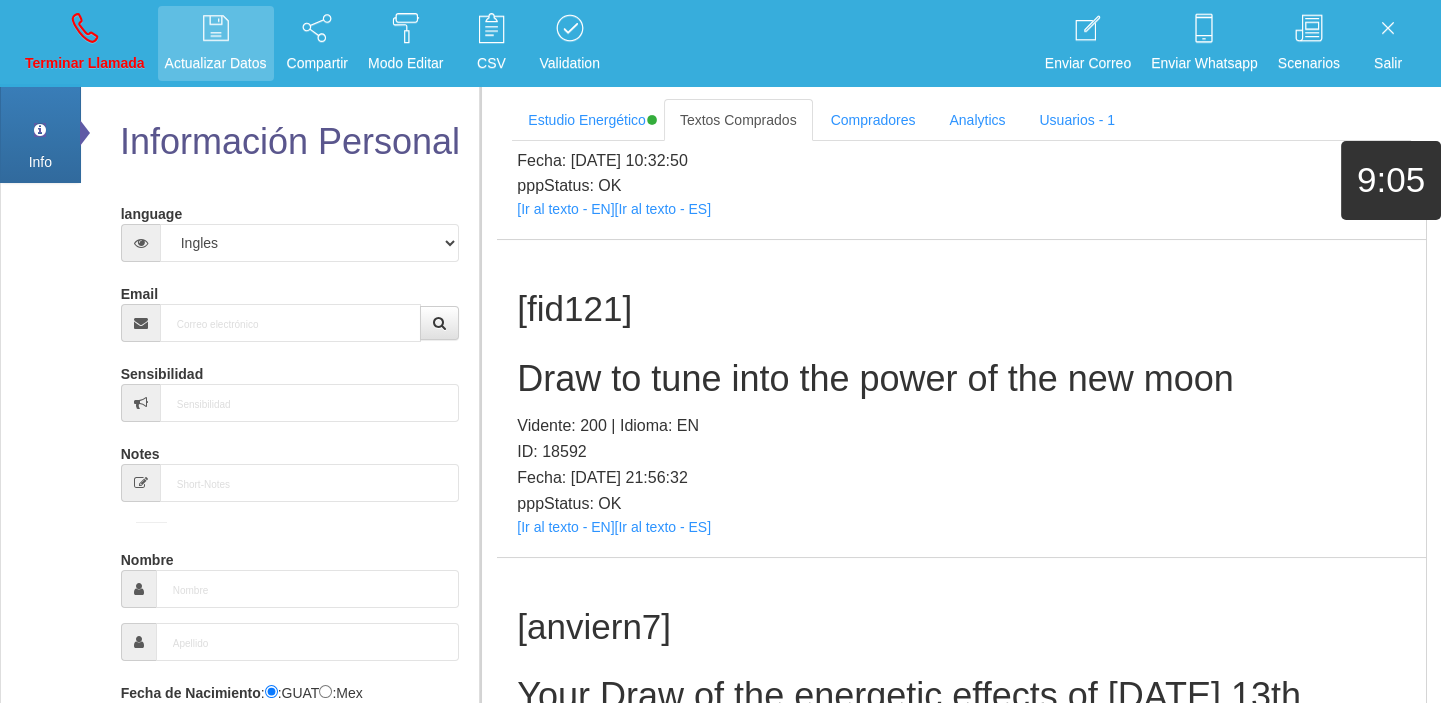 scroll, scrollTop: 0, scrollLeft: 0, axis: both 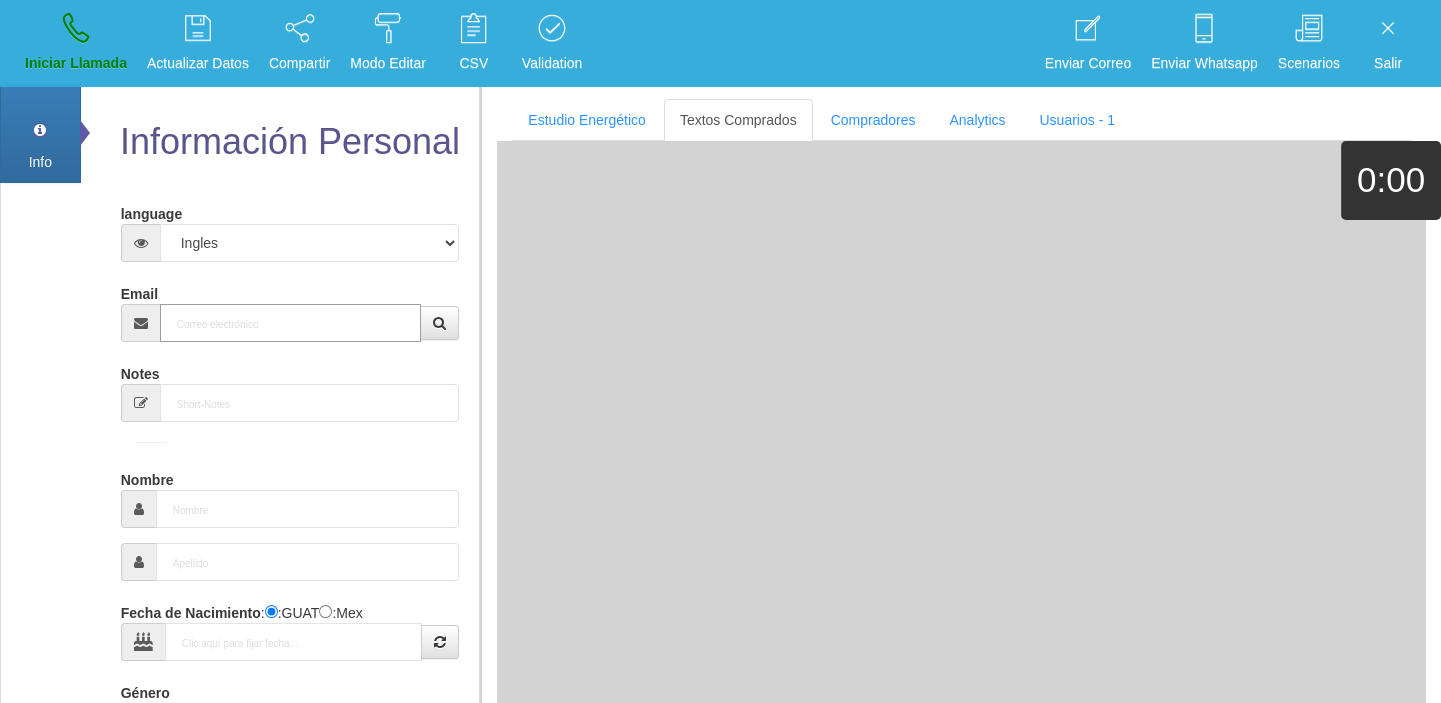 click on "Email" at bounding box center (291, 323) 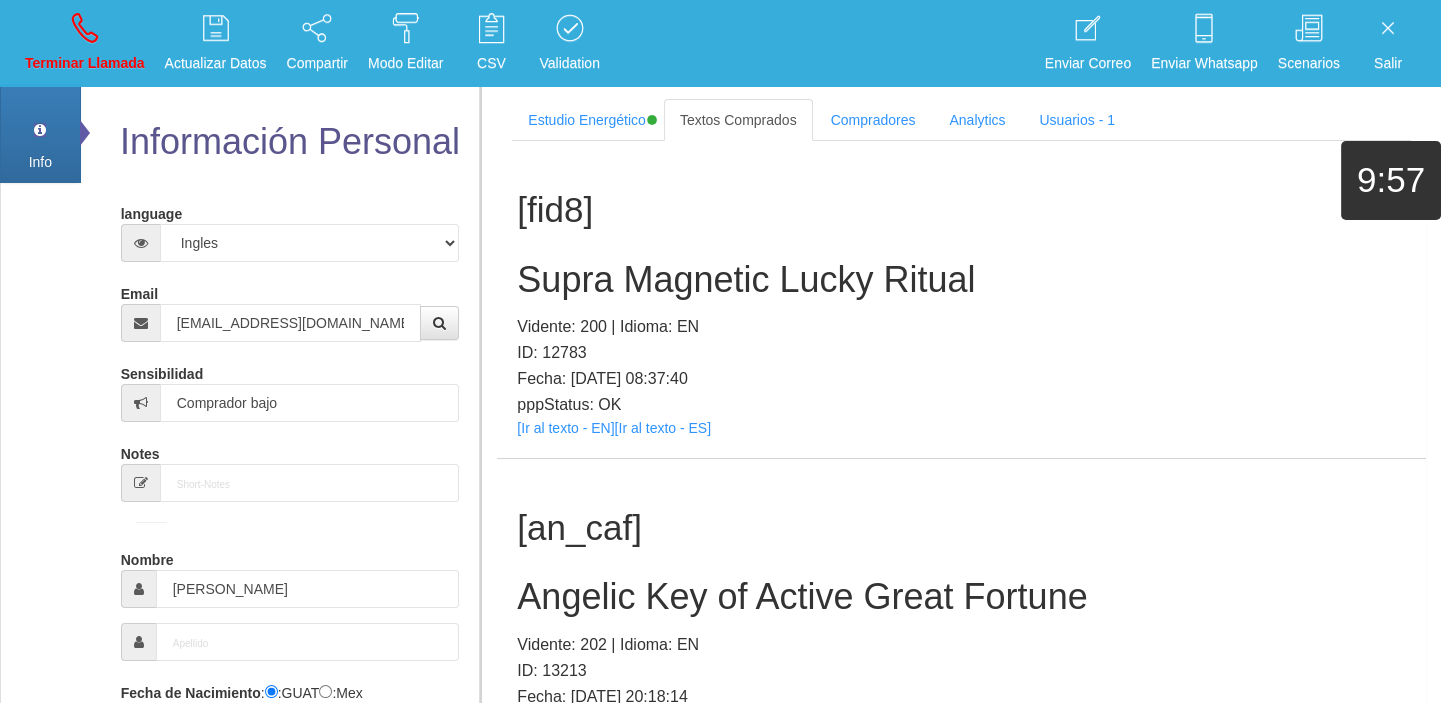 scroll, scrollTop: 363, scrollLeft: 0, axis: vertical 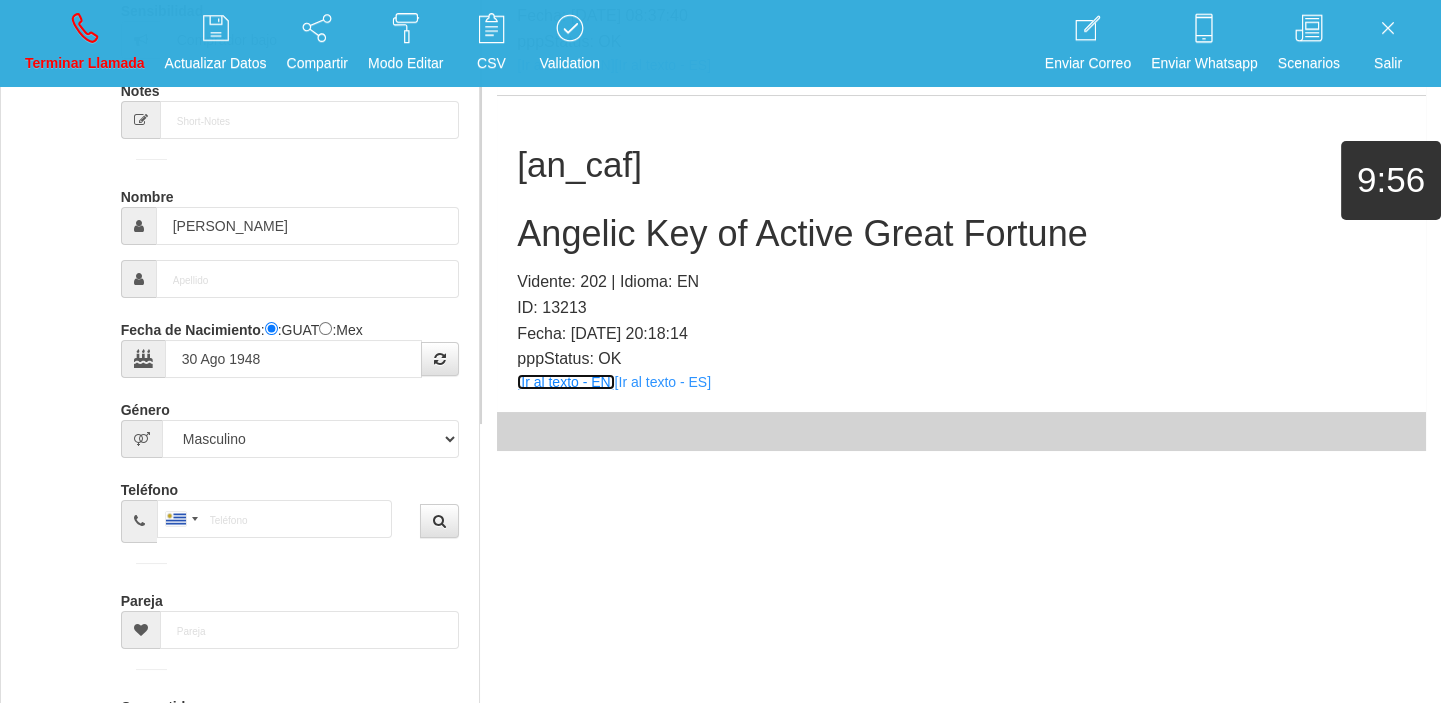 click on "[Ir al texto - EN]" at bounding box center (565, 382) 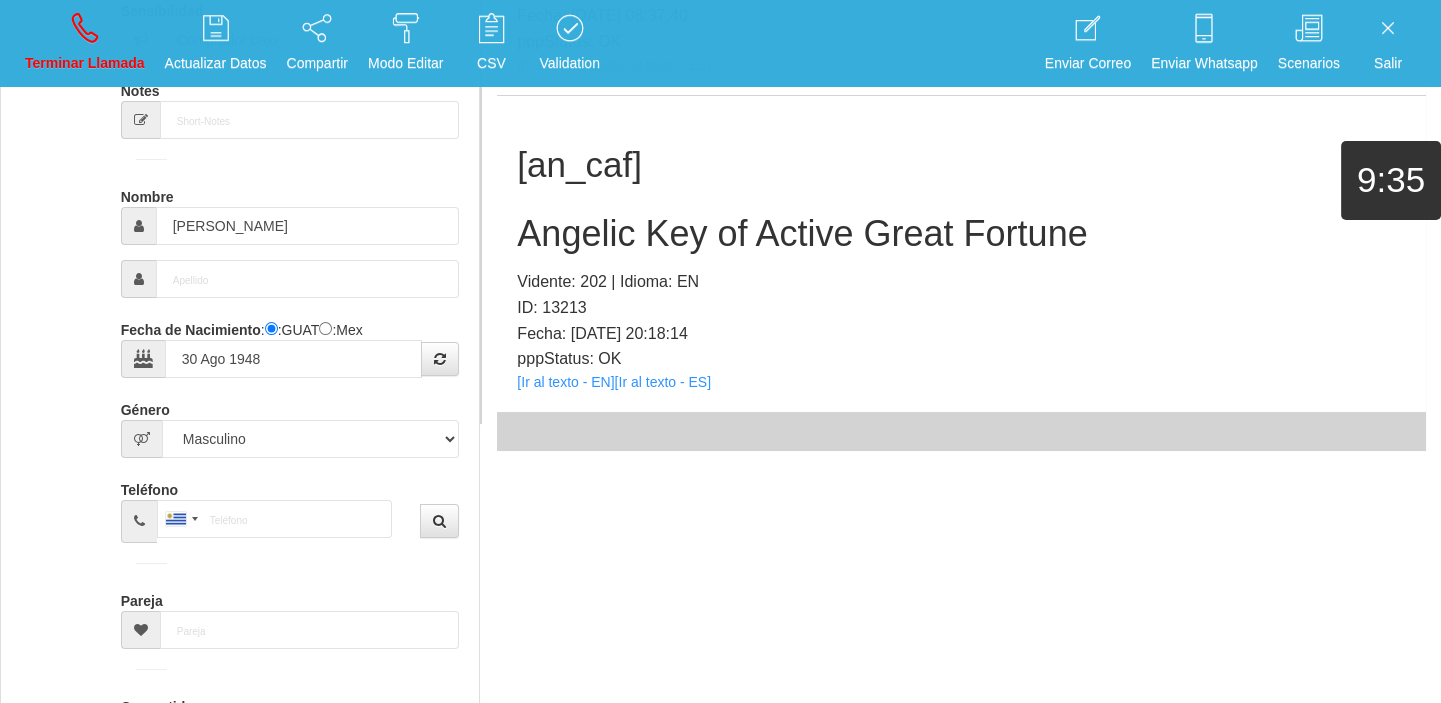 click on "[an_caf] Angelic Key of Active Great Fortune Vidente: 202 | Idioma: EN ID: 13213 Fecha: [DATE] 20:18:14 pppStatus: OK [Ir al texto - EN] [Ir al texto - ES]" at bounding box center (961, 254) 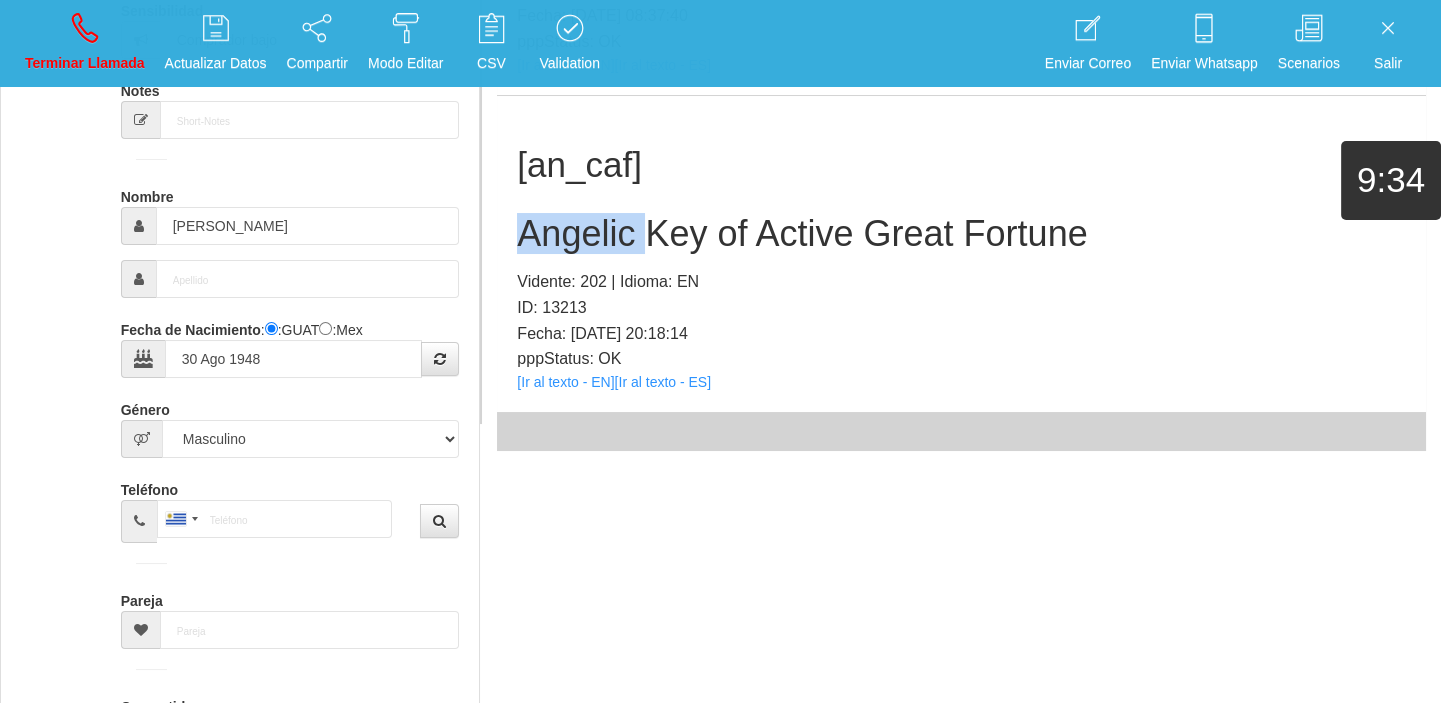 click on "[an_caf] Angelic Key of Active Great Fortune Vidente: 202 | Idioma: EN ID: 13213 Fecha: [DATE] 20:18:14 pppStatus: OK [Ir al texto - EN] [Ir al texto - ES]" at bounding box center (961, 254) 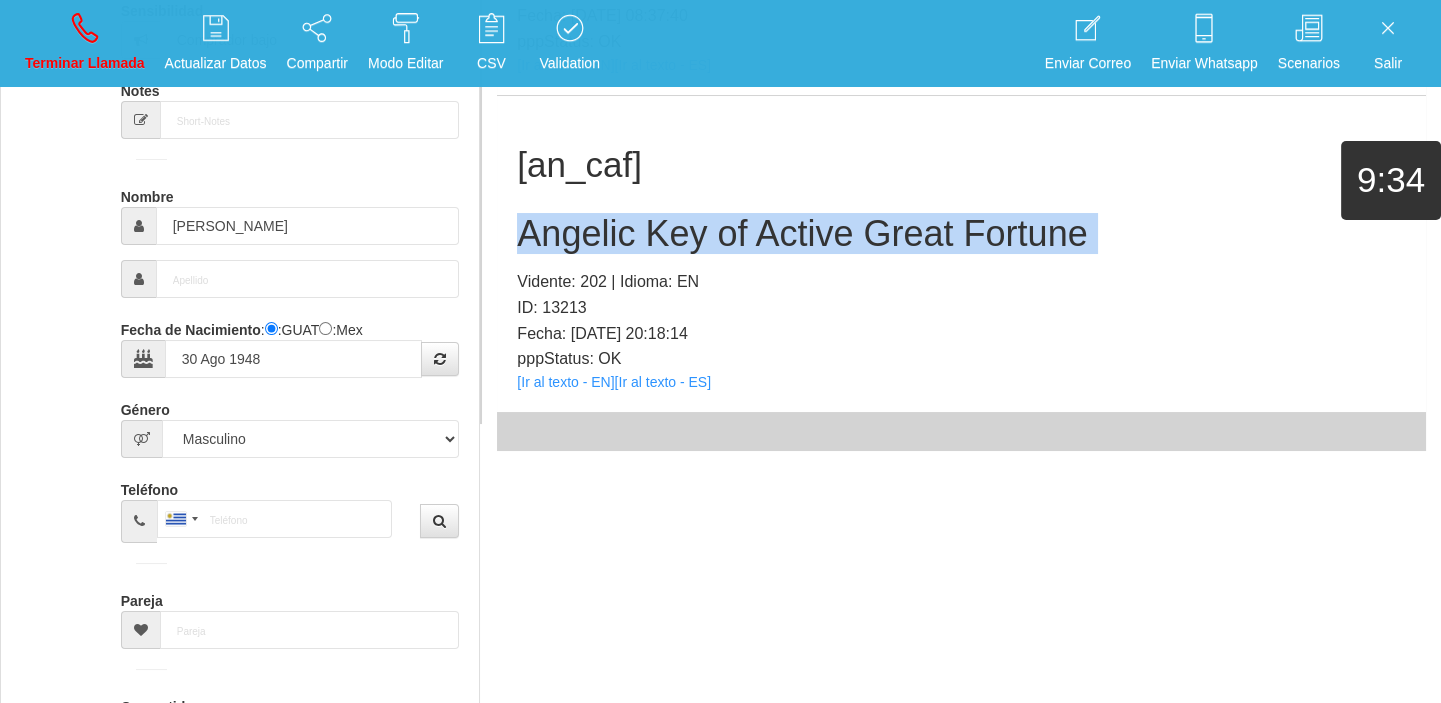 click on "[an_caf] Angelic Key of Active Great Fortune Vidente: 202 | Idioma: EN ID: 13213 Fecha: [DATE] 20:18:14 pppStatus: OK [Ir al texto - EN] [Ir al texto - ES]" at bounding box center [961, 254] 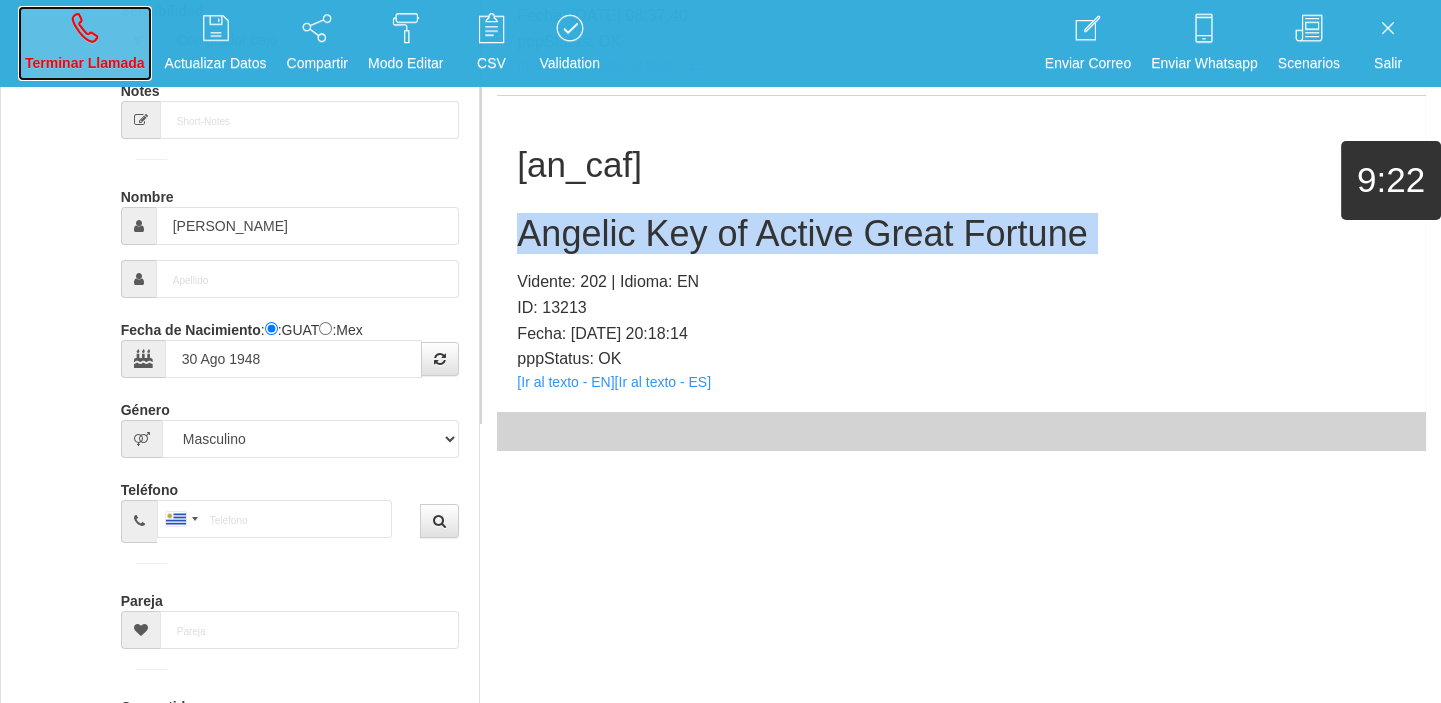 click at bounding box center (85, 28) 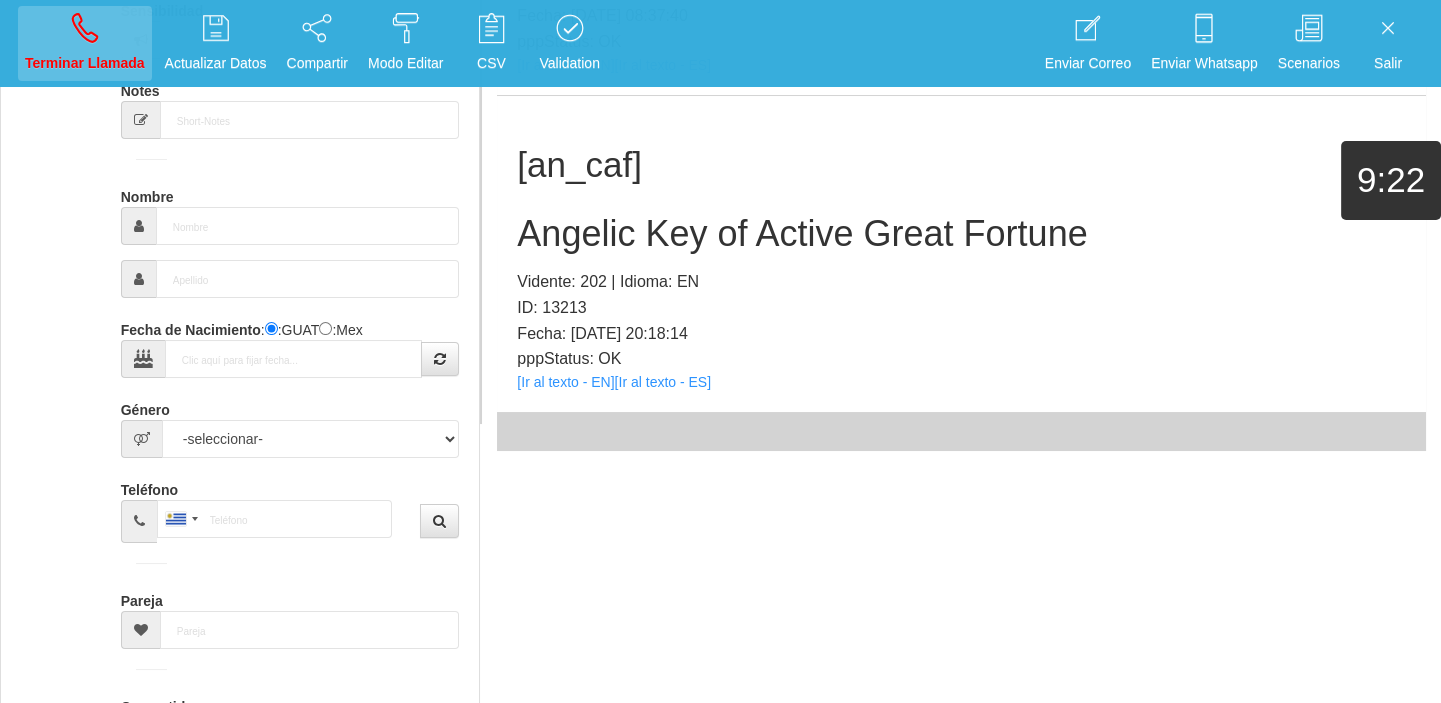 scroll, scrollTop: 0, scrollLeft: 0, axis: both 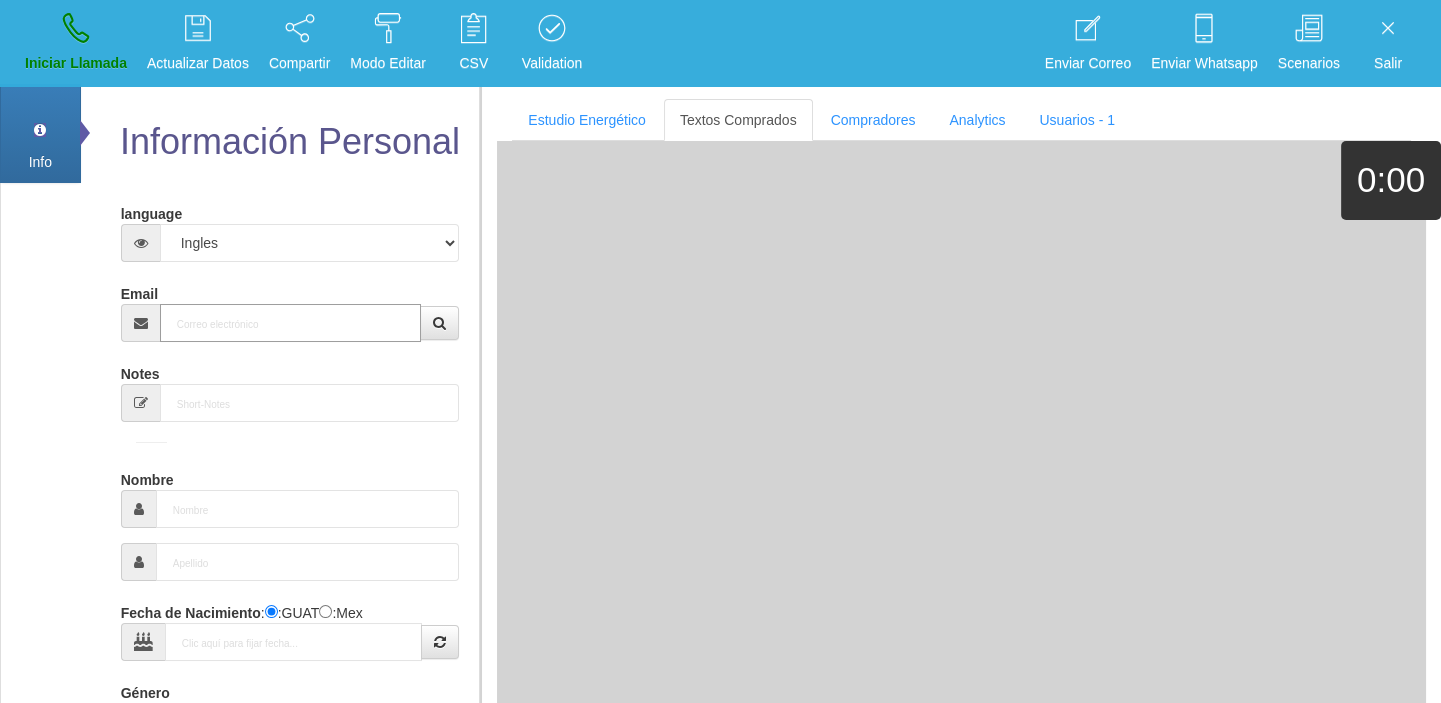 paste on "[EMAIL_ADDRESS][DOMAIN_NAME]" 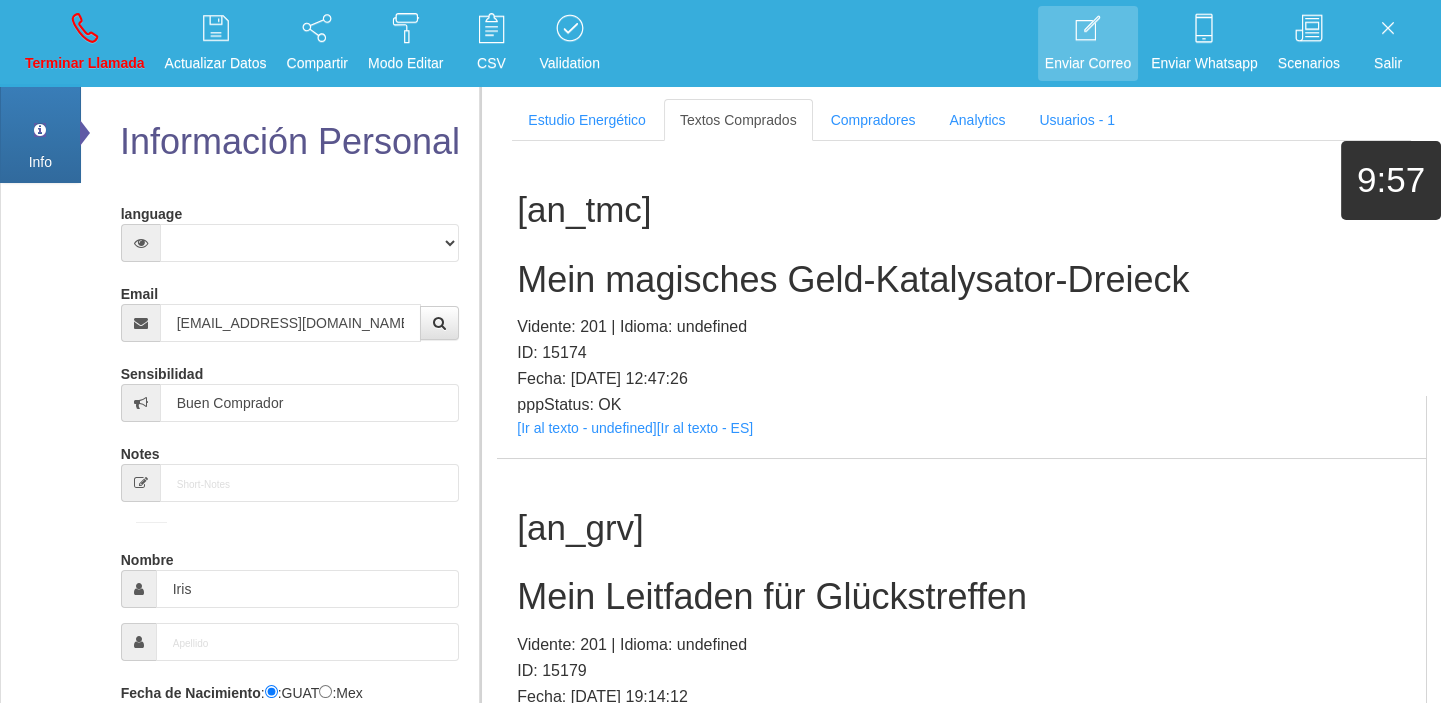 scroll, scrollTop: 1807, scrollLeft: 0, axis: vertical 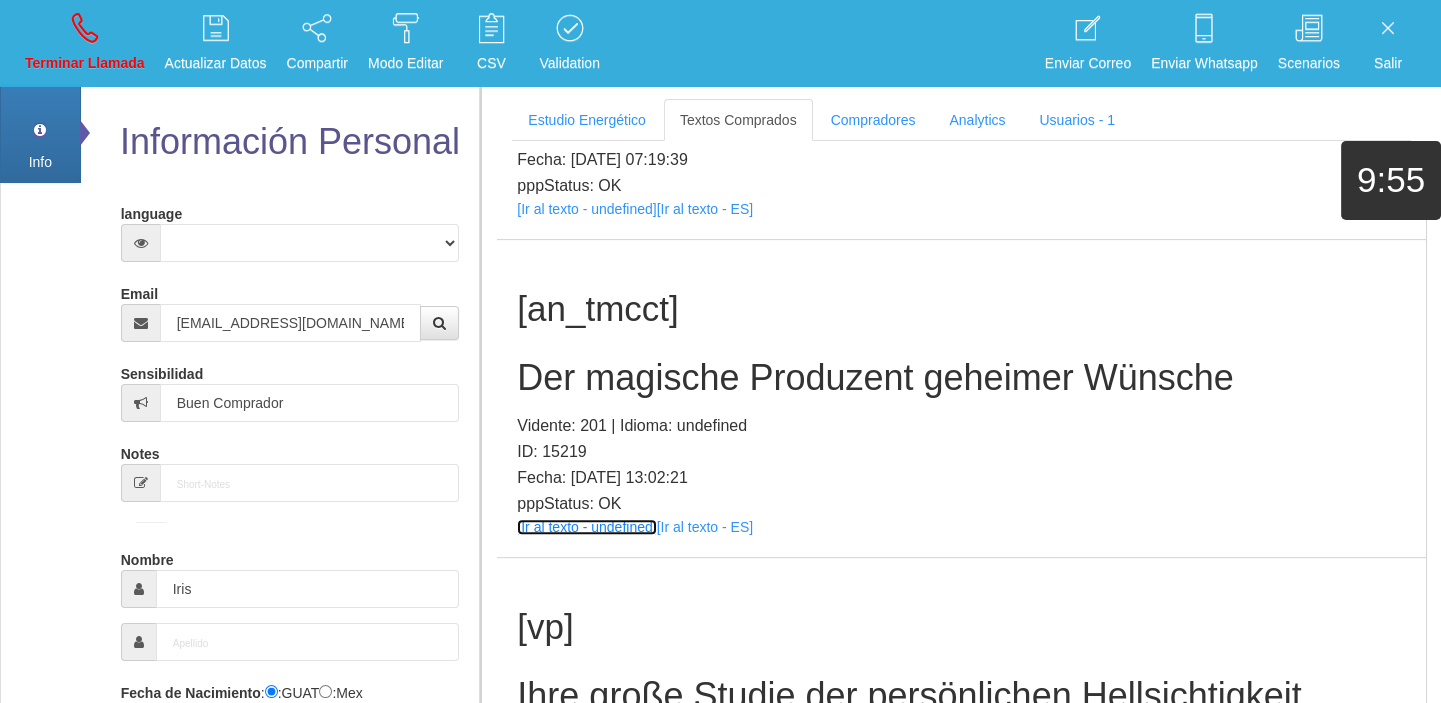 click on "[Ir al texto - undefined]" at bounding box center (586, 527) 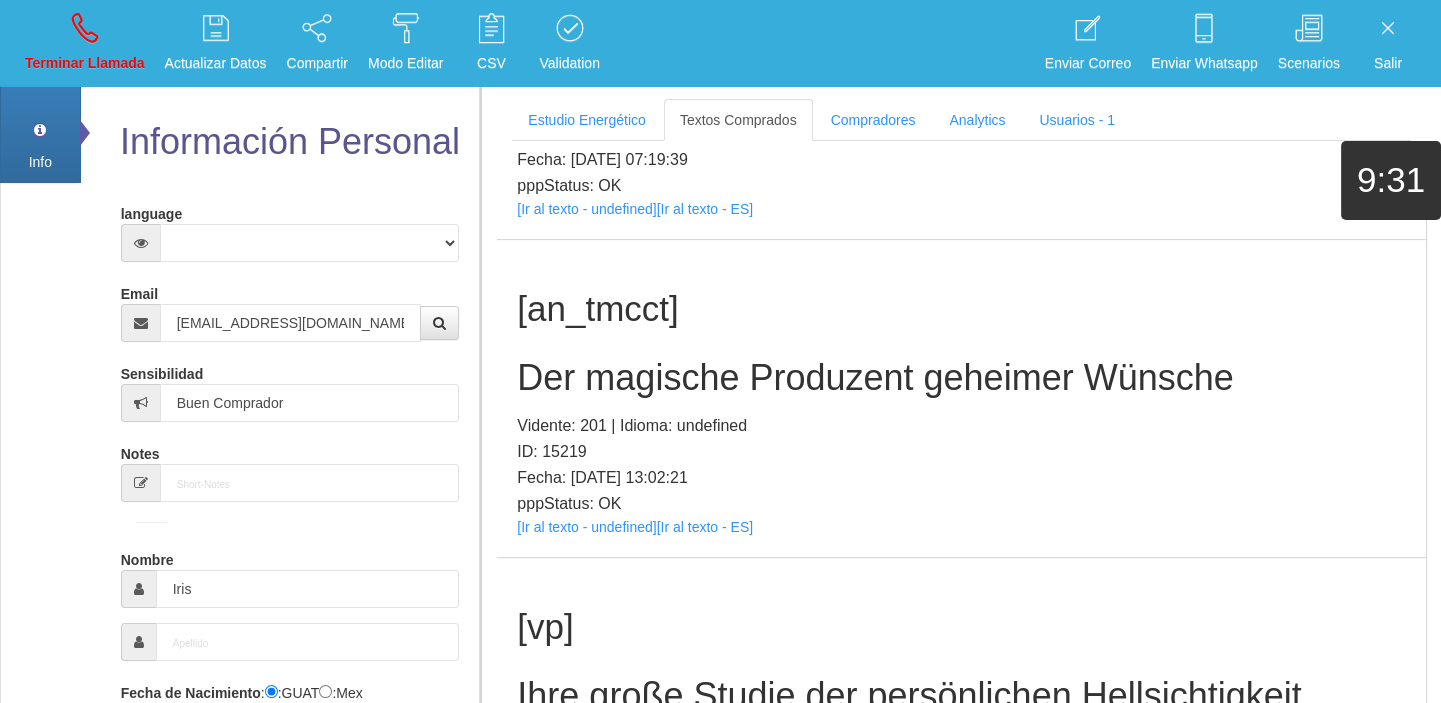 click on "Der magische Produzent geheimer Wünsche" at bounding box center [961, 378] 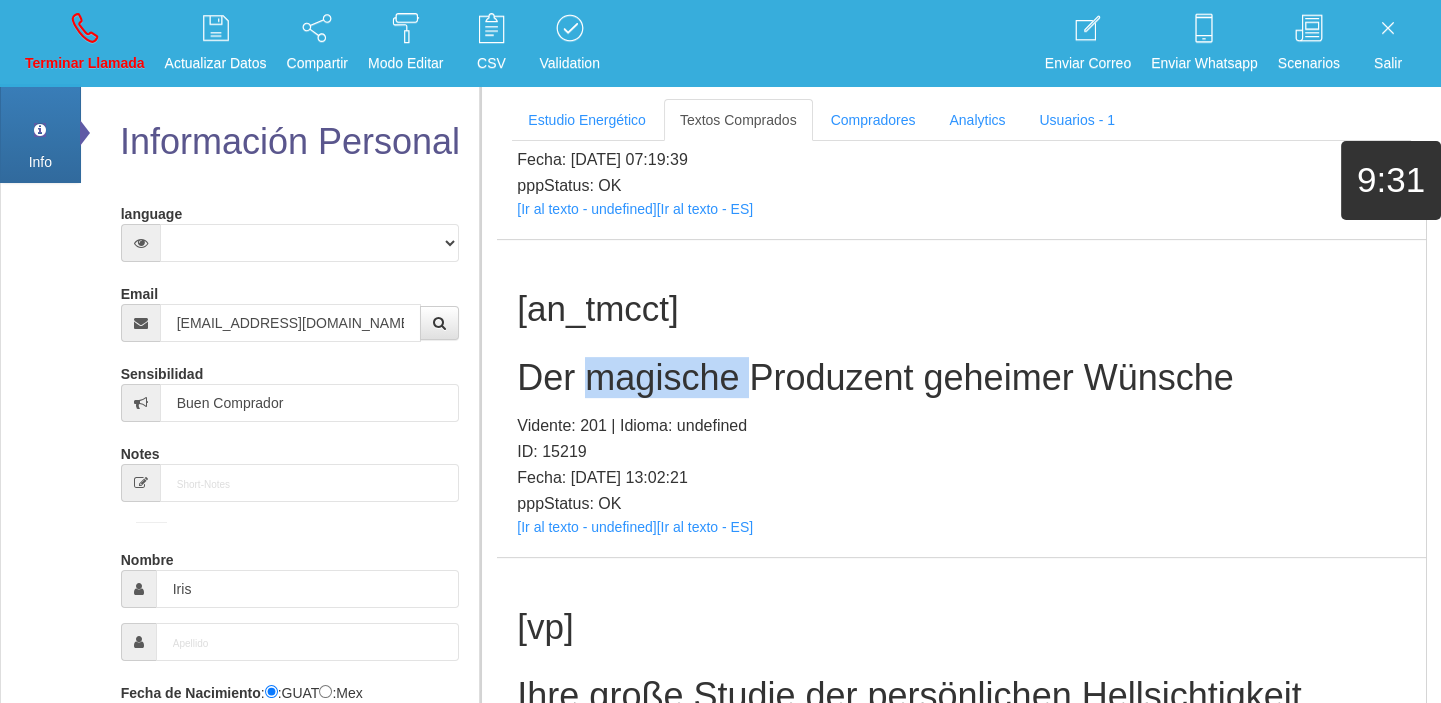 click on "Der magische Produzent geheimer Wünsche" at bounding box center (961, 378) 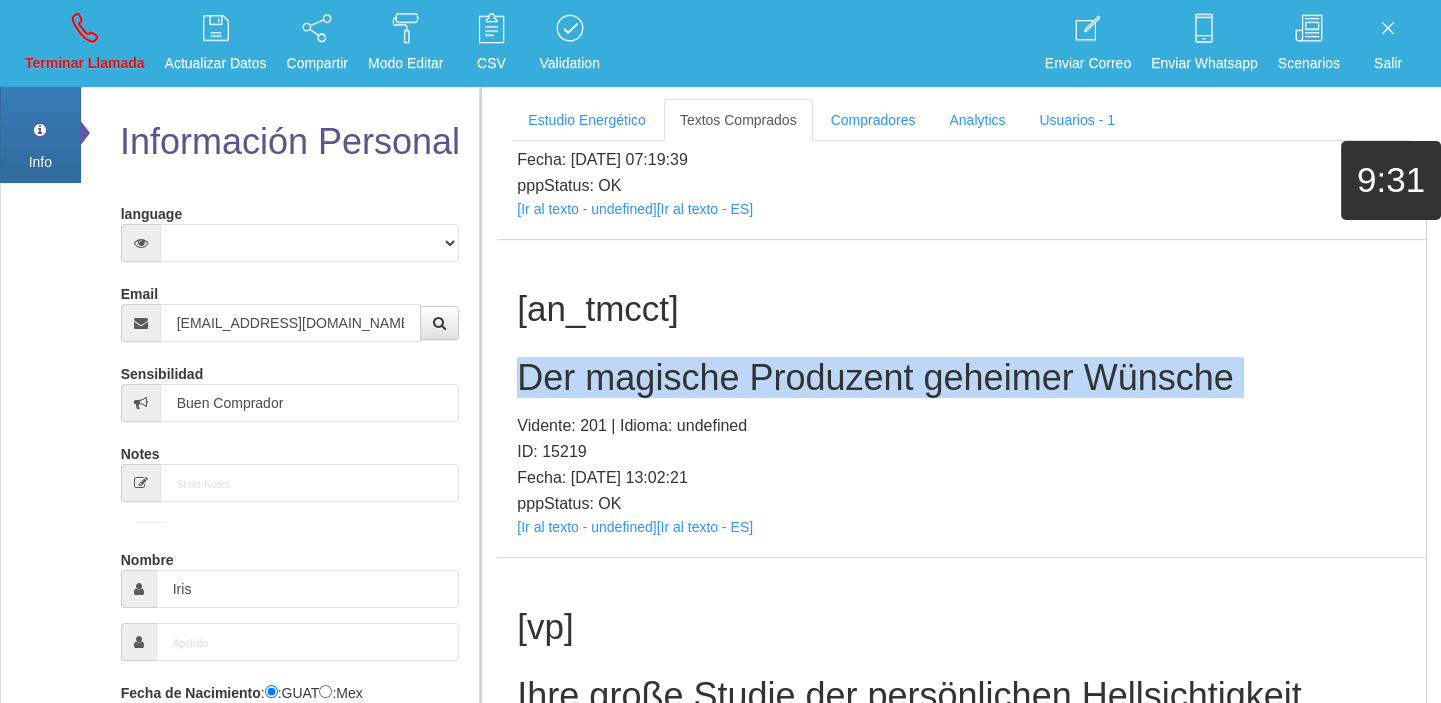 click on "Der magische Produzent geheimer Wünsche" at bounding box center [961, 378] 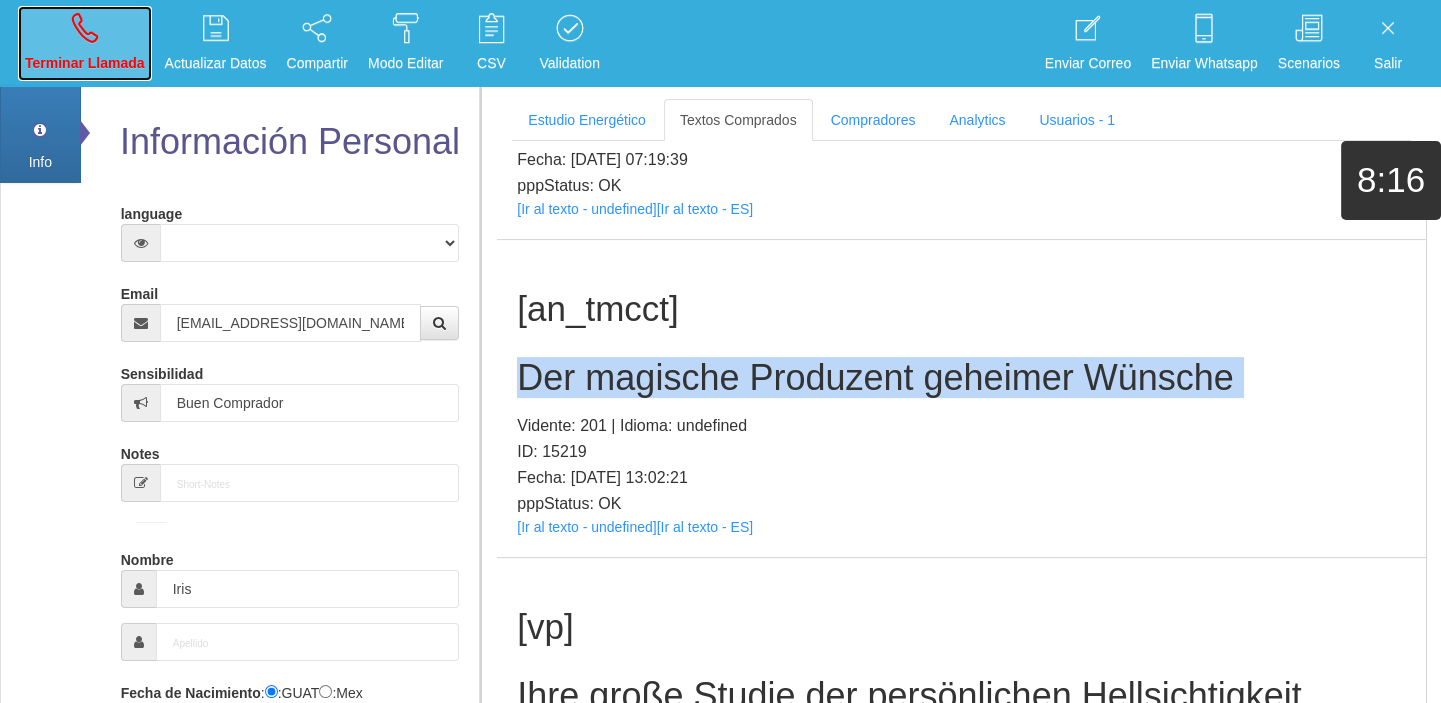 drag, startPoint x: 73, startPoint y: 56, endPoint x: 98, endPoint y: 63, distance: 25.96151 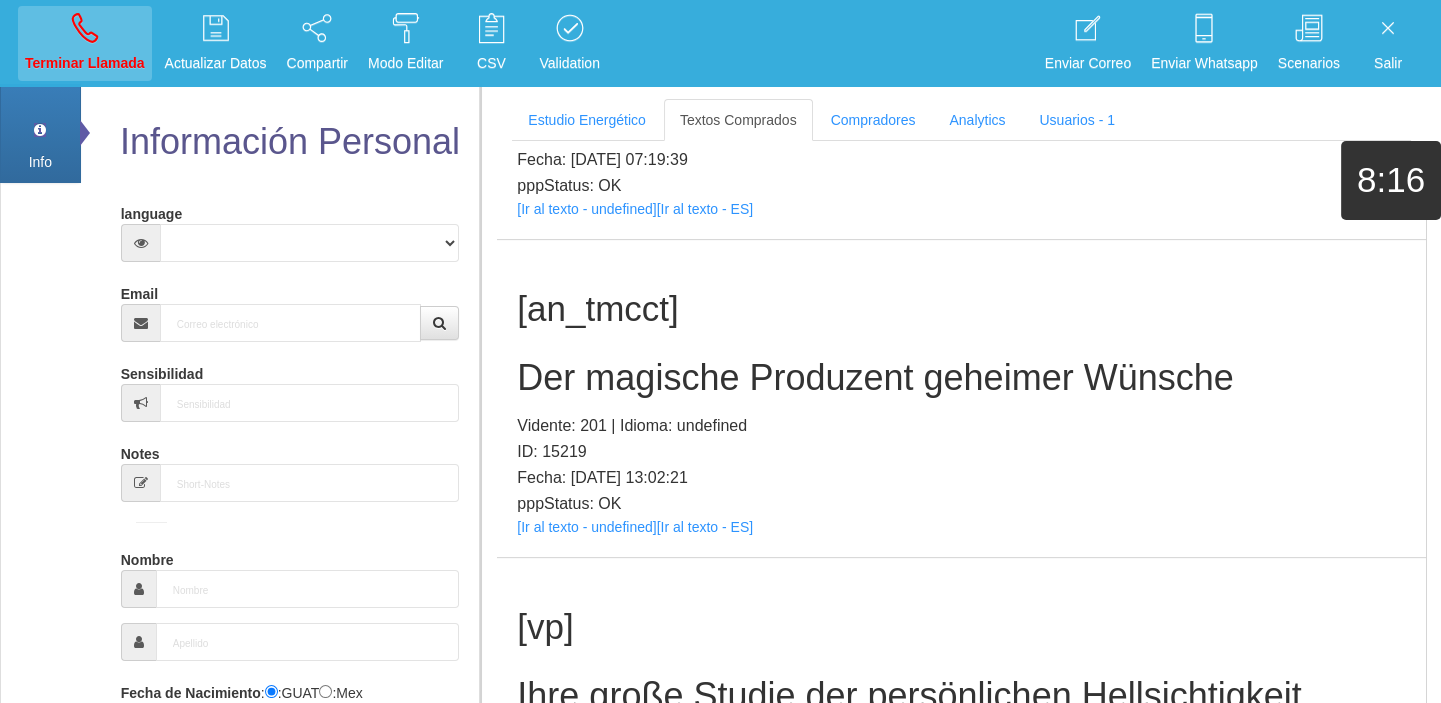 scroll, scrollTop: 0, scrollLeft: 0, axis: both 